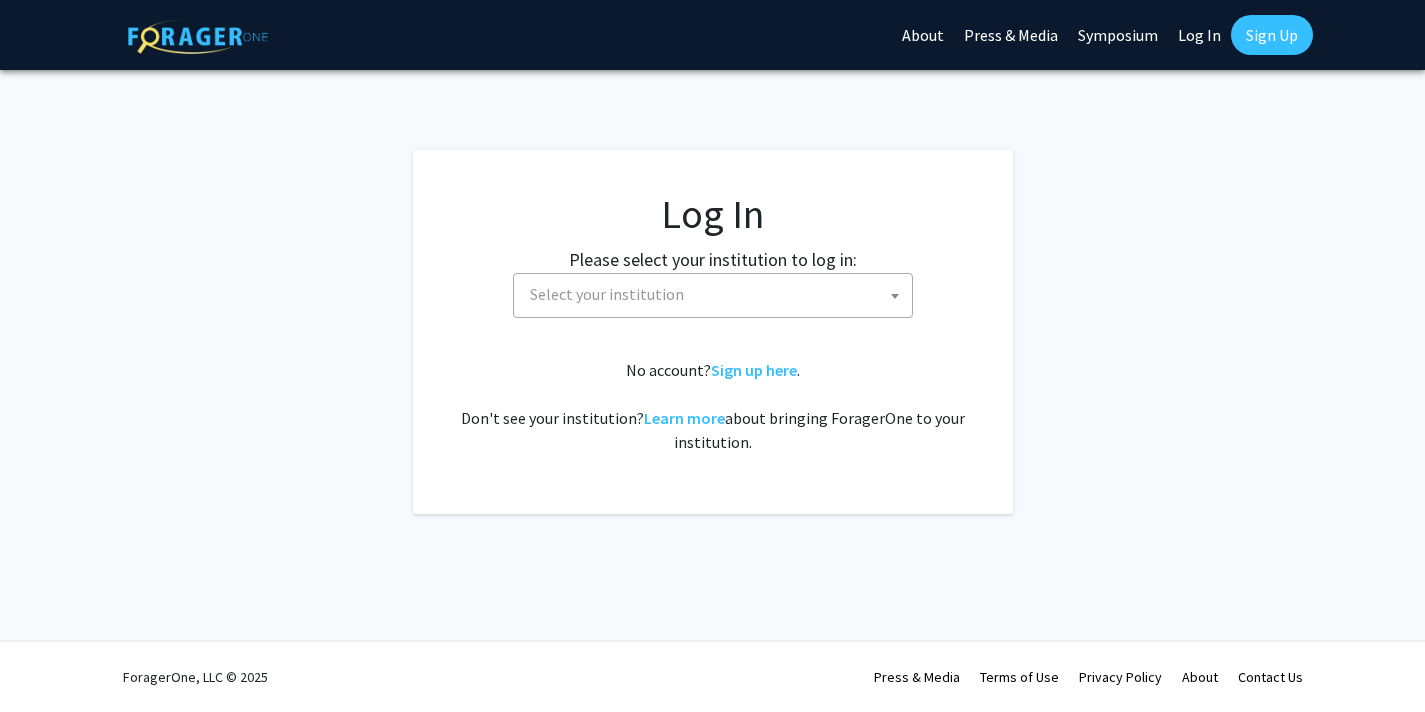 scroll, scrollTop: 0, scrollLeft: 0, axis: both 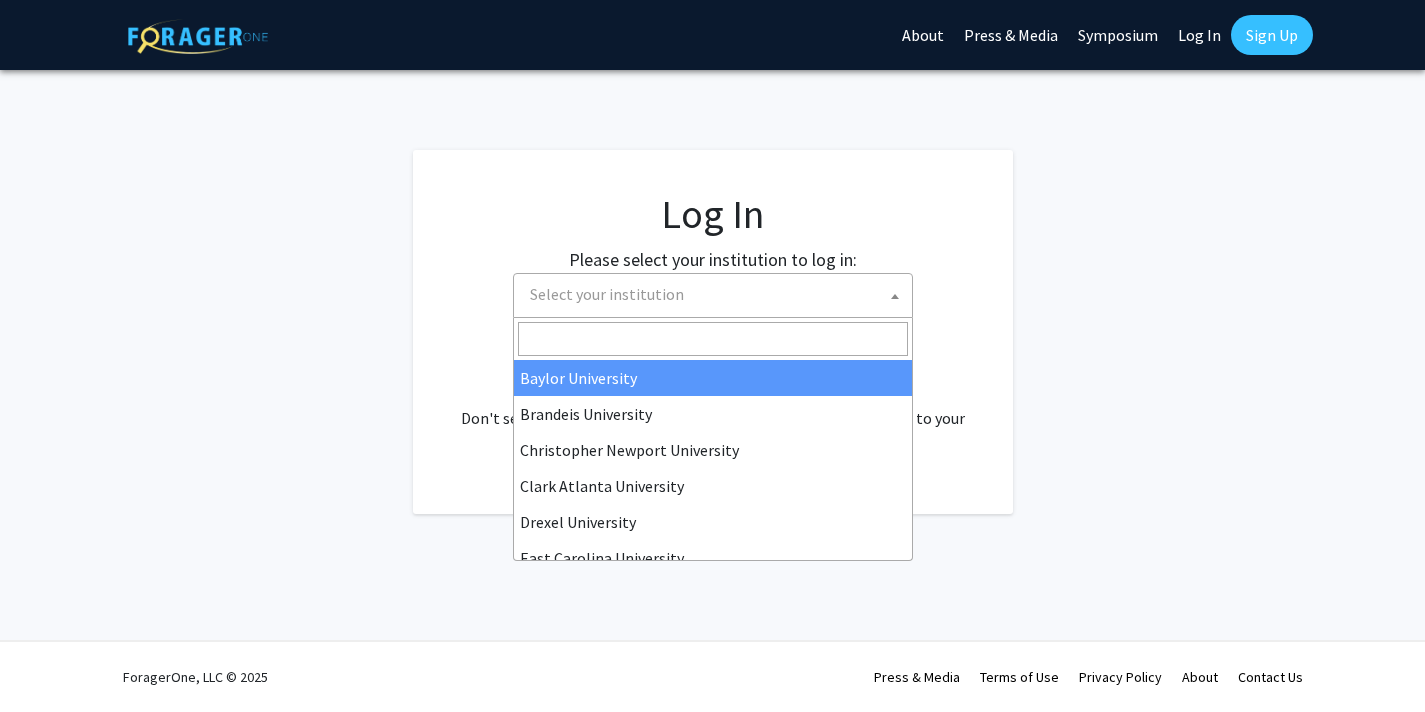 select on "34" 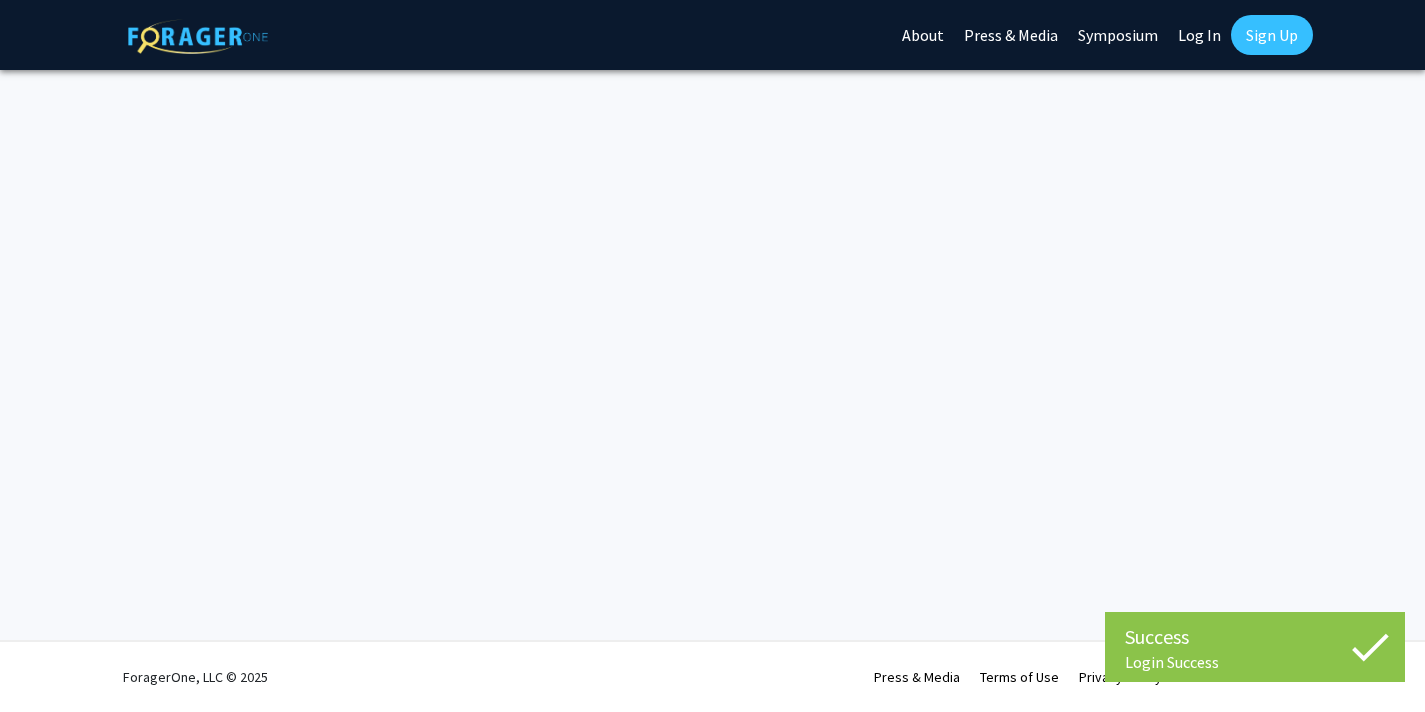 scroll, scrollTop: 0, scrollLeft: 0, axis: both 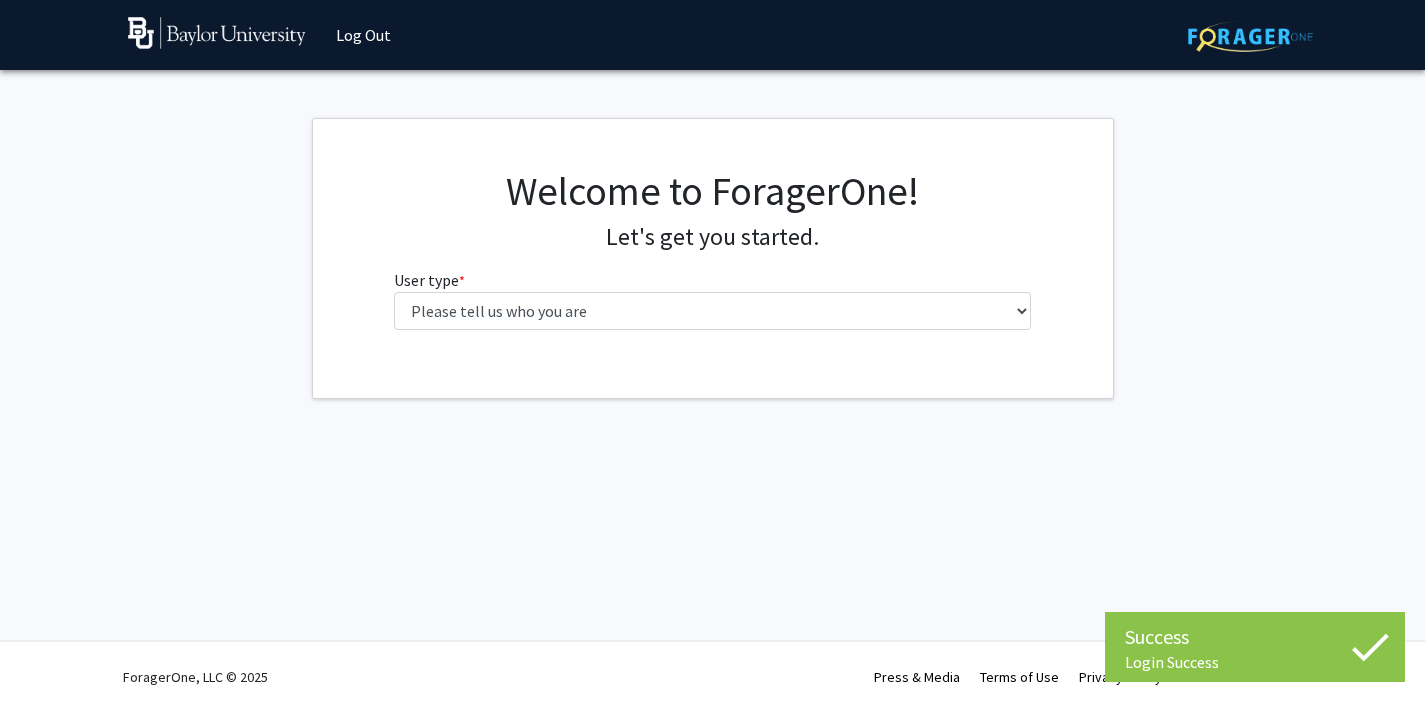 drag, startPoint x: 854, startPoint y: 286, endPoint x: 854, endPoint y: 297, distance: 11 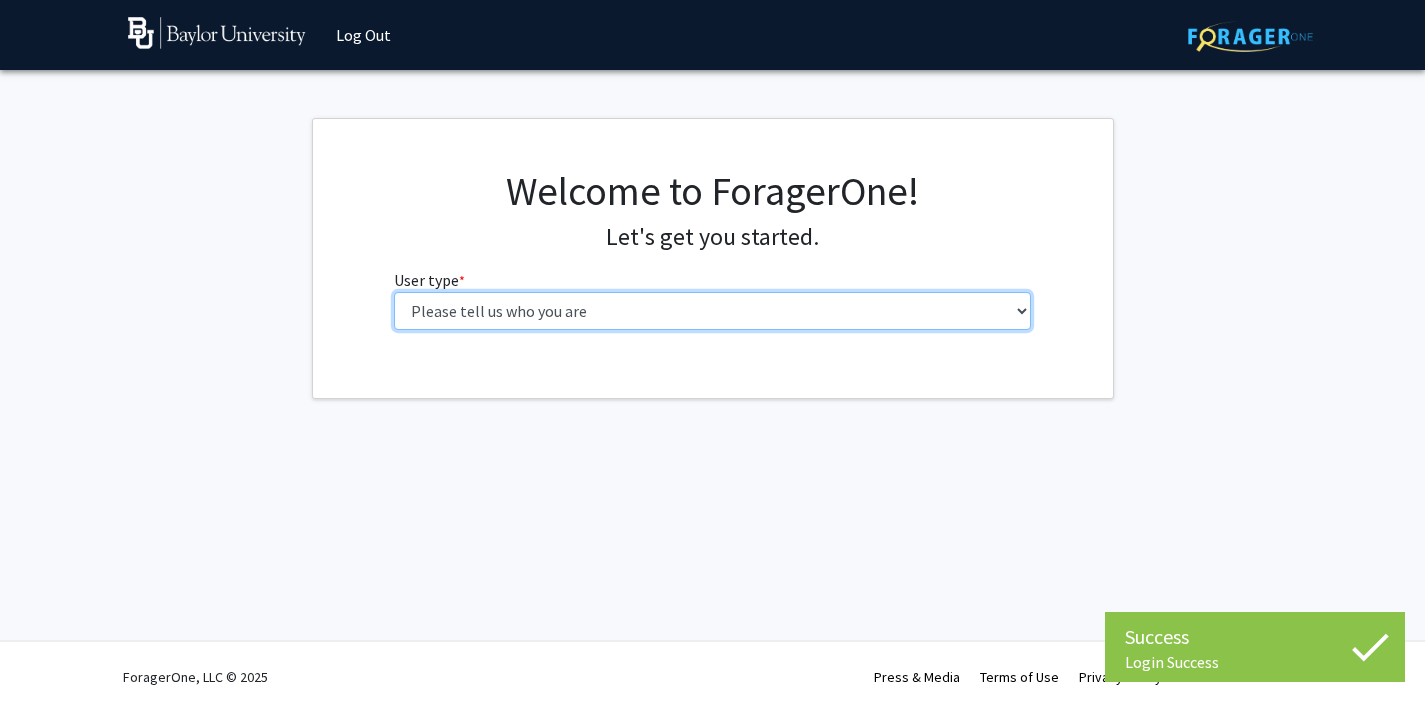 click on "Please tell us who you are  Undergraduate Student   Master's Student   Doctoral Candidate (PhD, MD, DMD, PharmD, etc.)   Postdoctoral Researcher / Research Staff / Medical Resident / Medical Fellow   Faculty   Administrative Staff" at bounding box center (712, 311) 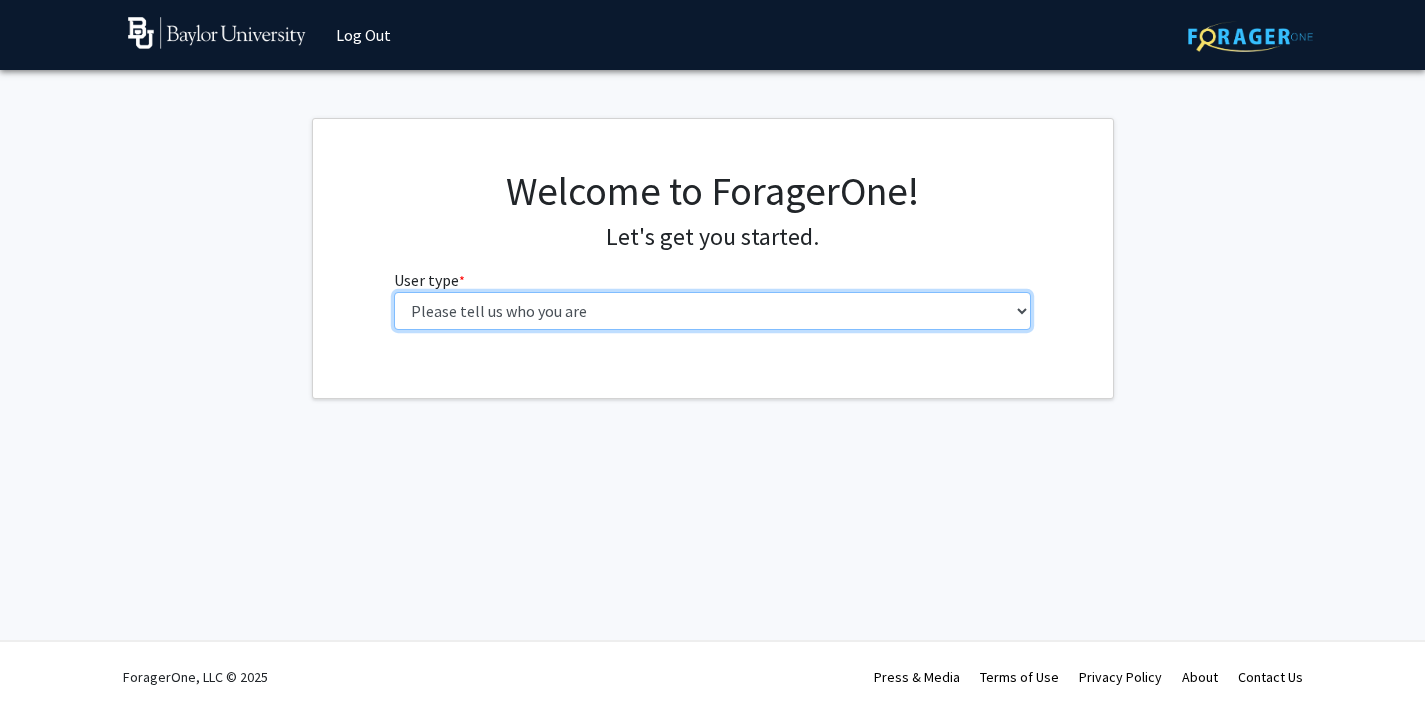 select on "1: undergrad" 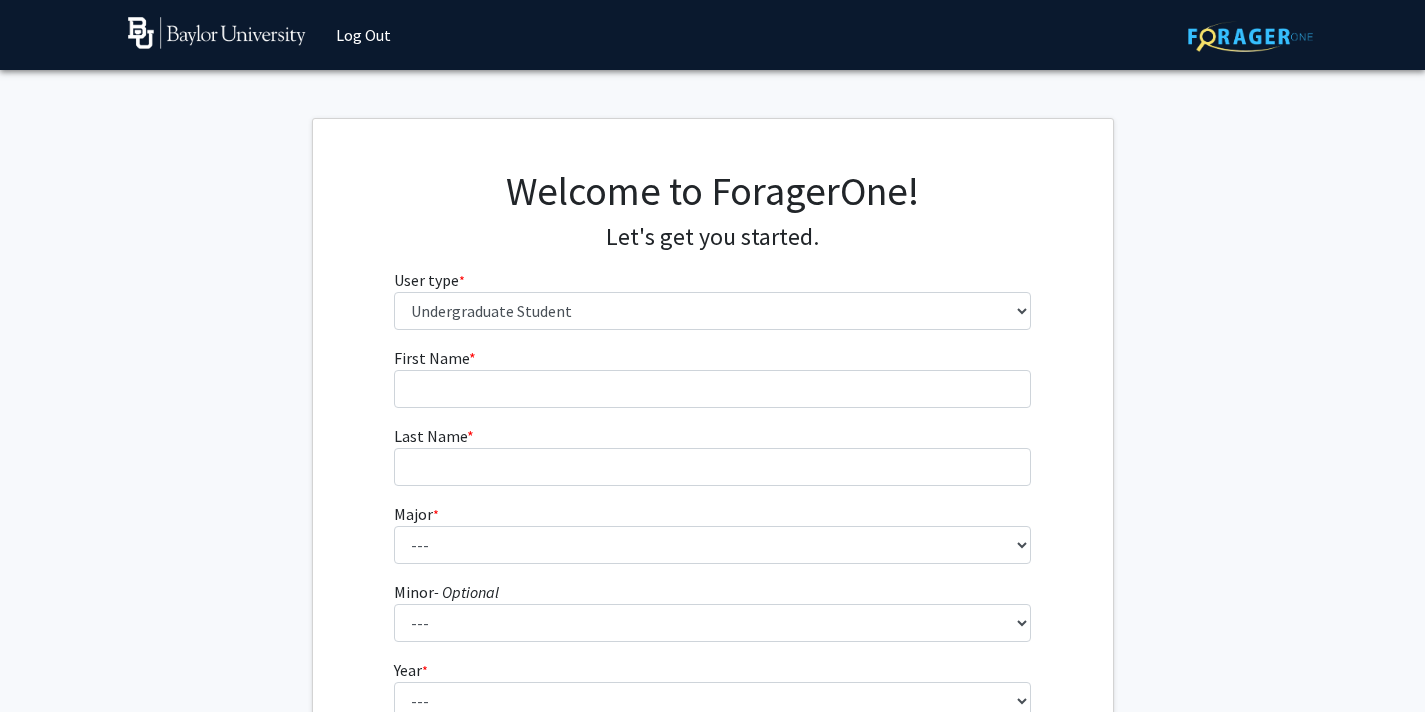 click on "First Name * required" at bounding box center [712, 377] 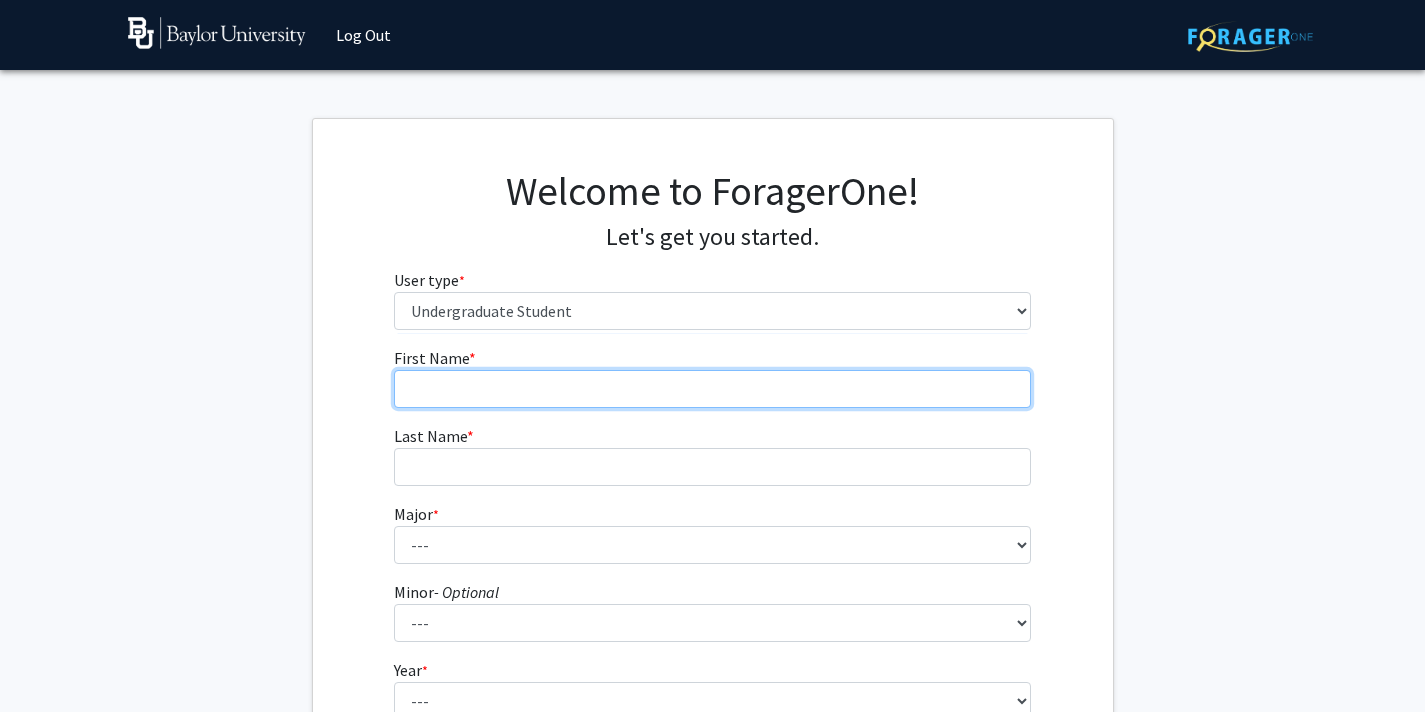click on "First Name * required" at bounding box center (712, 389) 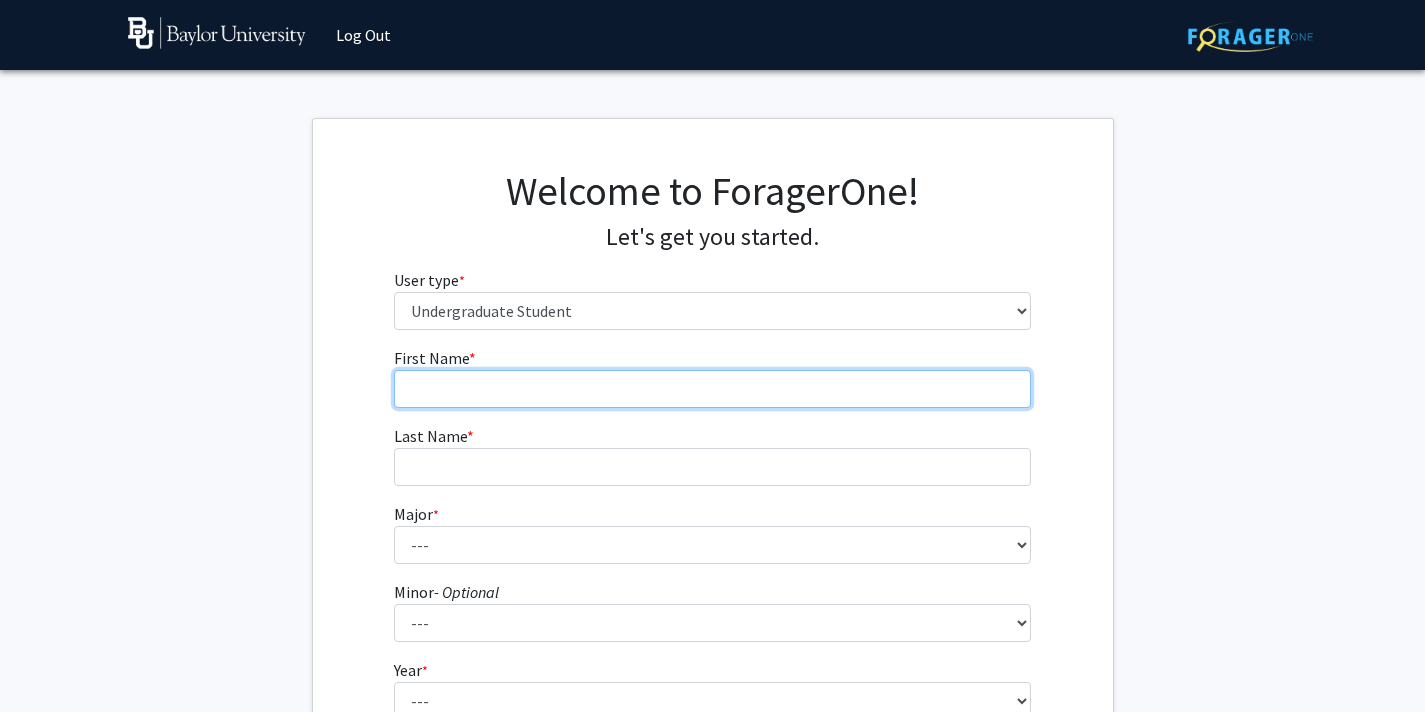type on "[FIRST] [LAST]" 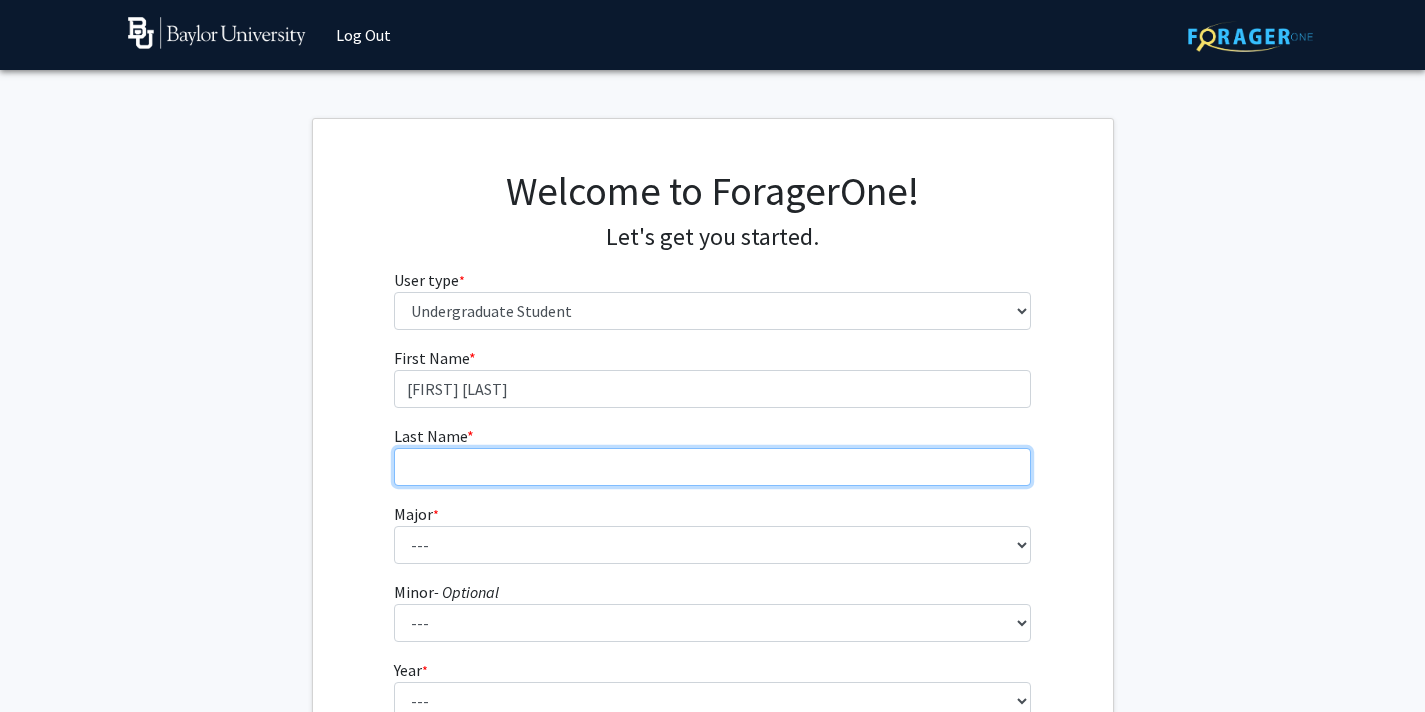 type on "[LAST]" 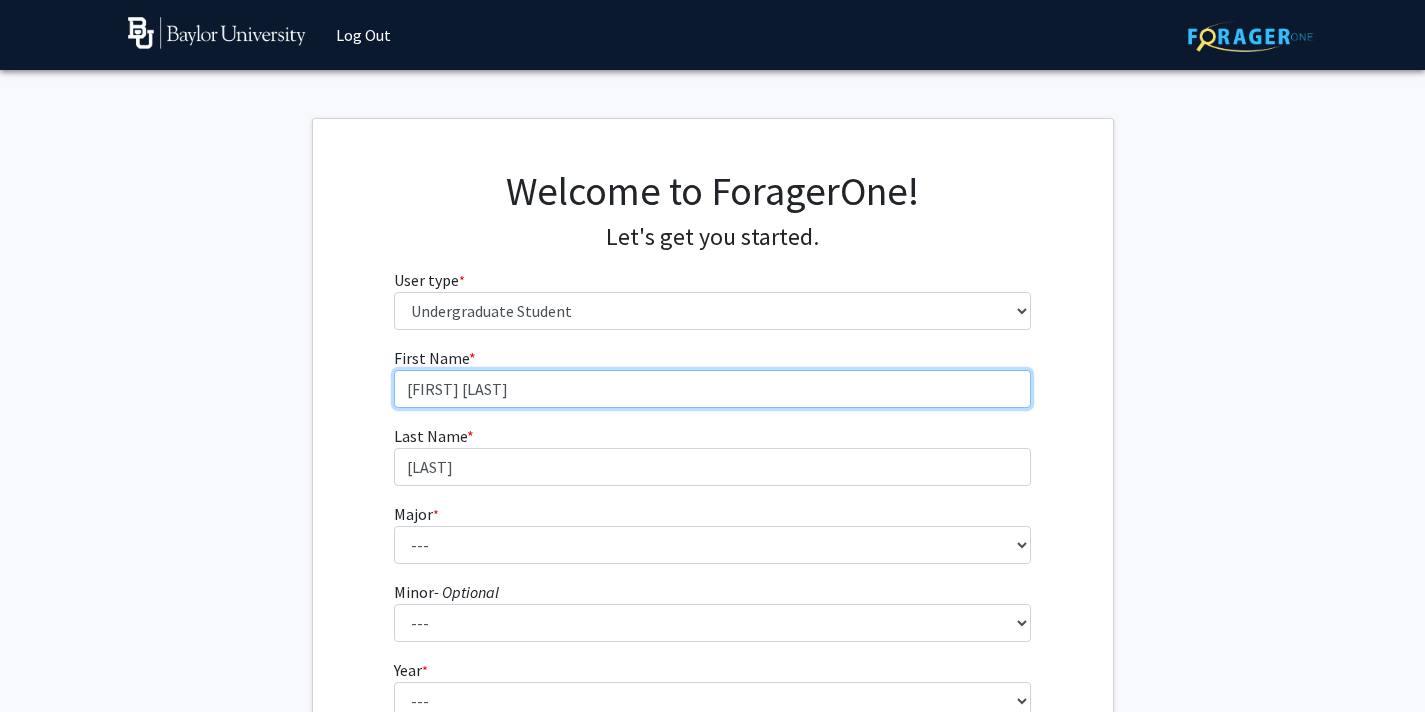 scroll, scrollTop: 177, scrollLeft: 0, axis: vertical 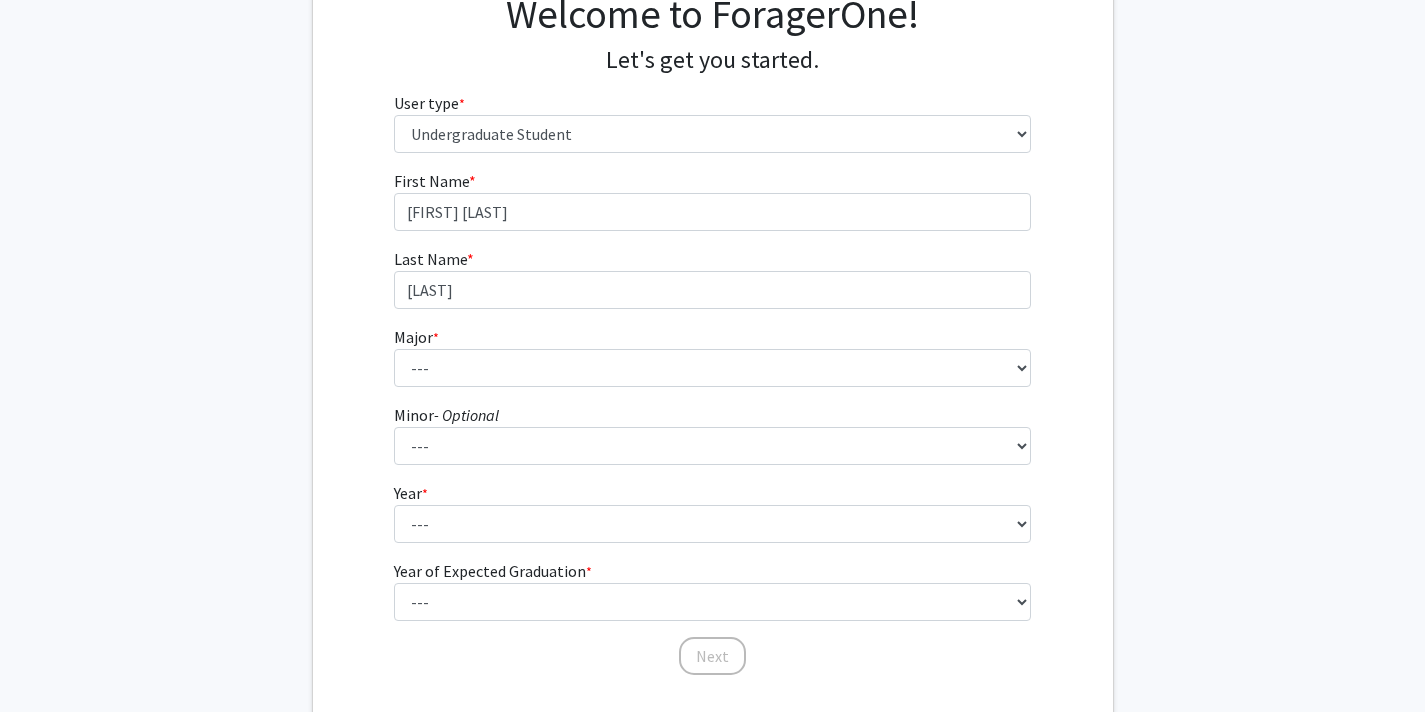 click on "Major * required --- Accounting American Studies Anthropology Apparel Design &amp; Product Development Apparel Merchandising Applied Mathematics Arabic and Middle East Studies Art History Asian Studies Astronomy Astrophysics Aviation Administration Aviation Sciences Biochemistry Bioinformatics Biology Business Fellows Chemistry Child and Family Studies Choral Music Church Music Classics Communication Communication Sciences and Disorders Composition Computer Engineering Computer Science Computer Science Fellows Cybersecurity Data Science Earth Science Economics Education - Elementary Education Education - Middle Grade English, Language Arts, and Reading Education - Middle Grade Mathematics Education - Middle Grade Science Education - Middle Grade Social Studies Education - Secondary English, Language Arts, and Reading Education - Secondary Life Science Education - Secondary Mathematics Education - Secondary Physical Sciences" at bounding box center [712, 356] 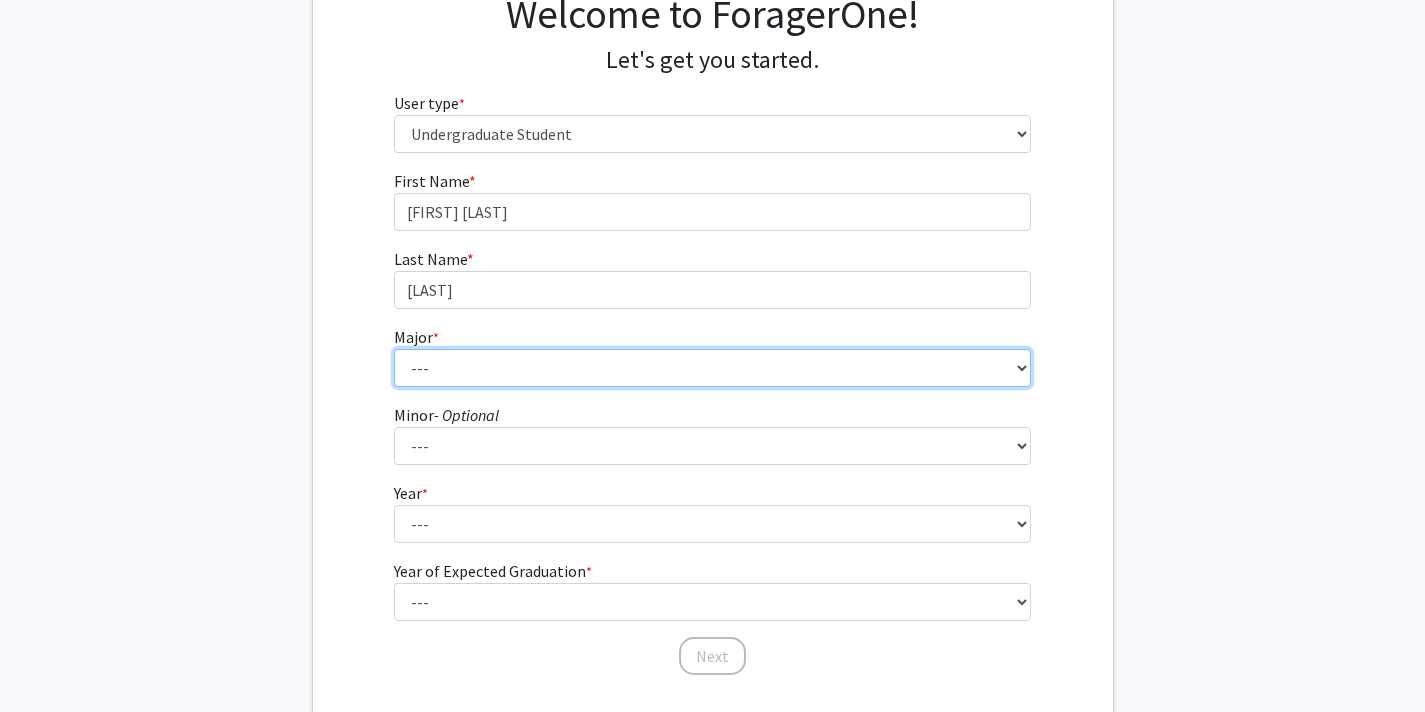 click on "---  Accounting   American Studies   Anthropology   Apparel Design & Product Development   Apparel Merchandising   Applied Mathematics   Arabic and Middle East Studies   Art History   Asian Studies   Astronomy   Astrophysics   Aviation Administration   Aviation Sciences   Biochemistry   Bioinformatics   Biology   Business Fellows   Chemistry   Child and Family Studies   Choral Music   Church Music   Classics   Communication   Communication Sciences and Disorders   Composition   Computer Engineering   Computer Science   Computer Science Fellows   Cybersecurity   Data Science   Earth Science   Economics   Education - Elementary Education   Education - Middle Grade English, Language Arts, and Reading   Education - Middle Grade Mathematics   Education - Middle Grade Science   Education - Middle Grade Social Studies   Education - Secondary English, Language Arts, and Reading   Education - Secondary Life Science   Education - Secondary Mathematics   Education - Secondary Physical Sciences   Engineering   English" at bounding box center (712, 368) 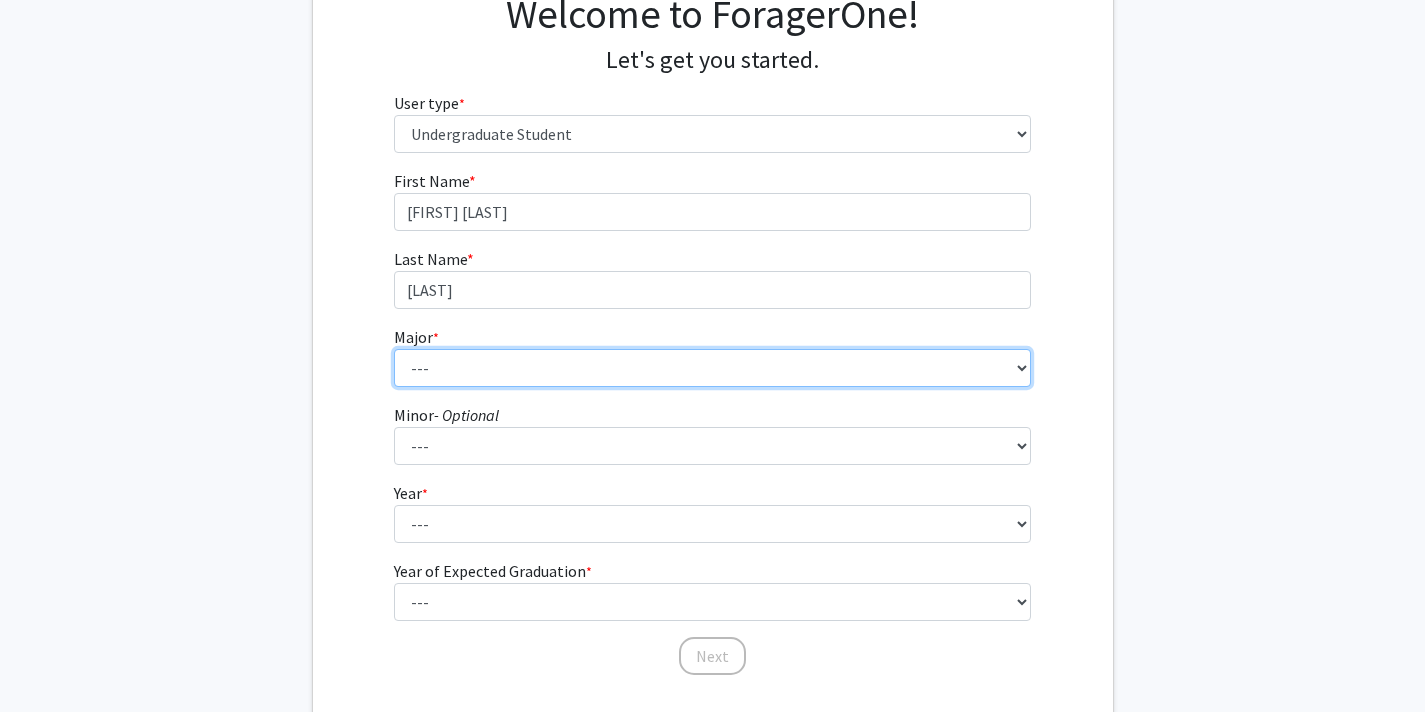 select on "16: 2681" 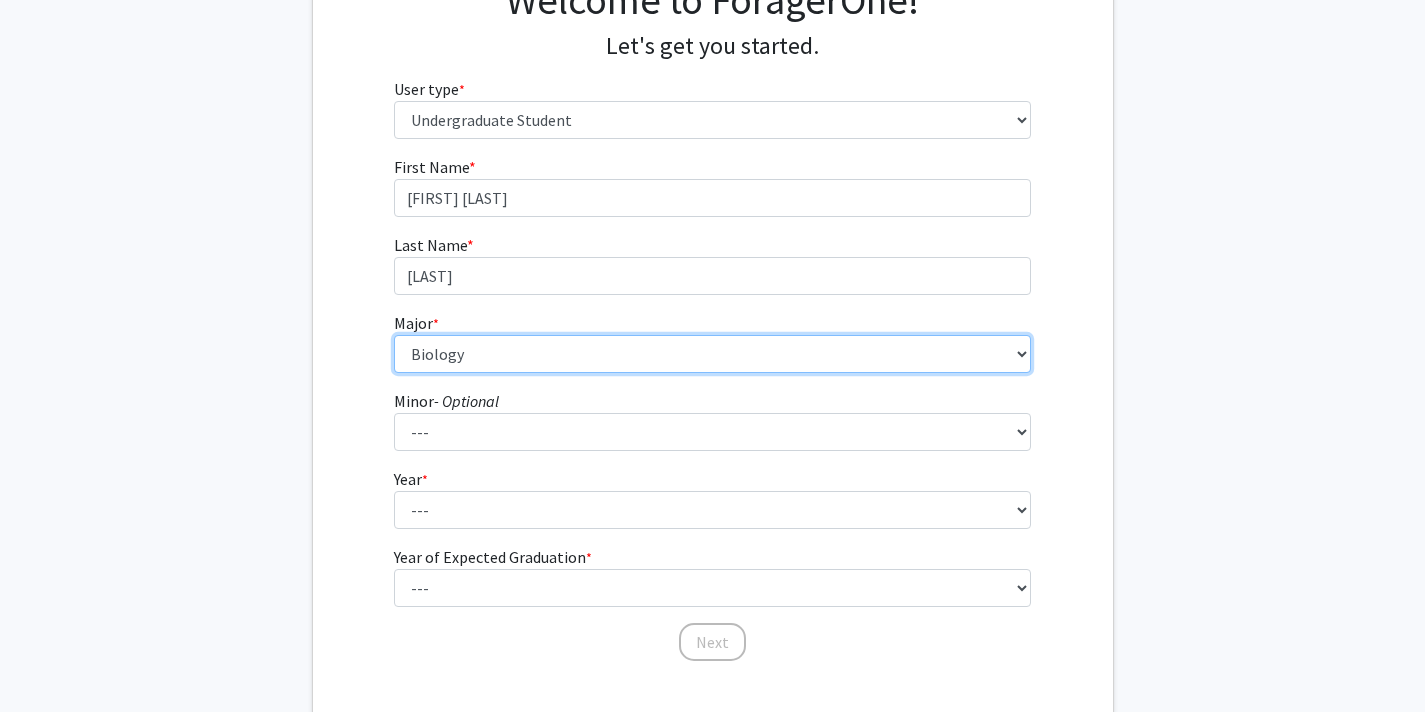 scroll, scrollTop: 192, scrollLeft: 0, axis: vertical 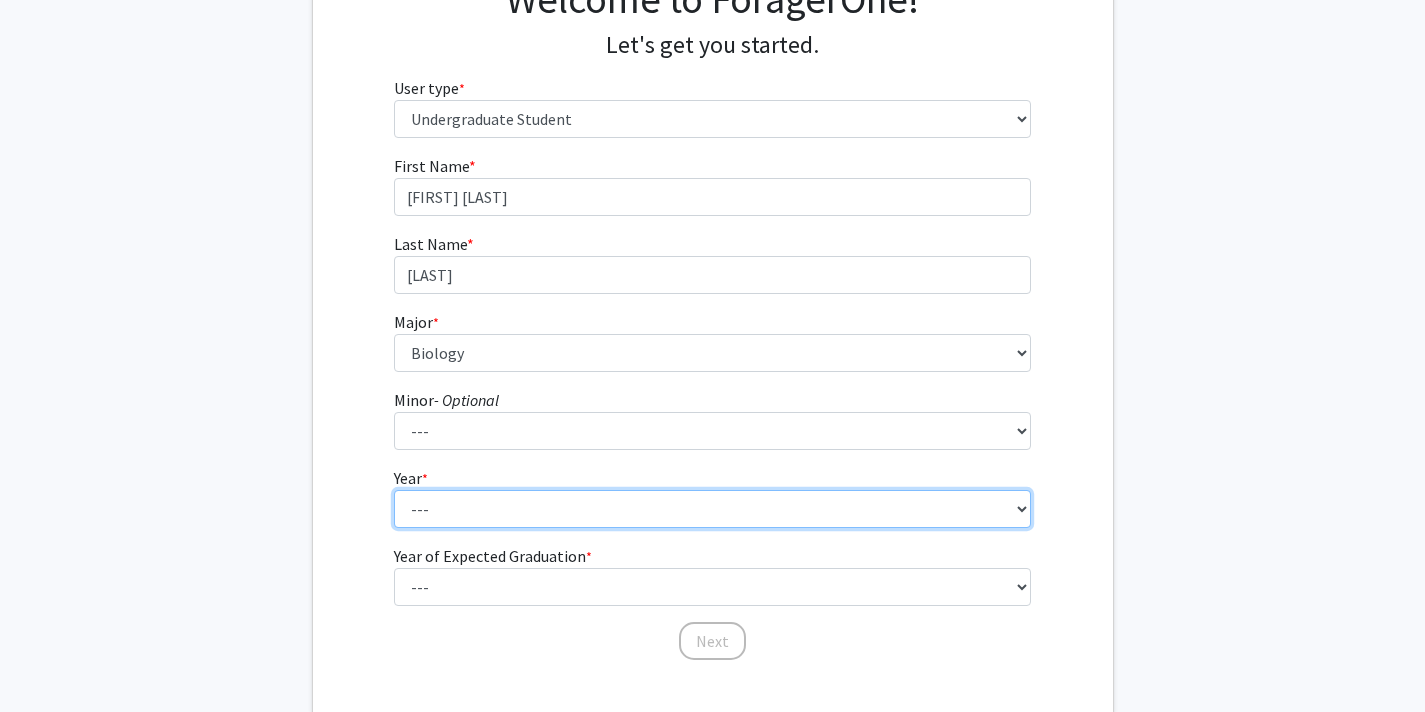 click on "---  First-year   Sophomore   Junior   Senior   Postbaccalaureate Certificate" at bounding box center [712, 509] 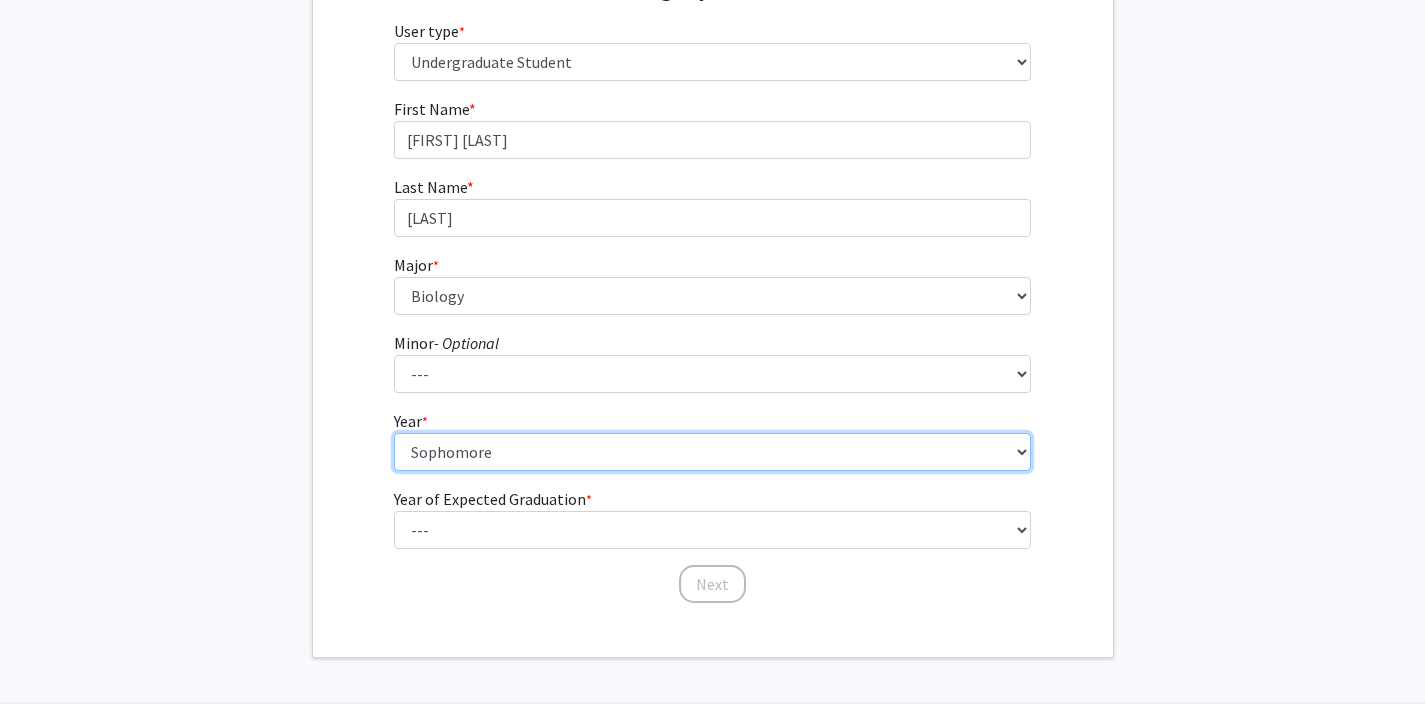 scroll, scrollTop: 260, scrollLeft: 0, axis: vertical 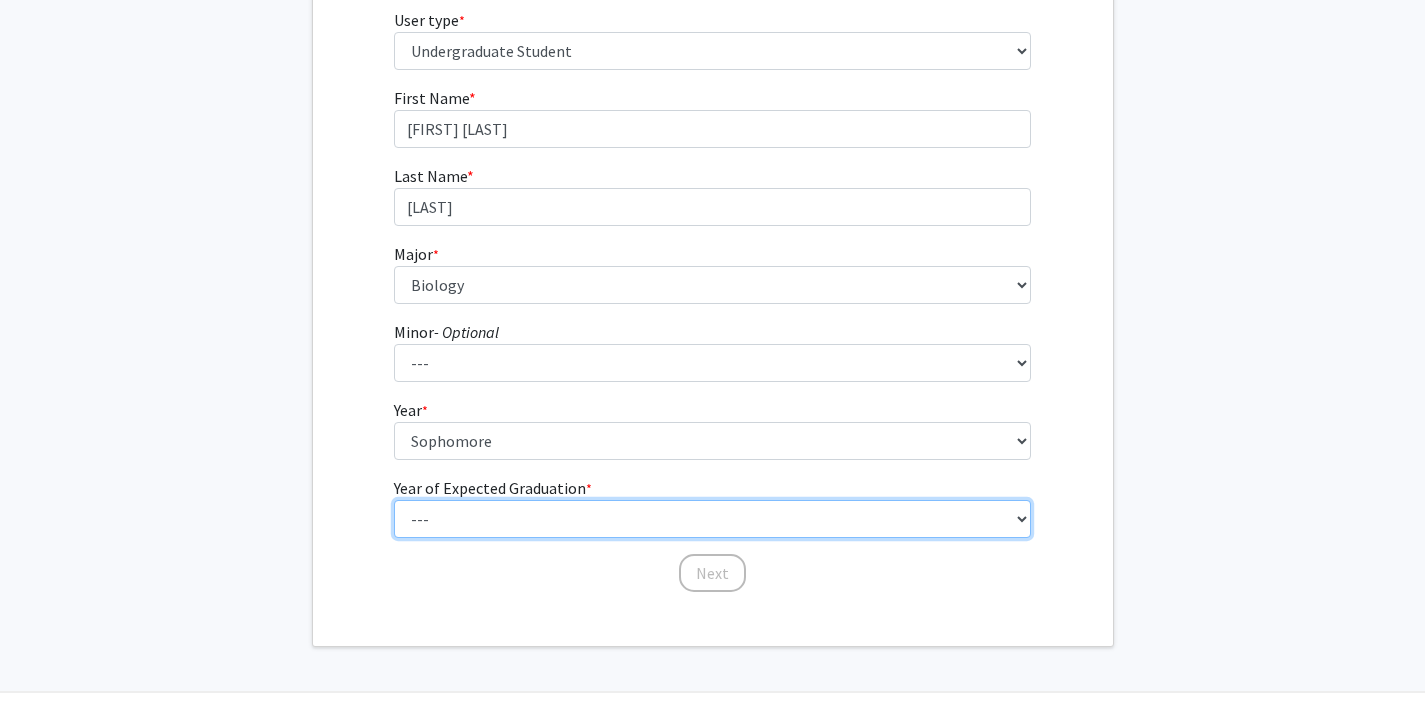 click on "---  2025   2026   2027   2028   2029   2030   2031   2032   2033   2034" at bounding box center (712, 519) 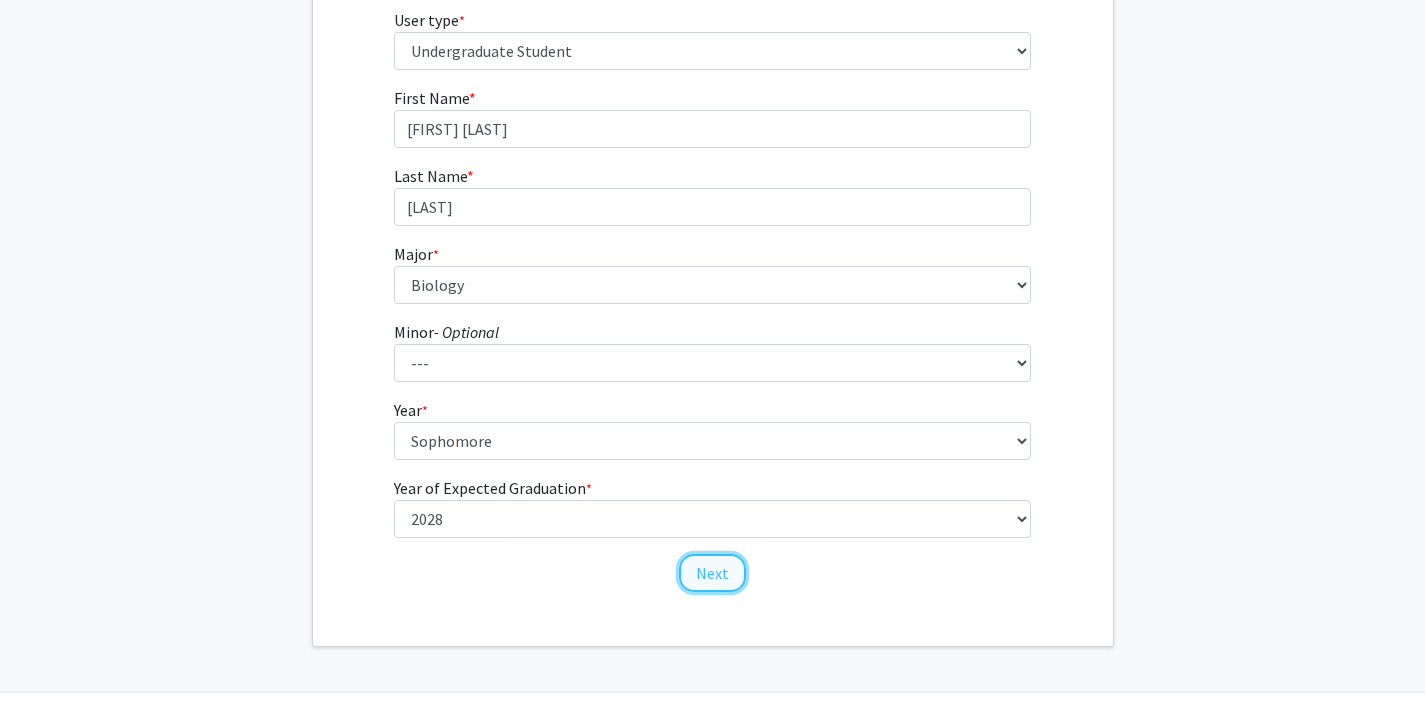 click on "Next" 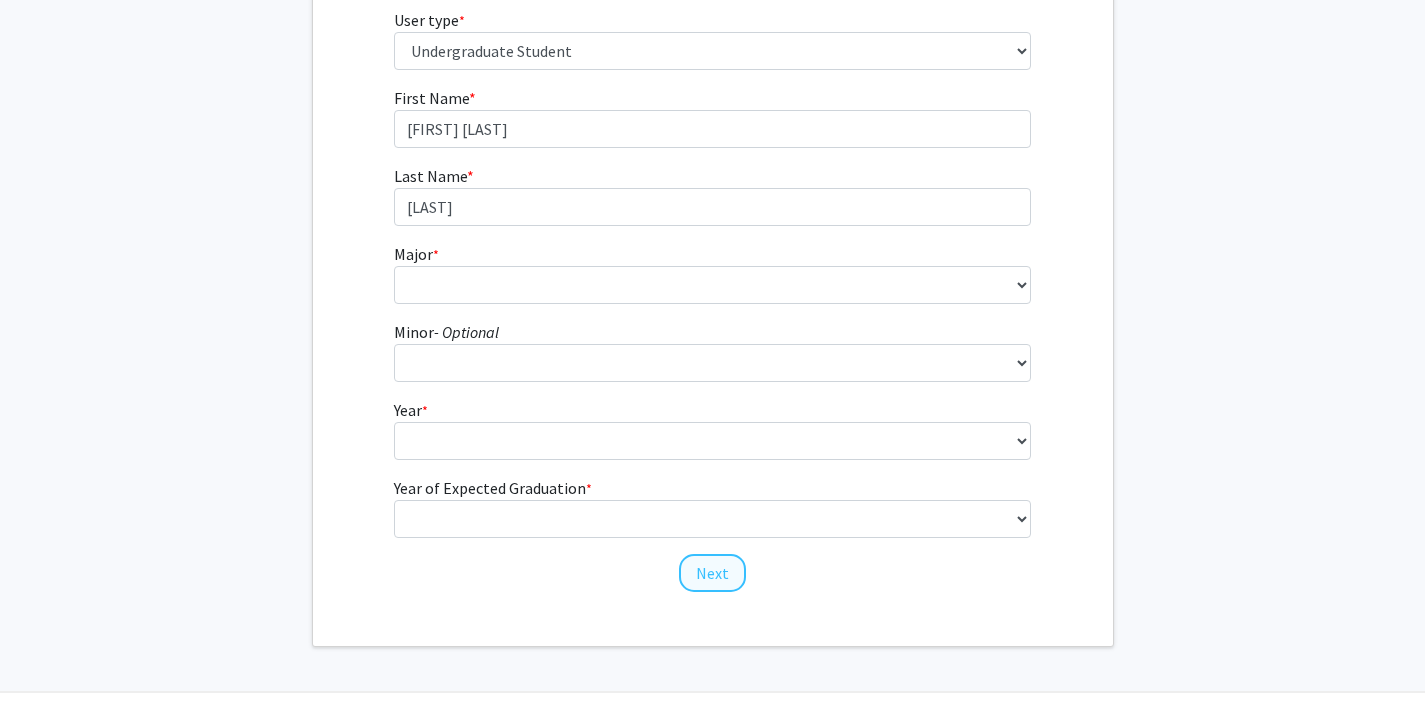 scroll, scrollTop: 0, scrollLeft: 0, axis: both 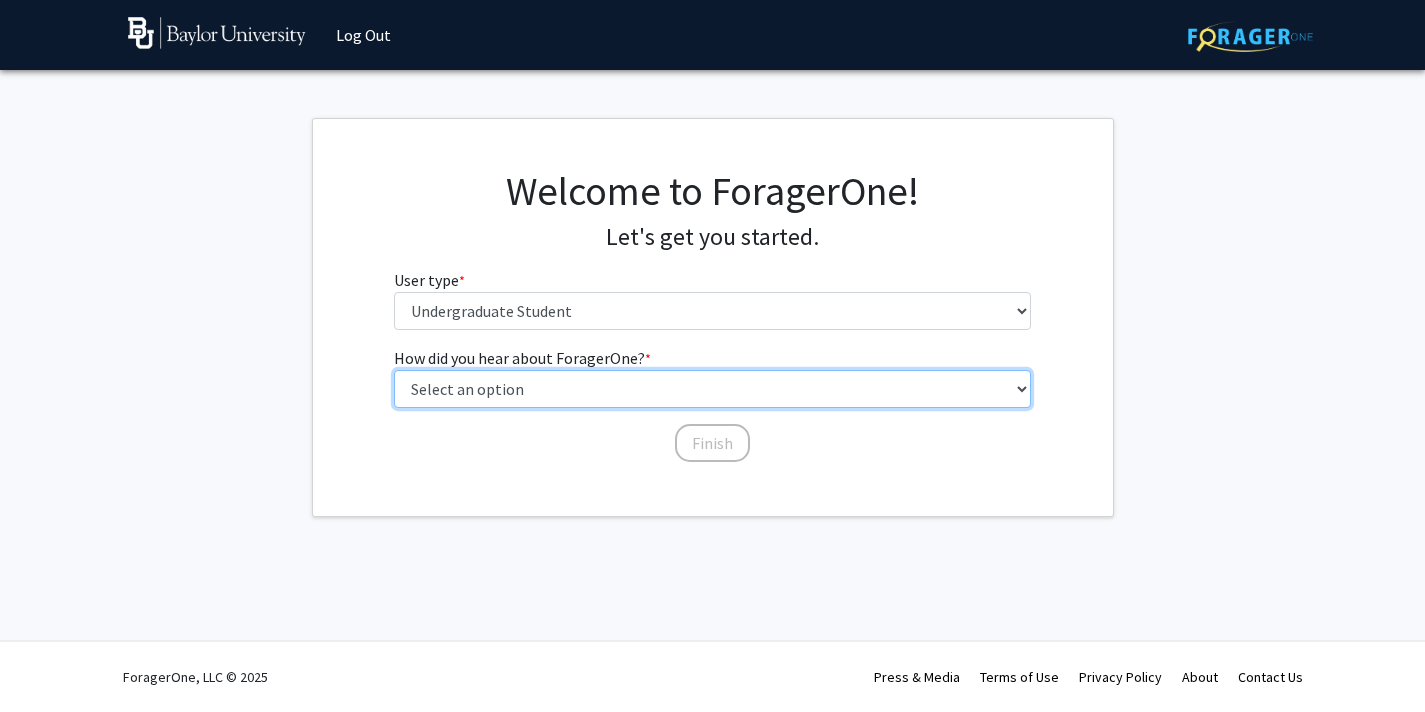 click on "Select an option  Peer/student recommendation   Faculty/staff recommendation   University website   University email or newsletter   Other" at bounding box center [712, 389] 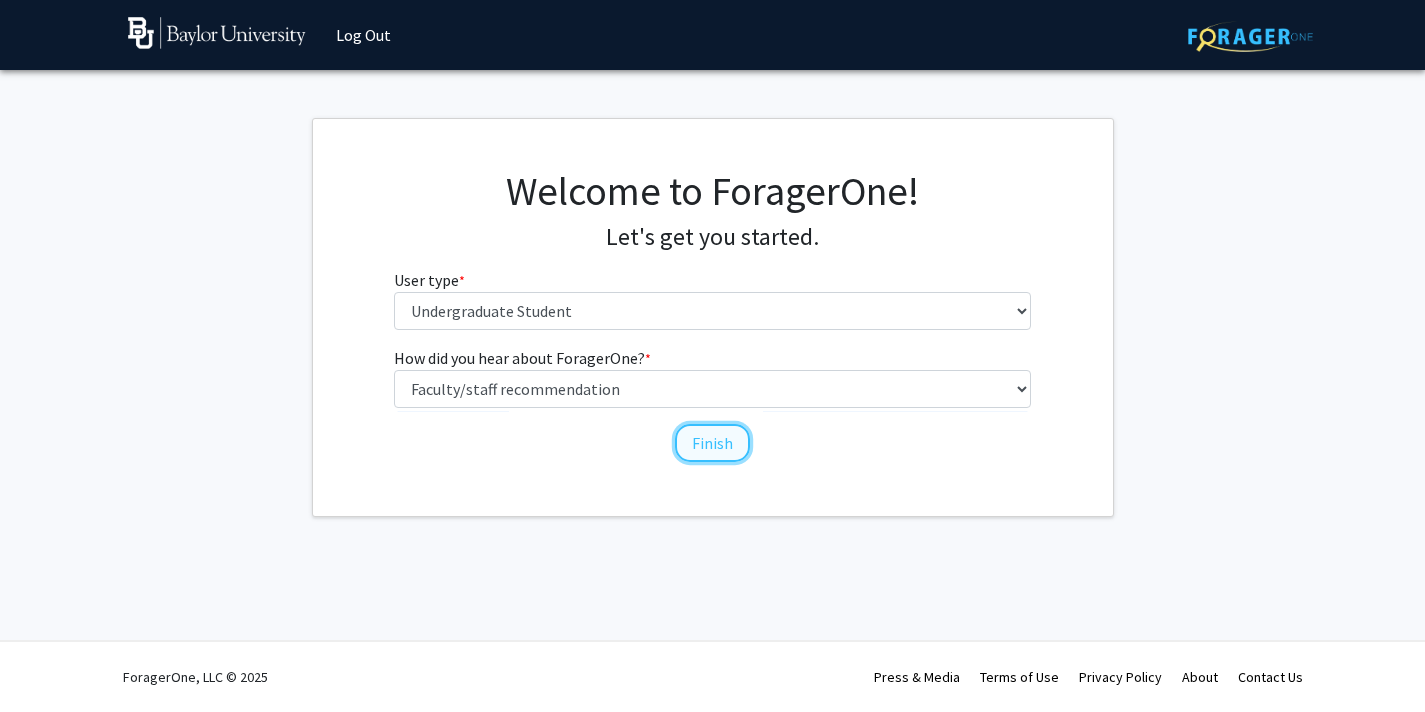 click on "Finish" 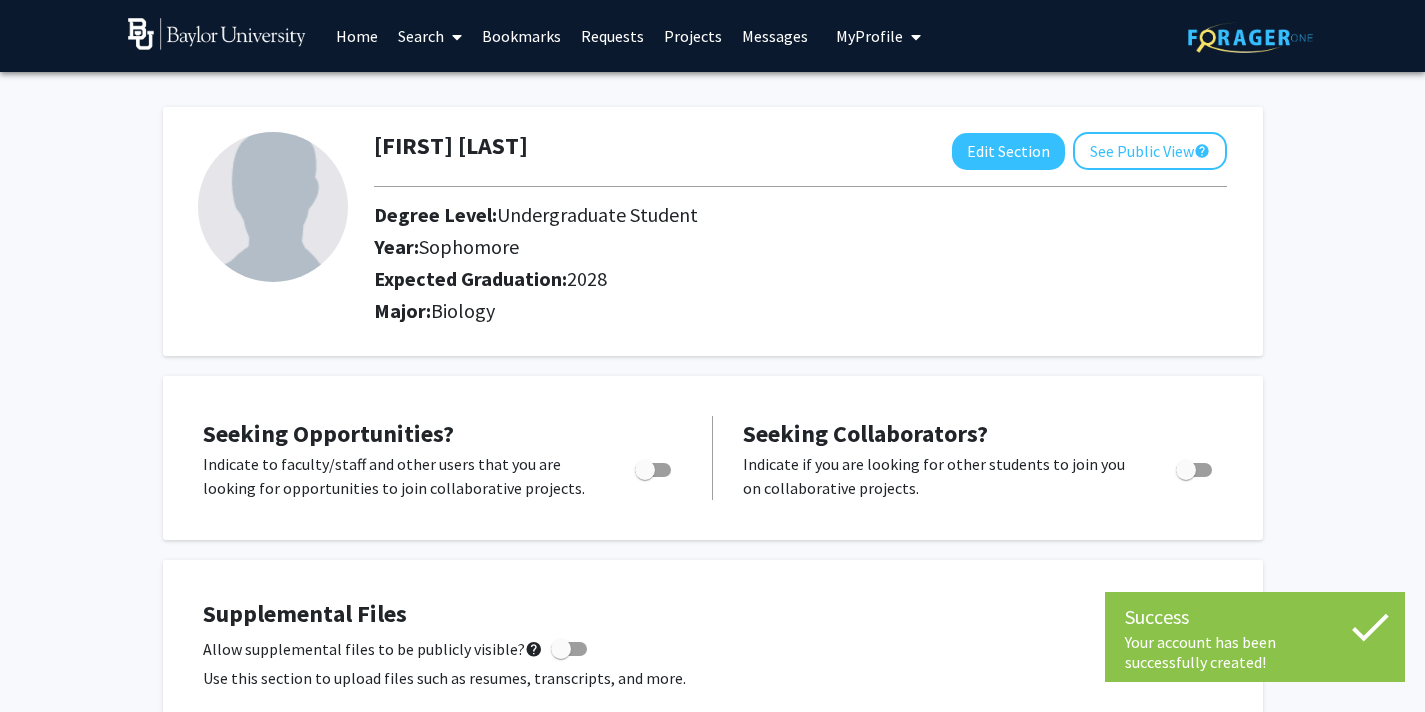 click at bounding box center (645, 470) 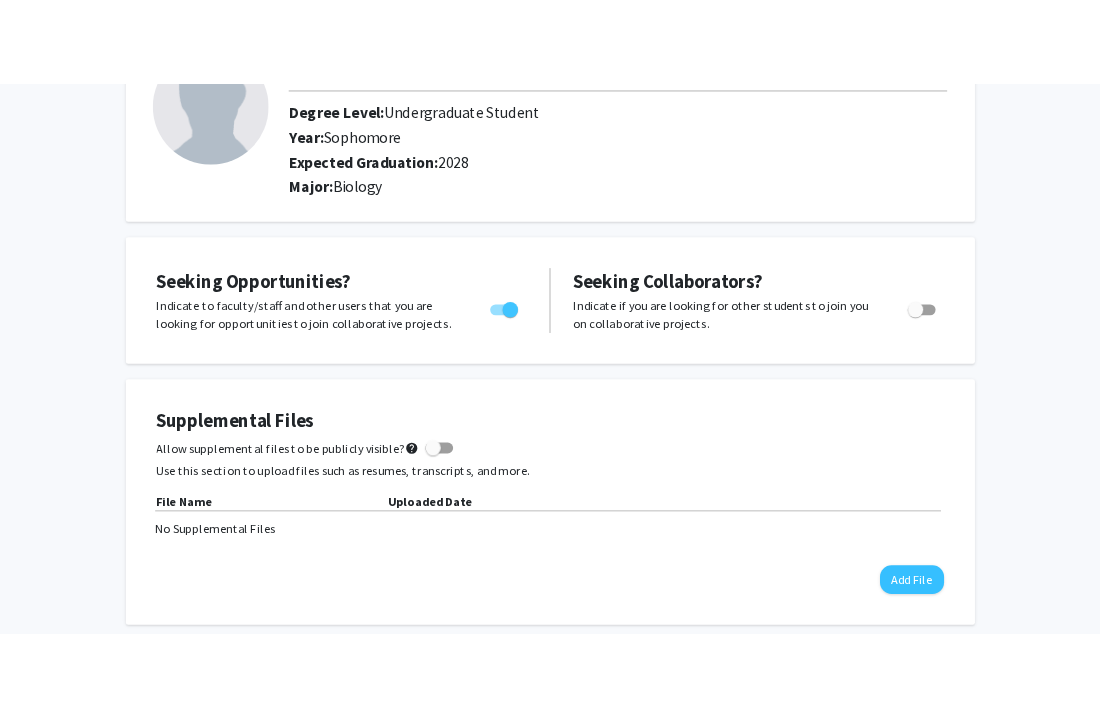 scroll, scrollTop: 358, scrollLeft: 0, axis: vertical 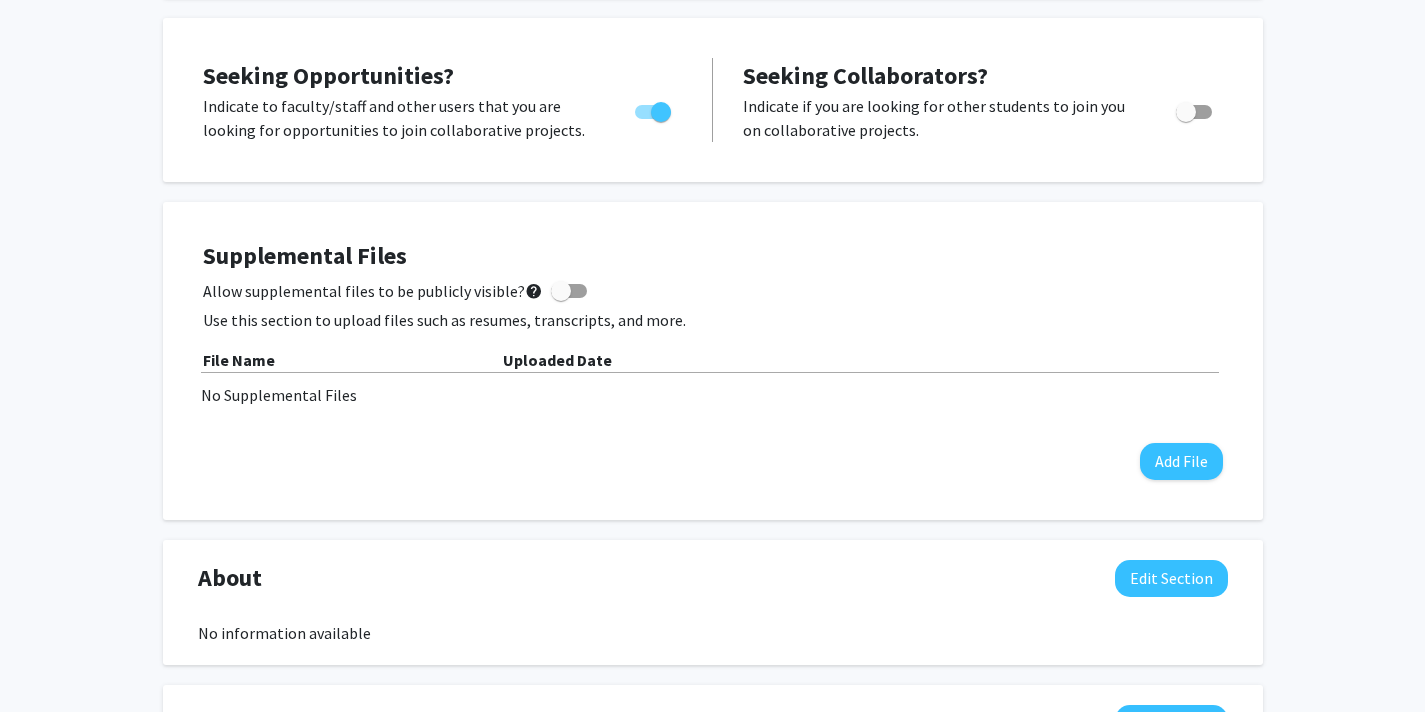click at bounding box center [561, 291] 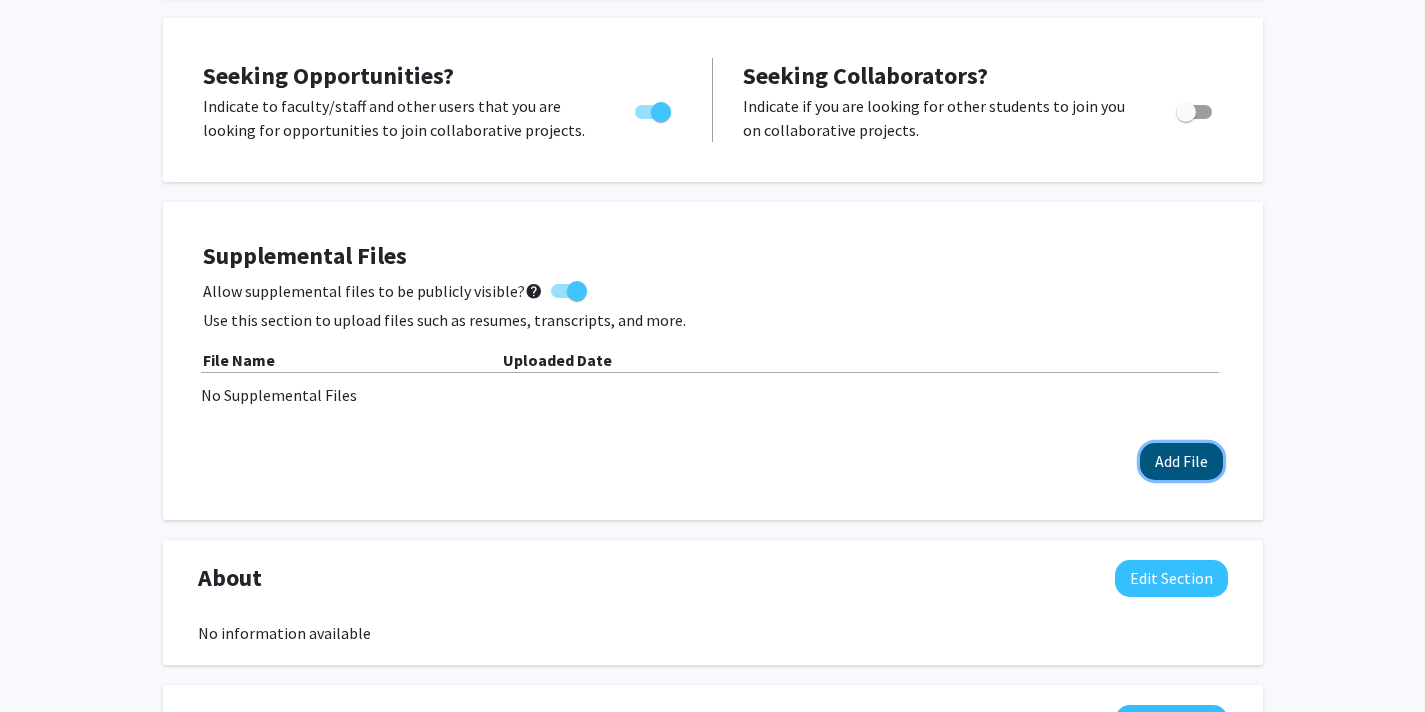 click on "Add File" 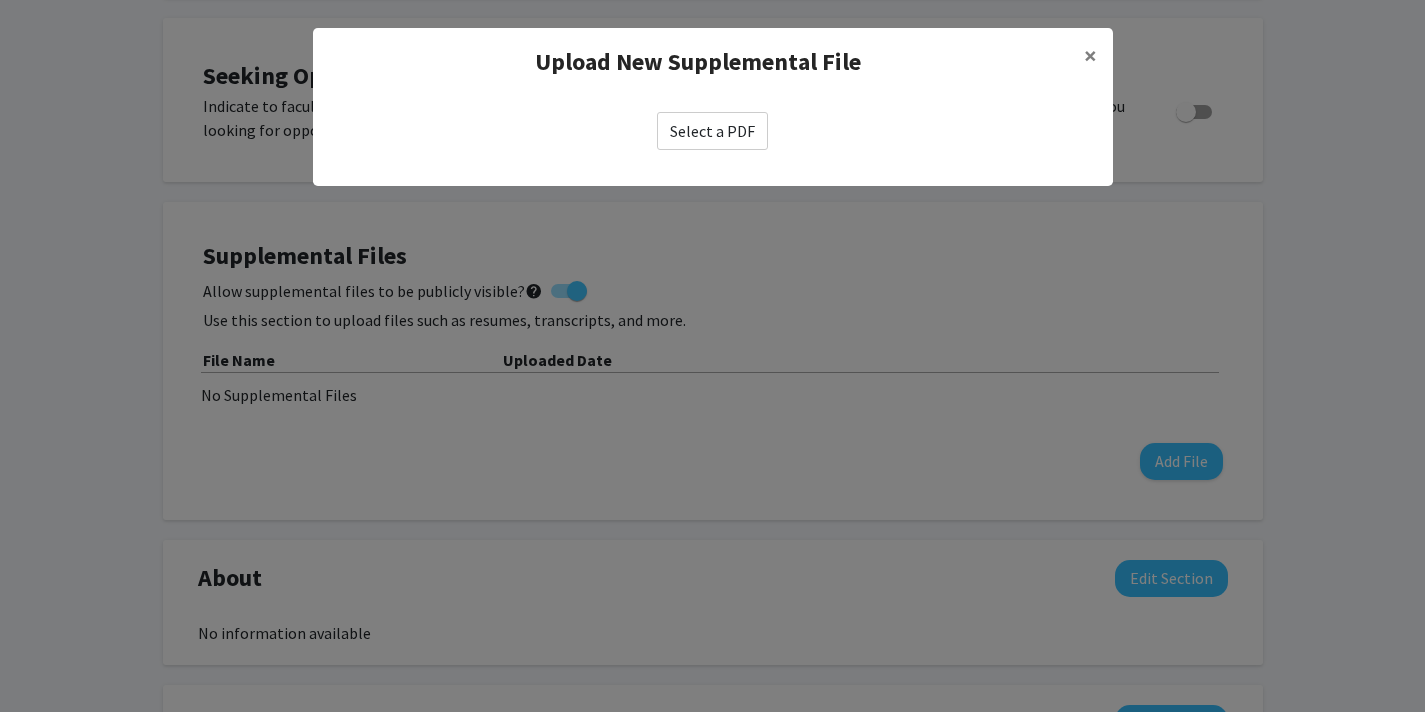 click on "Select a PDF" 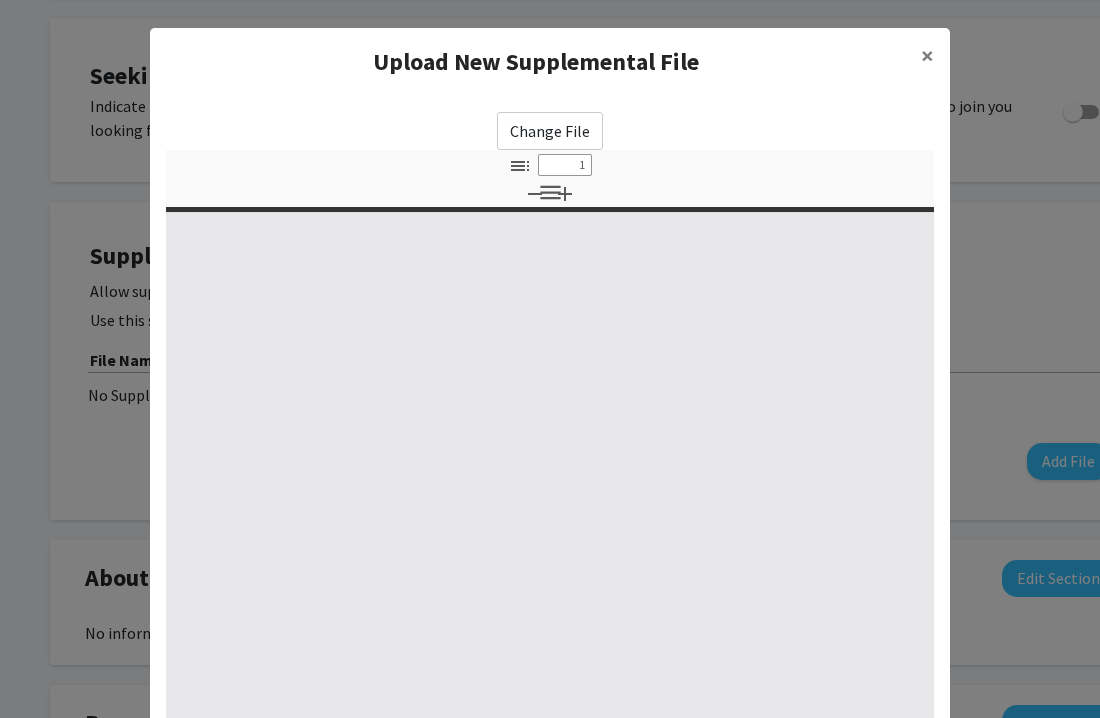 select on "custom" 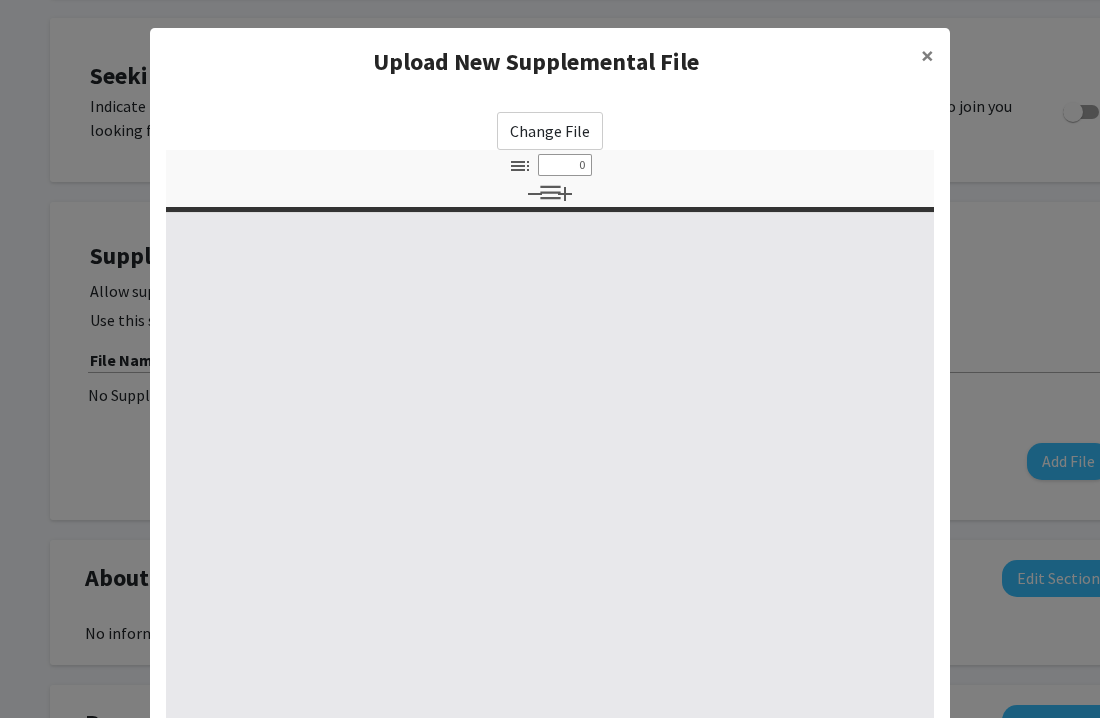 select on "custom" 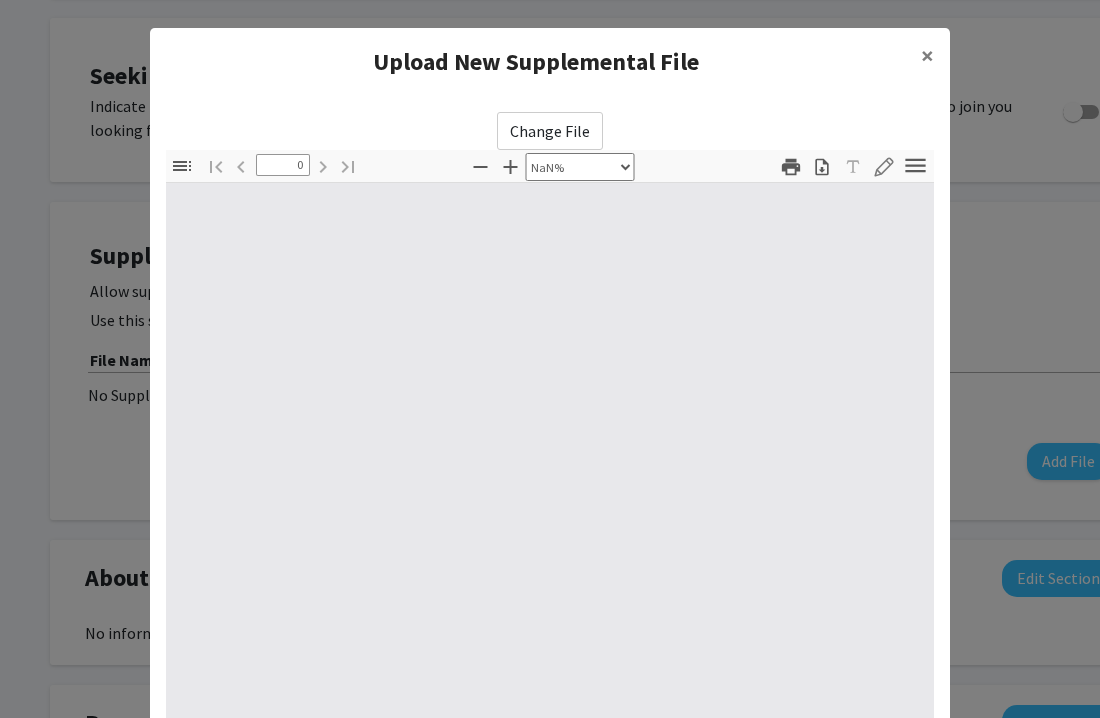type on "1" 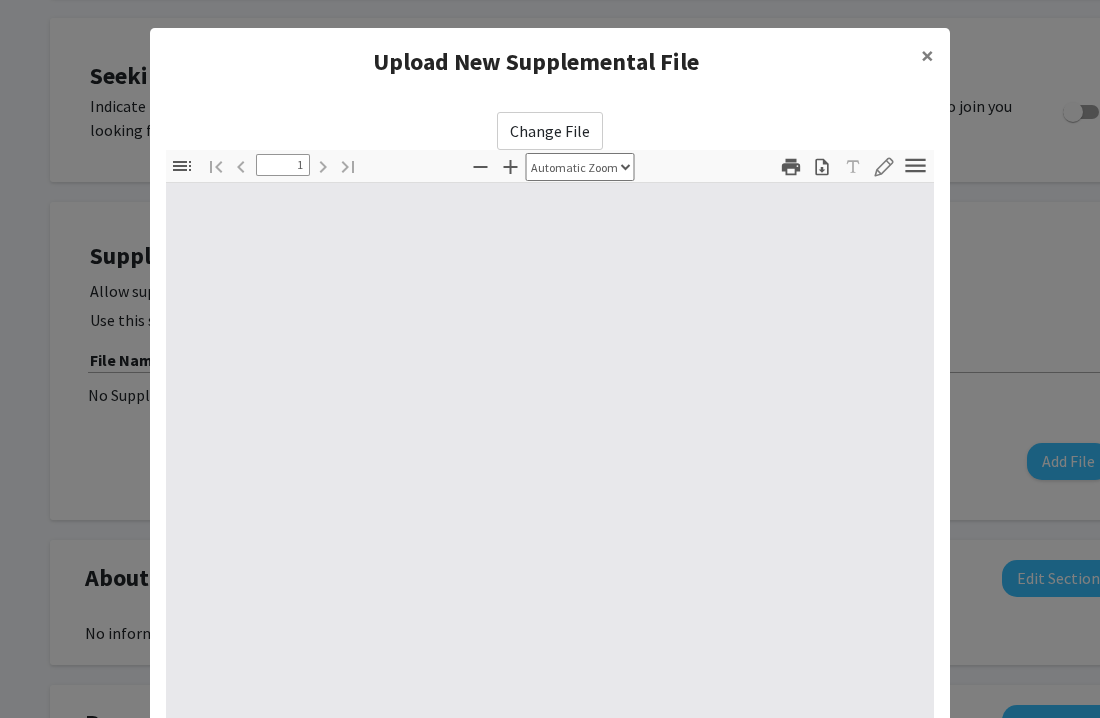 select on "auto" 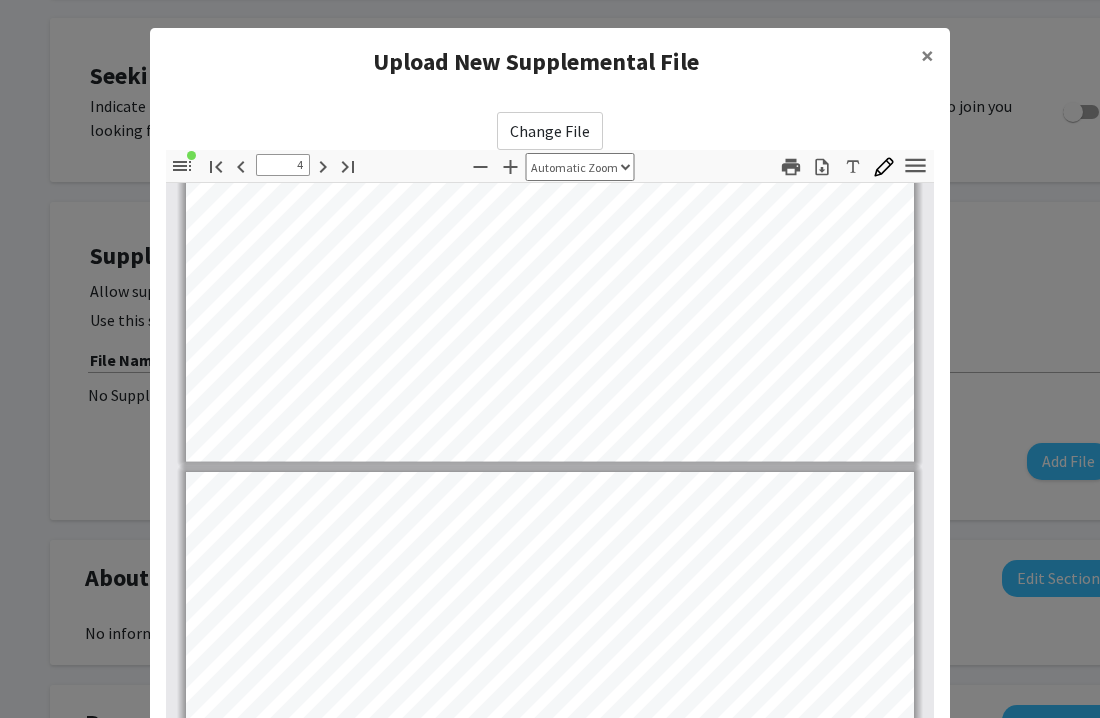 scroll, scrollTop: 3534, scrollLeft: 0, axis: vertical 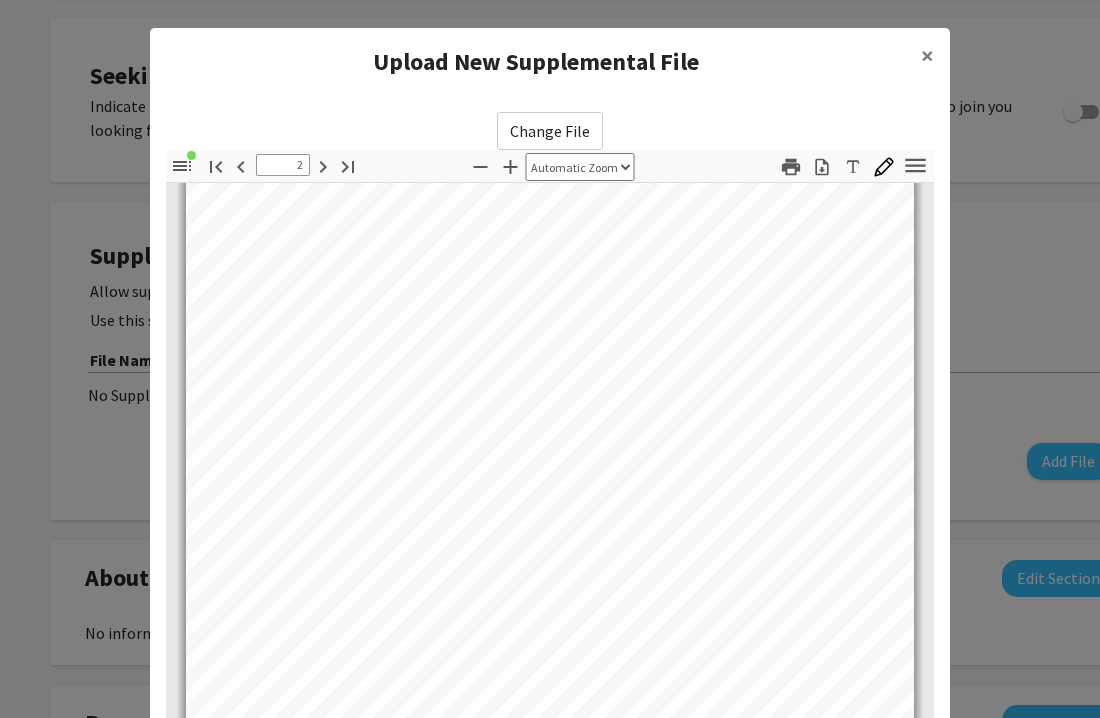 type on "1" 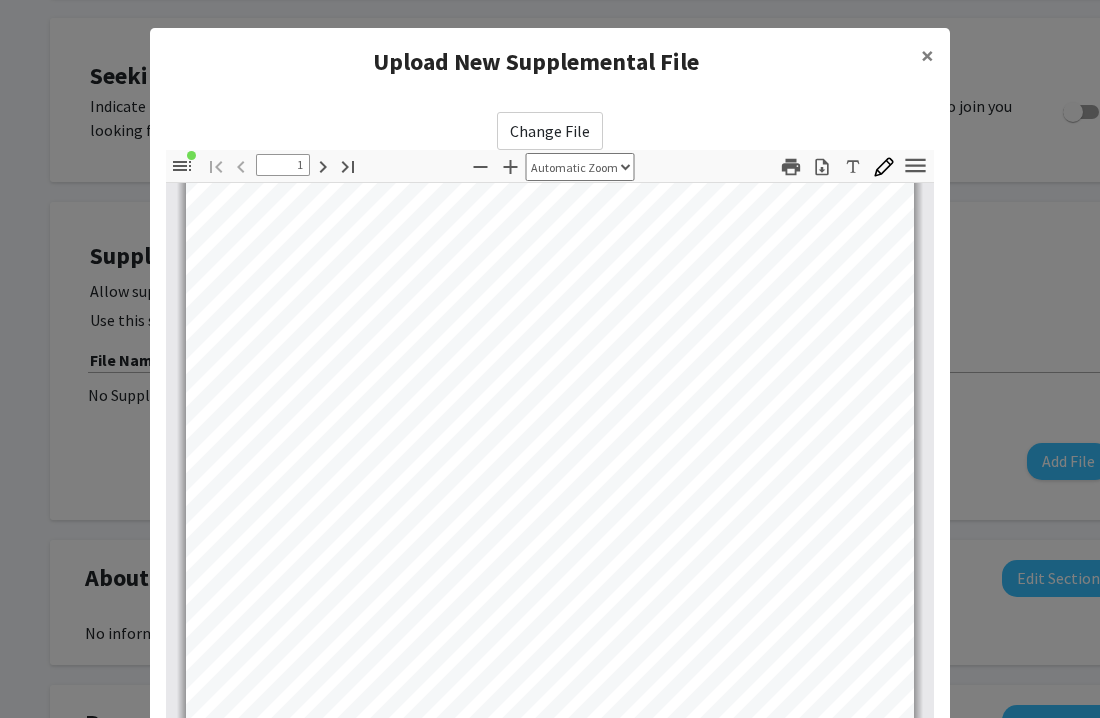 scroll, scrollTop: 0, scrollLeft: 0, axis: both 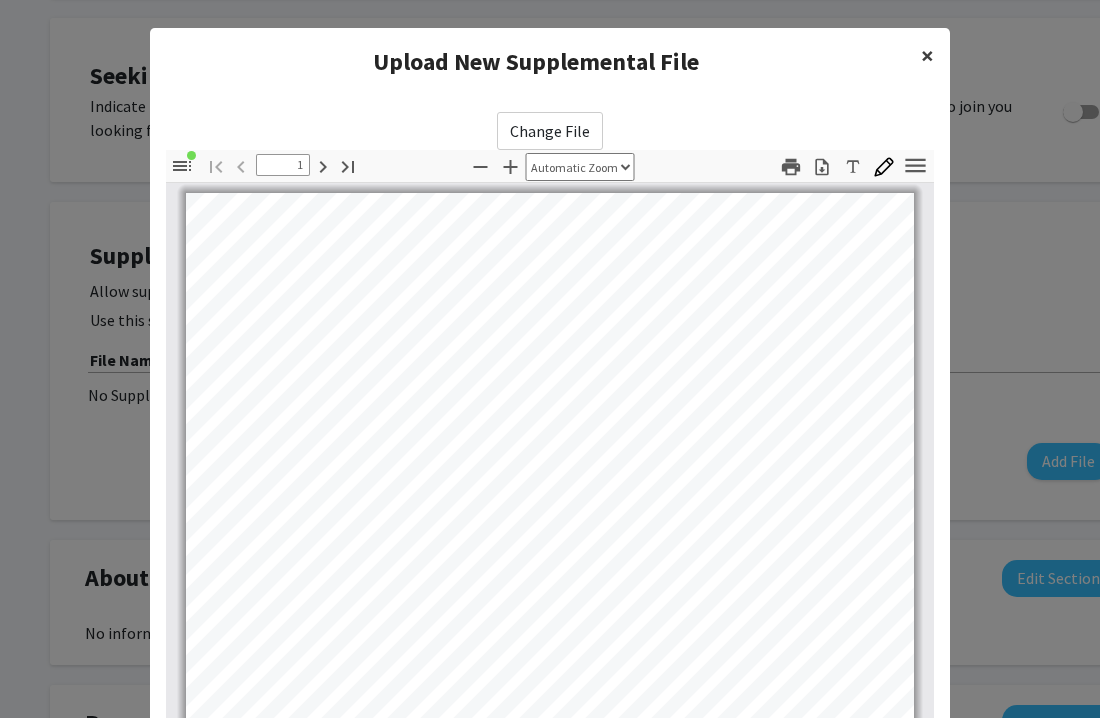 click on "×" 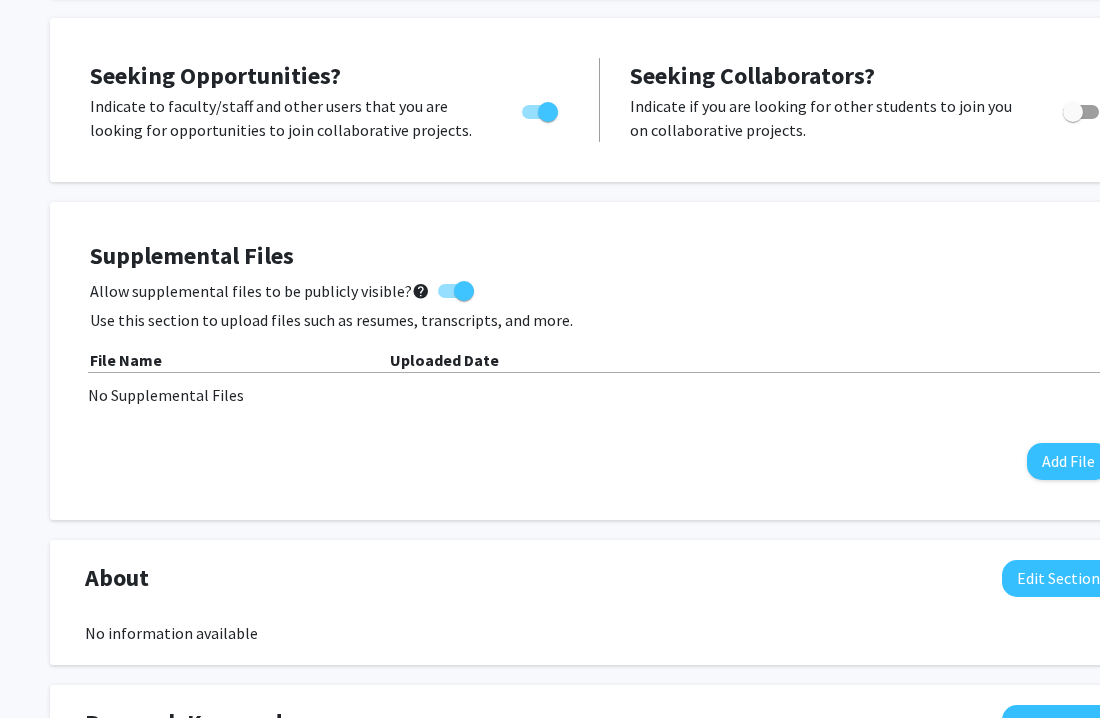 scroll, scrollTop: 358, scrollLeft: 100, axis: both 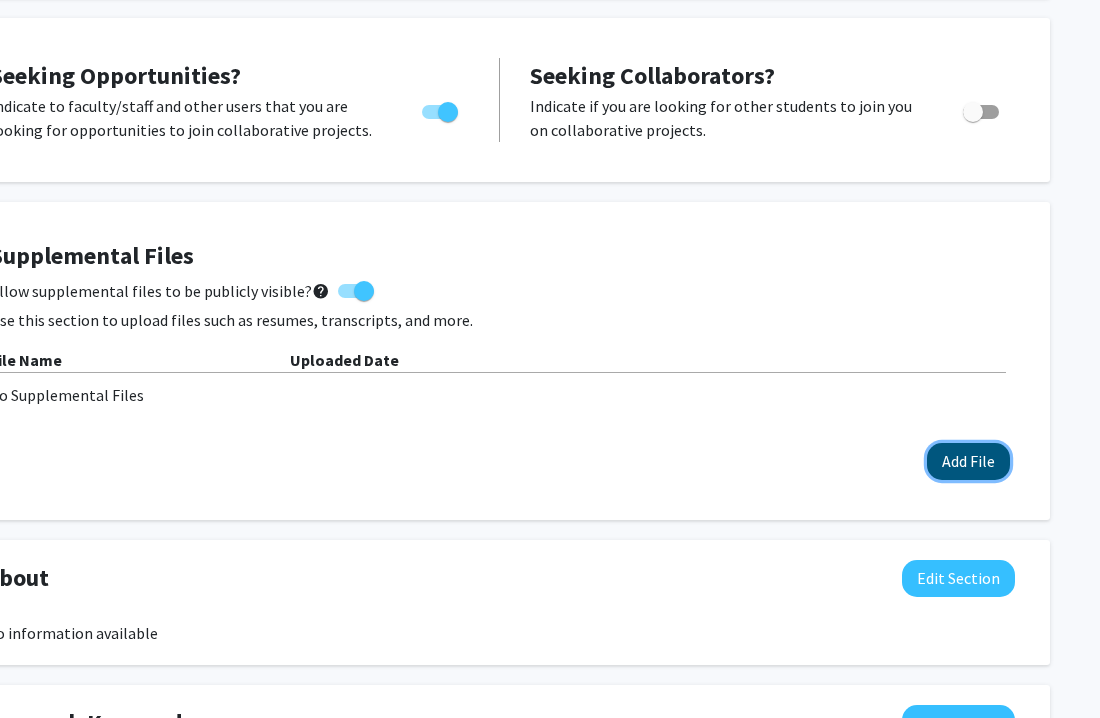 click on "Add File" 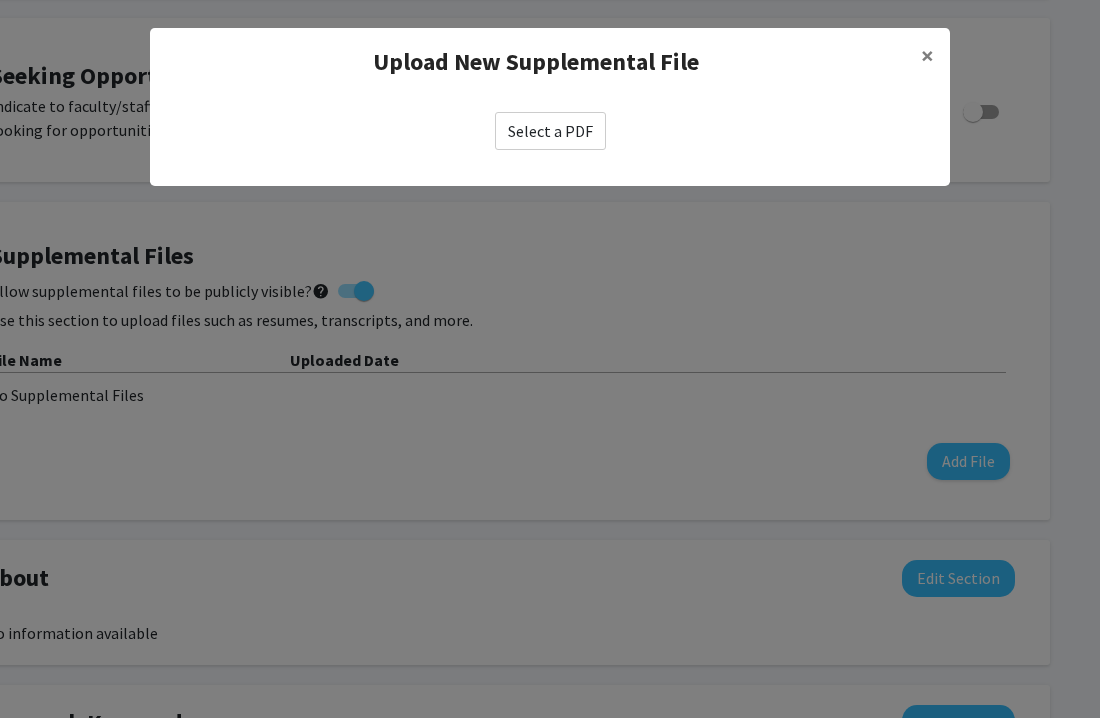 click on "Select a PDF" 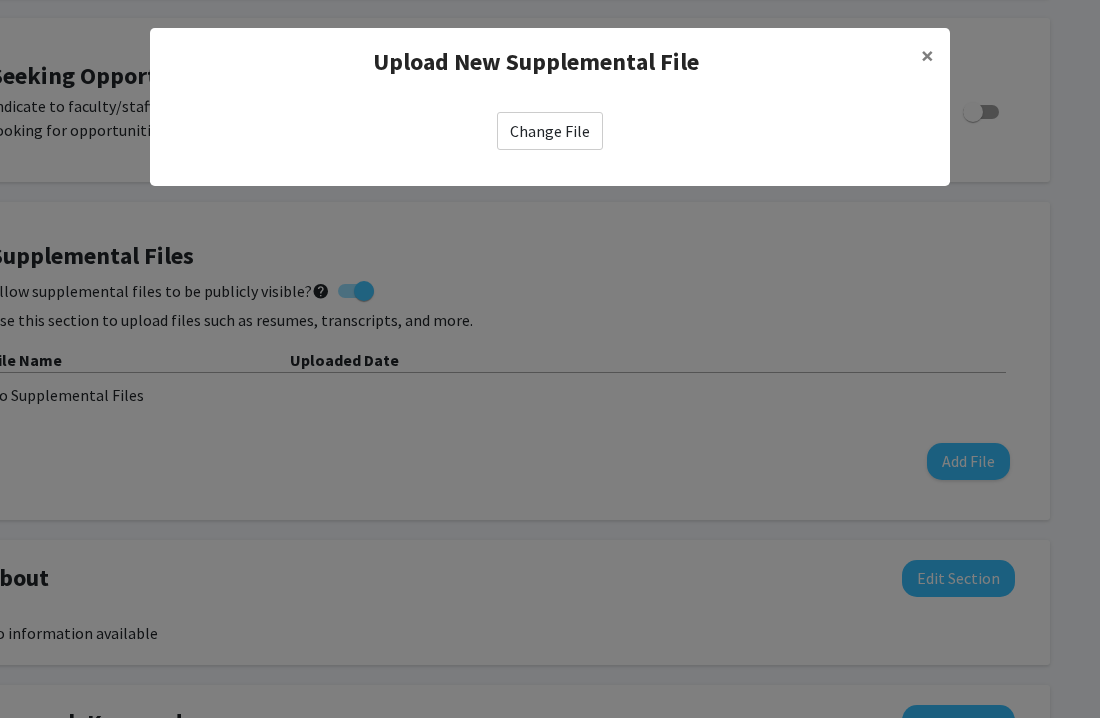 select on "custom" 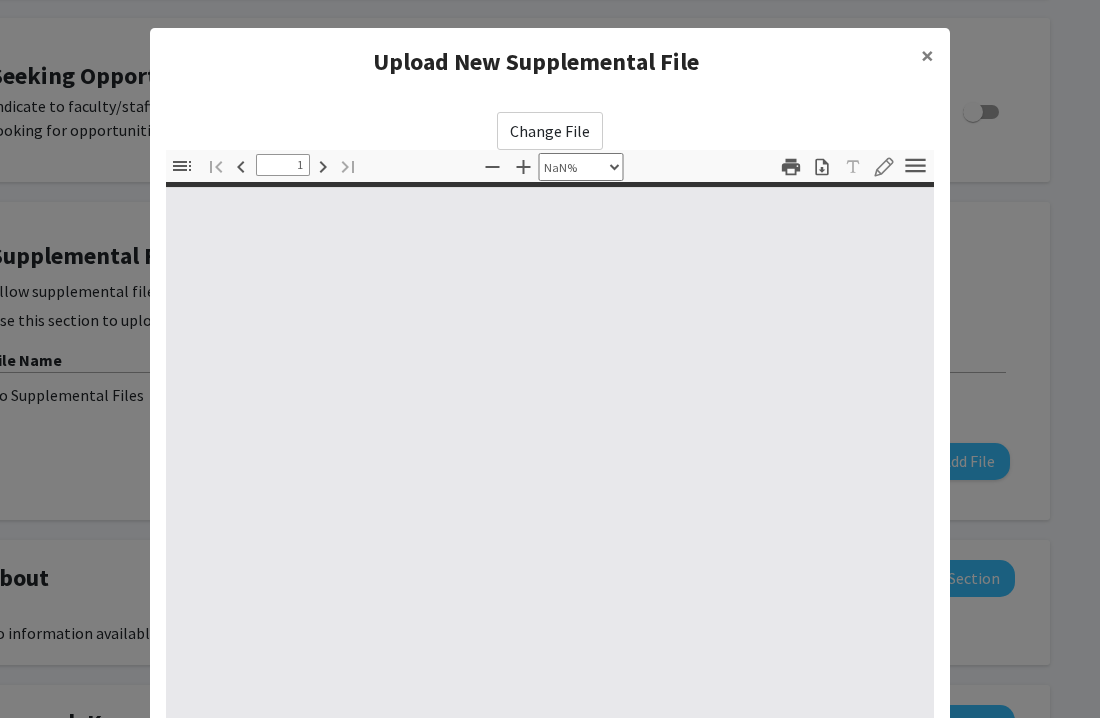 type on "0" 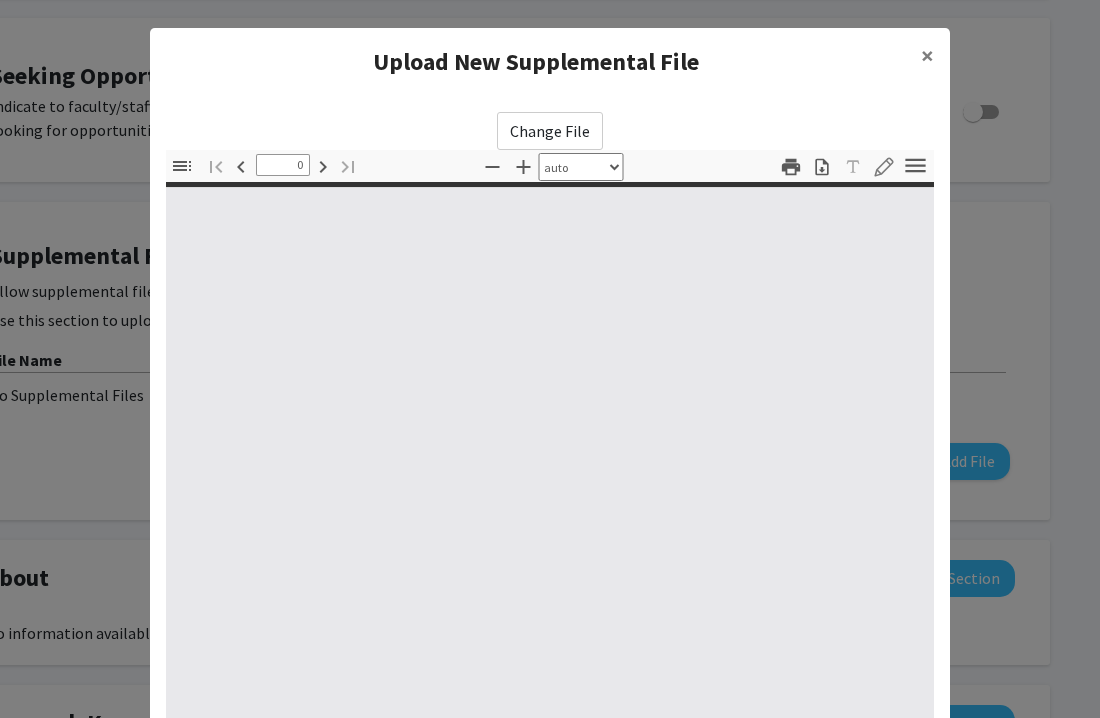 select on "custom" 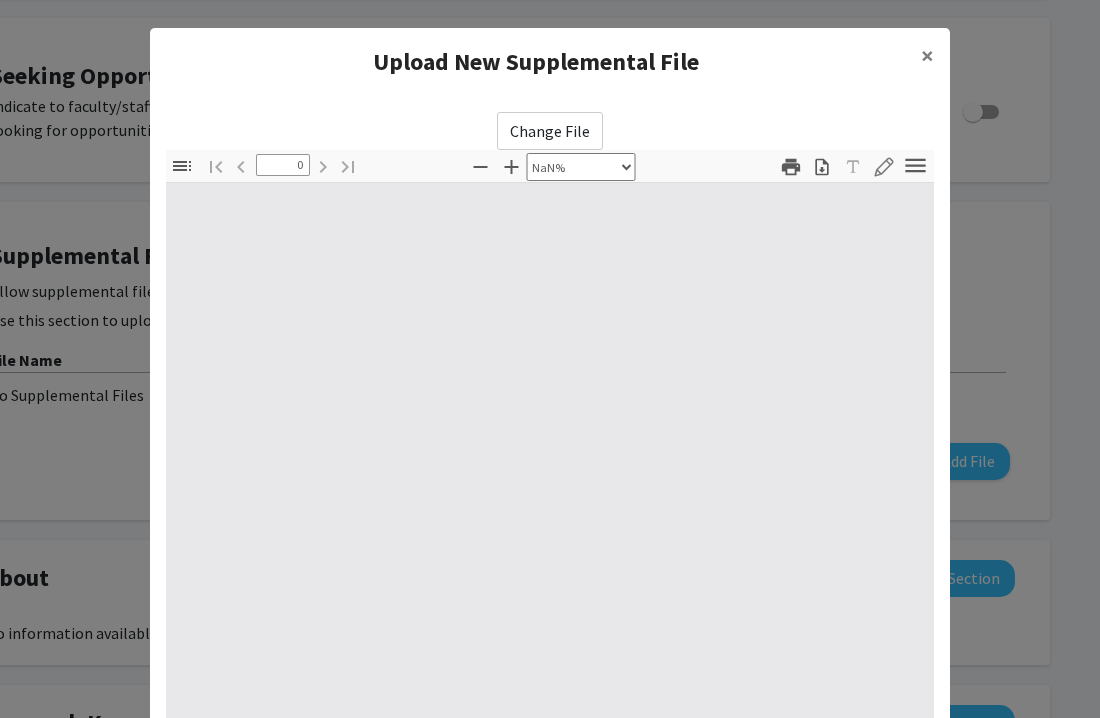 type on "1" 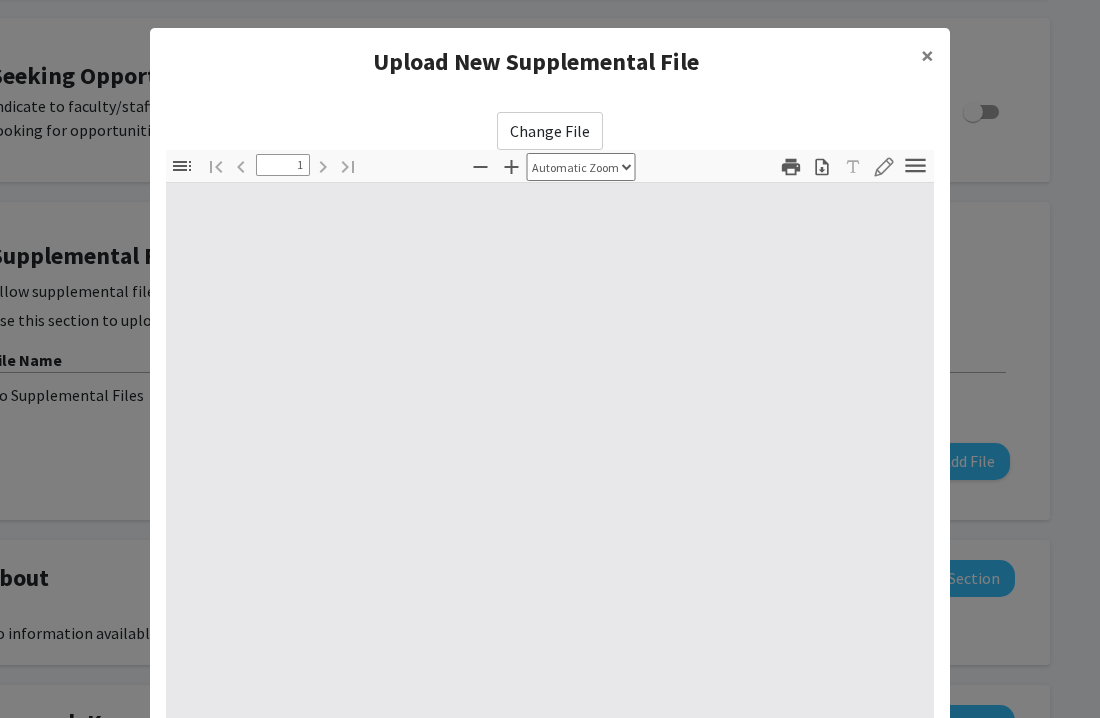 select on "auto" 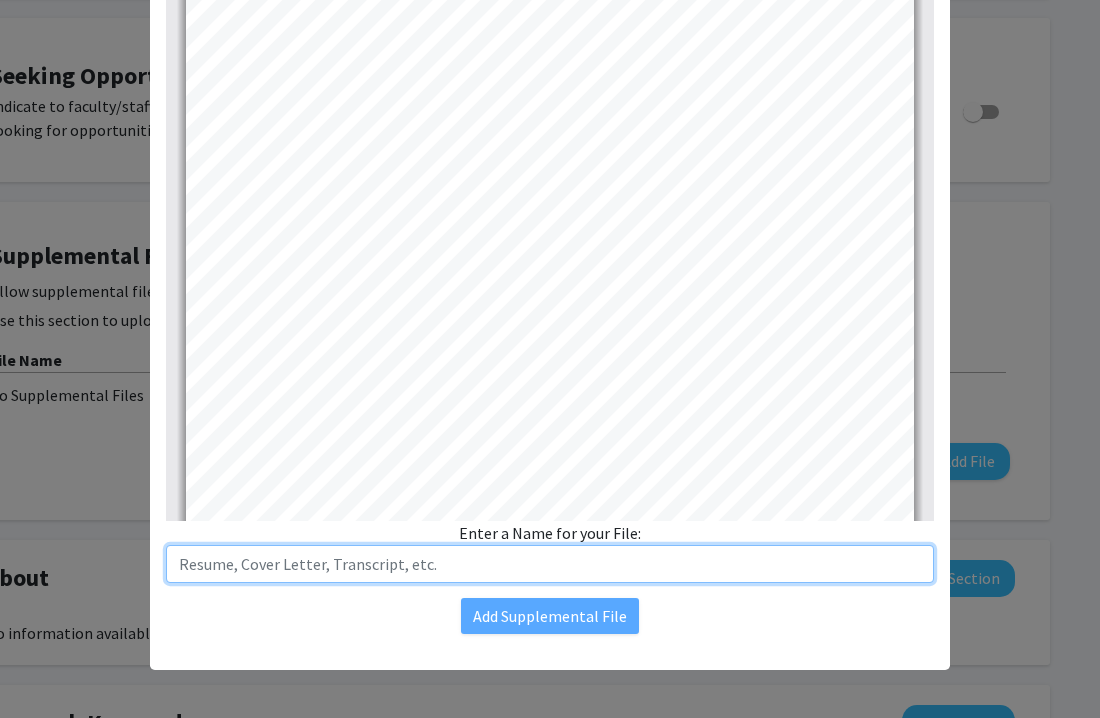 click at bounding box center (550, 564) 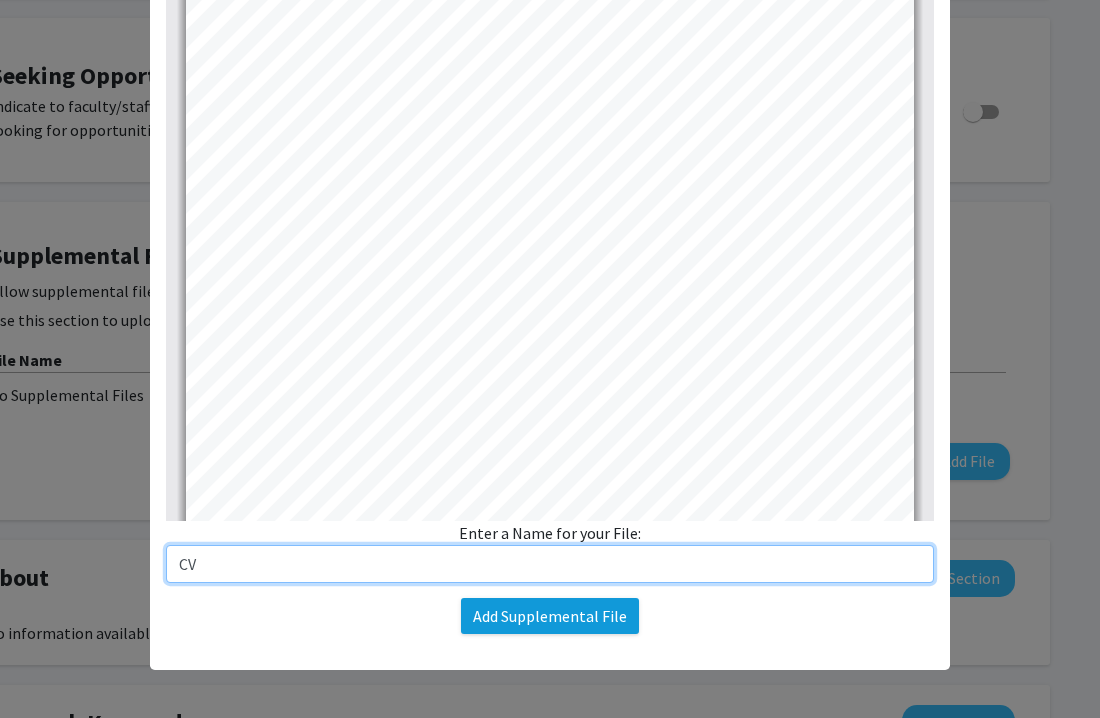 type on "CV" 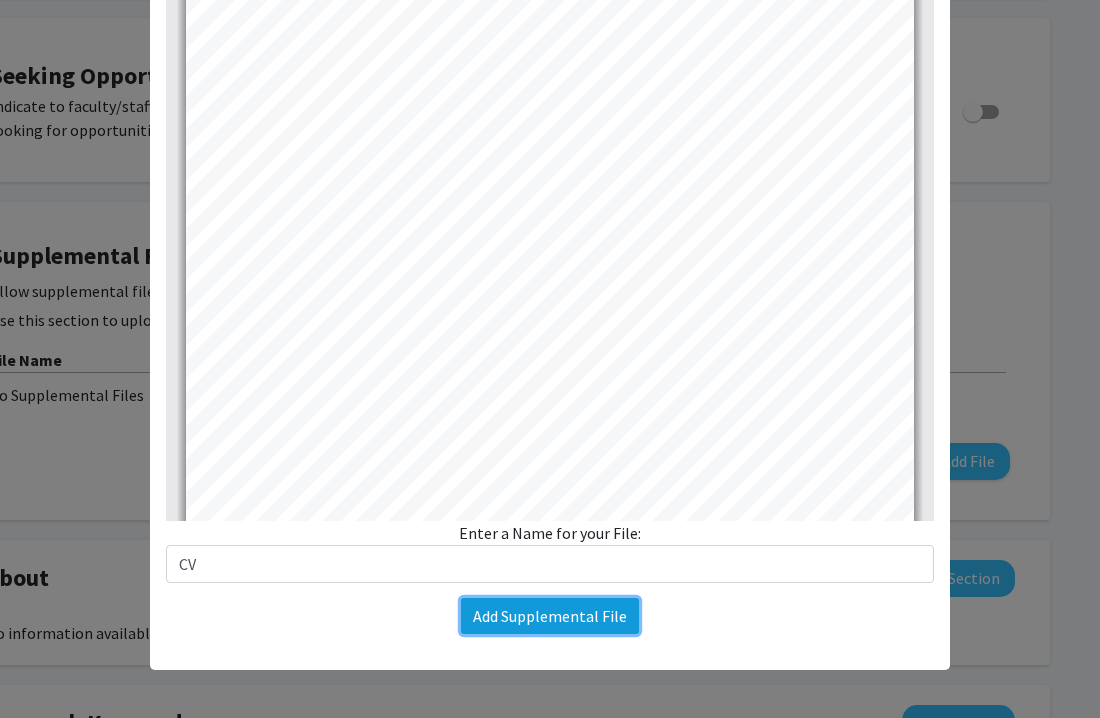 click on "Add Supplemental File" 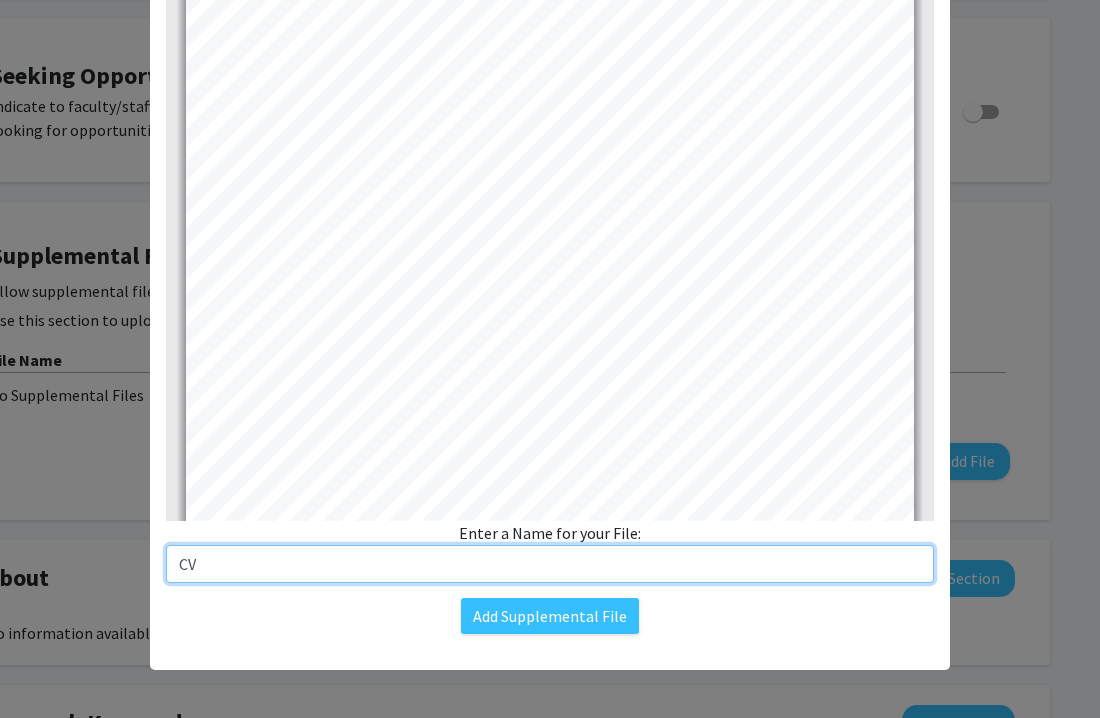click on "CV" at bounding box center (550, 564) 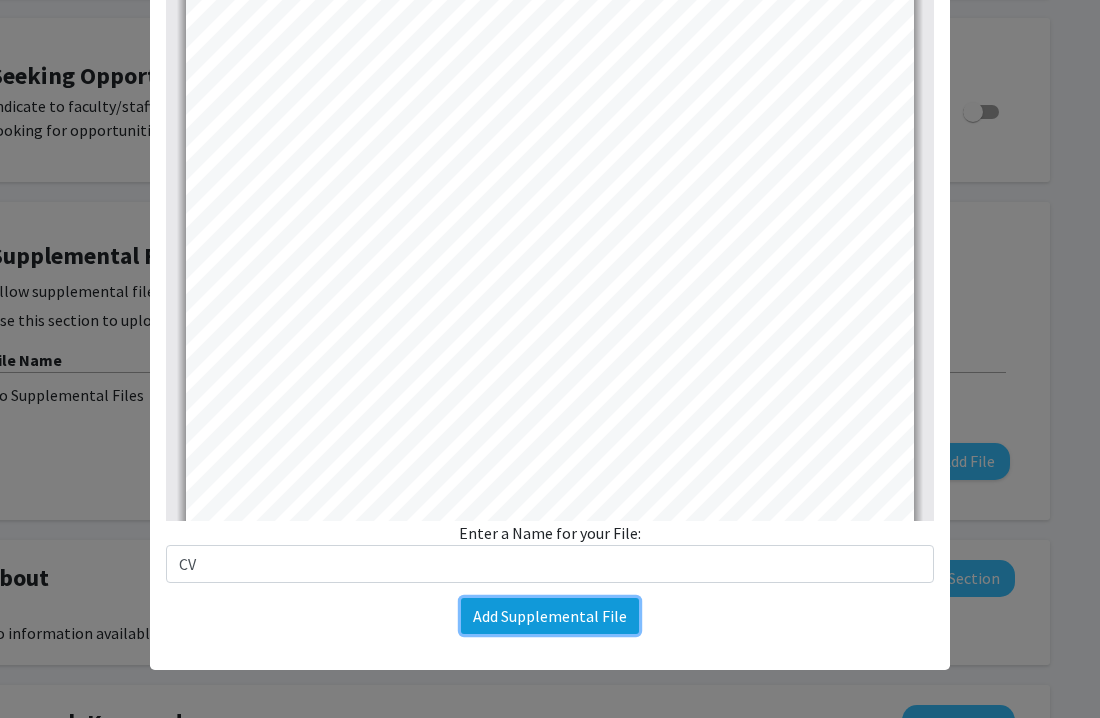 click on "Add Supplemental File" 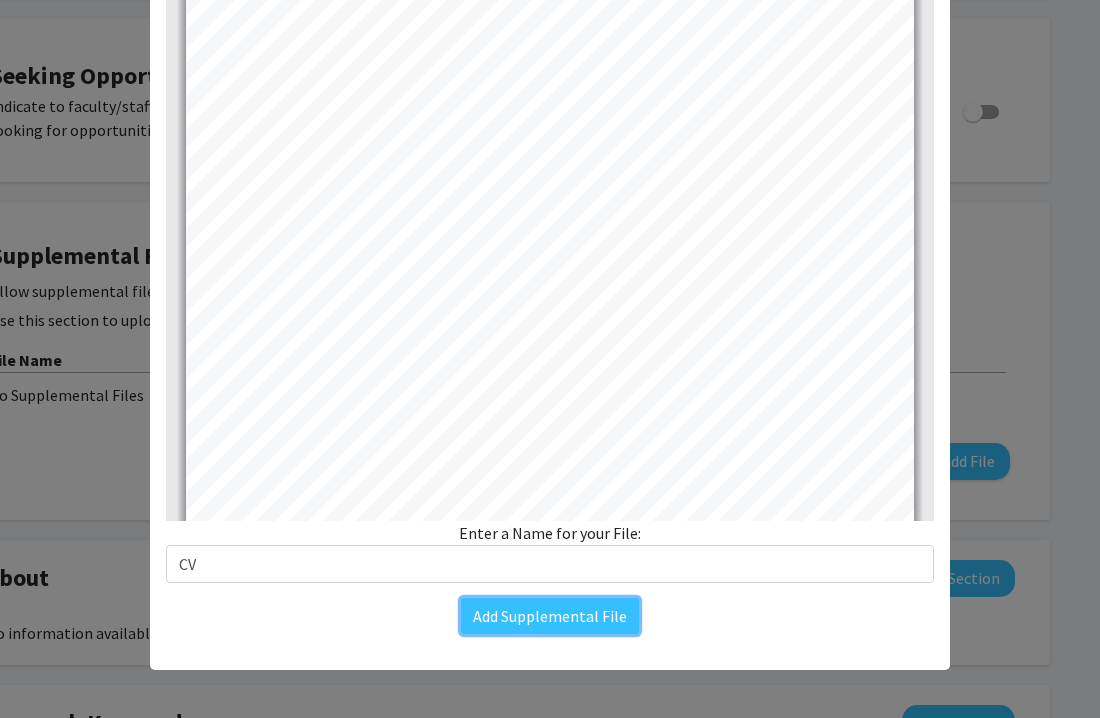 scroll, scrollTop: 0, scrollLeft: 0, axis: both 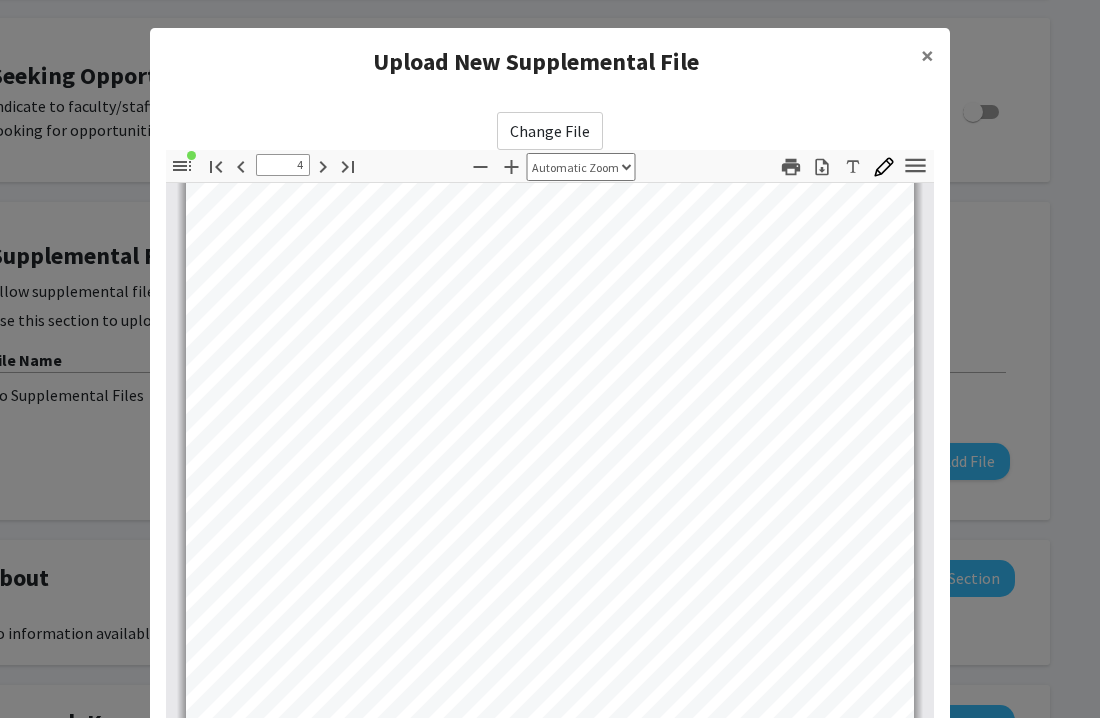 type on "5" 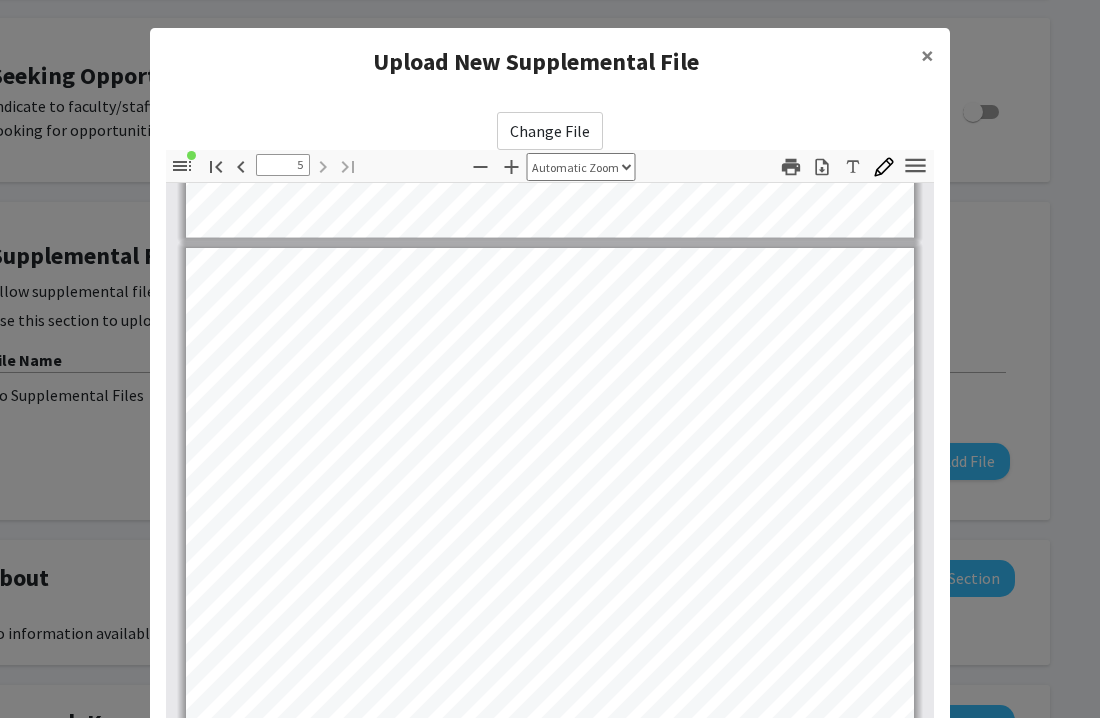 scroll, scrollTop: 4153, scrollLeft: 0, axis: vertical 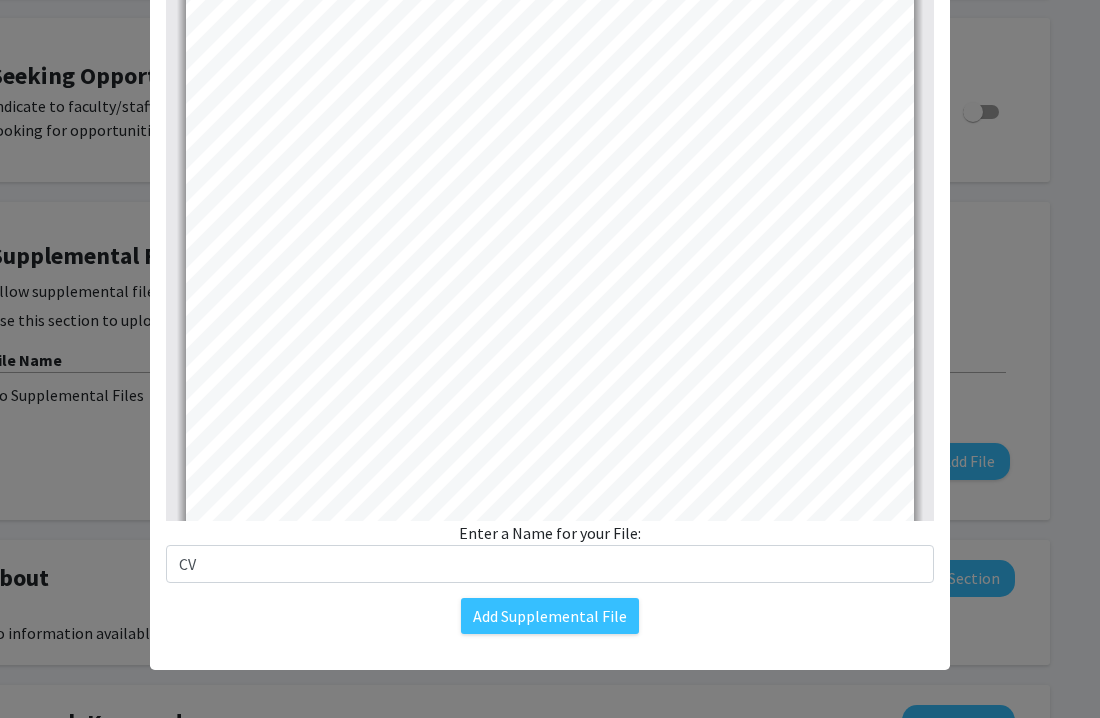 click on "Change File Thumbnails Document Outline Attachments Layers Current Outline Item [FULL NAME] ACADEMIC PROFILE EDUCATION RESEARCH EXPERIENCE RELEVANT ACADEMIC EXPERIENCE TECHNICAL AND ANALYTICAL SKILLS LEADERSHIP AND PROFESSIONAL EXPERIENCE AWARDS AND RECOGNITION RELEVANT COURSEWORK AND PREPARATION COMMUNITY ENGAGEMENT AND SERVICE PROFESSIONAL DEVELOPMENT LANGUAGES AND CULTURAL COMPETENCY AVAILABILITY AND COMMITMENT RESEARCH INTERESTS REFERENCES Toggle Sidebar Find Go to First Page Previous 5 of 5 Next Go to Last Page Zoom Out Zoom In Automatic Zoom Actual Size Page Fit Page Width 50% 100% 125% 150% 200% 300% 400% NaN% Hand Tool Text Selection Tool Presentation Mode Open Print Download Text Draw Tools Color #000000 Size Color #000000 Thickness Opacity Presentation Mode Open Print Download Go to First Page Previous Next Go to Last Page Rotate Clockwise Rotate Counterclockwise Text Selection Tool Hand Tool Page Scrolling Vertical Scrolling Horizontal Scrolling Wrapped Scrolling No Spreads Next" 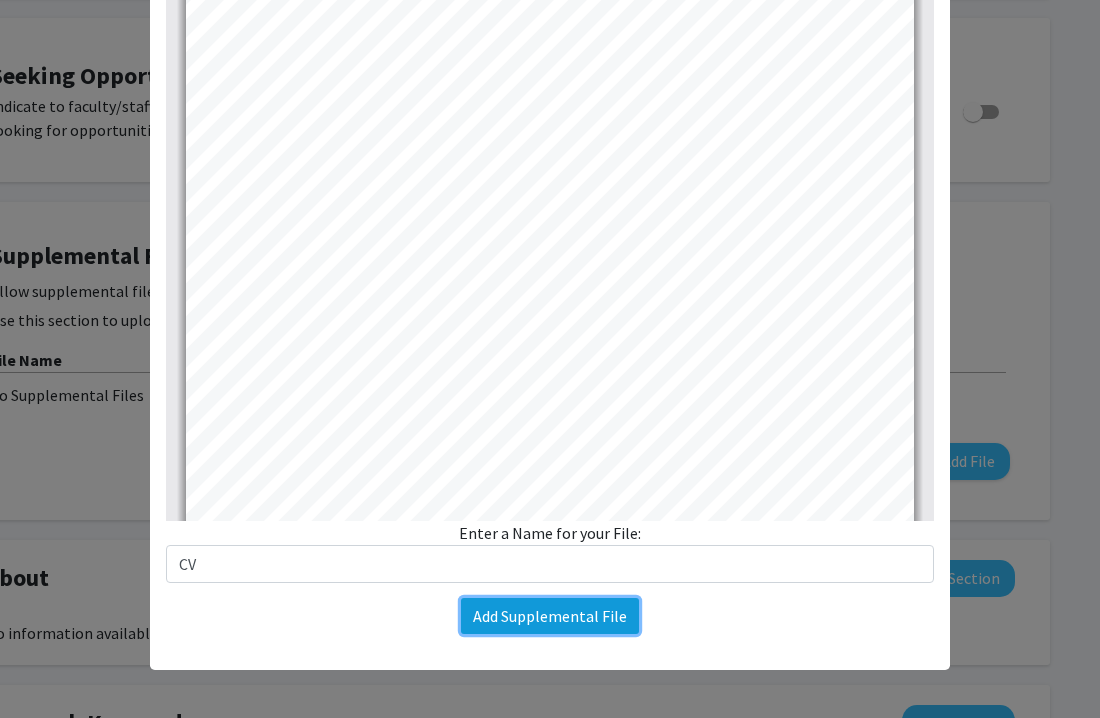 click on "Add Supplemental File" 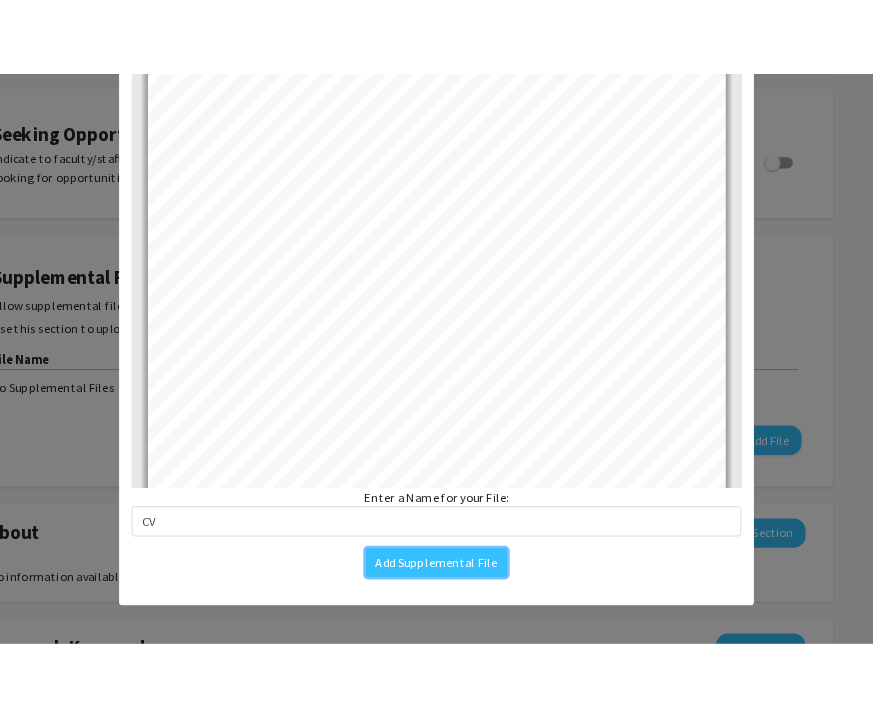 scroll, scrollTop: 358, scrollLeft: 0, axis: vertical 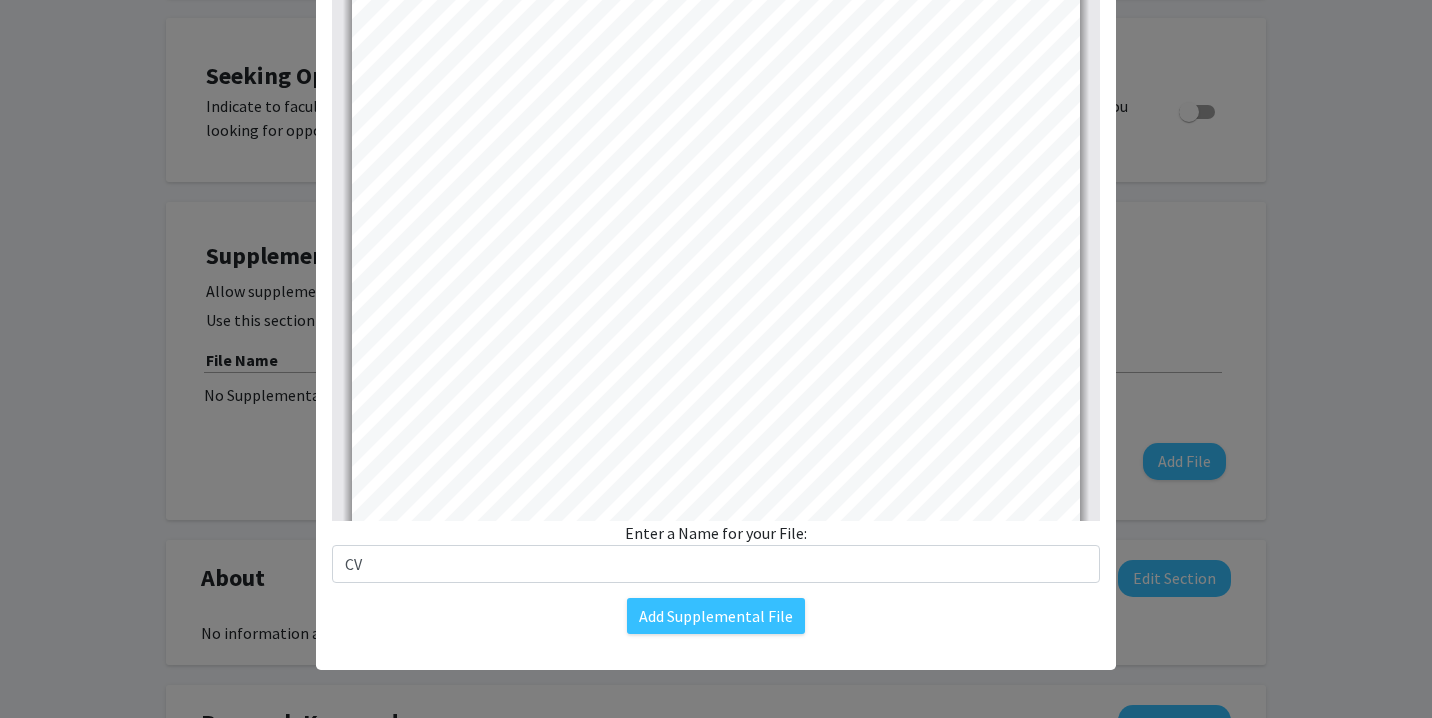 click on "Upload New Supplemental File × Change File Thumbnails Document Outline Attachments Layers Current Outline Item [FULL NAME] ACADEMIC PROFILE EDUCATION RESEARCH EXPERIENCE RELEVANT ACADEMIC EXPERIENCE TECHNICAL AND ANALYTICAL SKILLS LEADERSHIP AND PROFESSIONAL EXPERIENCE AWARDS AND RECOGNITION RELEVANT COURSEWORK AND PREPARATION COMMUNITY ENGAGEMENT AND SERVICE PROFESSIONAL DEVELOPMENT LANGUAGES AND CULTURAL COMPETENCY AVAILABILITY AND COMMITMENT RESEARCH INTERESTS REFERENCES Toggle Sidebar Find Go to First Page Previous 5 of 5 Next Go to Last Page Zoom Out Zoom In Automatic Zoom Actual Size Page Fit Page Width 50% 100% 125% 150% 200% 300% 400% NaN% Hand Tool Text Selection Tool Presentation Mode Open Print Download Text Draw Tools Color #000000 Size Color #000000 Thickness Opacity Presentation Mode Open Print Download Go to First Page Previous Next Go to Last Page Rotate Clockwise Rotate Counterclockwise Text Selection Tool Hand Tool Page Scrolling Vertical Scrolling Horizontal Scrolling OK" 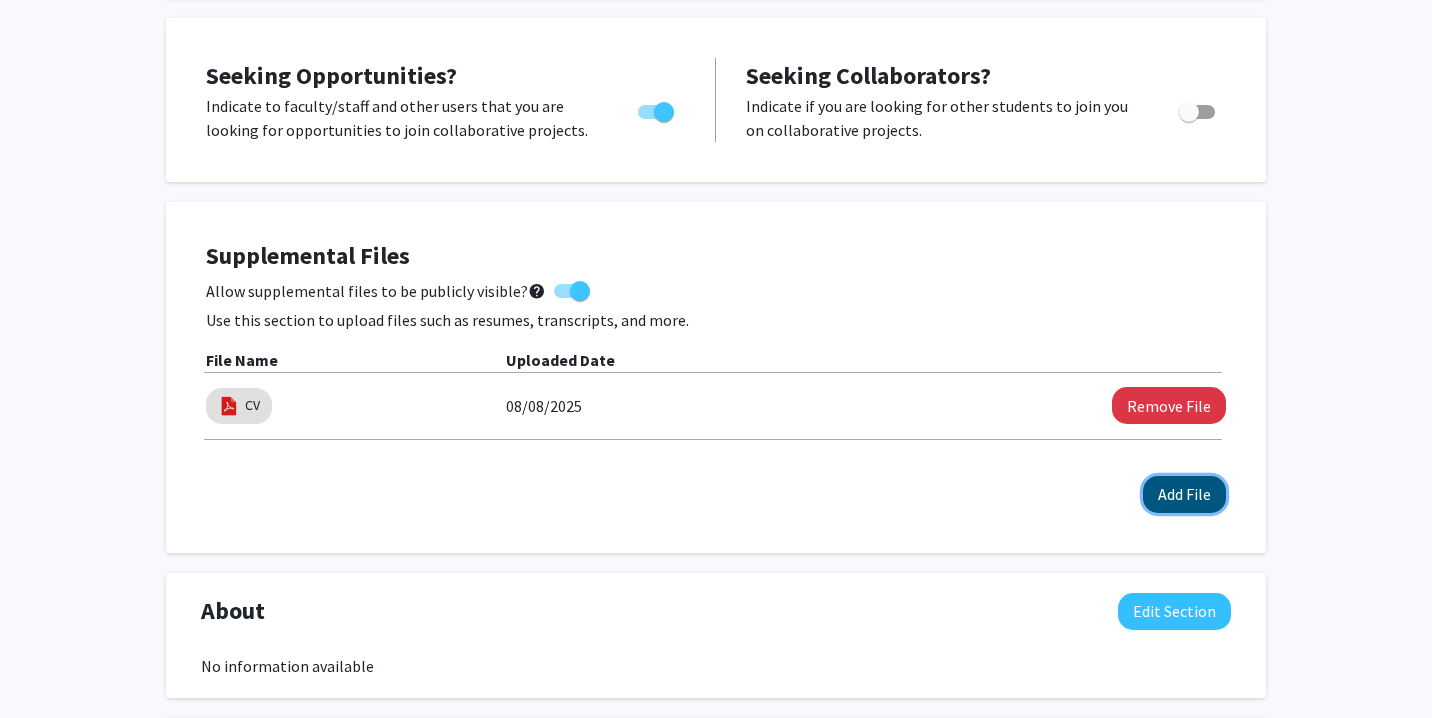 click on "Add File" 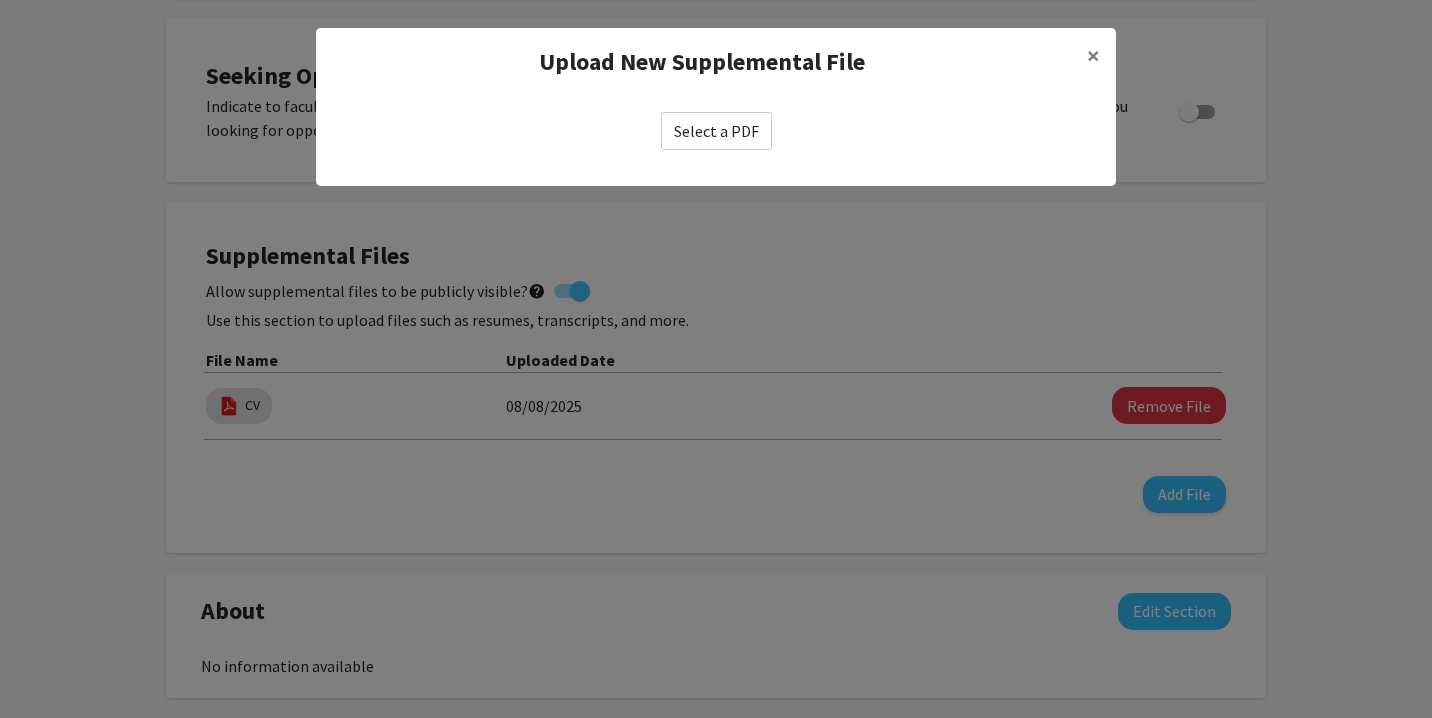 click on "Select a PDF" 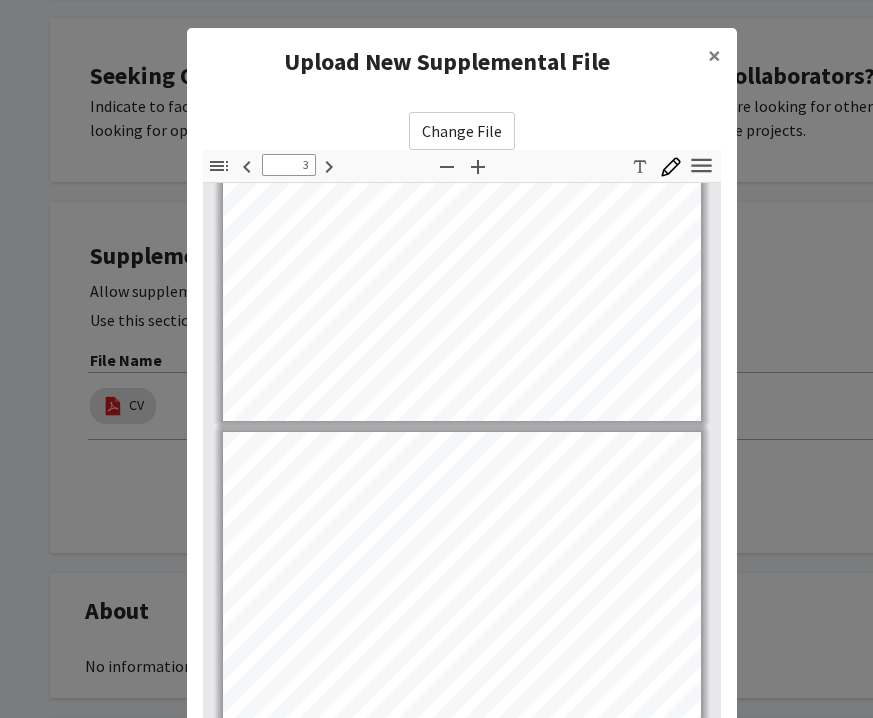 scroll, scrollTop: 1020, scrollLeft: 0, axis: vertical 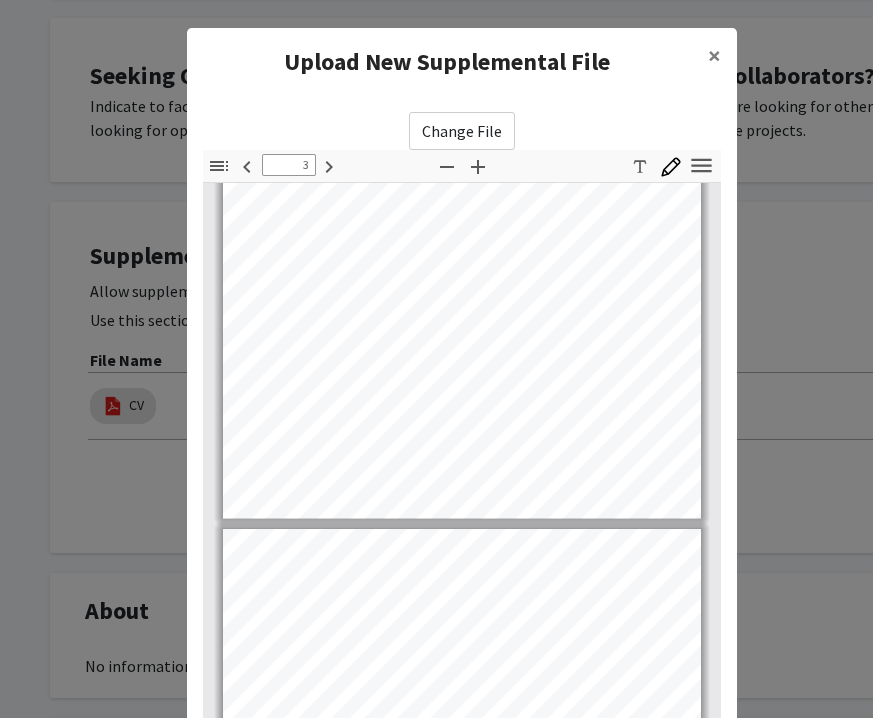 type on "4" 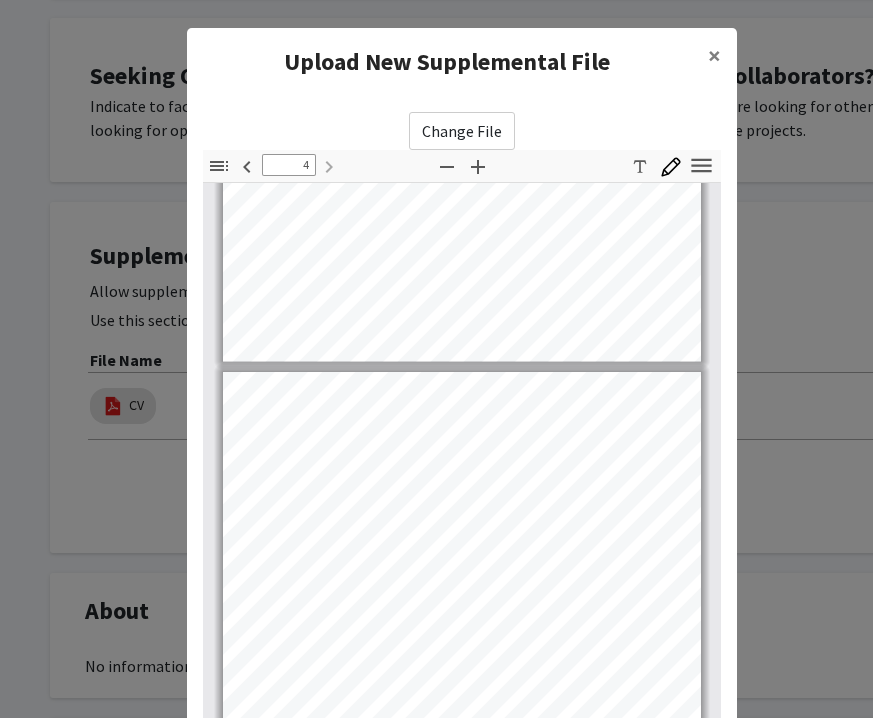 scroll, scrollTop: 1956, scrollLeft: 0, axis: vertical 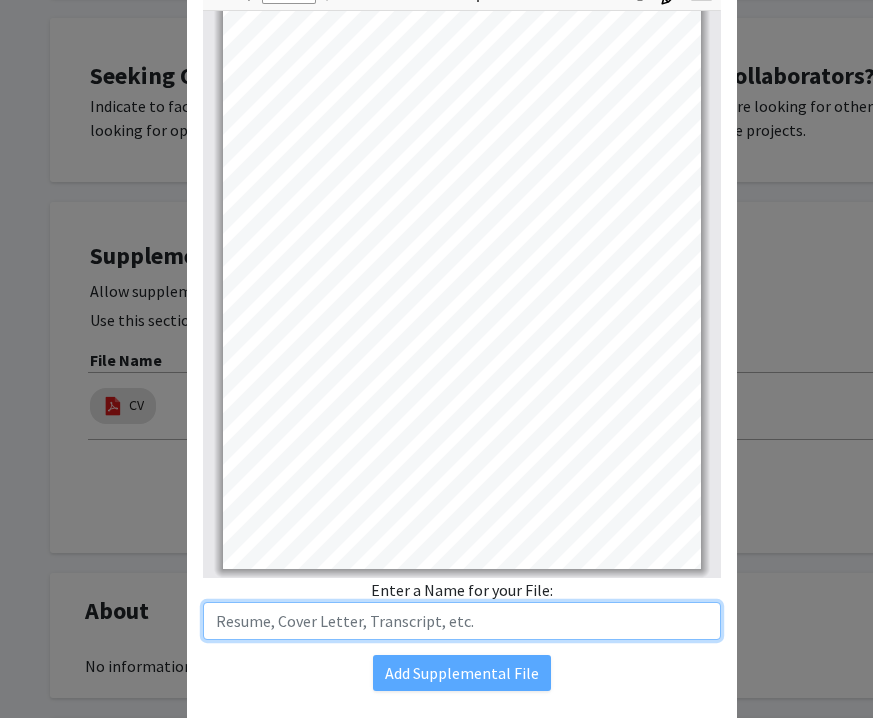 click at bounding box center [462, 621] 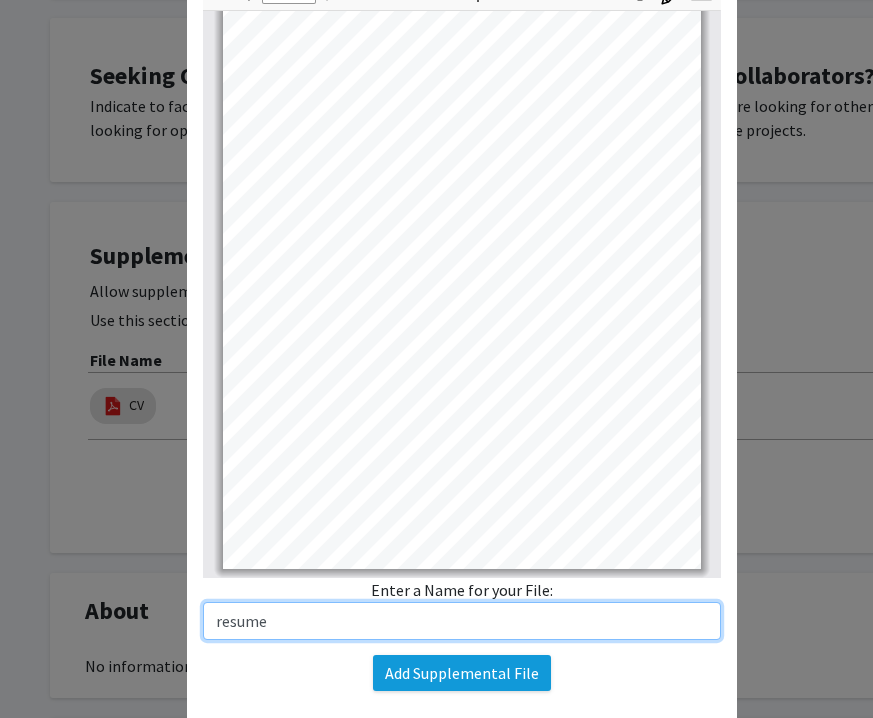 type on "resume" 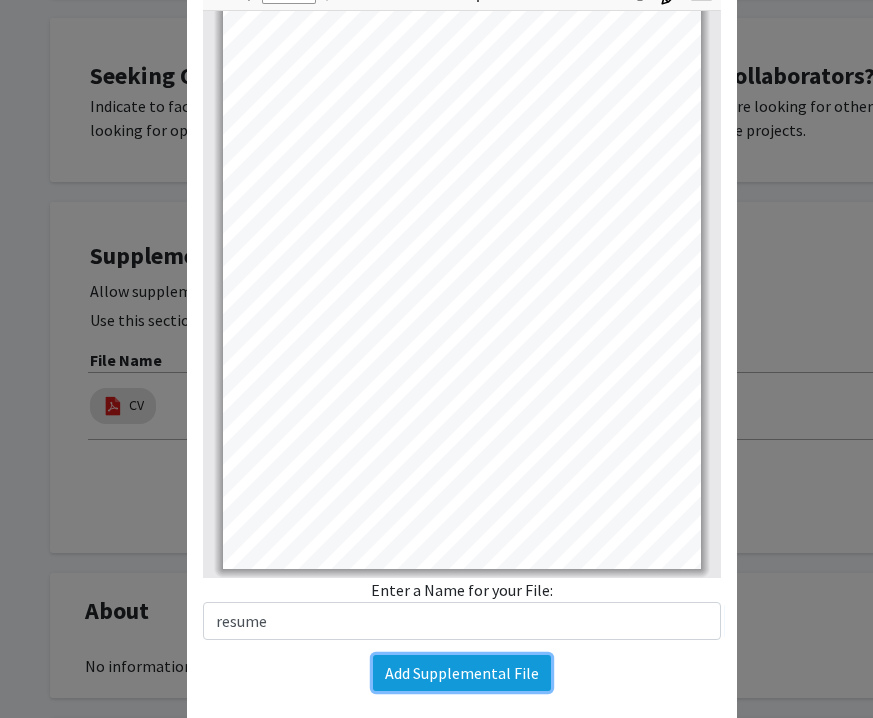 click on "Add Supplemental File" 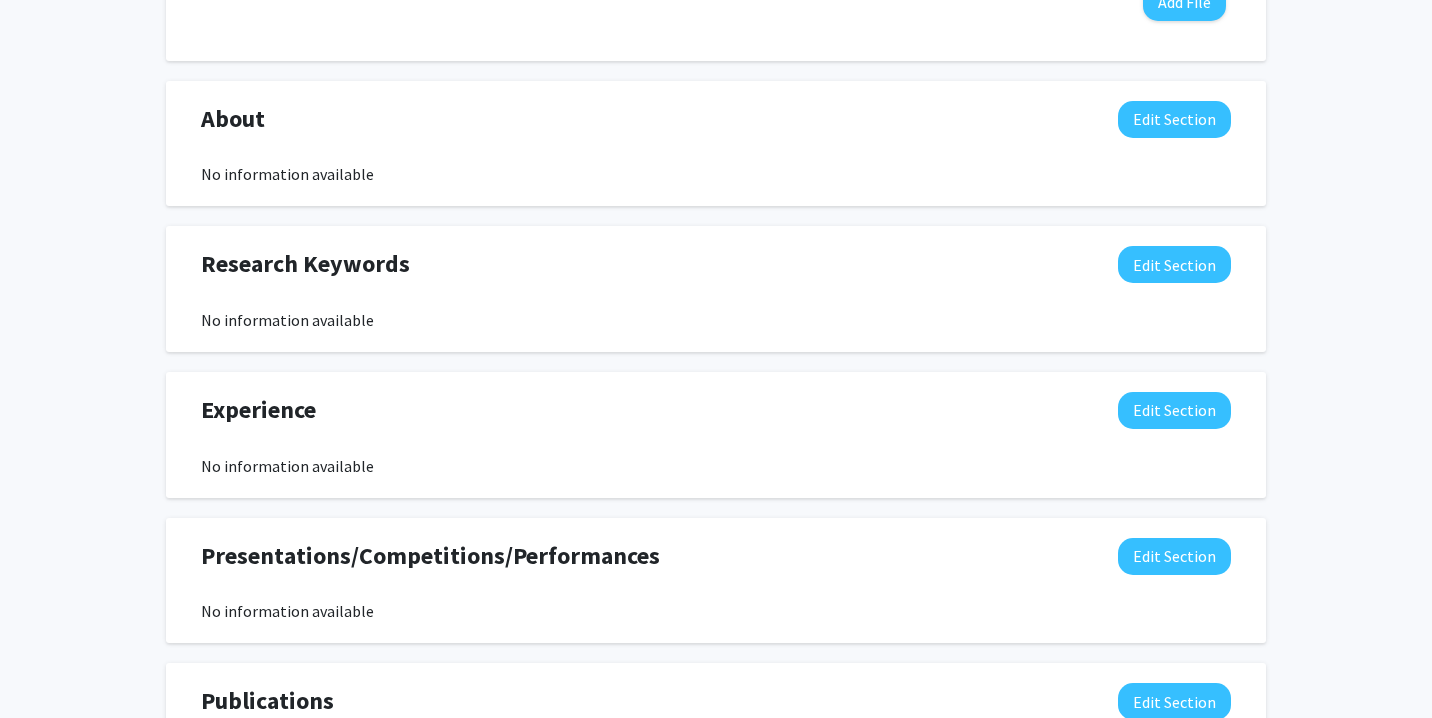 scroll, scrollTop: 913, scrollLeft: 0, axis: vertical 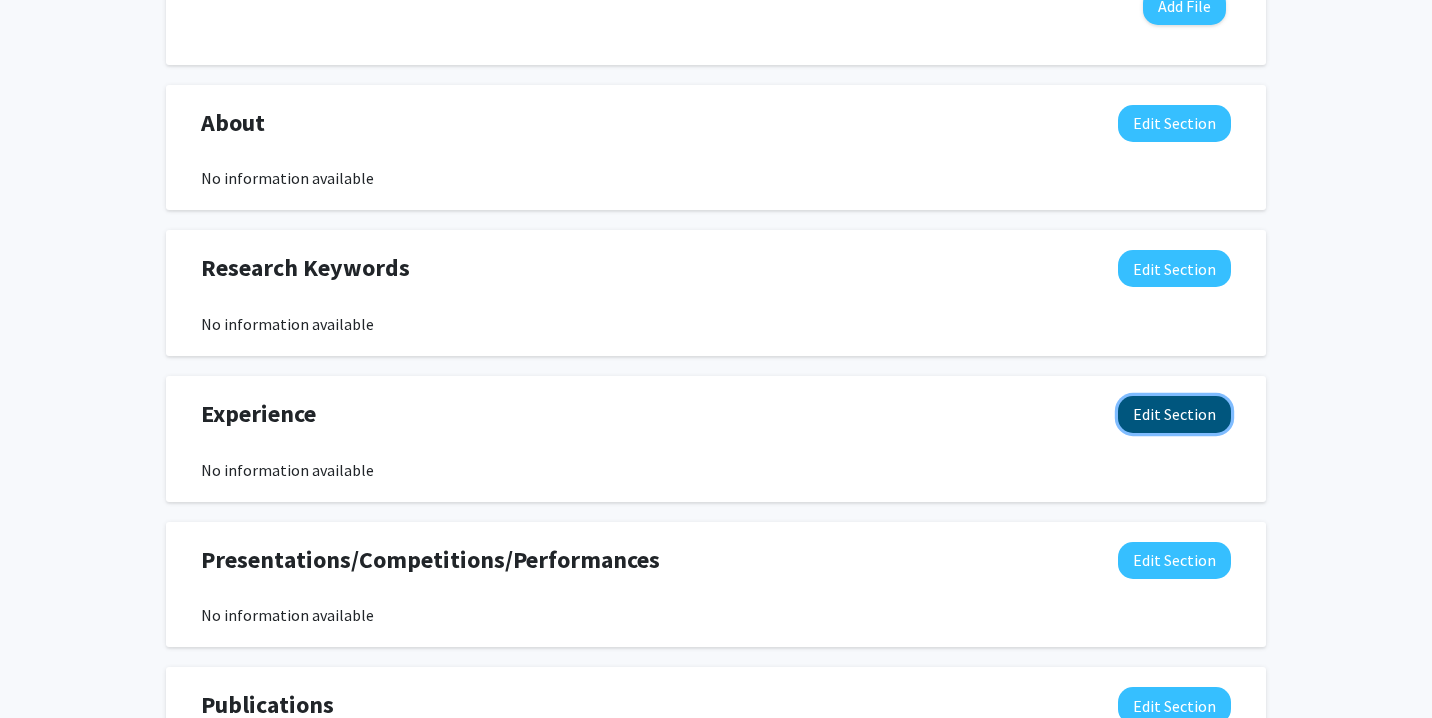 click on "Edit Section" 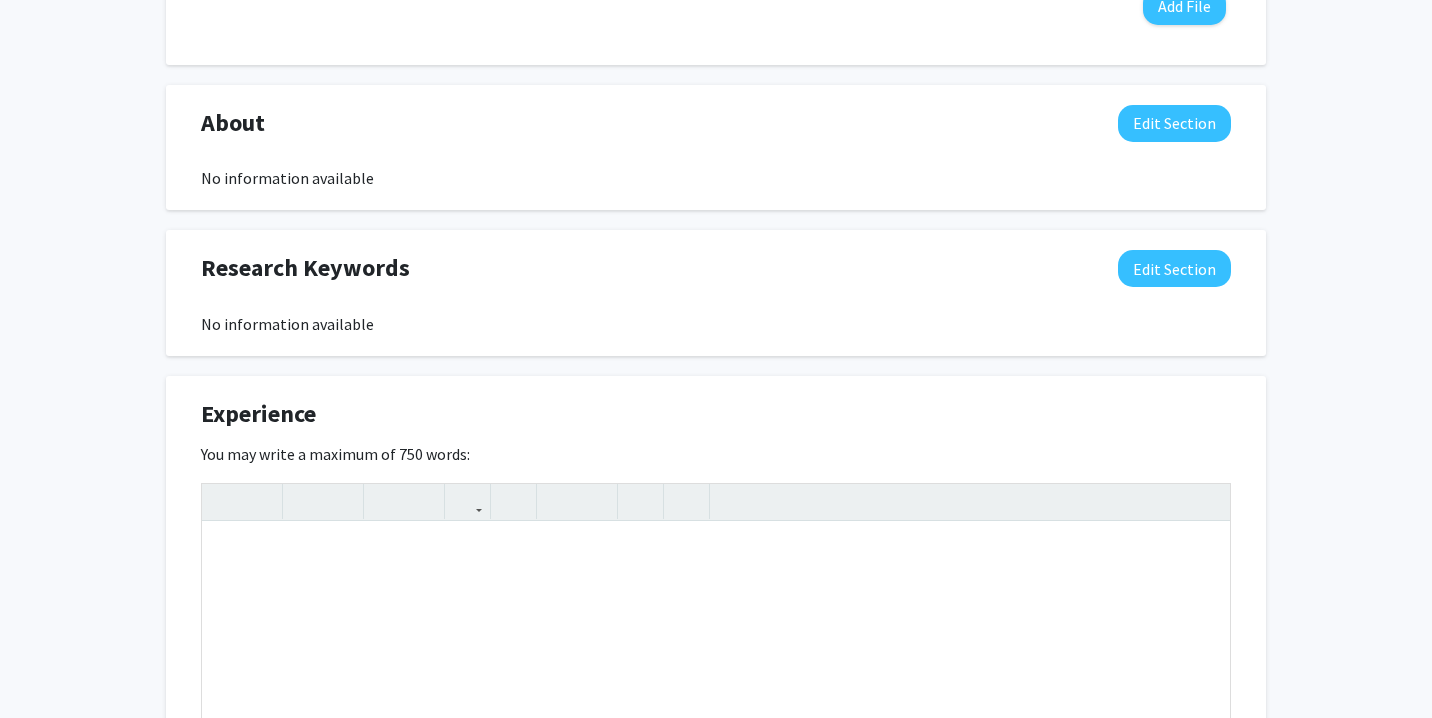 click on "Experience  Edit Section" 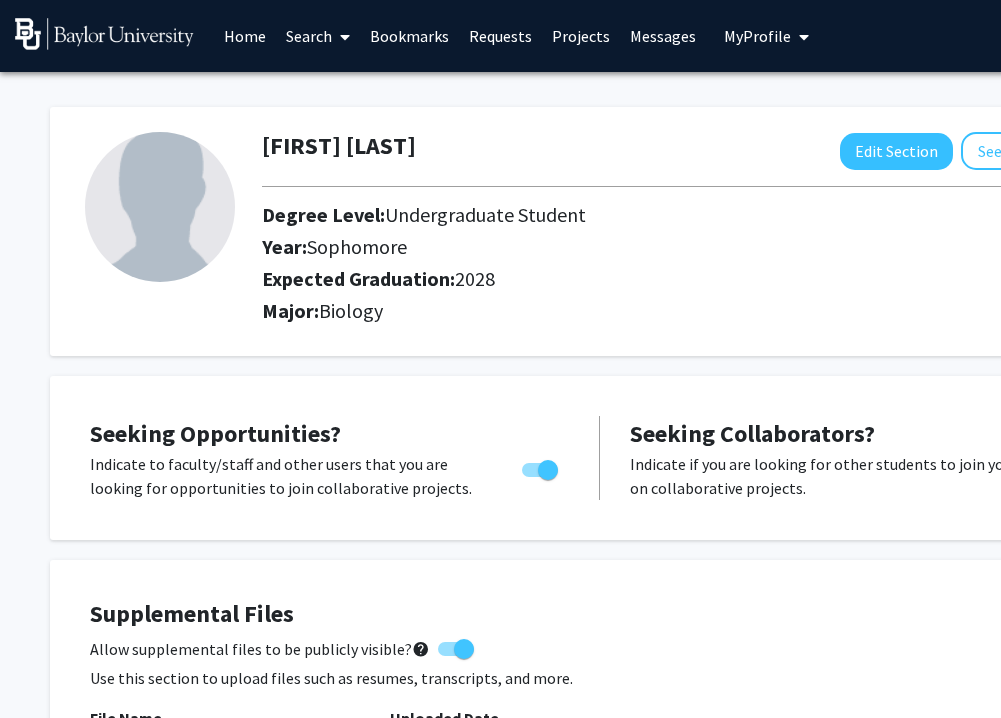 scroll, scrollTop: 42, scrollLeft: 0, axis: vertical 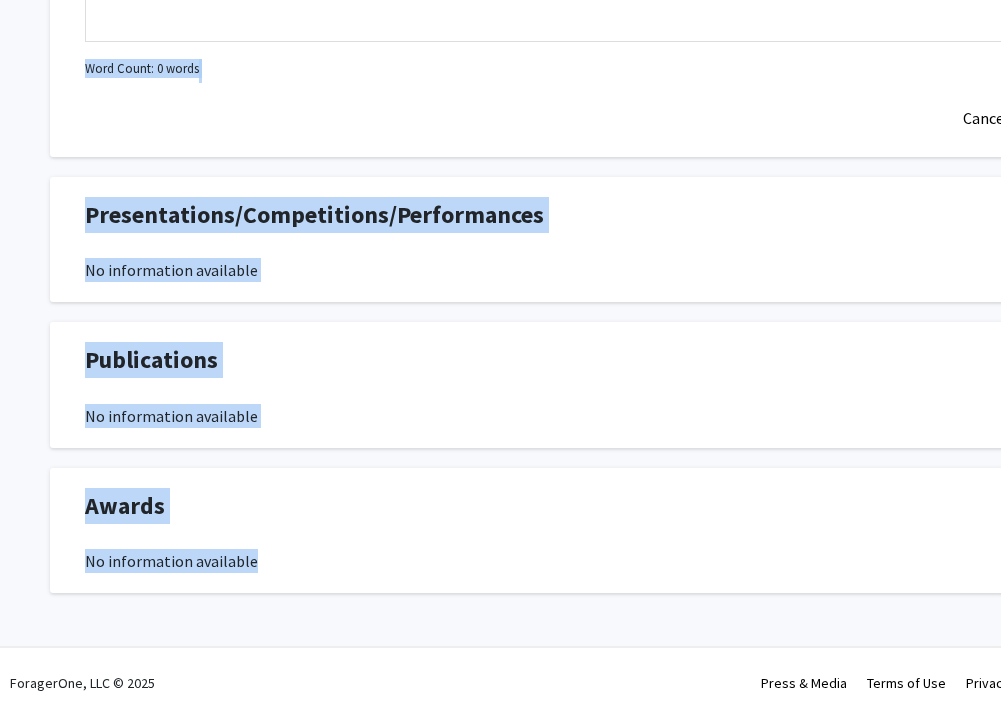 drag, startPoint x: 85, startPoint y: 241, endPoint x: 510, endPoint y: 586, distance: 547.40295 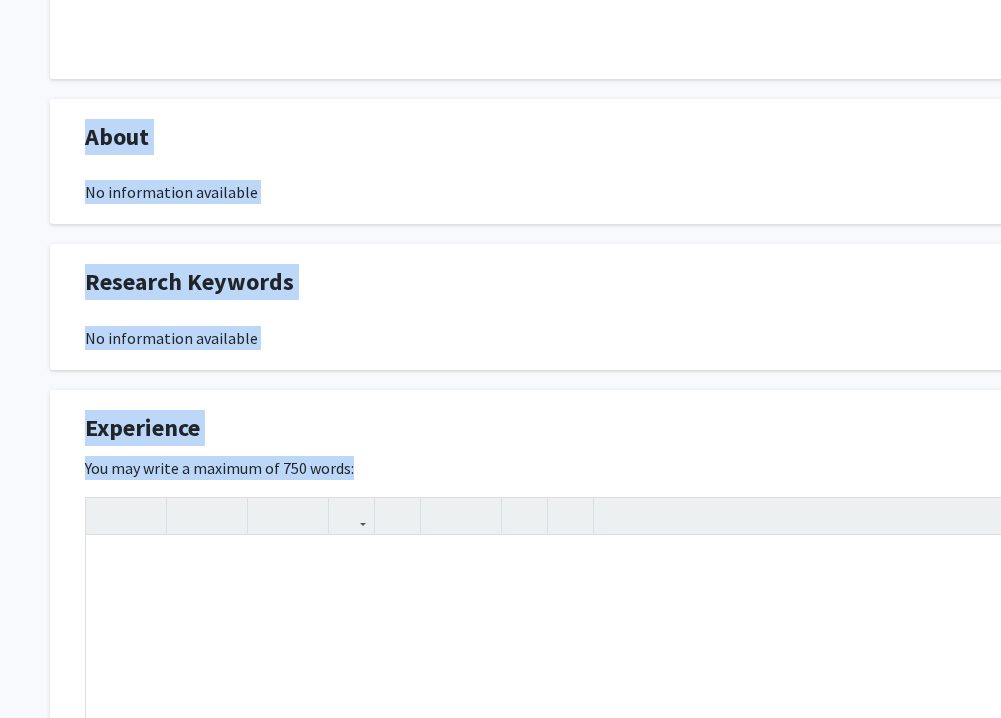 scroll, scrollTop: 741, scrollLeft: 0, axis: vertical 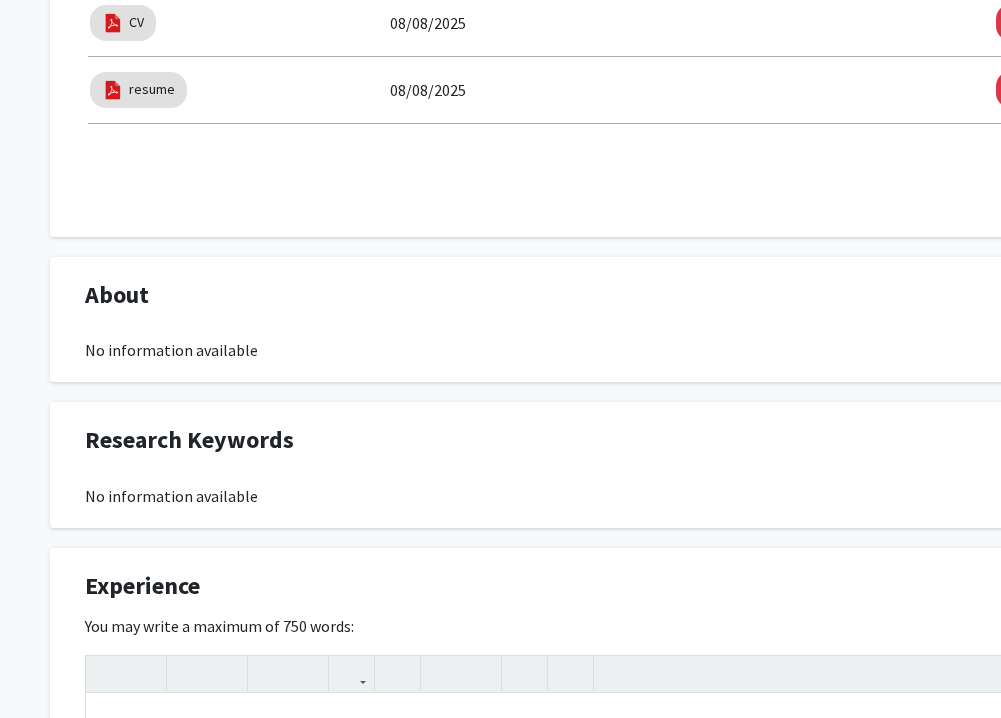 click on "No information available" 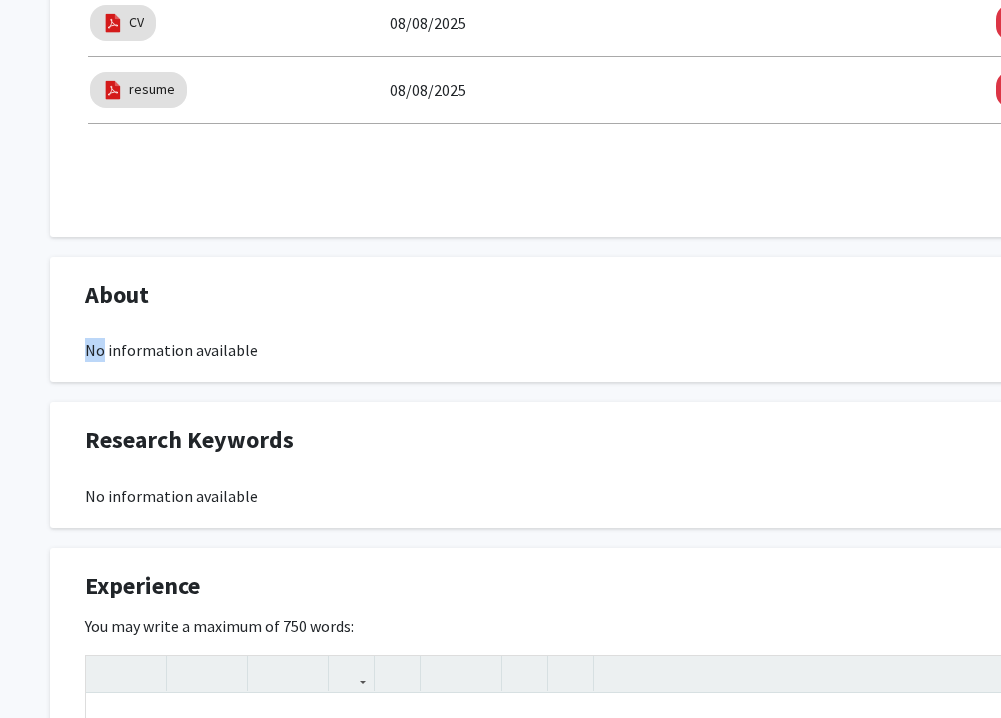 click on "No information available" 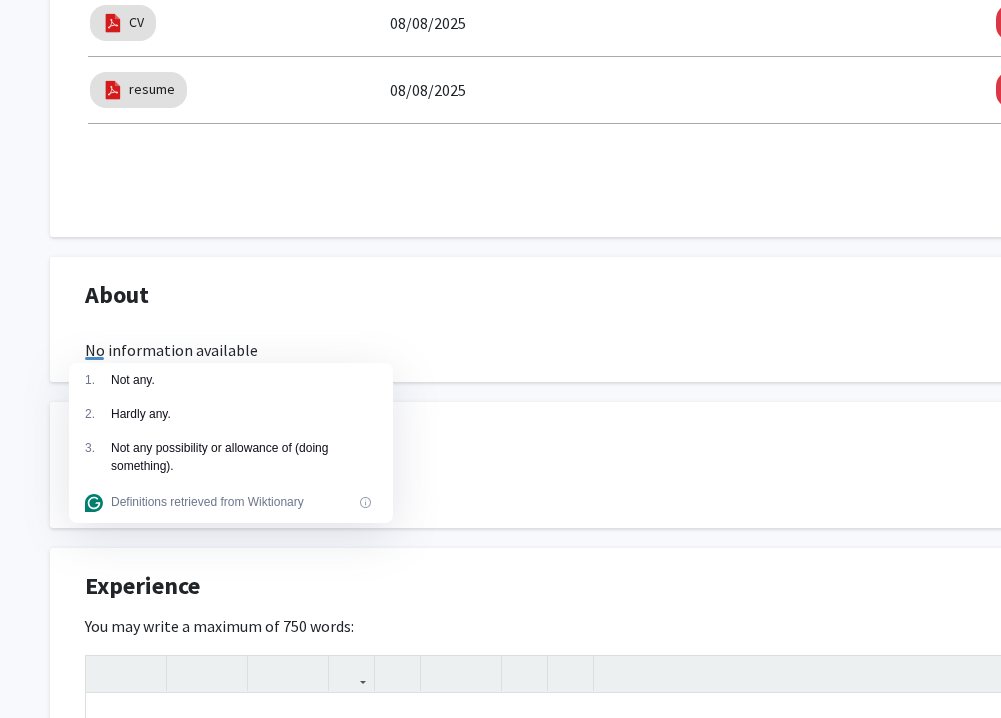 click on "About" 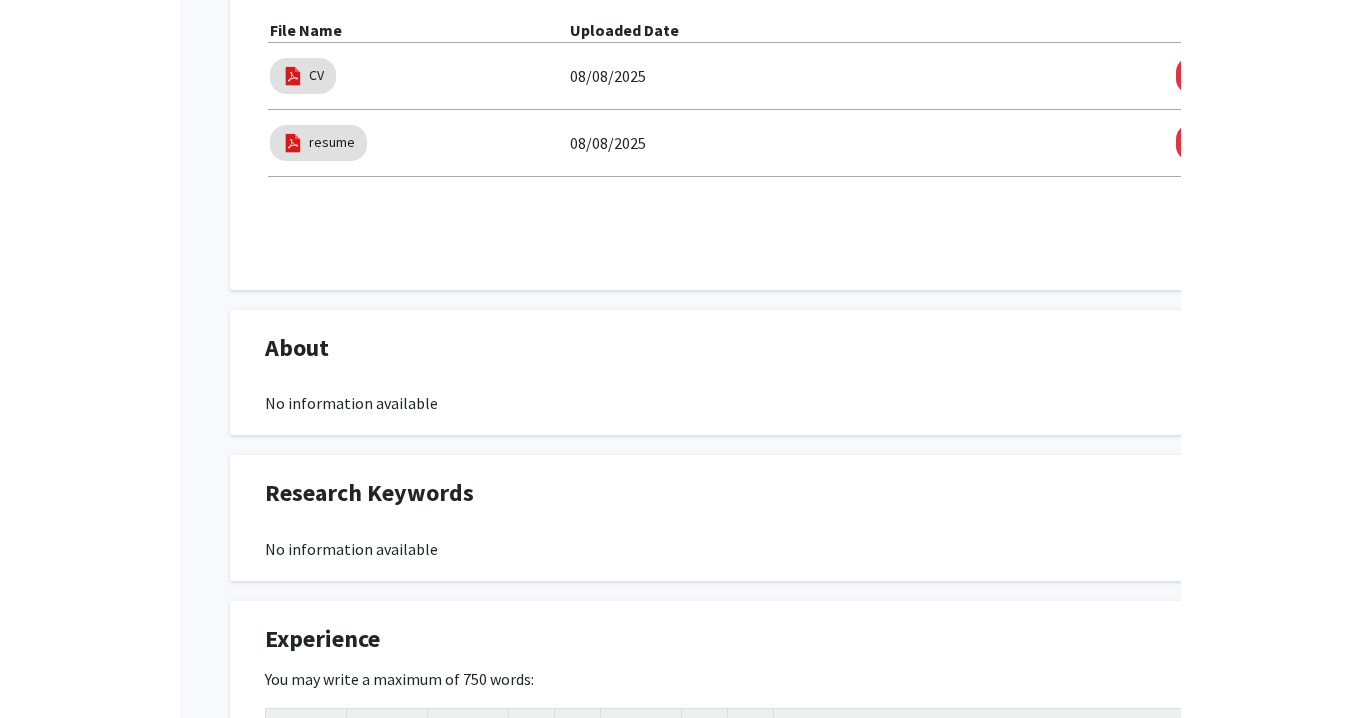 scroll, scrollTop: 684, scrollLeft: 0, axis: vertical 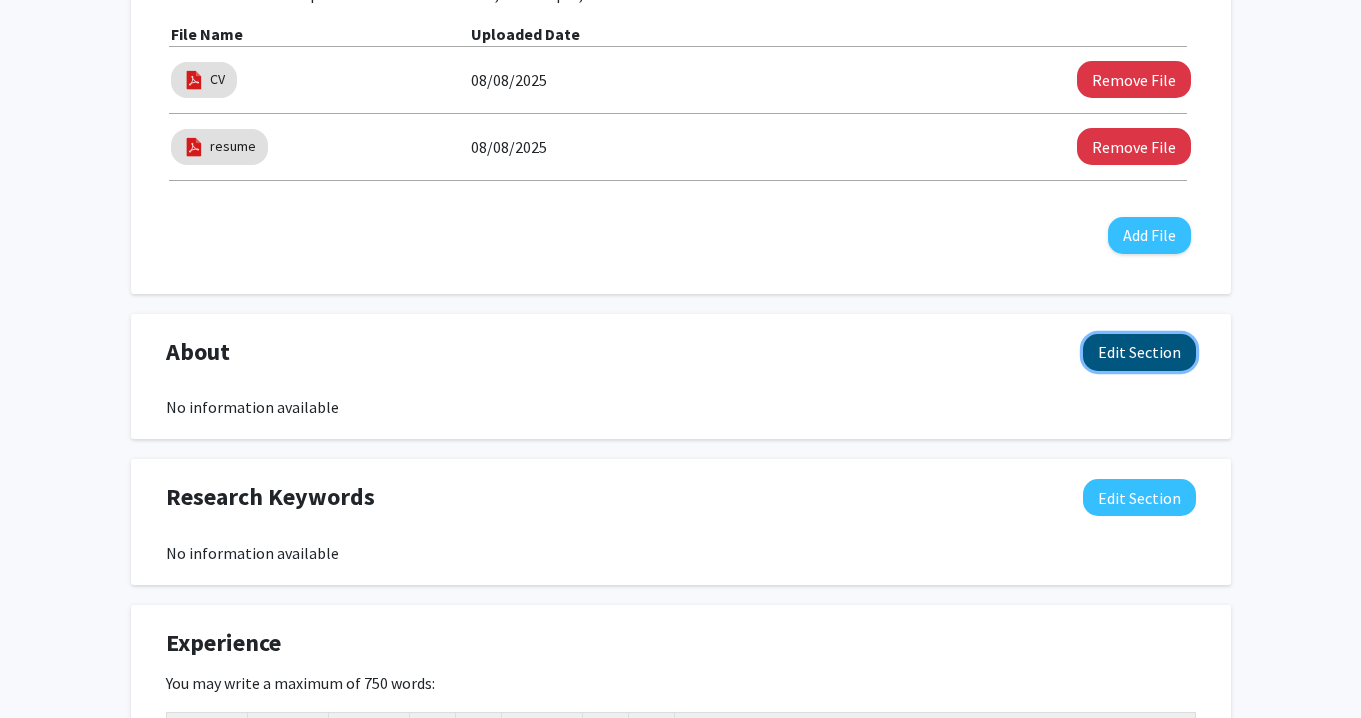 click on "Edit Section" 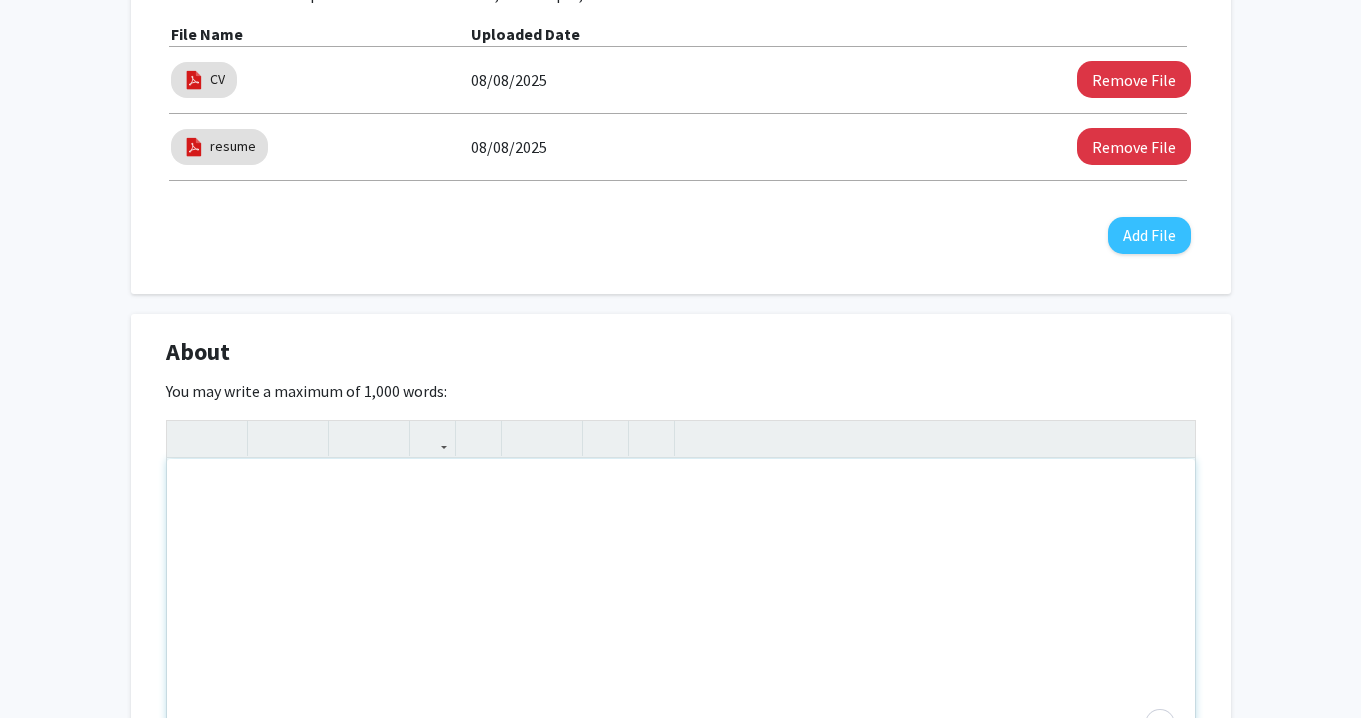 click at bounding box center [681, 609] 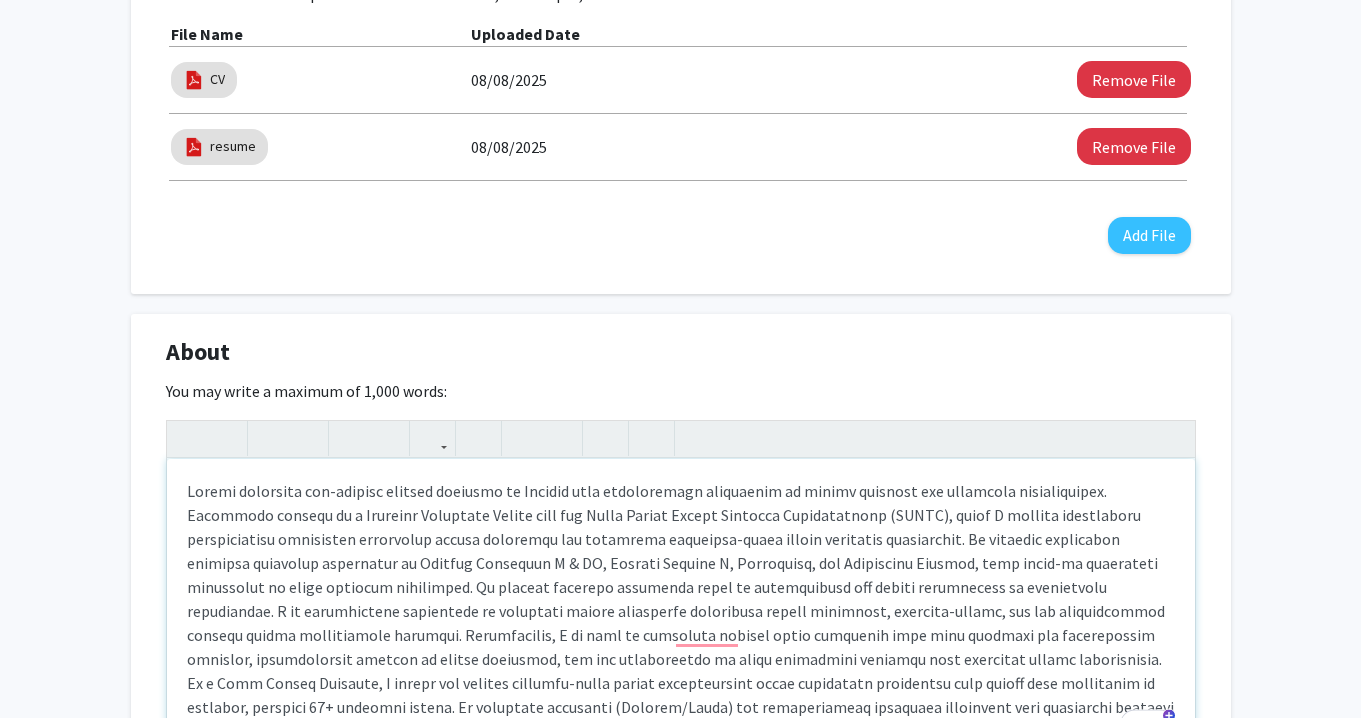 scroll, scrollTop: 956, scrollLeft: 0, axis: vertical 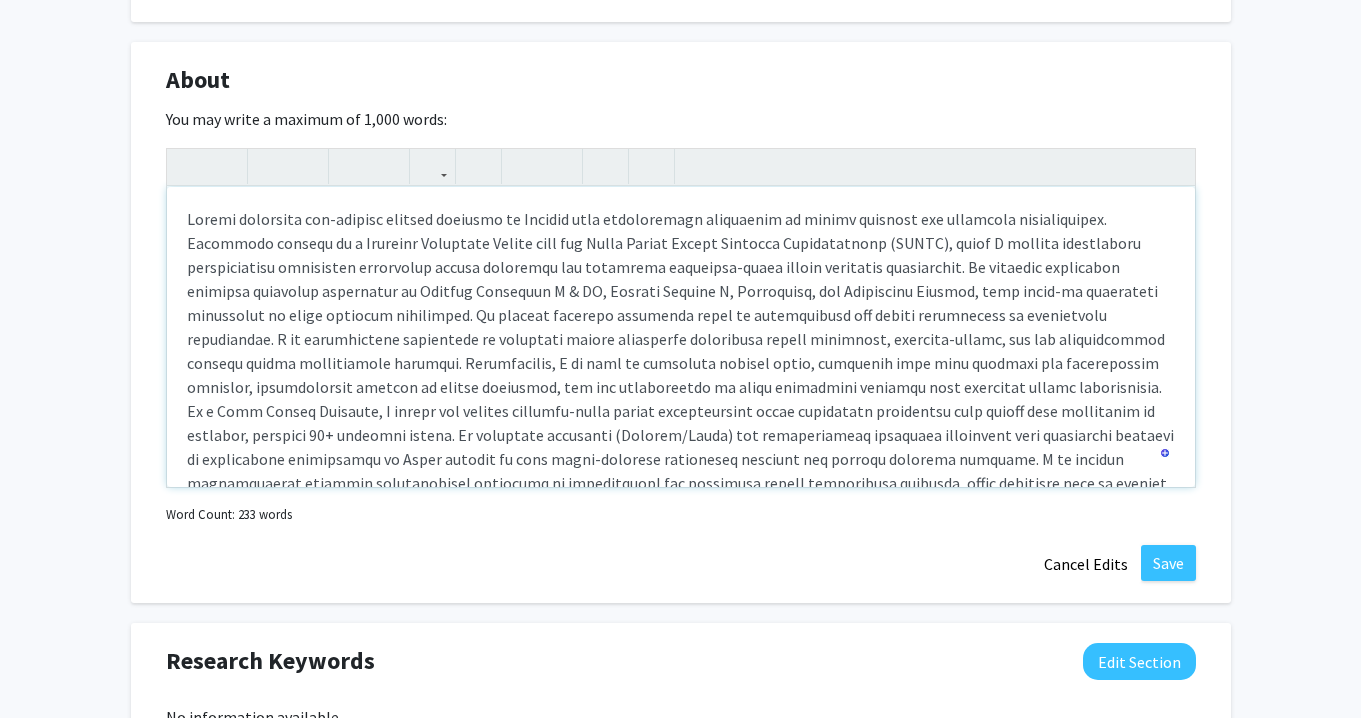 click at bounding box center [681, 375] 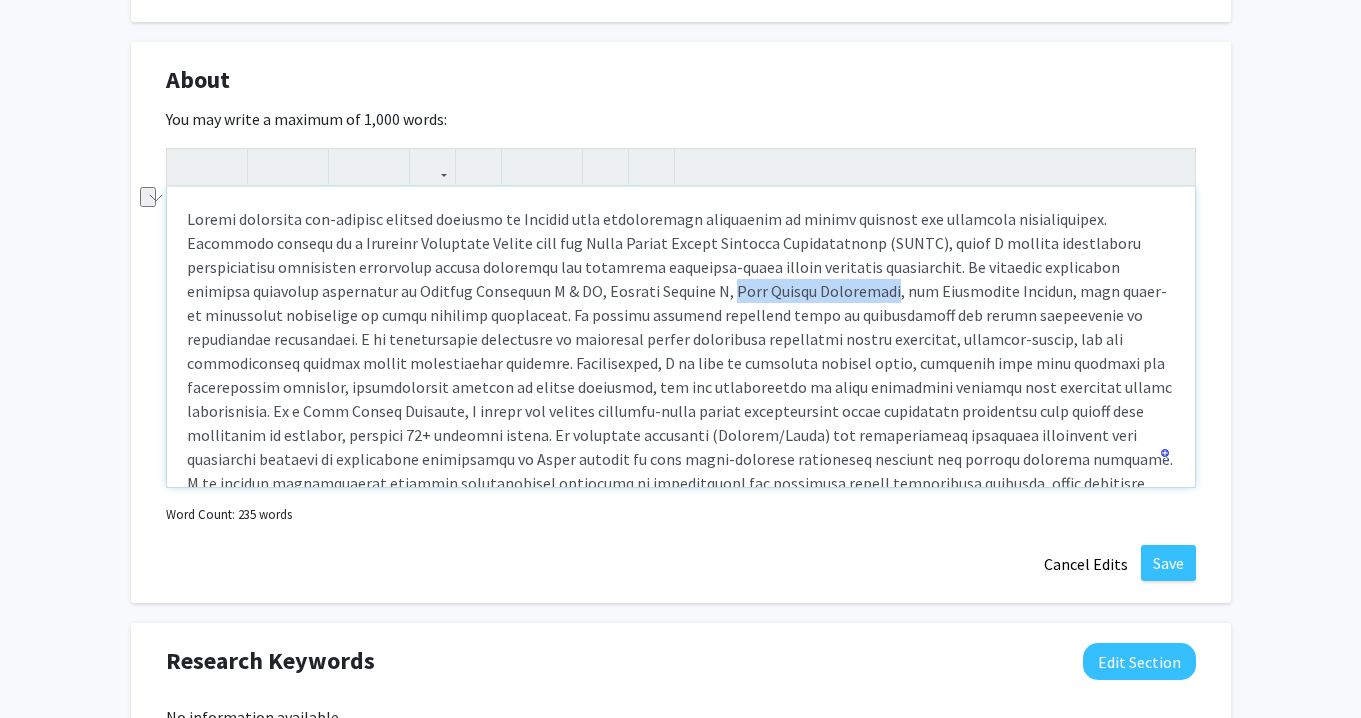 drag, startPoint x: 843, startPoint y: 290, endPoint x: 701, endPoint y: 292, distance: 142.01408 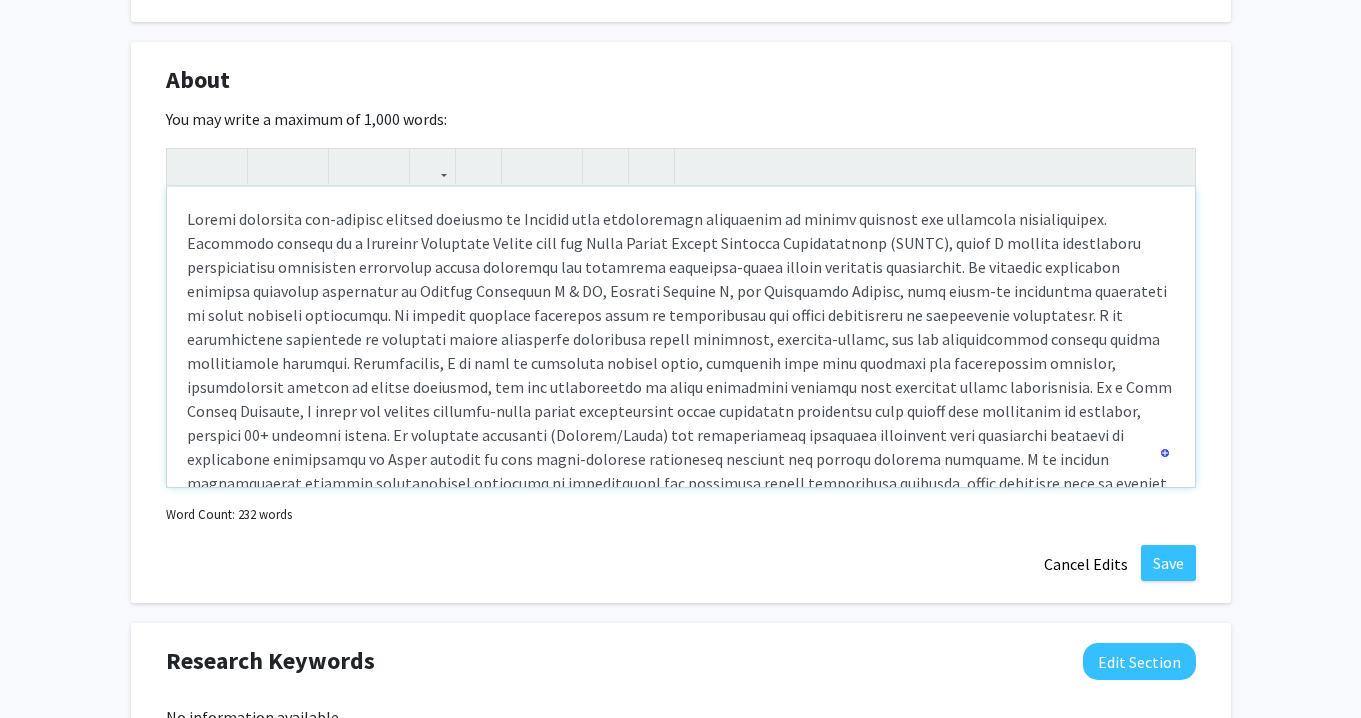 type on "Rising sophomore pre-medical student majoring in Biology with demonstrated experience in health research and community interventions. Currently engaged as a Research Assistant Intern with the Rural Health Equity Research Collaborative (RHERC), where I conduct educational interventions addressing healthcare worker shortages and implement community-based health education initiatives. My academic foundation includes completed coursework in General Chemistry I &amp; II, General Biology I, and Scientific Writing, with hands-on laboratory experience in basic research techniques. My primary research interests focus on neurobiology and health disparities in underserved communities. I am particularly interested in exploring neural mechanisms underlying health behaviors, decision-making, and how socioeconomic factors affect neurological outcomes. Additionally, I am open to exploring related areas, including stem cell research and regenerative medicine, psychological factors in health behaviors, and the intersecti..." 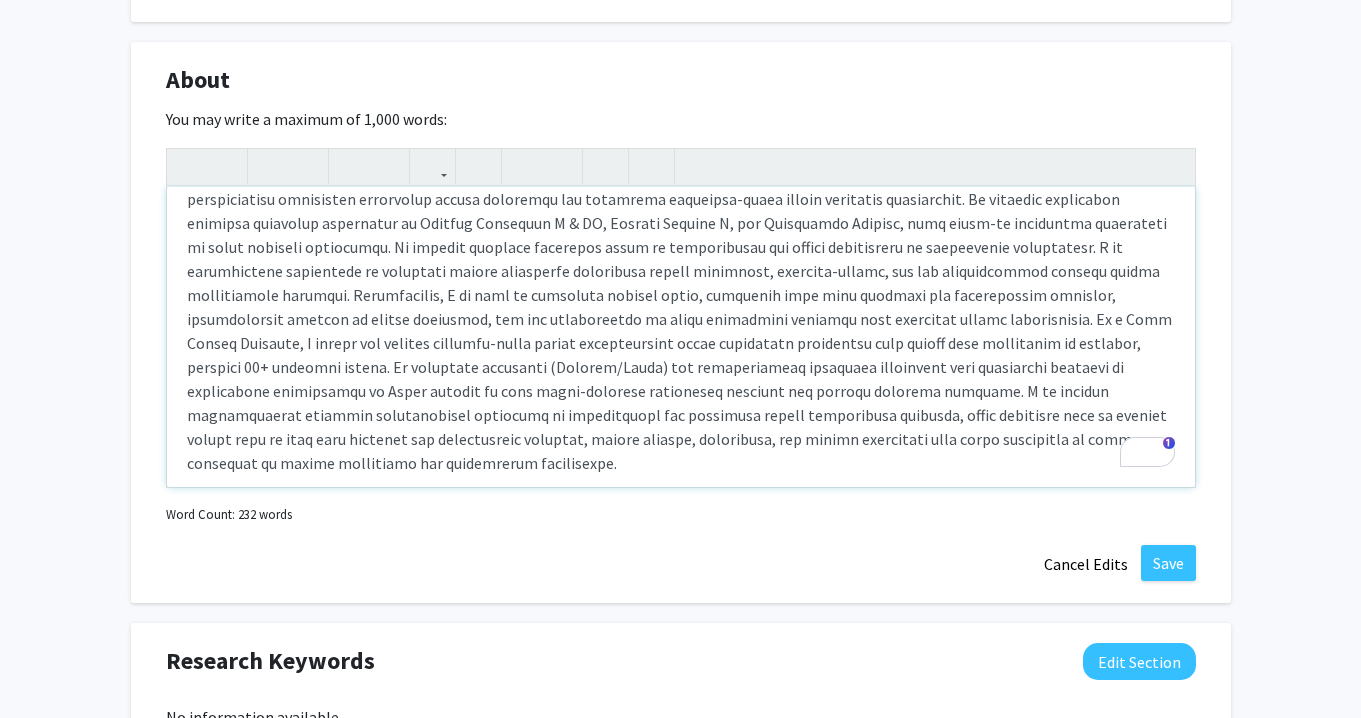 click at bounding box center [681, 337] 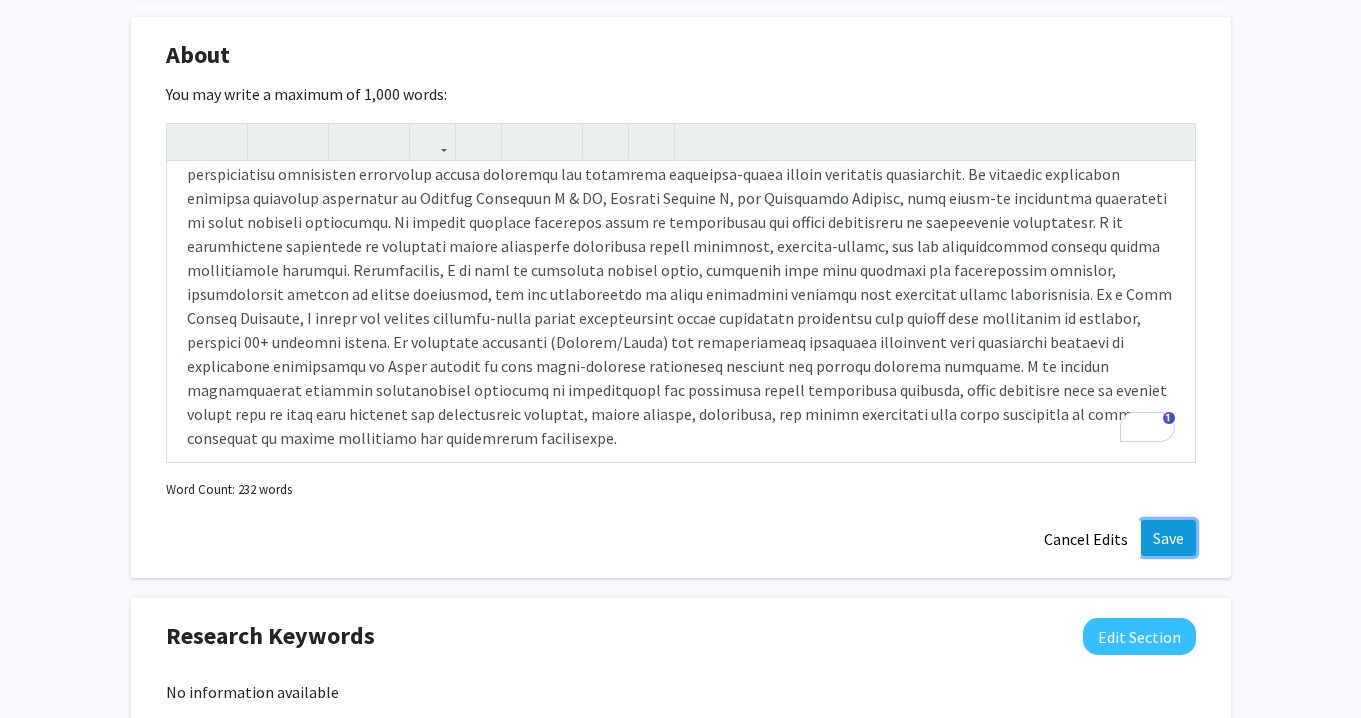 click on "Save" 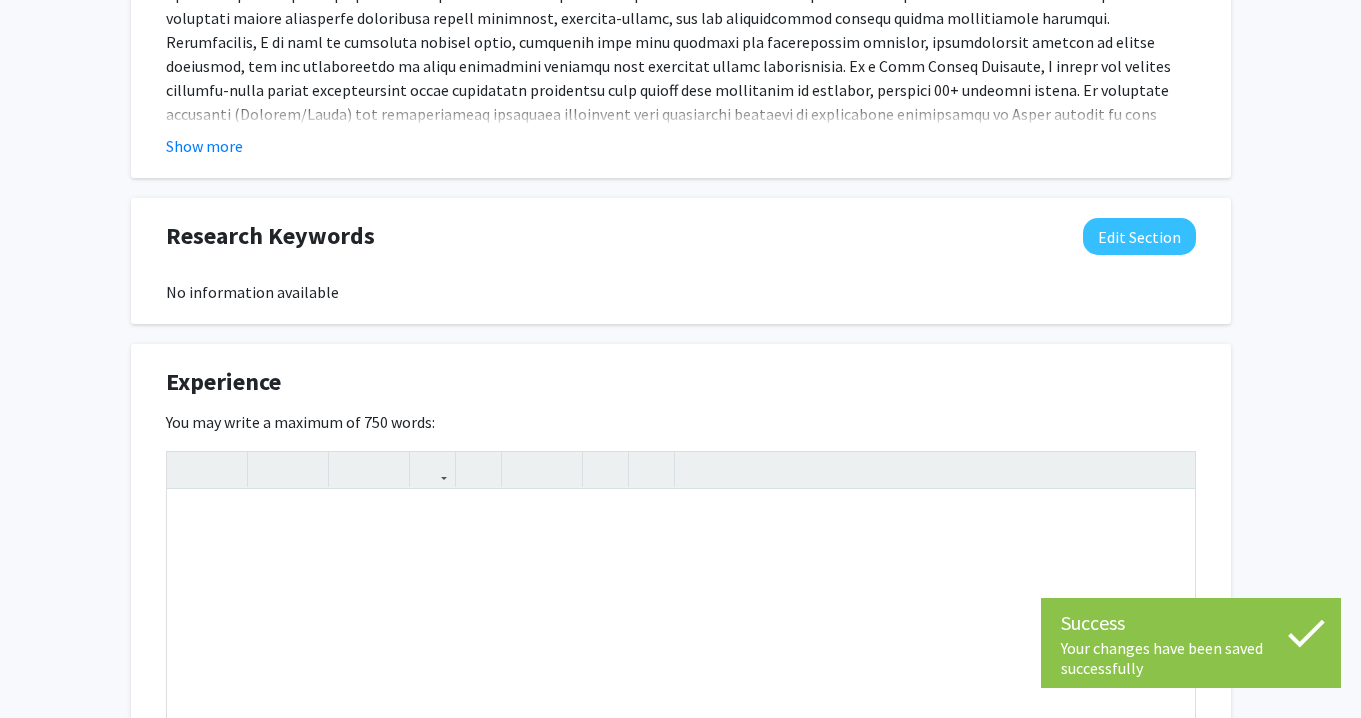 scroll, scrollTop: 1300, scrollLeft: 0, axis: vertical 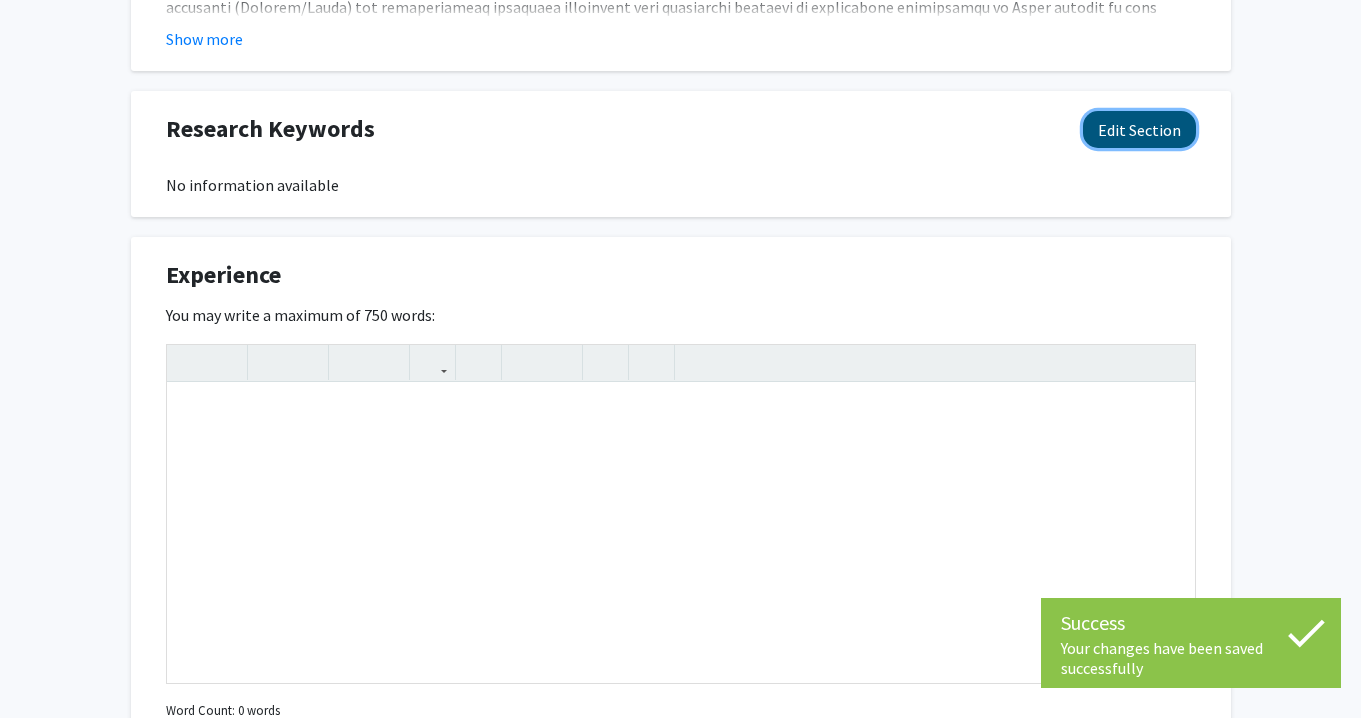 click on "Edit Section" 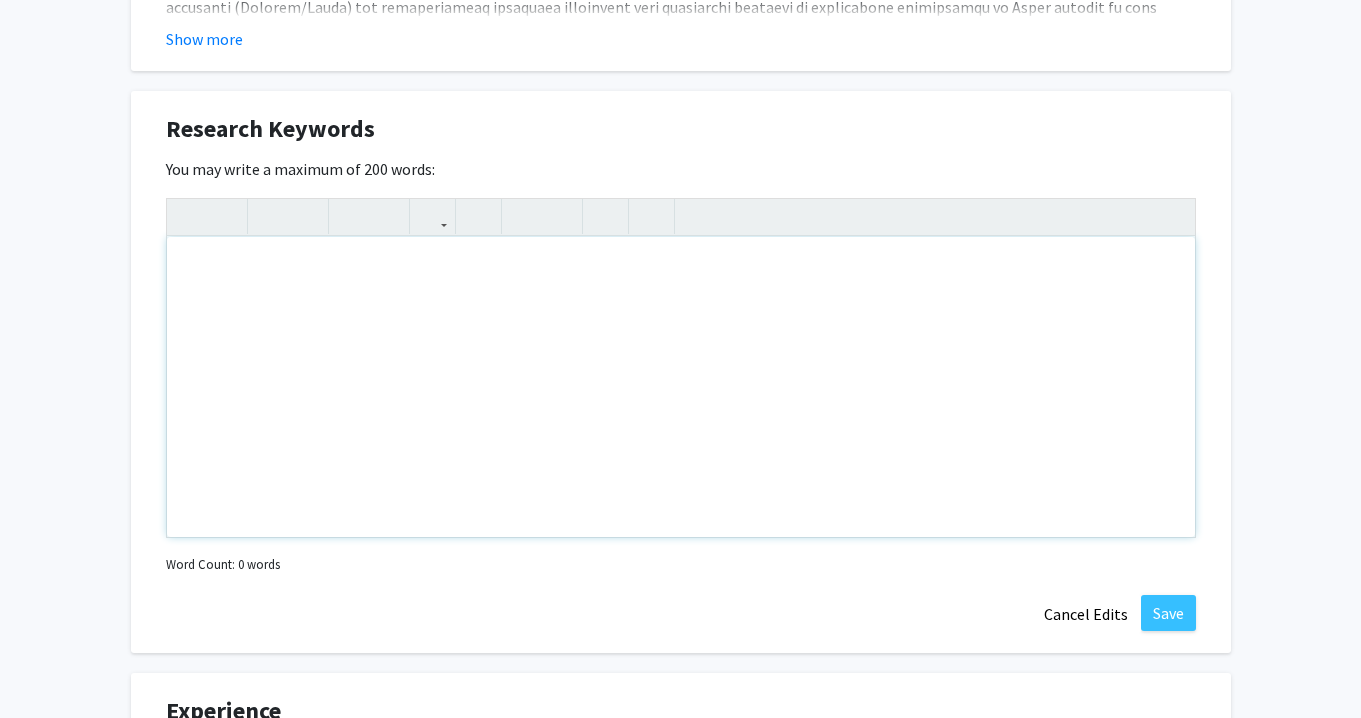 click at bounding box center (681, 387) 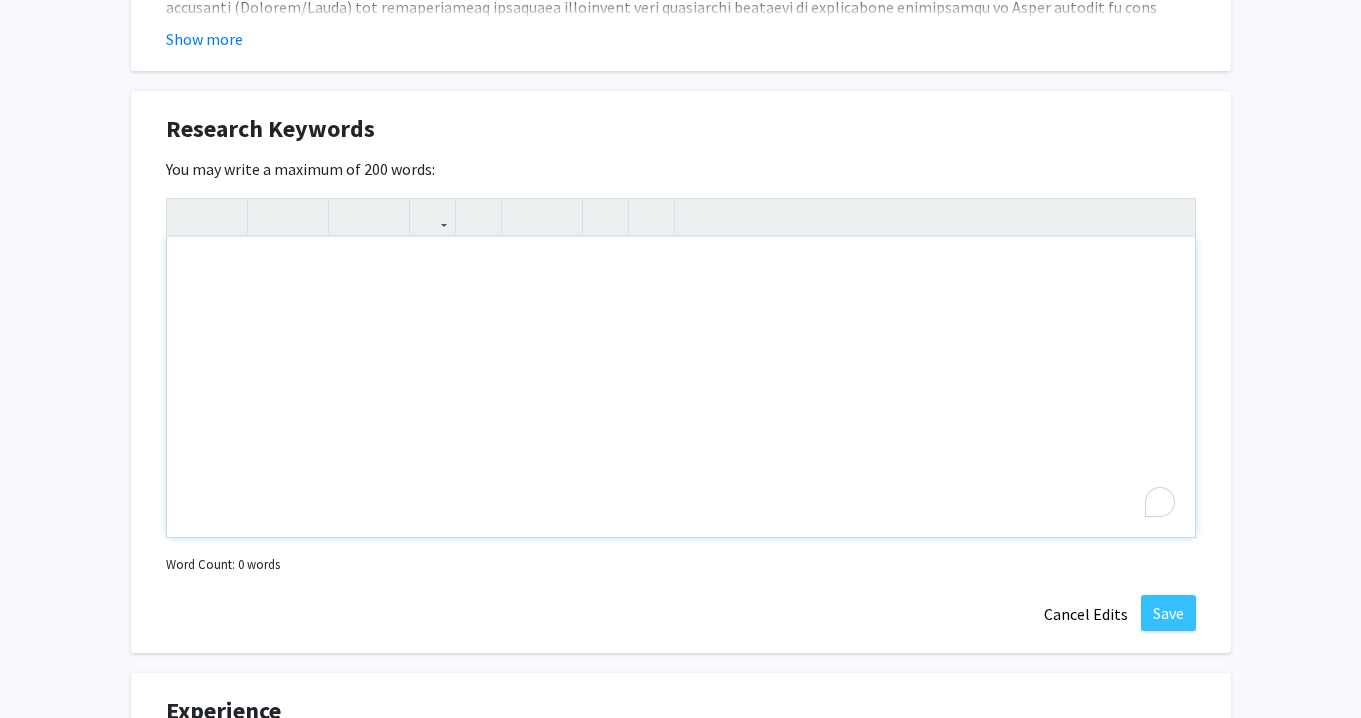 paste 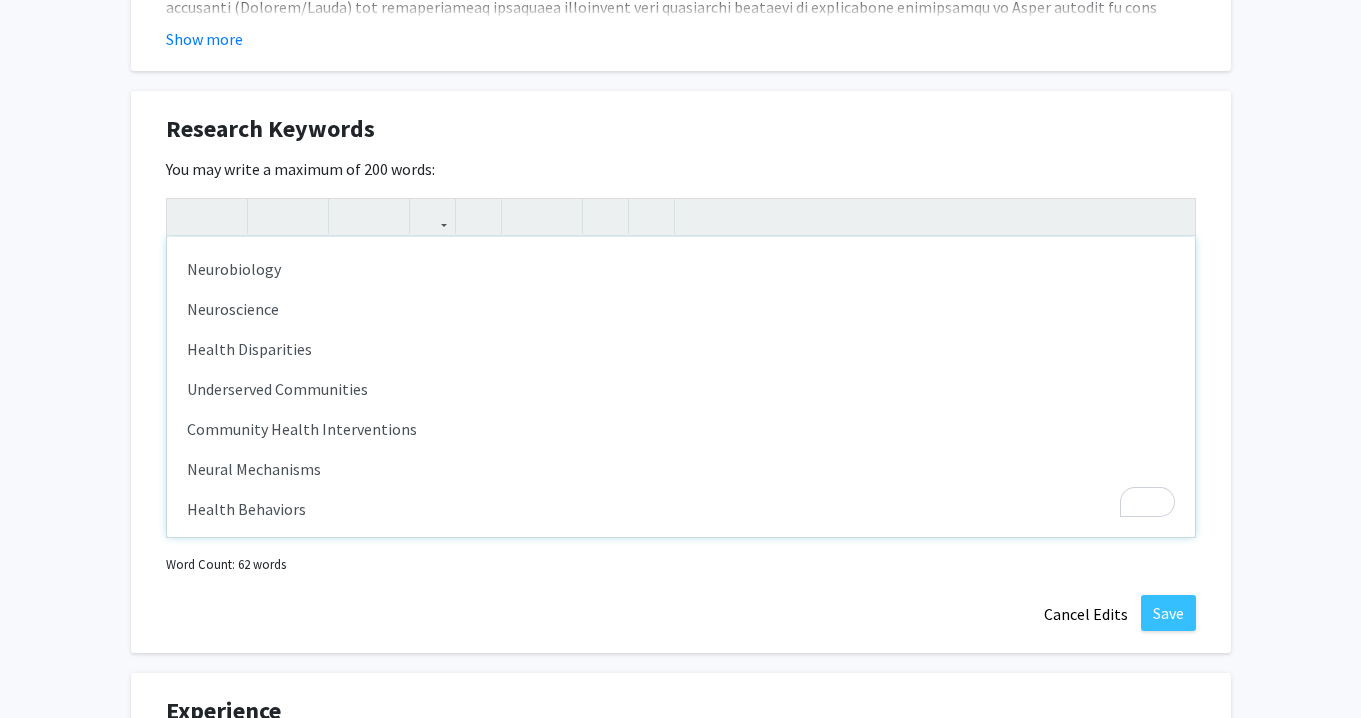 scroll, scrollTop: 392, scrollLeft: 0, axis: vertical 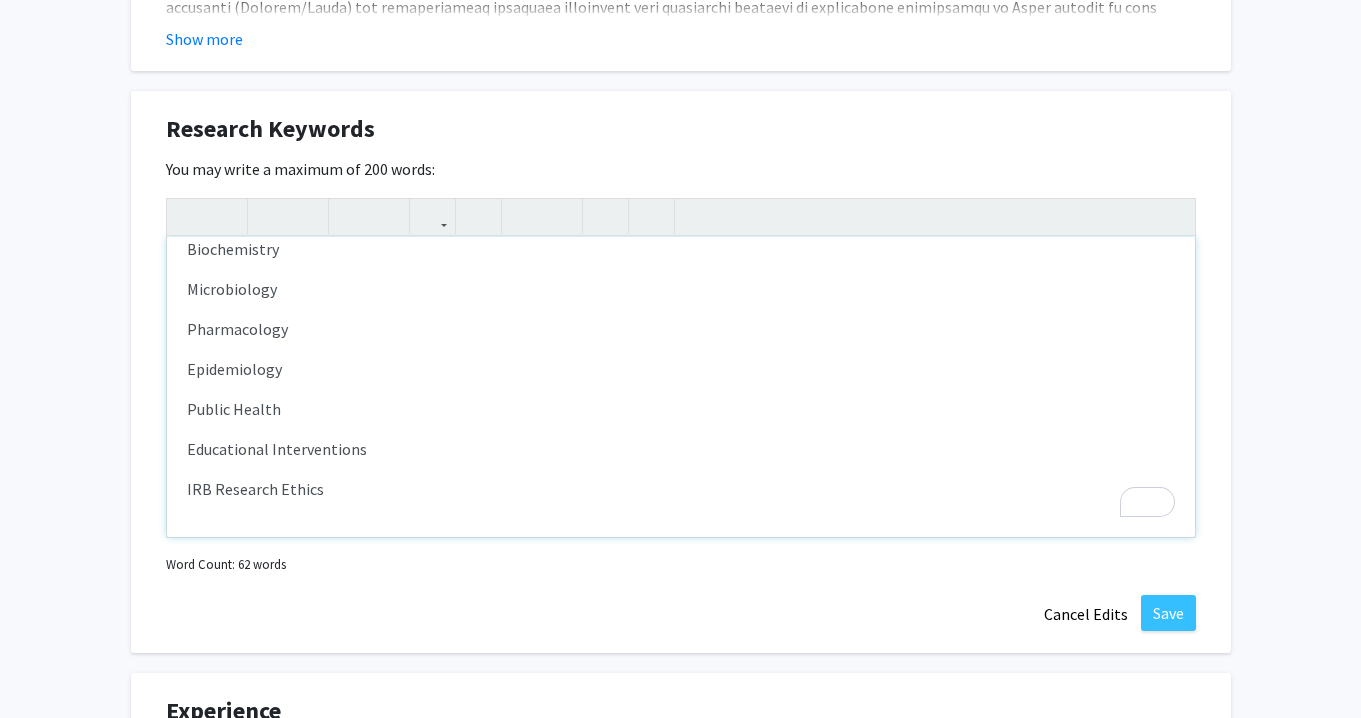 click on "IRB Research Ethics" at bounding box center [681, 489] 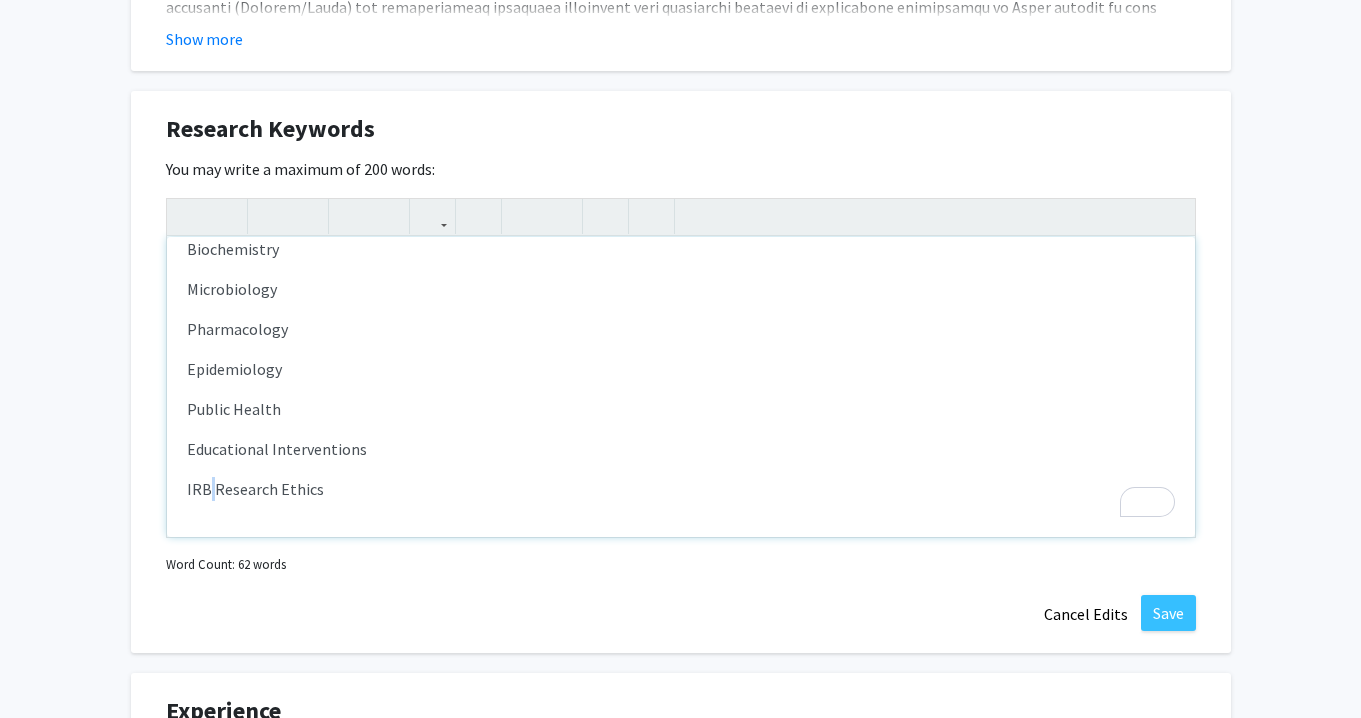 click on "IRB Research Ethics" at bounding box center (681, 489) 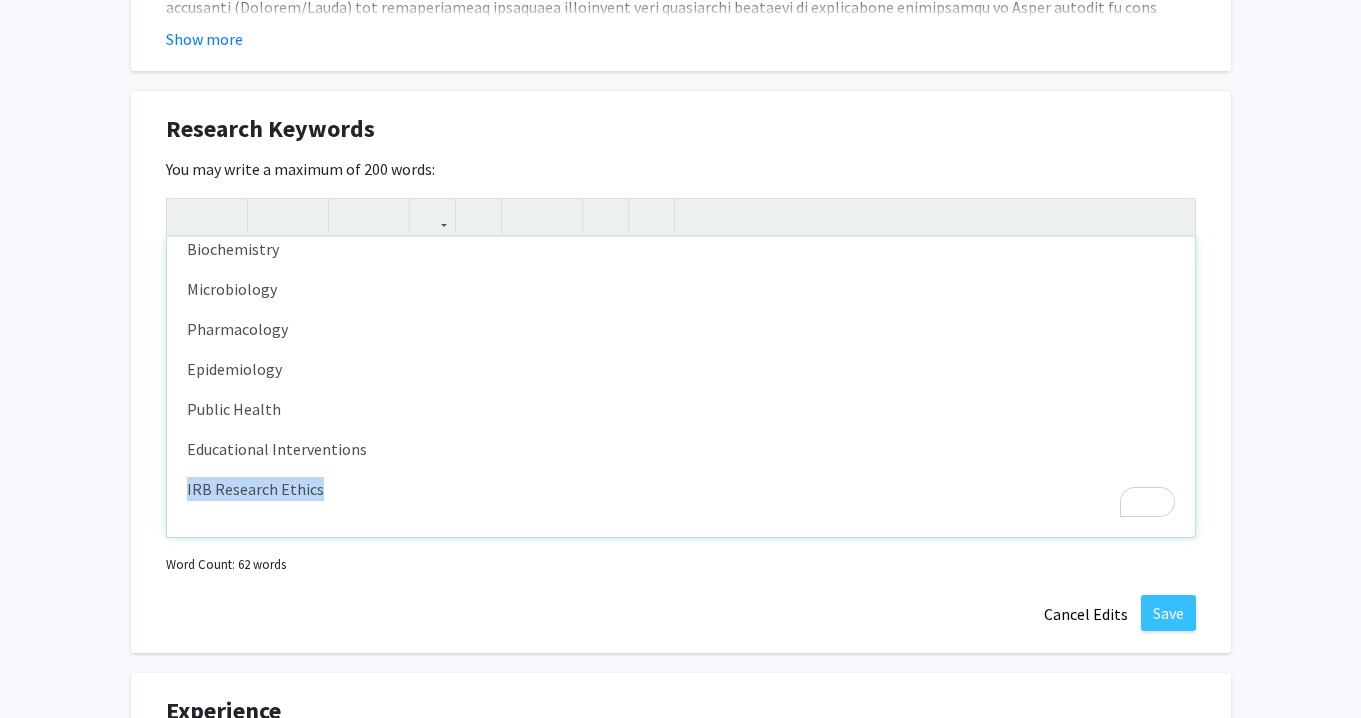 click on "IRB Research Ethics" at bounding box center [681, 489] 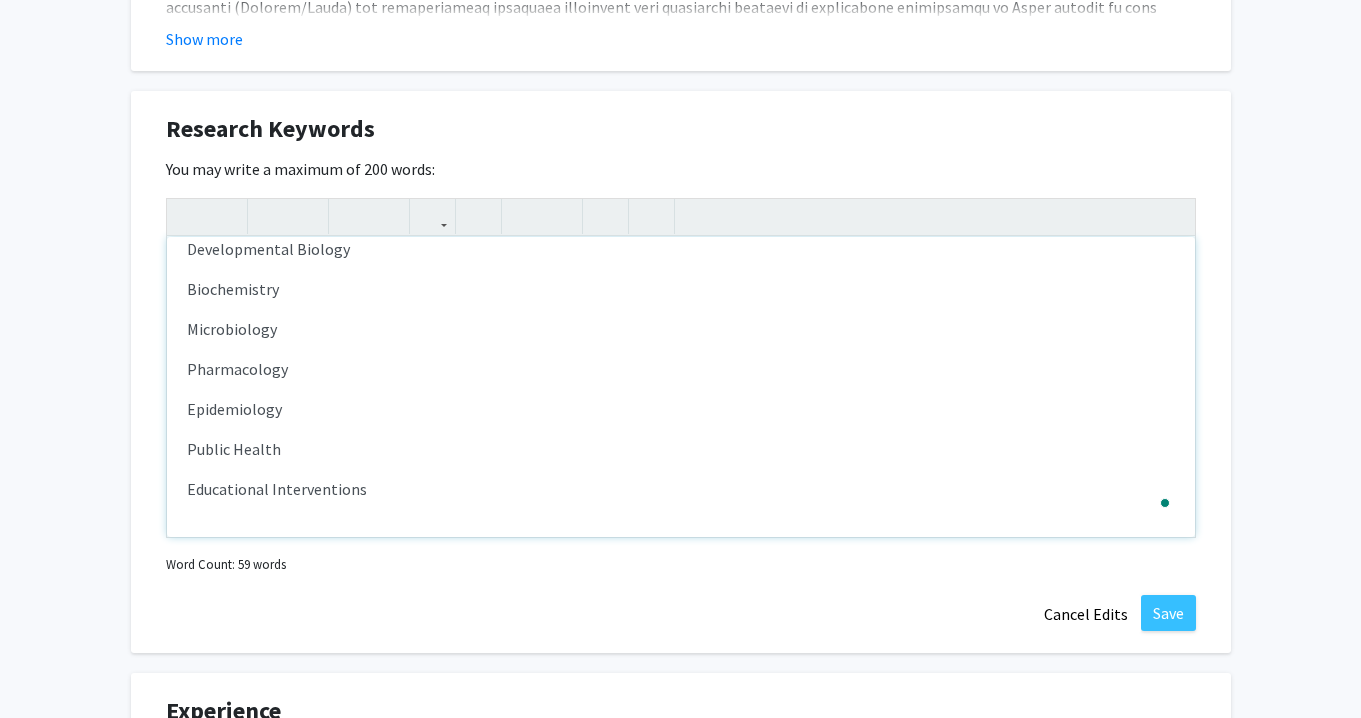 scroll, scrollTop: 980, scrollLeft: 0, axis: vertical 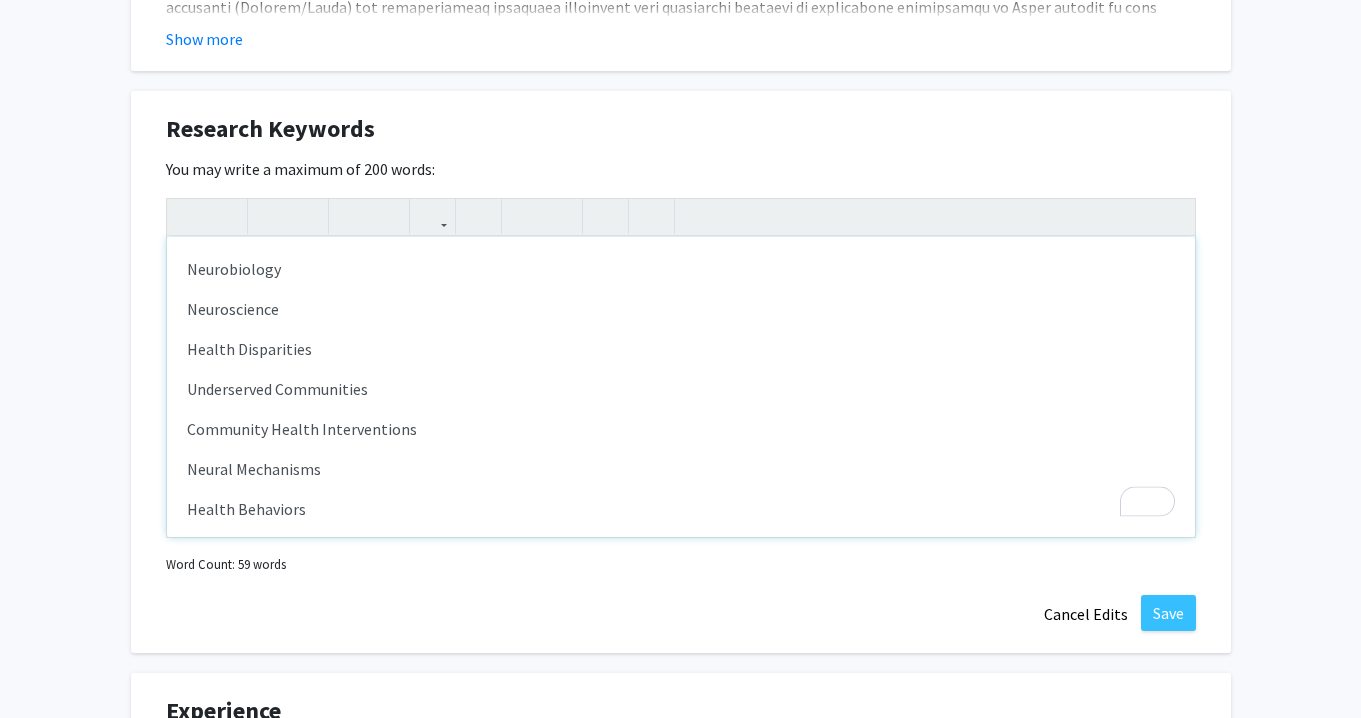 click on "Neuroscience" at bounding box center [681, 309] 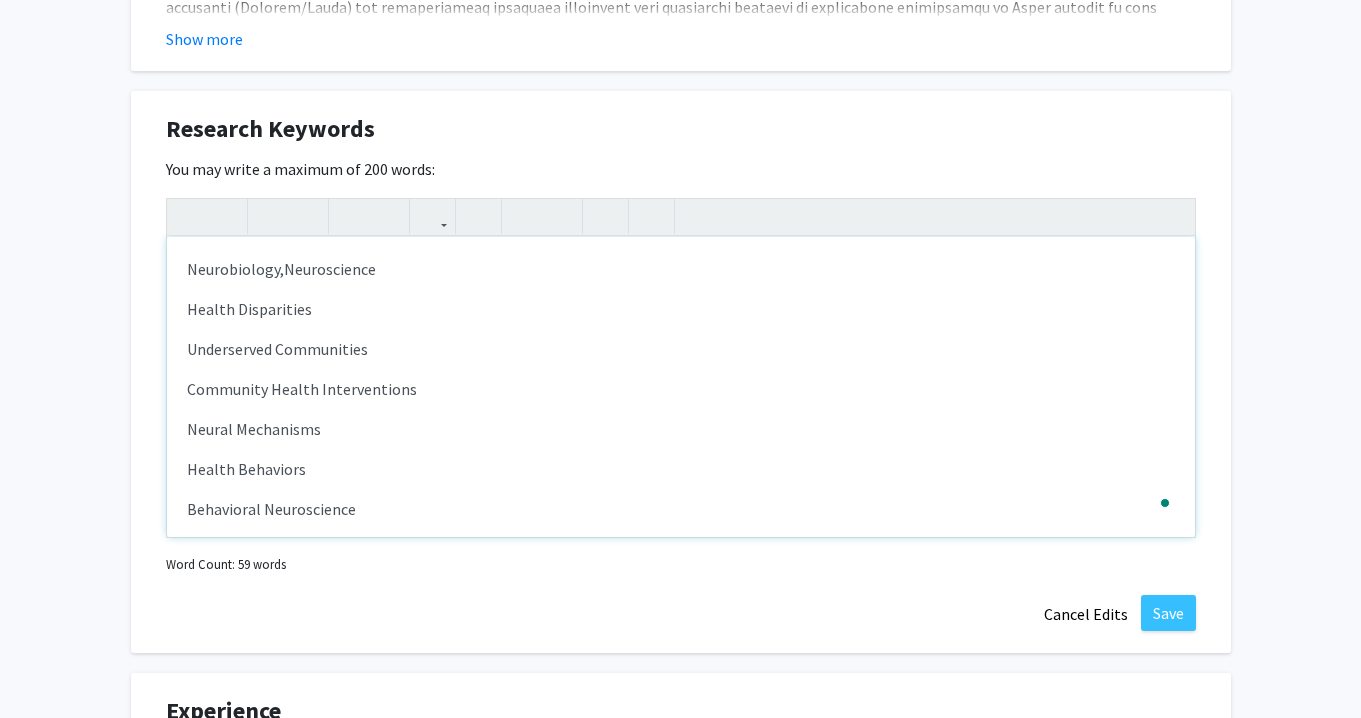 click on "Neurobiology,  Neuroscience Health Disparities Underserved Communities Community Health Interventions Neural Mechanisms Health Behaviors Behavioral Neuroscience Decision-making Rural Health Equity Global Health Cross-cultural Healthcare Health Psychology Substance Abuse Prevention Mental Health Population Health Social Determinants of Health Stem Cell Research Regenerative Medicine Cancer Biology Immunology Molecular Biology Genetics Cell Biology Developmental Biology Biochemistry Microbiology Pharmacology Epidemiology Public Health Educational Interventions" at bounding box center [681, 387] 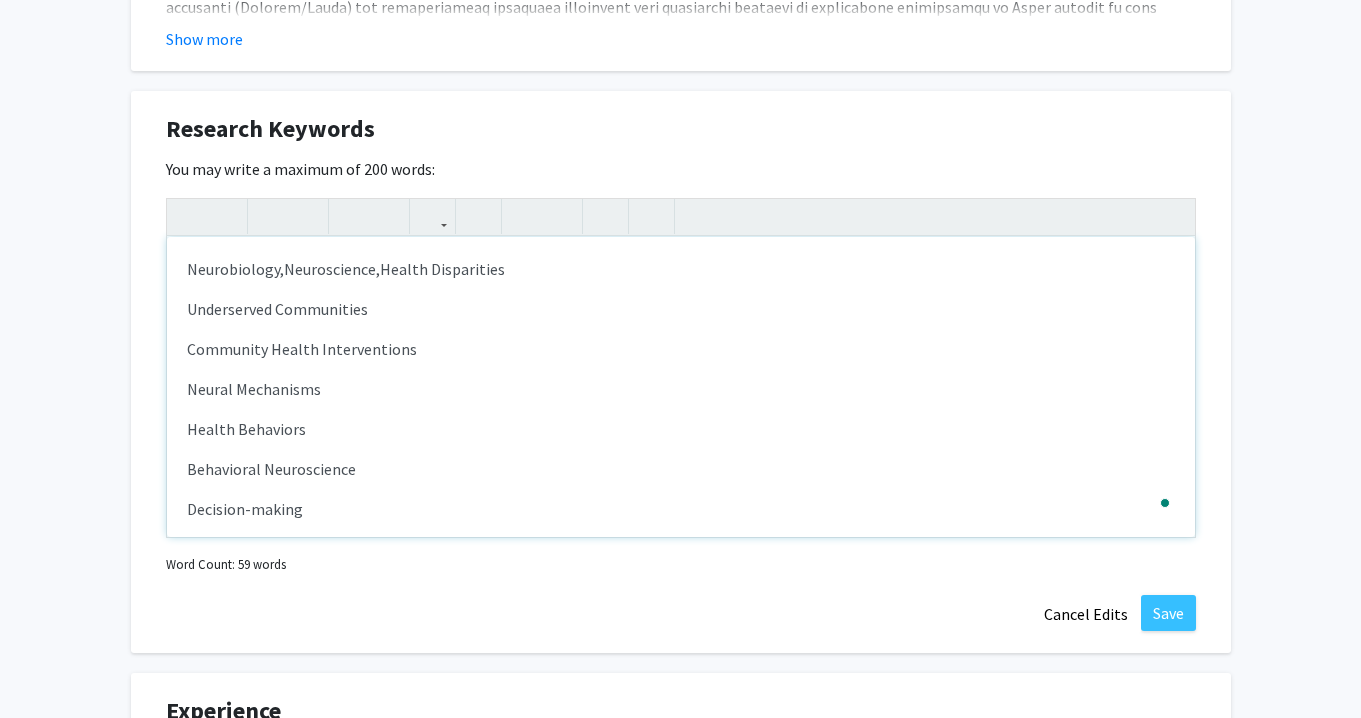 click on "Neurobiology, Neuroscience, Health Disparities Underserved Communities Community Health Interventions Neural Mechanisms Health Behaviors Behavioral Neuroscience Decision-making Rural Health Equity Global Health Cross-cultural Healthcare Health Psychology Substance Abuse Prevention Mental Health Population Health Social Determinants of Health Stem Cell Research Regenerative Medicine Cancer Biology Immunology Molecular Biology Genetics Cell Biology Developmental Biology Biochemistry Microbiology Pharmacology Epidemiology Public Health Educational Interventions" at bounding box center [681, 387] 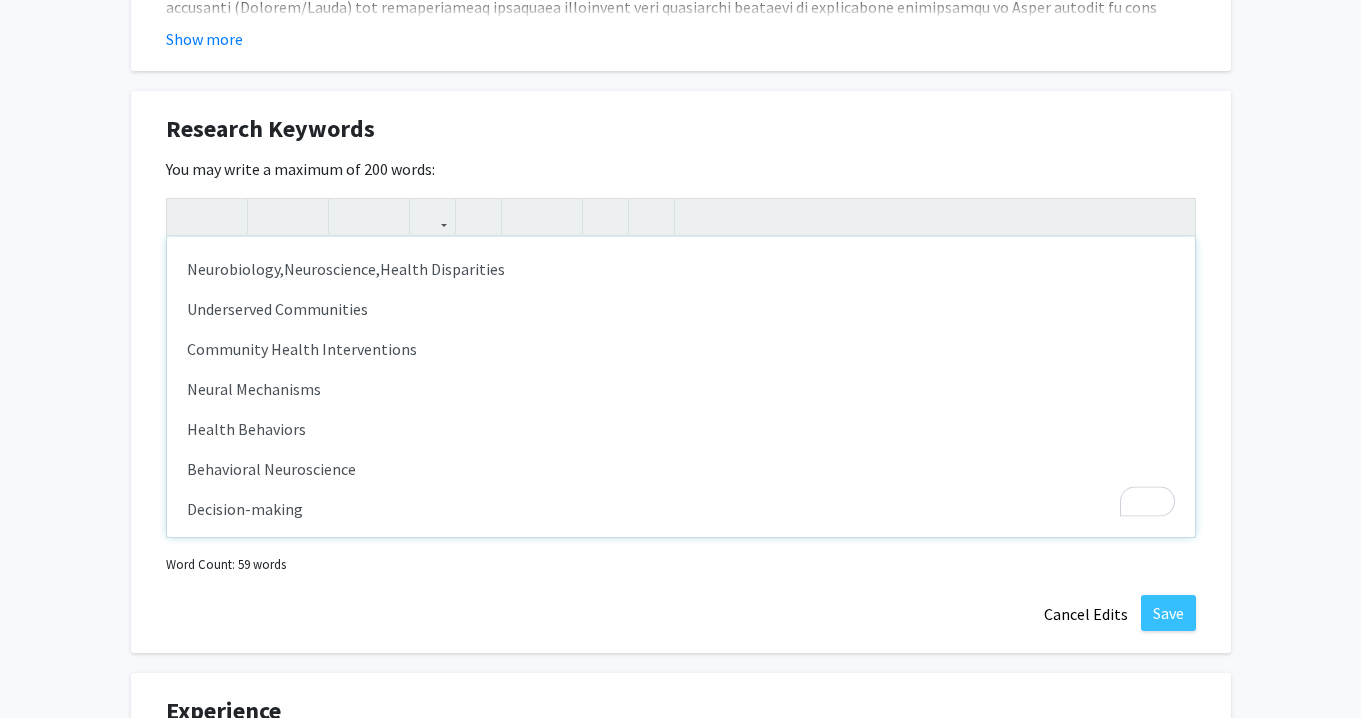 click on "Neurobiology, Neuroscience, Health Disparities Underserved Communities Community Health Interventions Neural Mechanisms Health Behaviors Behavioral Neuroscience Decision-making Rural Health Equity Global Health Cross-cultural Healthcare Health Psychology Substance Abuse Prevention Mental Health Population Health Social Determinants of Health Stem Cell Research Regenerative Medicine Cancer Biology Immunology Molecular Biology Genetics Cell Biology Developmental Biology Biochemistry Microbiology Pharmacology Epidemiology Public Health Educational Interventions" at bounding box center [681, 387] 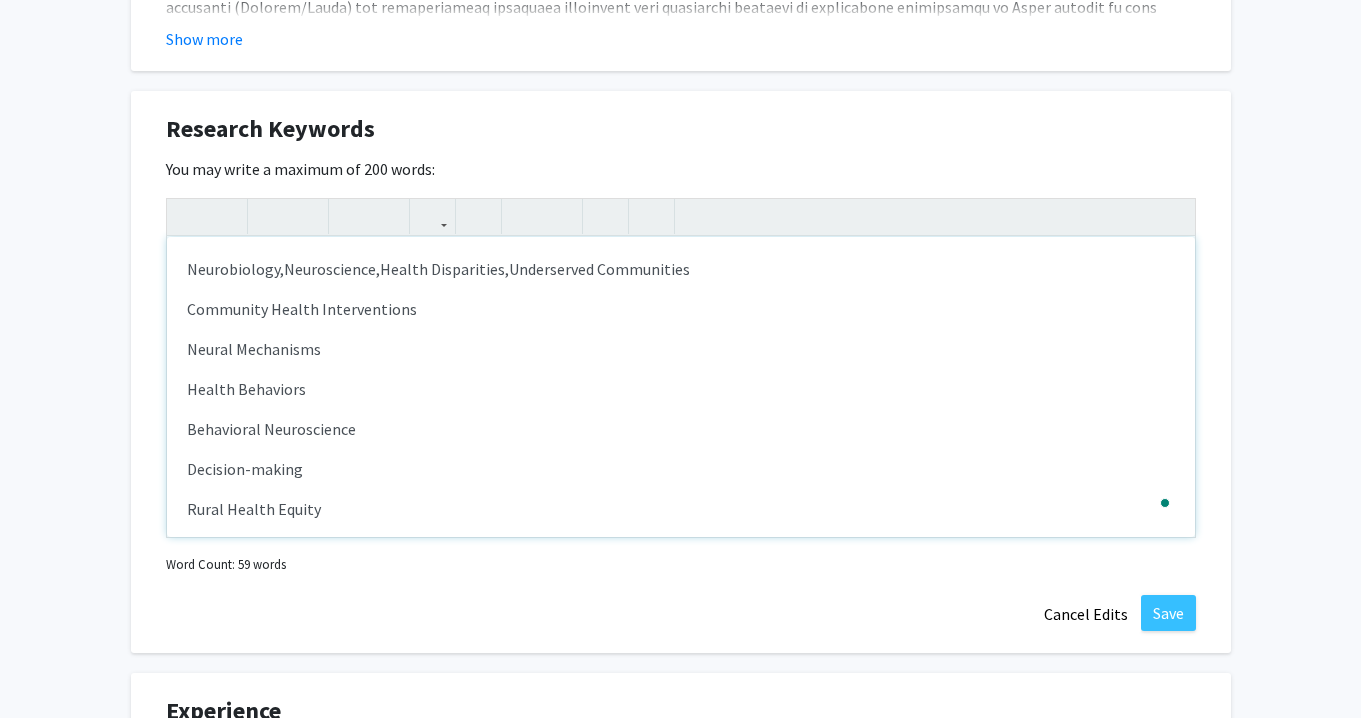 click on "Neurobiology, Neuroscience, Health Disparities, Underserved Communities Community Health Interventions Neural Mechanisms Health Behaviors Behavioral Neuroscience Decision-making Rural Health Equity Global Health Cross-cultural Healthcare Health Psychology Substance Abuse Prevention Mental Health Population Health Social Determinants of Health Stem Cell Research Regenerative Medicine Cancer Biology Immunology Molecular Biology Genetics Cell Biology Developmental Biology Biochemistry Microbiology Pharmacology Epidemiology Public Health Educational Interventions" at bounding box center [681, 387] 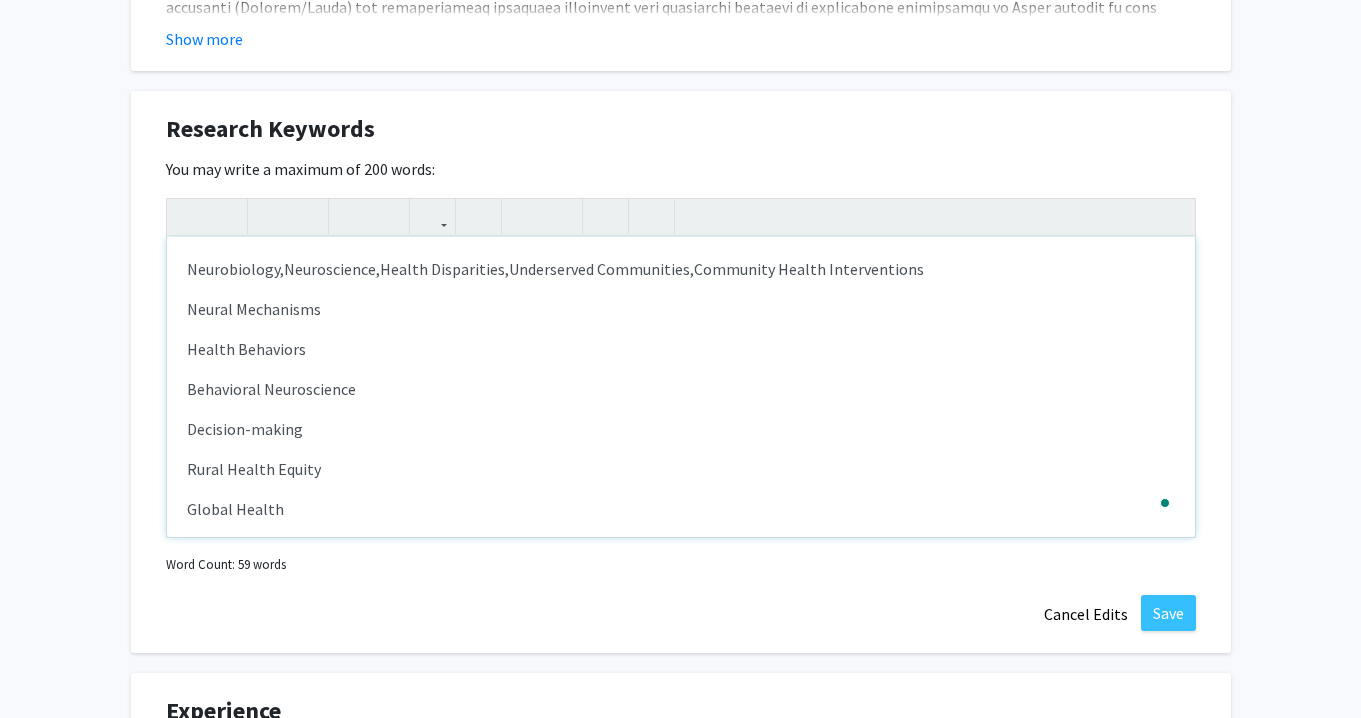 click on "Neurobiology,  Neuroscience,  Health Disparities,  Underserved Communities,  Community Health Interventions Neural Mechanisms Health Behaviors Behavioral Neuroscience Decision-making Rural Health Equity Global Health Cross-cultural Healthcare Health Psychology Substance Abuse Prevention Mental Health Population Health Social Determinants of Health Stem Cell Research Regenerative Medicine Cancer Biology Immunology Molecular Biology Genetics Cell Biology Developmental Biology Biochemistry Microbiology Pharmacology Epidemiology Public Health Educational Interventions" at bounding box center (681, 387) 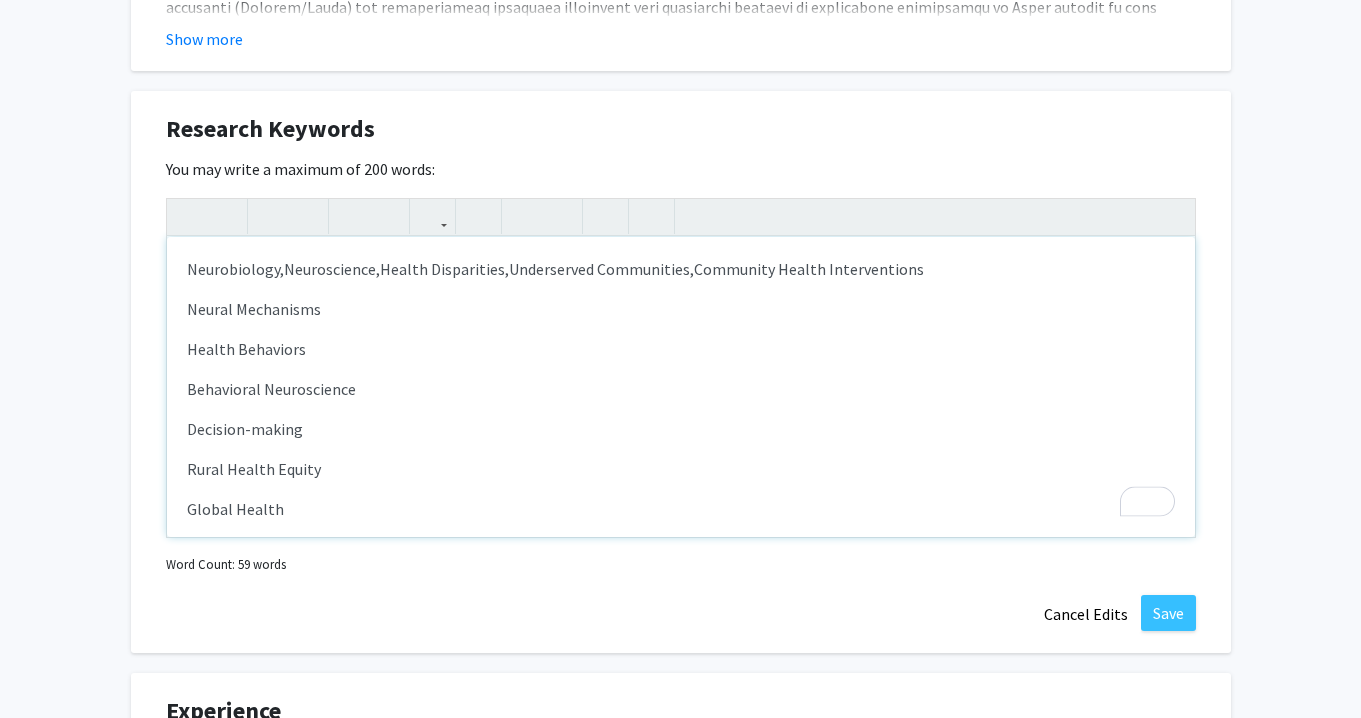 click on "Neurobiology,  Neuroscience,  Health Disparities,  Underserved Communities,  Community Health Interventions Neural Mechanisms Health Behaviors Behavioral Neuroscience Decision-making Rural Health Equity Global Health Cross-cultural Healthcare Health Psychology Substance Abuse Prevention Mental Health Population Health Social Determinants of Health Stem Cell Research Regenerative Medicine Cancer Biology Immunology Molecular Biology Genetics Cell Biology Developmental Biology Biochemistry Microbiology Pharmacology Epidemiology Public Health Educational Interventions" at bounding box center [681, 387] 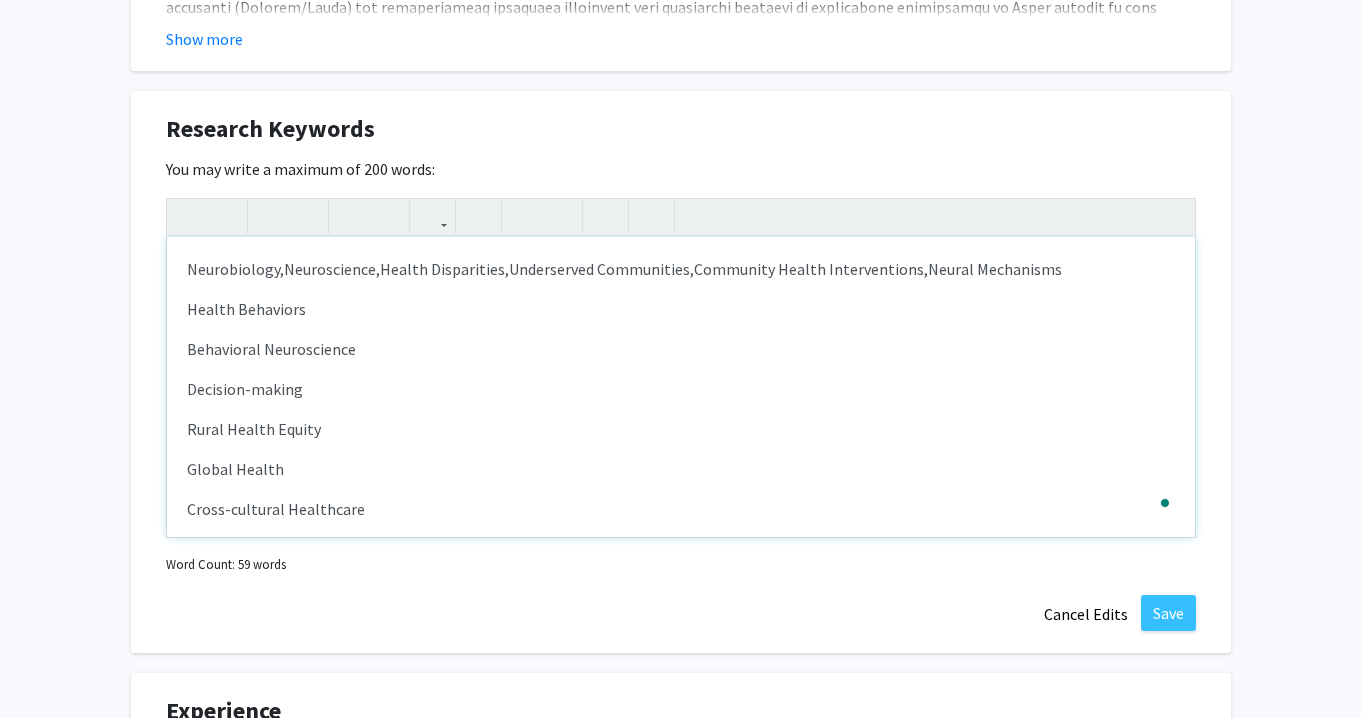click on "Neurobiology,  Neuroscience,  Health Disparities,  Underserved Communities,  Community Health Interventions,  Neural Mechanisms,  Health Behaviors,  Decision-making,  Save" at bounding box center (681, 387) 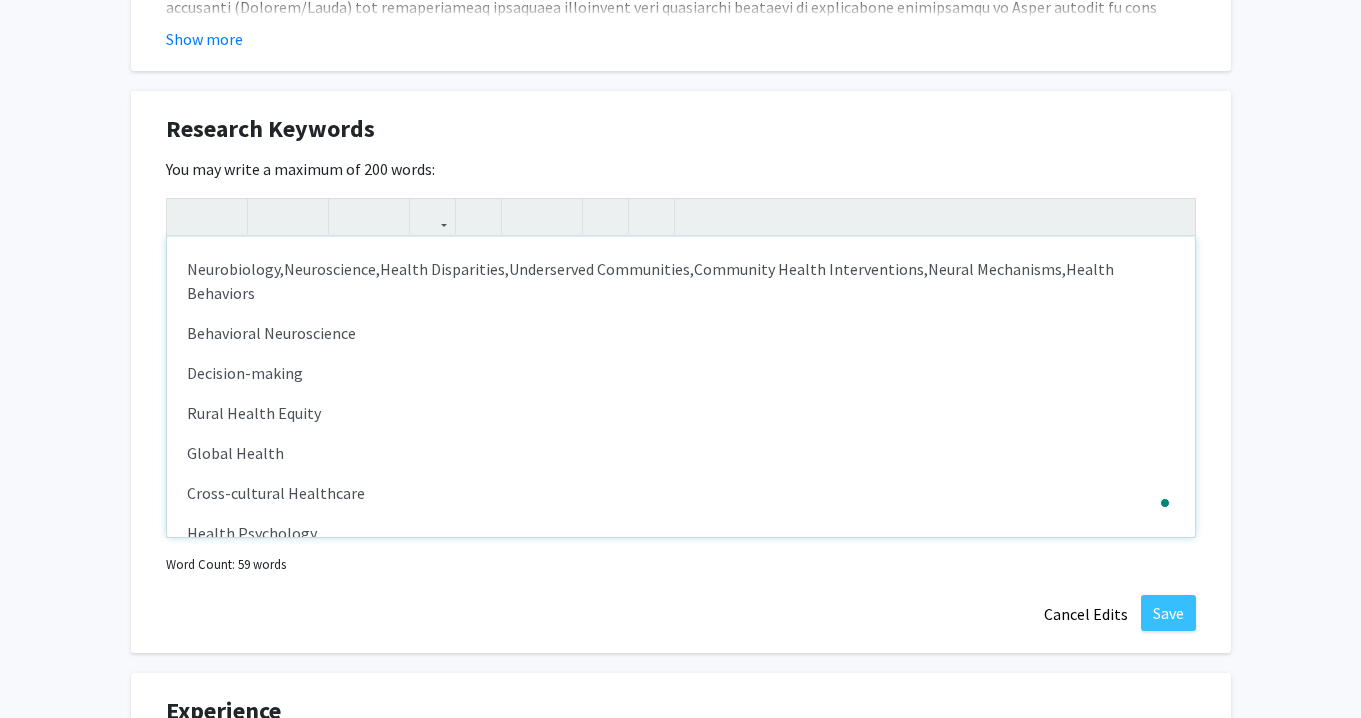 click on "Neurobiology,  Neuroscience,  Health Disparities,  Underserved Communities,  Community Health Interventions,  Neural Mechanisms,  Health Behaviors Behavioral Neuroscience Decision-making Rural Health Equity Global Health Cross-cultural Healthcare Health Psychology Substance Abuse Prevention Mental Health Population Health Social Determinants of Health Stem Cell Research Regenerative Medicine Cancer Biology Immunology Molecular Biology Genetics Cell Biology Developmental Biology Biochemistry Microbiology Pharmacology Epidemiology Public Health Educational Interventions" at bounding box center [681, 387] 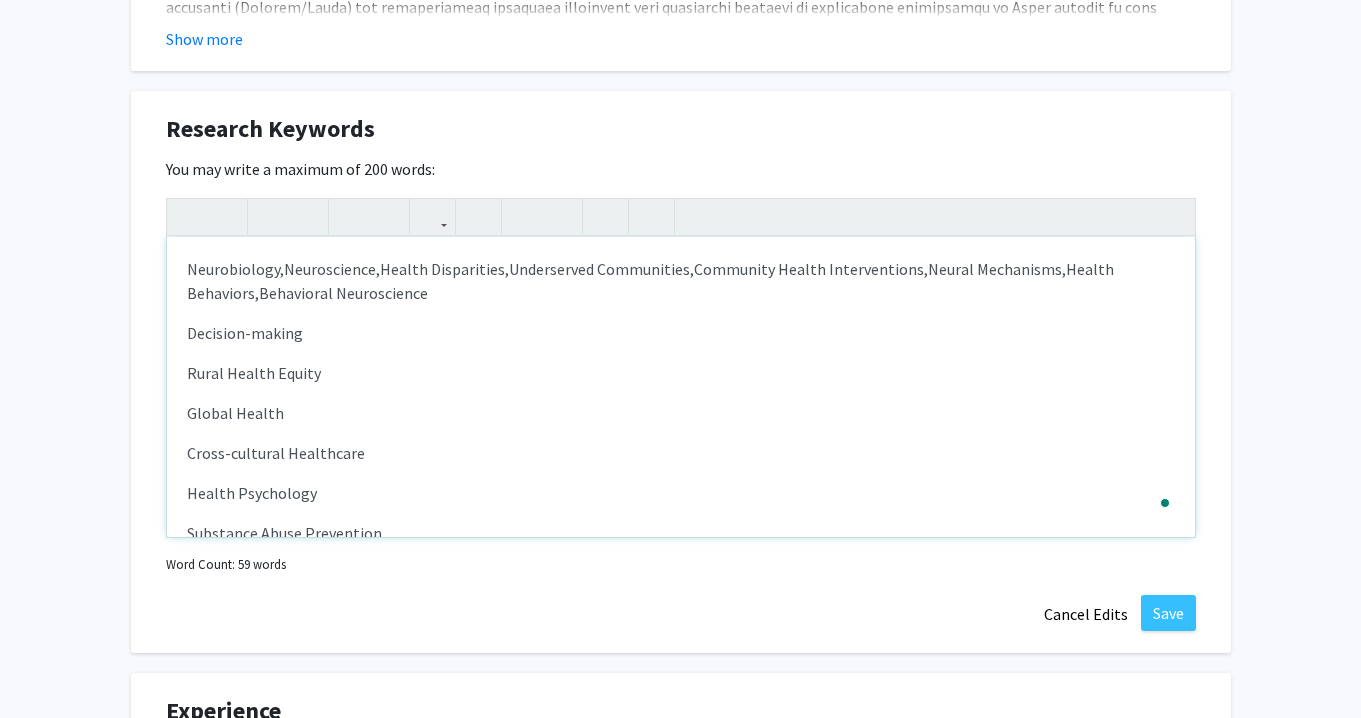 click on "Decision-making" at bounding box center (681, 333) 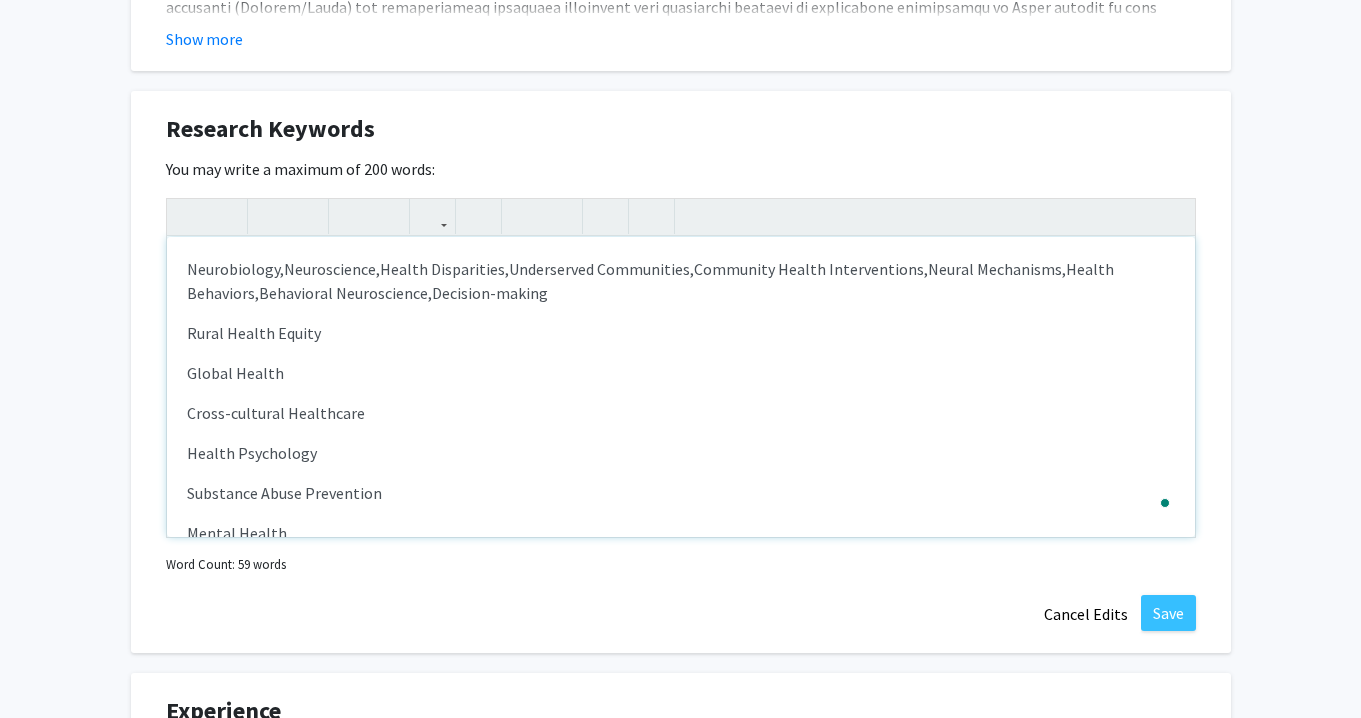 click on "Neurobiology,  Neuroscience,  Health Disparities,  Underserved Communities,  Community Health Interventions,  Neural Mechanisms,  Health Behaviors,  Behavioral Neuroscience,  Decision-making Rural Health Equity Global Health Cross-cultural Healthcare Health Psychology Substance Abuse Prevention Mental Health Population Health Social Determinants of Health Stem Cell Research Regenerative Medicine Cancer Biology Immunology Molecular Biology Genetics Cell Biology Developmental Biology Biochemistry Microbiology Pharmacology Epidemiology Public Health Educational Interventions" at bounding box center [681, 387] 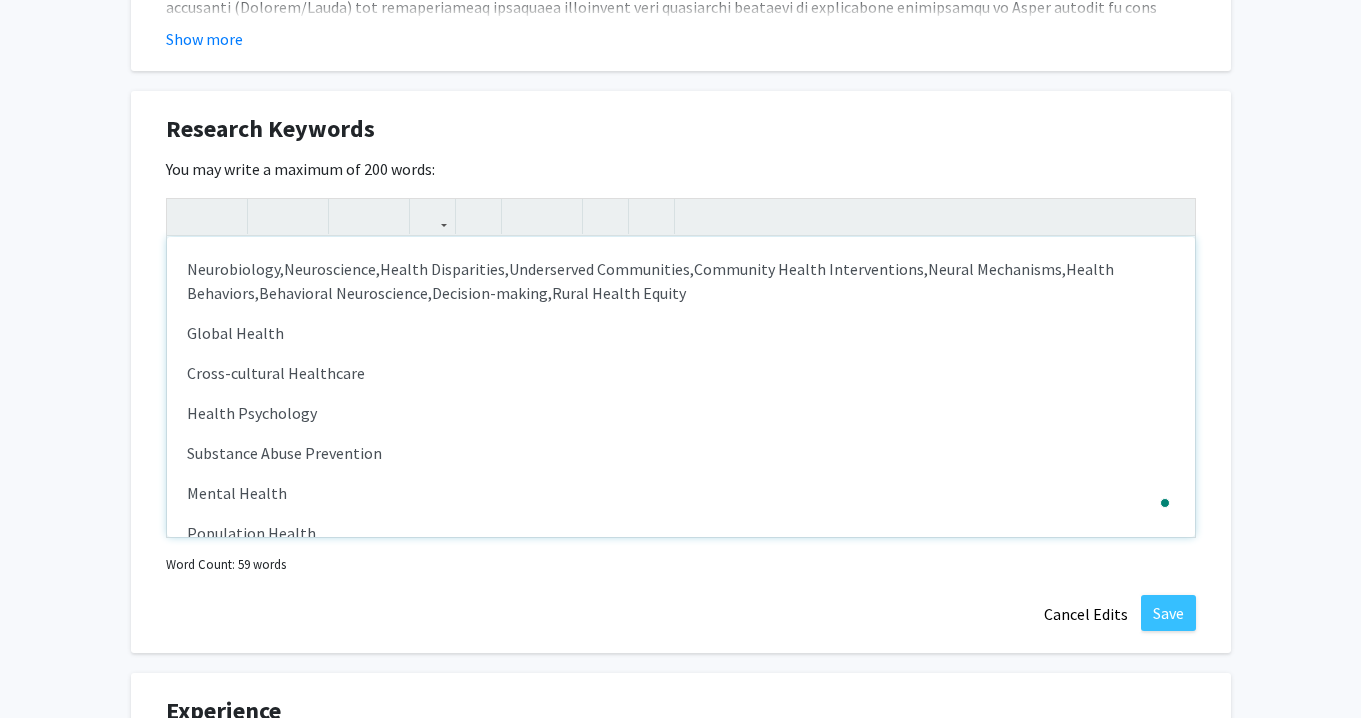 click on "Global Health" at bounding box center (681, 333) 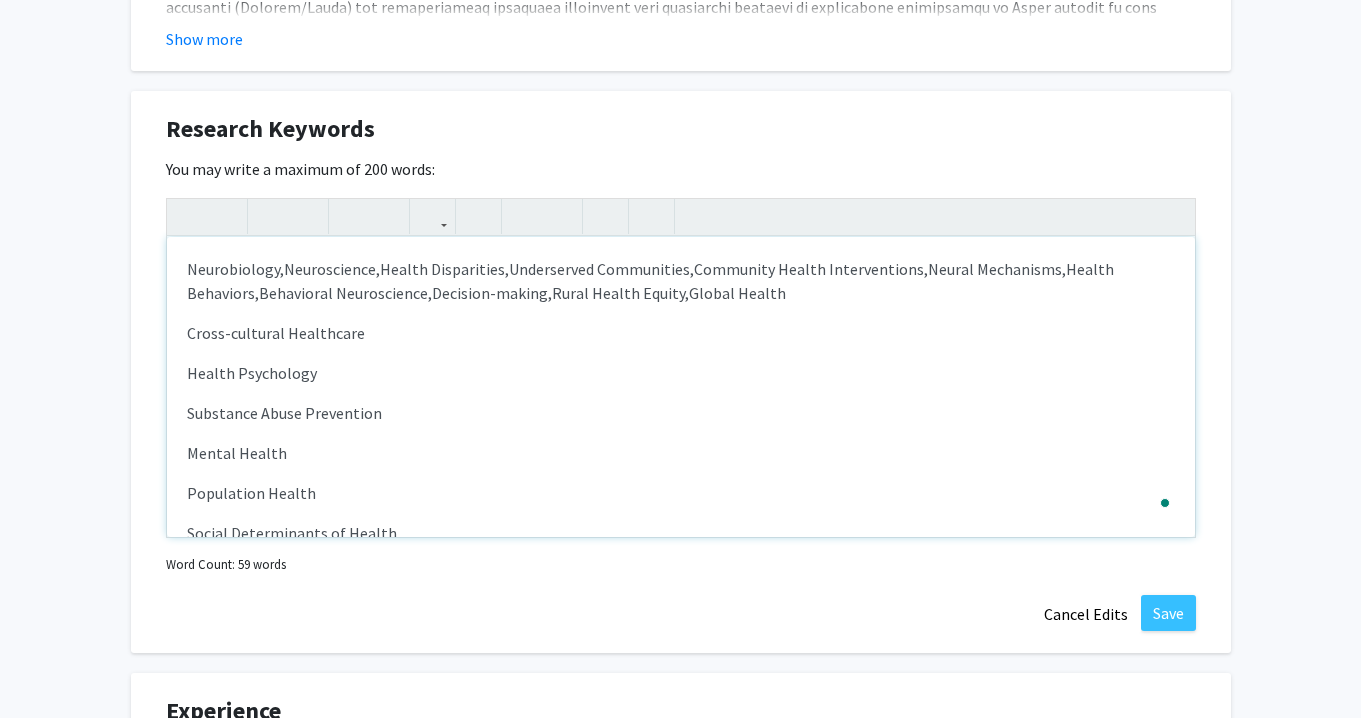 click on "Neurobiology,  Neuroscience,  Health Disparities,  Underserved Communities,  Community Health Interventions,  Neural Mechanisms,  Health Behaviors,  Behavioral Neuroscience,  Decision-making,  Rural Health Equity,  Global Health Cross-cultural Healthcare Health Psychology Substance Abuse Prevention Mental Health Population Health Social Determinants of Health Stem Cell Research Regenerative Medicine Cancer Biology Immunology Molecular Biology Genetics Cell Biology Developmental Biology Biochemistry Microbiology Pharmacology Epidemiology Public Health Educational Interventions" at bounding box center [681, 387] 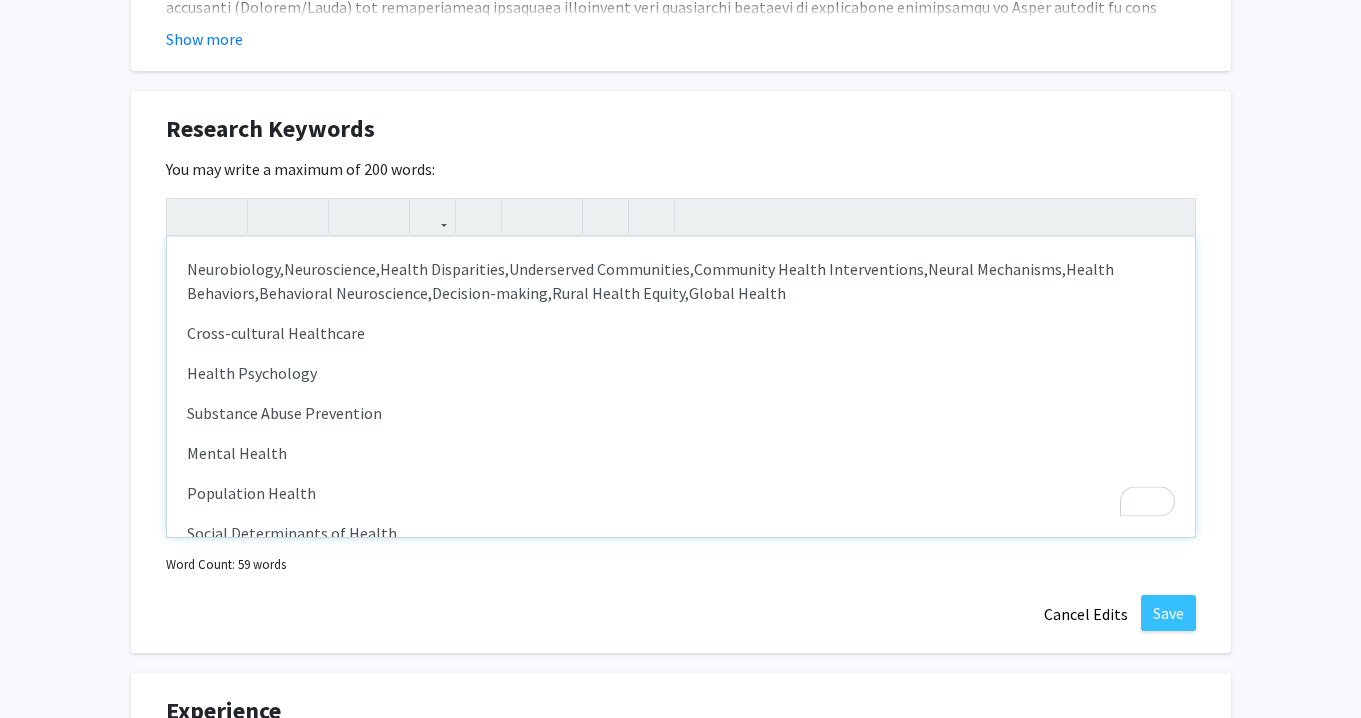 click on "Cross-cultural Healthcare" at bounding box center (681, 333) 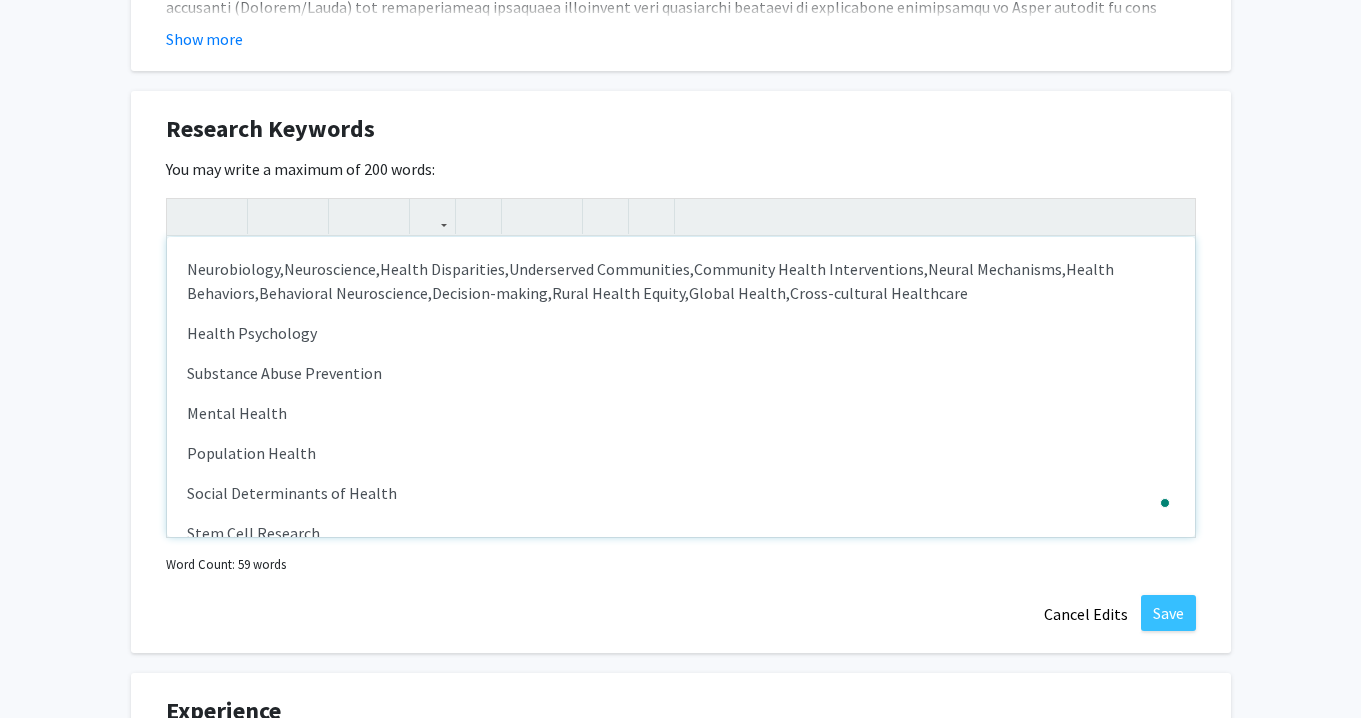 click on "Neurobiology, Neuroscience, Health Disparities, Underserved Communities, Community Health Interventions, Neural Mechanisms, Health Behaviors, Behavioral Neuroscience, Decision-making, Rural Health Equity, Global Health, Cross-cultural Healthcare Health Psychology Substance Abuse Prevention Mental Health Population Health Social Determinants of Health Stem Cell Research Regenerative Medicine Cancer Biology Immunology Molecular Biology Genetics Cell Biology Developmental Biology Biochemistry Microbiology Pharmacology Epidemiology Public Health Educational Interventions" at bounding box center [681, 387] 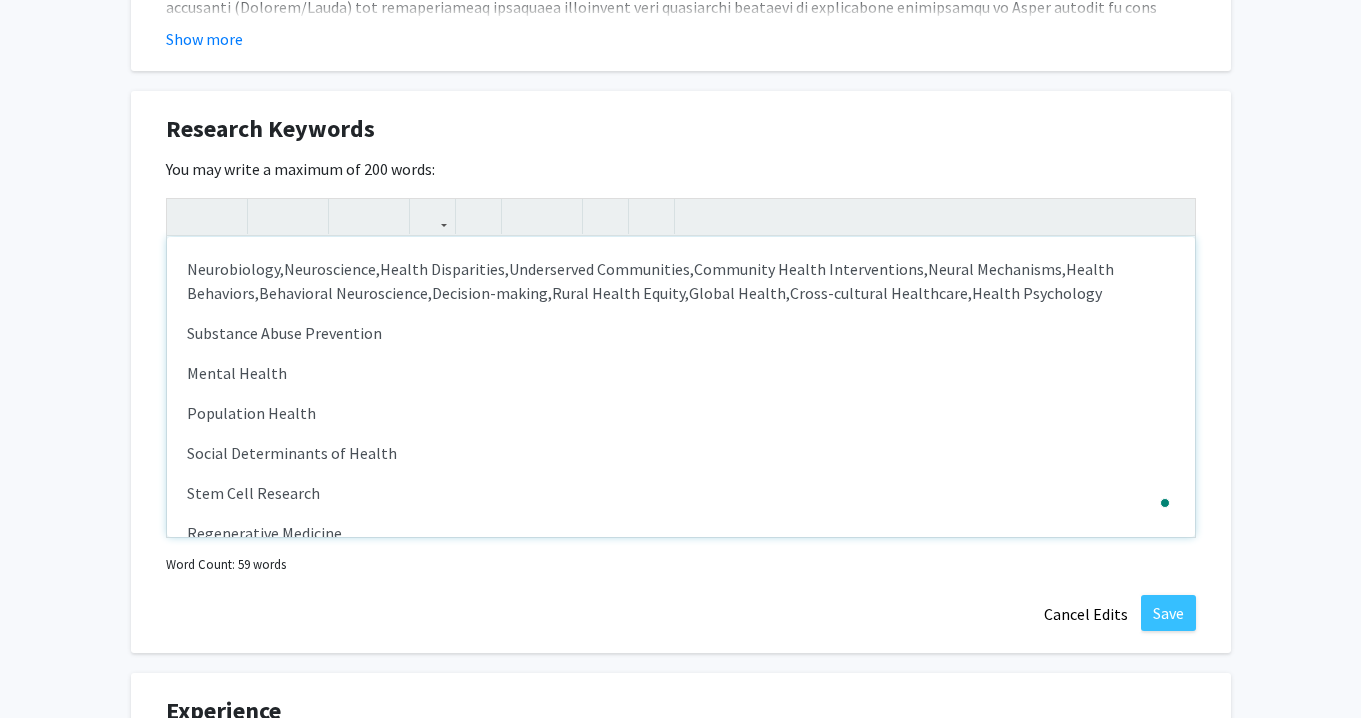 click on "Substance Abuse Prevention" at bounding box center [681, 333] 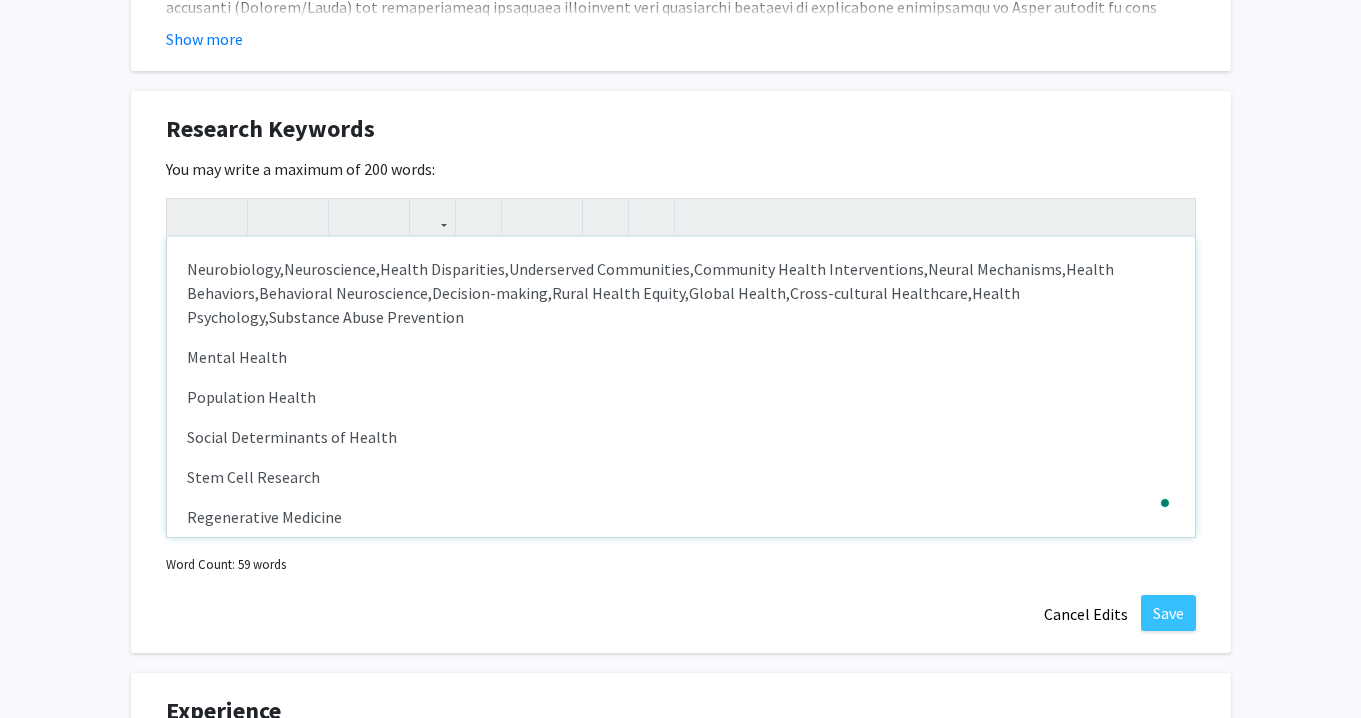 click on "Mental Health" at bounding box center [681, 357] 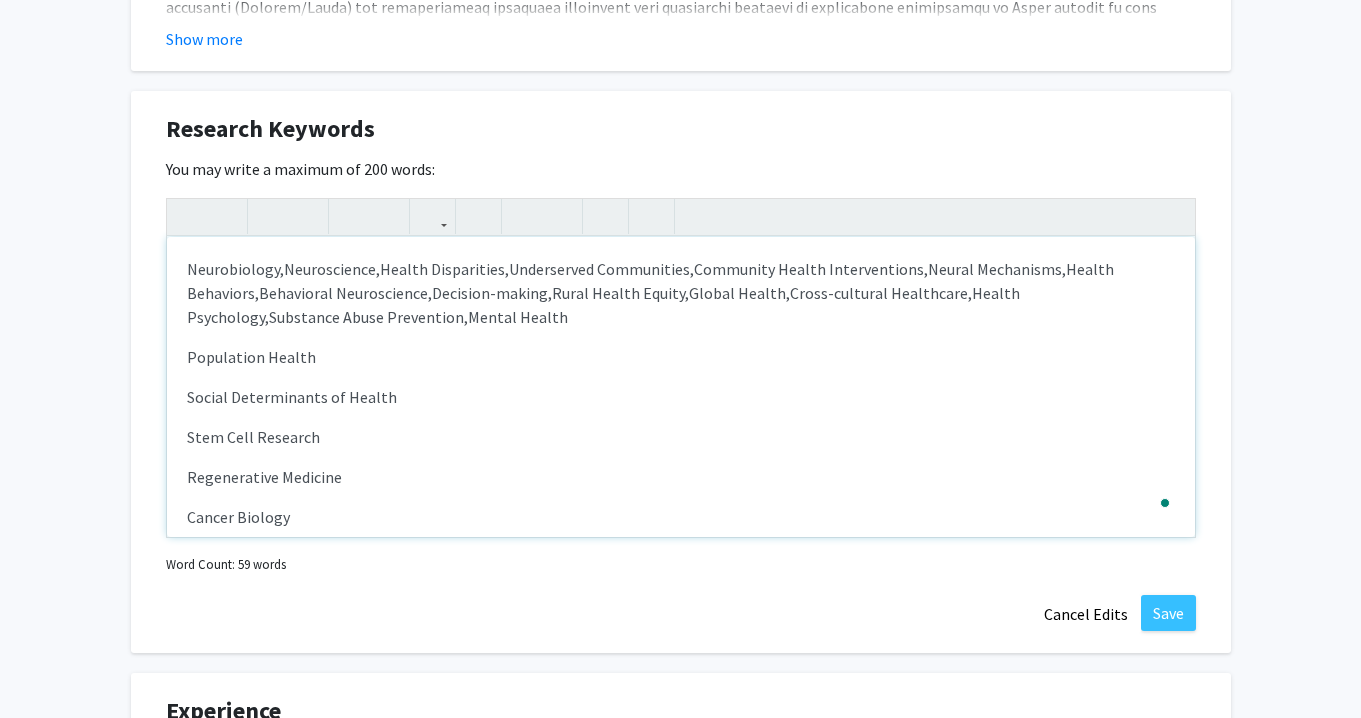 click on "Neurobiology, Neuroscience, Health Disparities, Underserved Communities, Community Health Interventions, Neural Mechanisms, Health Behaviors, Behavioral Neuroscience, Decision-making, Rural Health Equity, Global Health, Cross-cultural Healthcare, Health Psychology, Substance Abuse Prevention, Mental Health Population Health Social Determinants of Health Stem Cell Research Regenerative Medicine Cancer Biology Immunology Molecular Biology Genetics Cell Biology Developmental Biology Biochemistry Microbiology Pharmacology Epidemiology Public Health Educational Interventions" at bounding box center [681, 387] 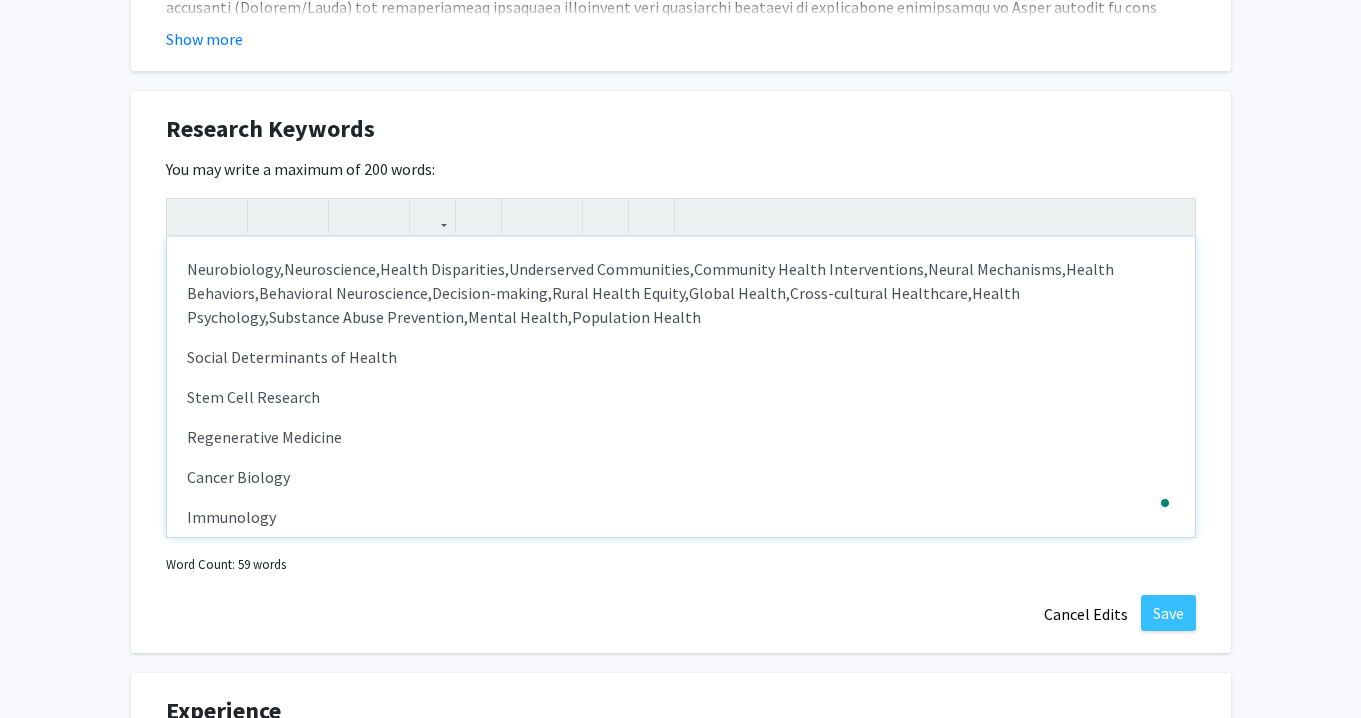 click on "Neurobiology, Neuroscience, Health Disparities, Underserved Communities, Community Health Interventions, Neural Mechanisms, Health Behaviors, Behavioral Neuroscience, Decision-making, Rural Health Equity, Global Health, Cross-cultural Healthcare, Health Psychology, Substance Abuse Prevention, Mental Health, Population Health Social Determinants of Health Stem Cell Research Regenerative Medicine Cancer Biology Immunology Molecular Biology Genetics Cell Biology Developmental Biology Biochemistry Microbiology Pharmacology Epidemiology Public Health Educational Interventions" at bounding box center (681, 387) 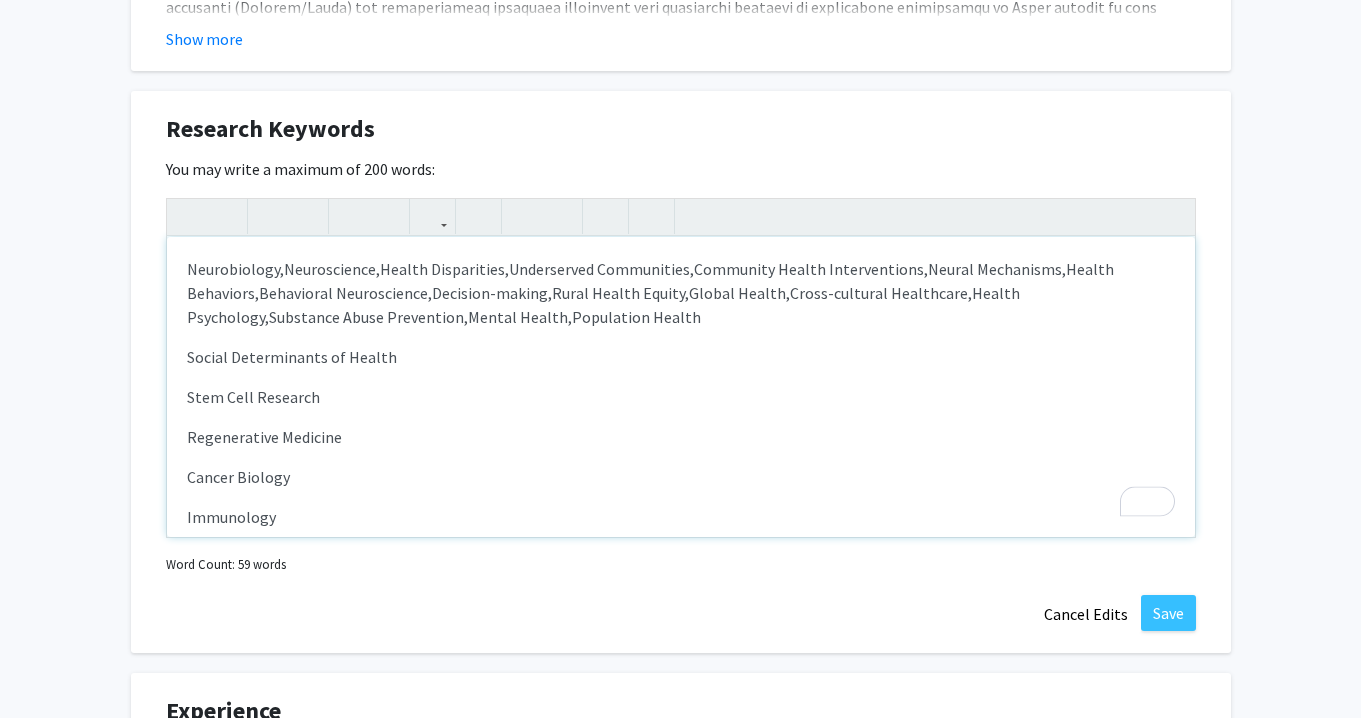 click on "Neurobiology, Neuroscience, Health Disparities, Underserved Communities, Community Health Interventions, Neural Mechanisms, Health Behaviors, Behavioral Neuroscience, Decision-making, Rural Health Equity, Global Health, Cross-cultural Healthcare, Health Psychology, Substance Abuse Prevention, Mental Health, Population Health Social Determinants of Health Stem Cell Research Regenerative Medicine Cancer Biology Immunology Molecular Biology Genetics Cell Biology Developmental Biology Biochemistry Microbiology Pharmacology Epidemiology Public Health Educational Interventions" at bounding box center [681, 387] 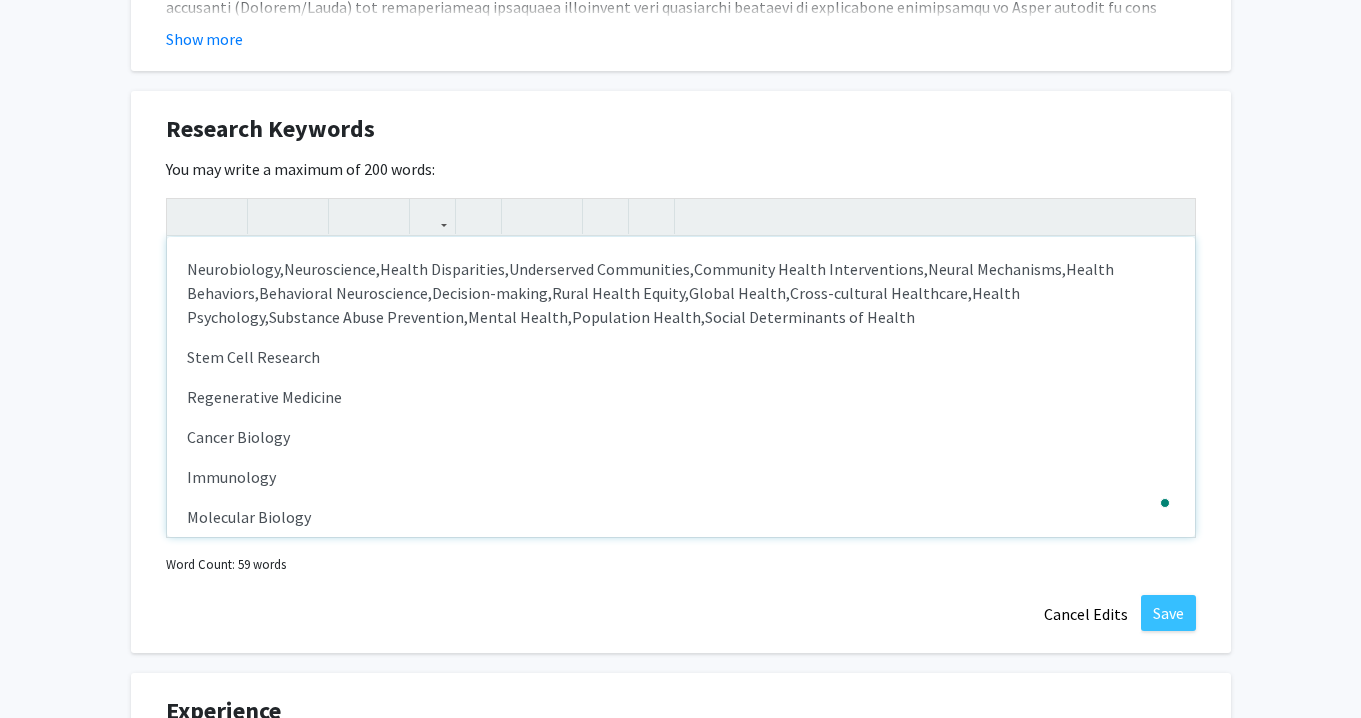 click on "Neurobiology,  Neuroscience,  Health Disparities,  Underserved Communities,  Community Health Interventions,  Neural Mechanisms,  Health Behaviors,  Behavioral Neuroscience,  Decision-making,  Rural Health Equity,  Global Health,  Cross-cultural Healthcare,  Health Psychology,  Substance Abuse Prevention,  Mental Health,  Population Health,  Social Determinants of Health Stem Cell Research Regenerative Medicine Cancer Biology Immunology Molecular Biology Genetics Cell Biology Developmental Biology Biochemistry Microbiology Pharmacology Epidemiology Public Health Educational Interventions" at bounding box center [681, 387] 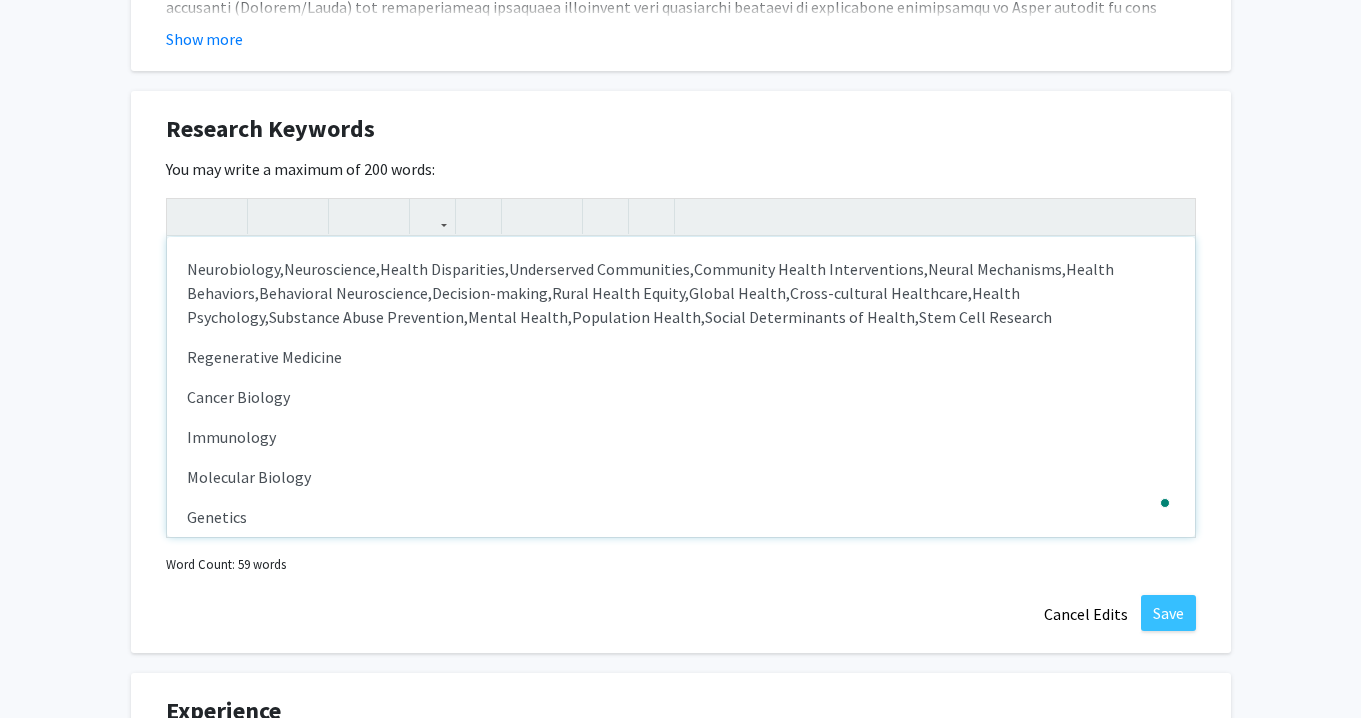 click on "Neurobiology,  Neuroscience,  Health Disparities,  Underserved Communities,  Community Health Interventions,  Neural Mechanisms,  Health Behaviors,  Behavioral Neuroscience,  Decision-making,  Rural Health Equity,  Global Health,  Cross-cultural Healthcare,  Health Psychology,  Substance Abuse Prevention,  Mental Health,  Population Health,  Social Determinants of Health,  Stem Cell Research Regenerative Medicine Cancer Biology Immunology Molecular Biology Genetics Cell Biology Developmental Biology Biochemistry Microbiology Pharmacology Epidemiology Public Health Educational Interventions" at bounding box center (681, 387) 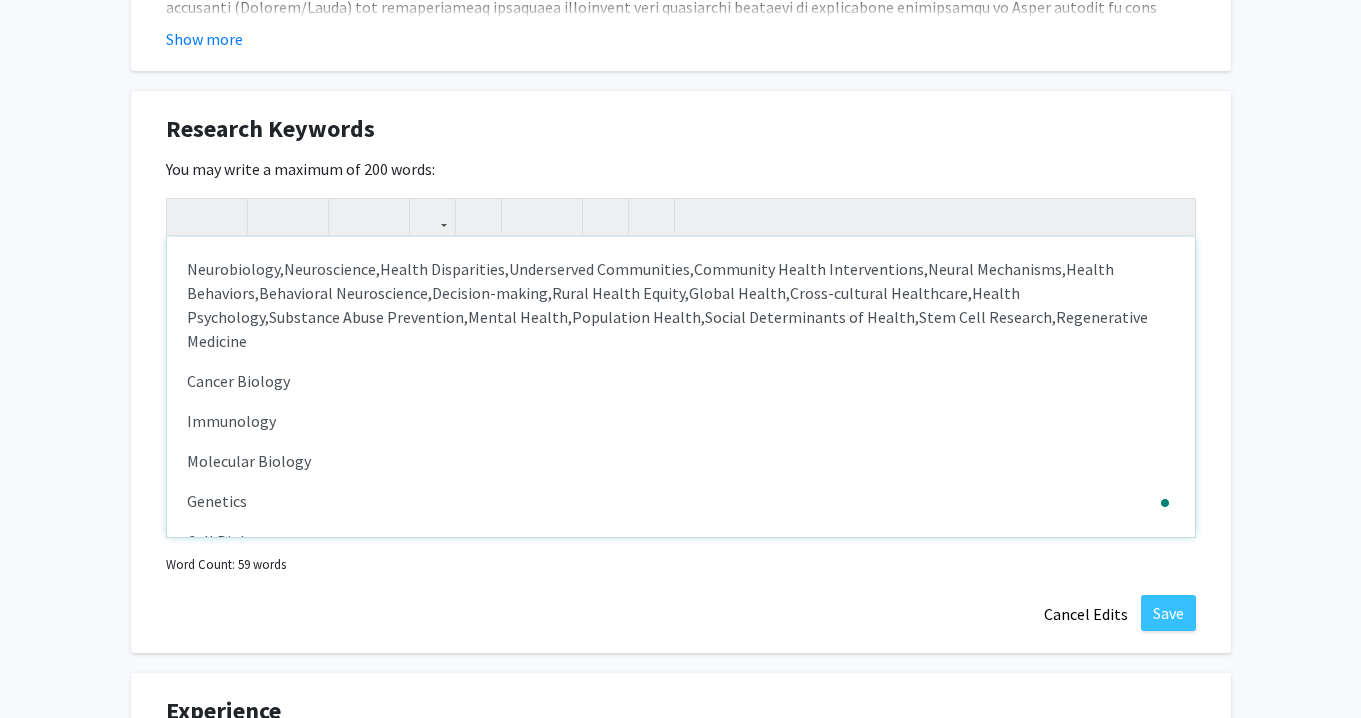 click on "Neurobiology, 160; Neuroscience, 160; Health Disparities, 160; Underserved Communities, 160; Community Health Interventions, 160; Neural Mechanisms, 160; Health Behaviors, 160; Behavioral Neuroscience, 160; Decision-making, 160; Rural Health Equity, 160; Global Health, 160; Cross-cultural Healthcare, 160; Health Psychology, 160; Substance Abuse Prevention, 160; Mental Health, 160; Population Health, 160; Social Determinants of Health, 160; Stem Cell Research, 160; Regenerative Medicine Cancer Biology Immunology Molecular Biology Genetics Cell Biology Developmental Biology Biochemistry Microbiology Pharmacology Epidemiology Public Health Educational Interventions" at bounding box center (681, 387) 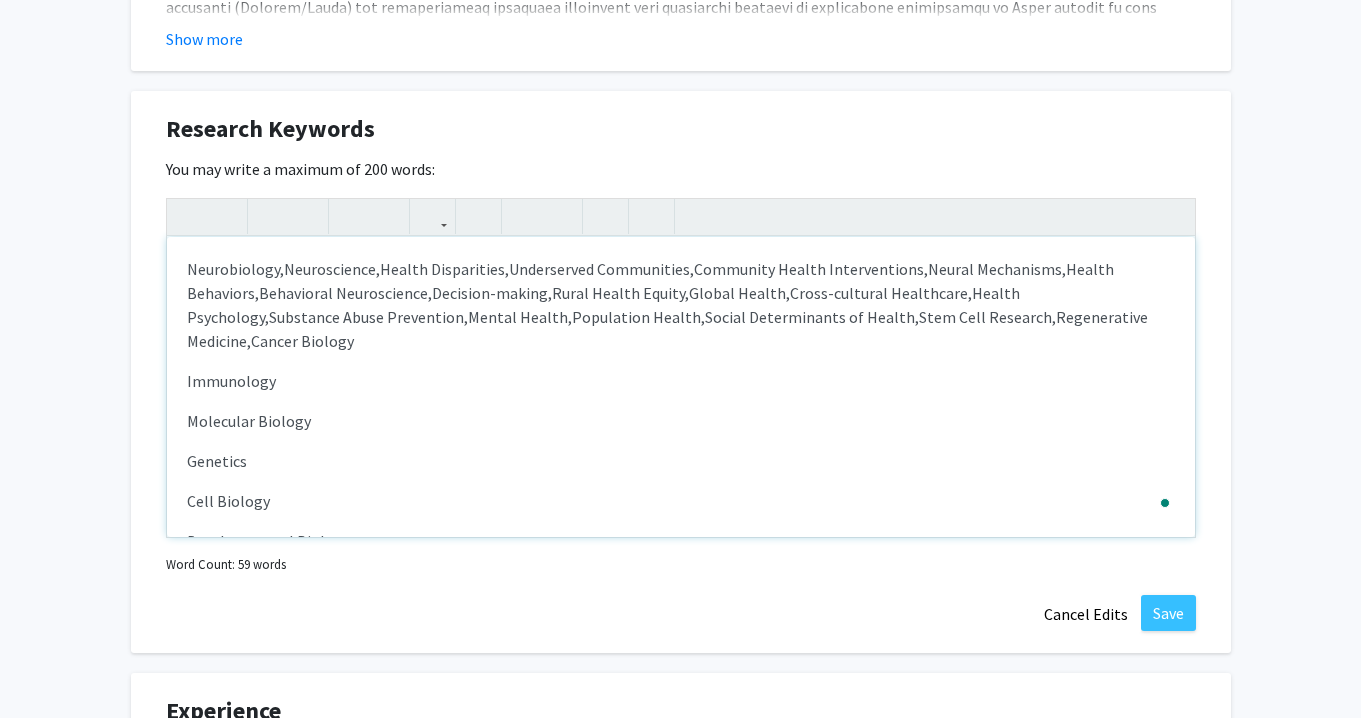 click on "Neurobiology, Neuroscience, Health Disparities, Underserved Communities, Community Health Interventions, Neural Mechanisms, Health Behaviors, Behavioral Neuroscience, Decision-making, Rural Health Equity, Global Health, Cross-cultural Healthcare, Health Psychology, Substance Abuse Prevention, Mental Health, Population Health, Social Determinants of Health, Stem Cell Research, Regenerative Medicine, Cancer Biology, Immunology, Molecular Biology, Genetics, Cell Biology, Developmental Biology, Biochemistry, Microbiology, Pharmacology, Epidemiology, Public Health, Educational Interventions, IRB Research Ethics" at bounding box center [681, 387] 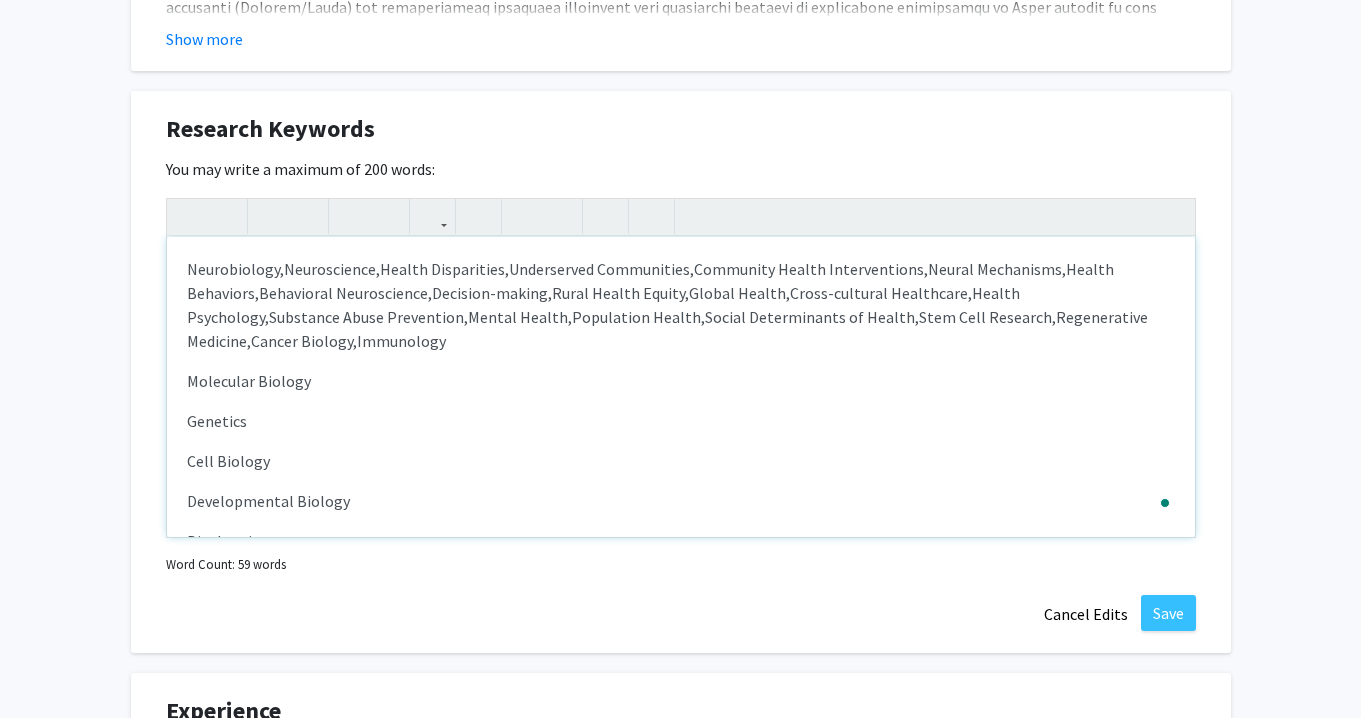 click on "Molecular Biology" at bounding box center [681, 381] 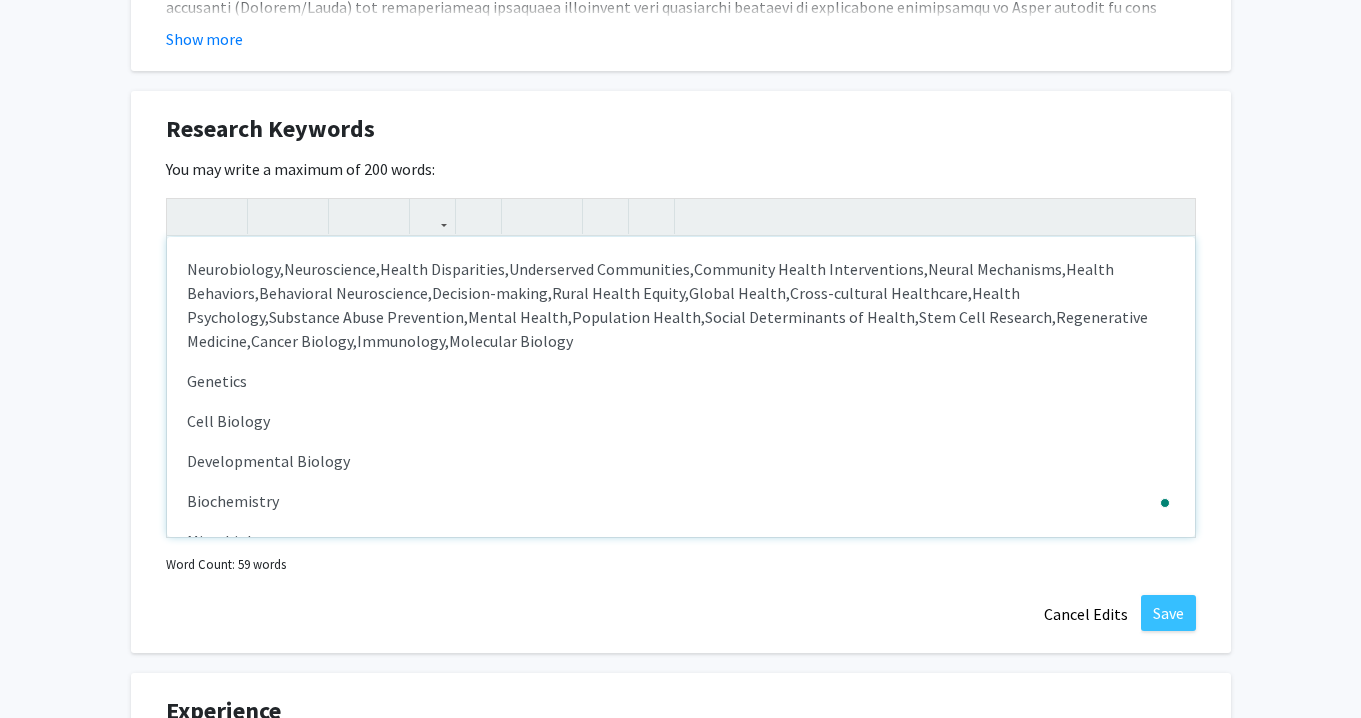 click on "Genetics" at bounding box center [681, 381] 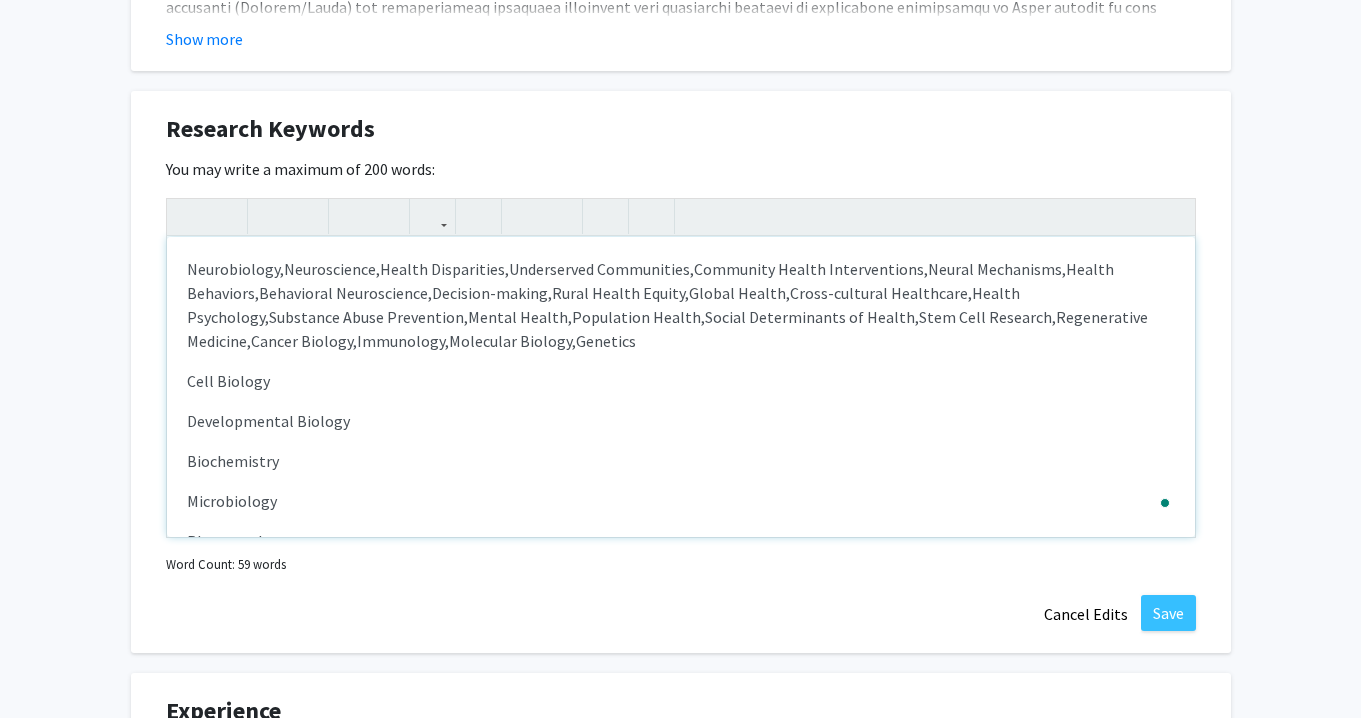 click on "Cell Biology" at bounding box center (681, 381) 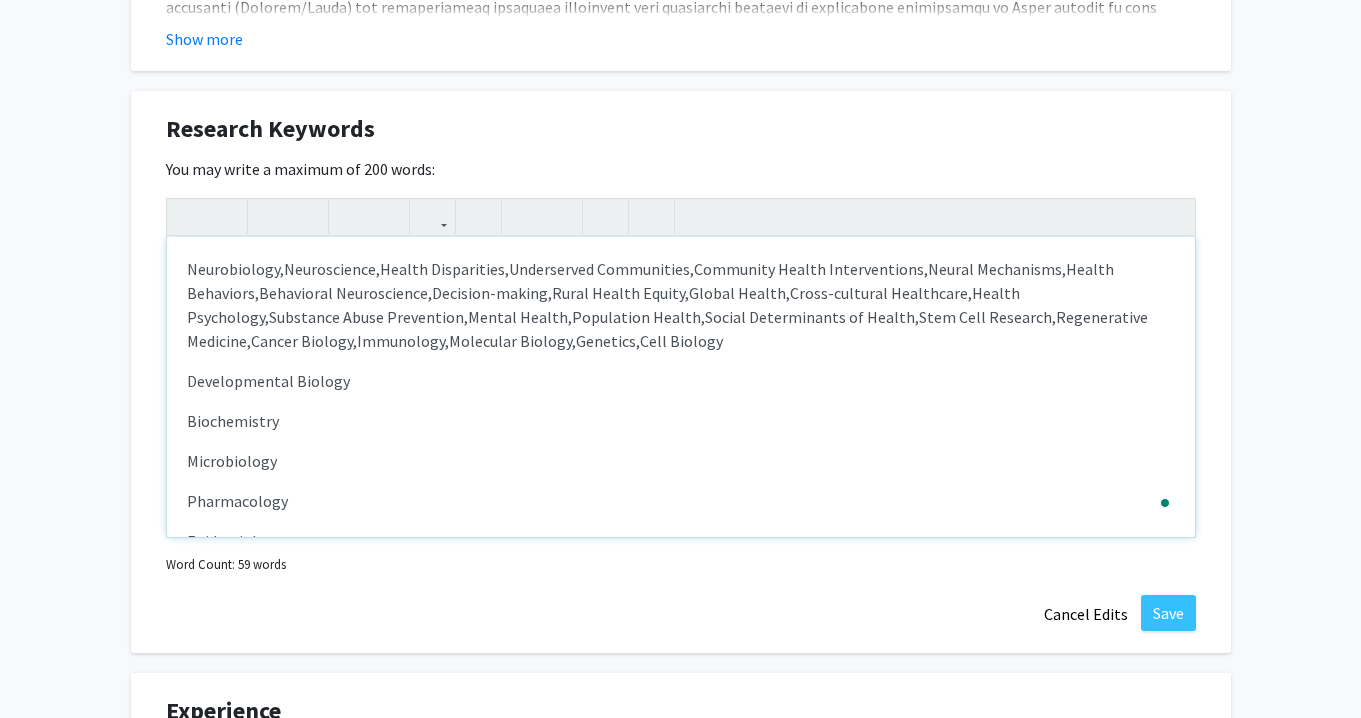click on "Neurobiology,  Neuroscience,  Health Disparities,  Underserved Communities,  Community Health Interventions,  Neural Mechanisms,  Health Behaviors,  Behavioral Neuroscience,  Decision-making,  Rural Health Equity,  Global Health,  Cross-cultural Healthcare,  Health Psychology,  Substance Abuse Prevention,  Mental Health,  Population Health,  Social Determinants of Health,  Stem Cell Research,  Regenerative Medicine,  Cancer Biology,  Immunology,  Molecular Biology,  Genetics,  Cell Biology Developmental Biology Biochemistry Microbiology Pharmacology Epidemiology Public Health Educational Interventions" at bounding box center (681, 387) 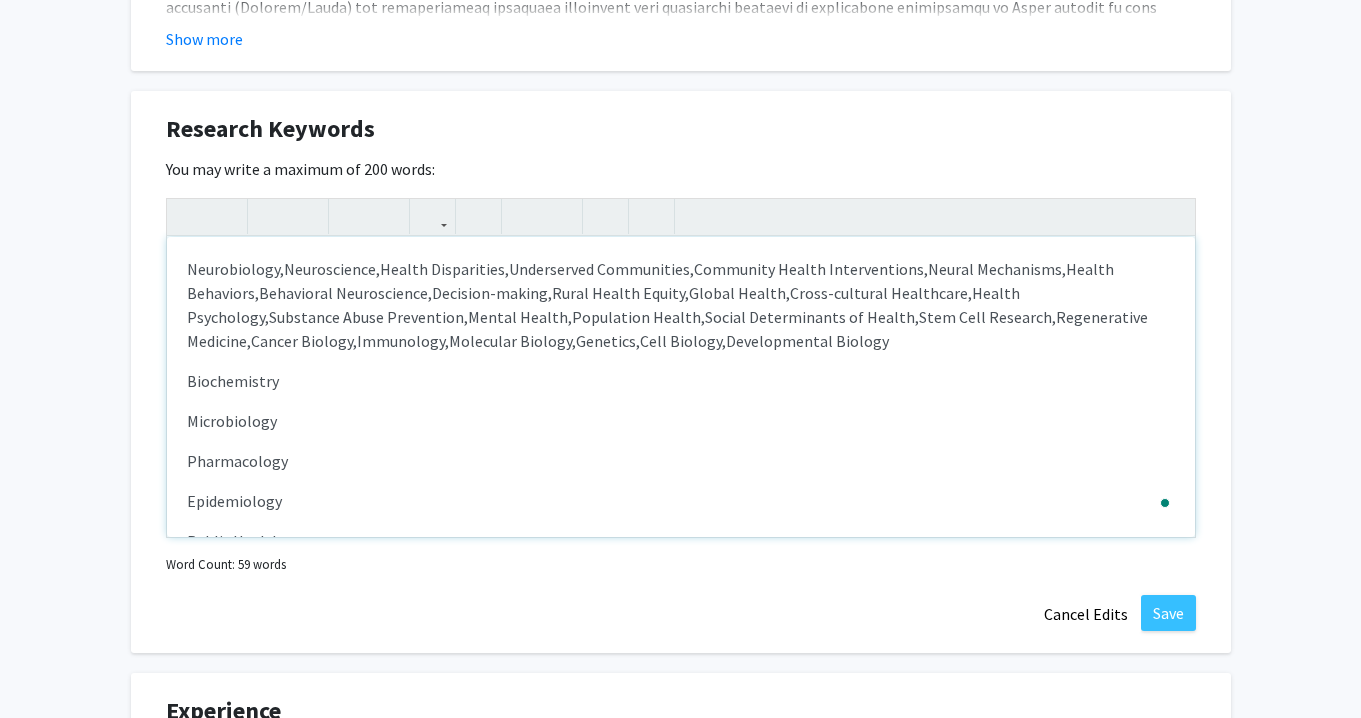 click on "Neurobiology, Neuroscience, Health Disparities, Underserved Communities, Community Health Interventions, Neural Mechanisms, Health Behaviors, Behavioral Neuroscience, Decision-making, Rural Health Equity, Global Health, Cross-cultural Healthcare, Health Psychology, Substance Abuse Prevention, Mental Health, Population Health, Social Determinants of Health, Stem Cell Research, Regenerative Medicine, Cancer Biology, Immunology, Molecular Biology, Genetics, Cell Biology, Developmental Biology Biochemistry Microbiology Pharmacology Epidemiology Public Health Educational Interventions" at bounding box center [681, 387] 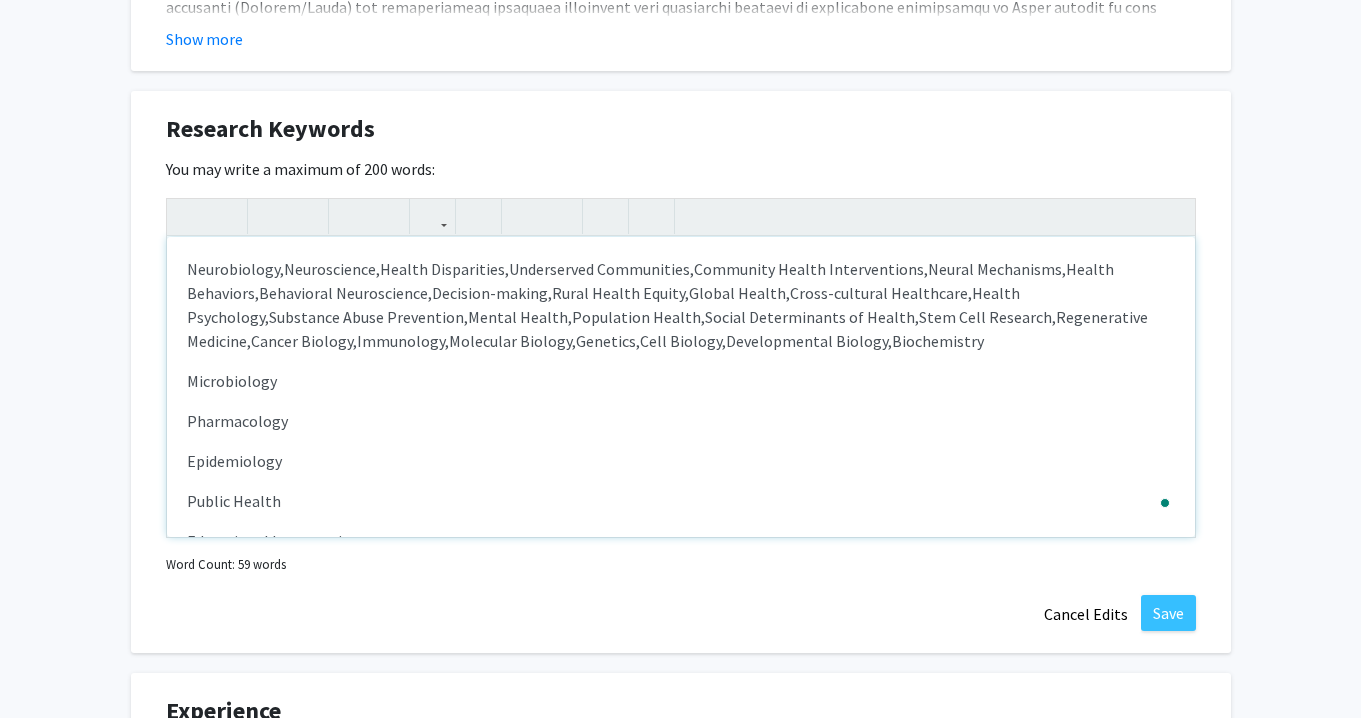 click on "Neurobiology, Neuroscience, Health Disparities, Underserved Communities, Community Health Interventions, Neural Mechanisms, Health Behaviors, Behavioral Neuroscience, Decision-making, Rural Health Equity, Global Health, Cross-cultural Healthcare, Health Psychology, Substance Abuse Prevention, Mental Health, Population Health, Social Determinants of Health, Stem Cell Research, Regenerative Medicine, Cancer Biology, Immunology, Molecular Biology, Genetics, Cell Biology, Developmental Biology, Biochemistry Microbiology Pharmacology Epidemiology Public Health Educational Interventions" at bounding box center [681, 387] 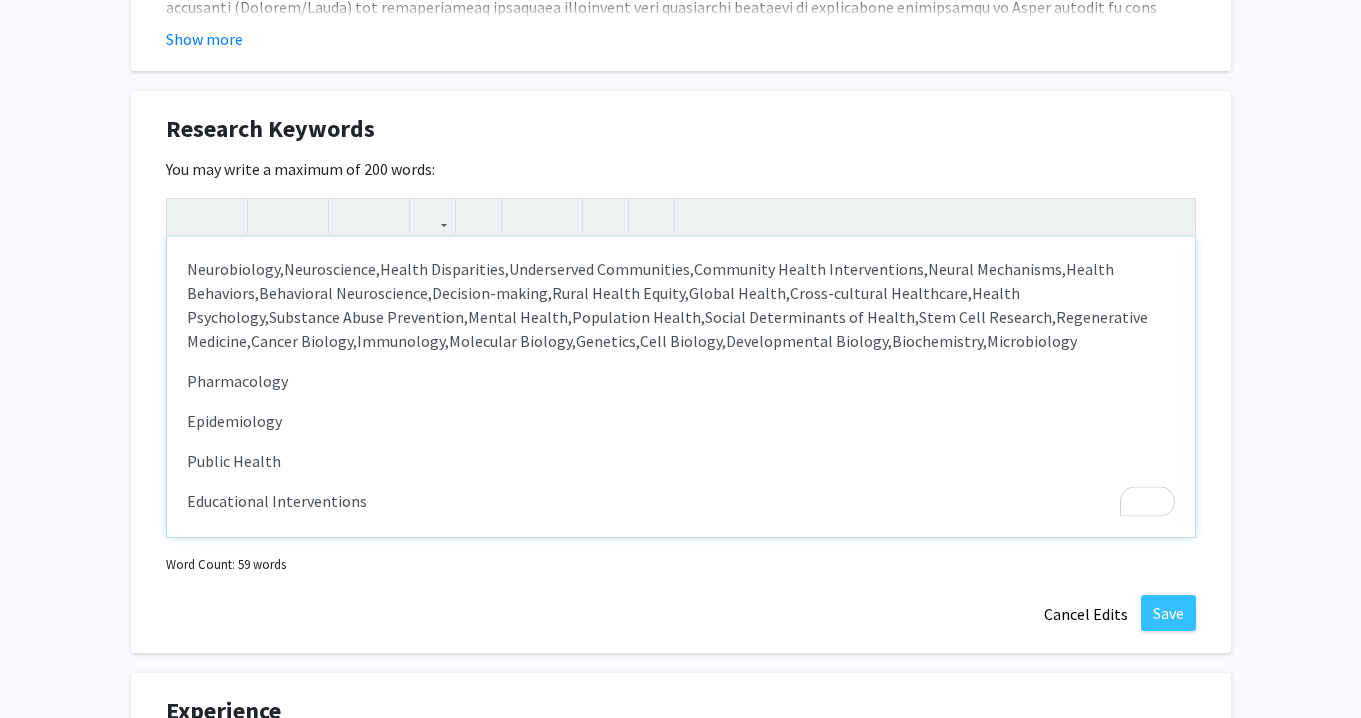 drag, startPoint x: 869, startPoint y: 339, endPoint x: 776, endPoint y: 341, distance: 93.0215 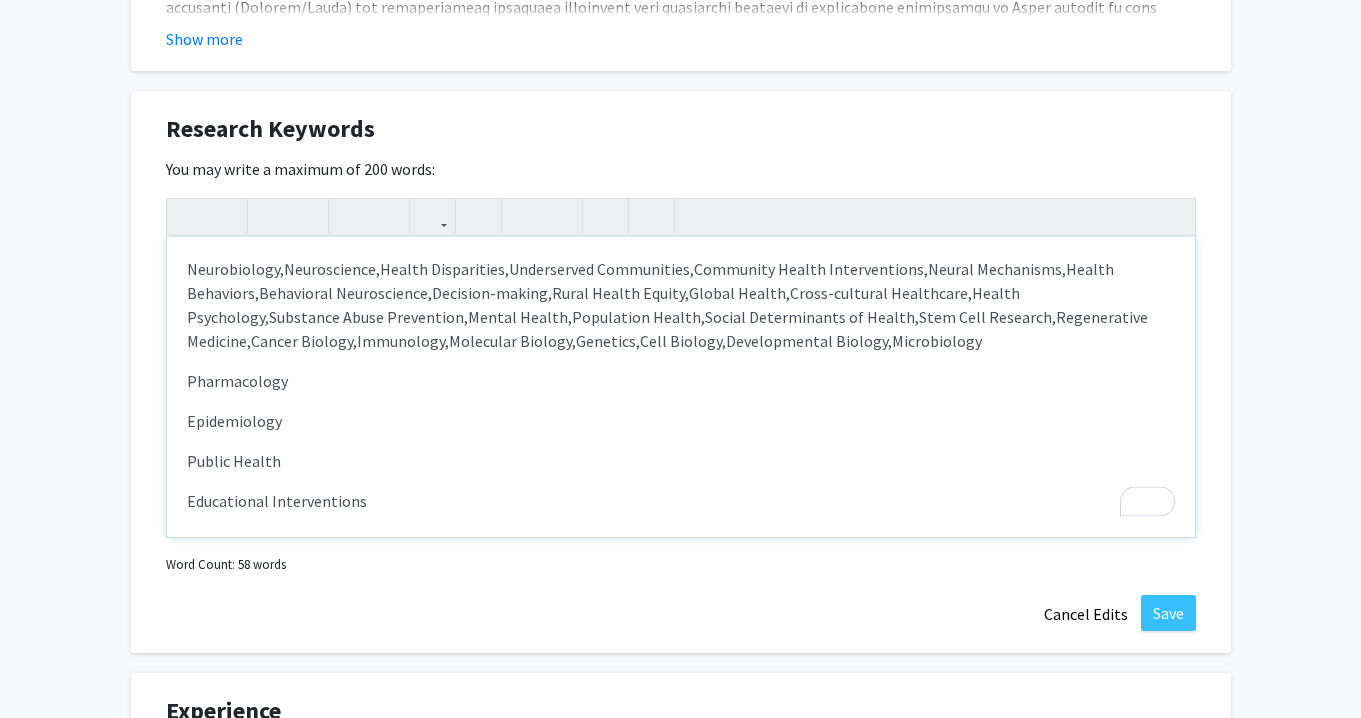 click on "Pharmacology" at bounding box center [681, 381] 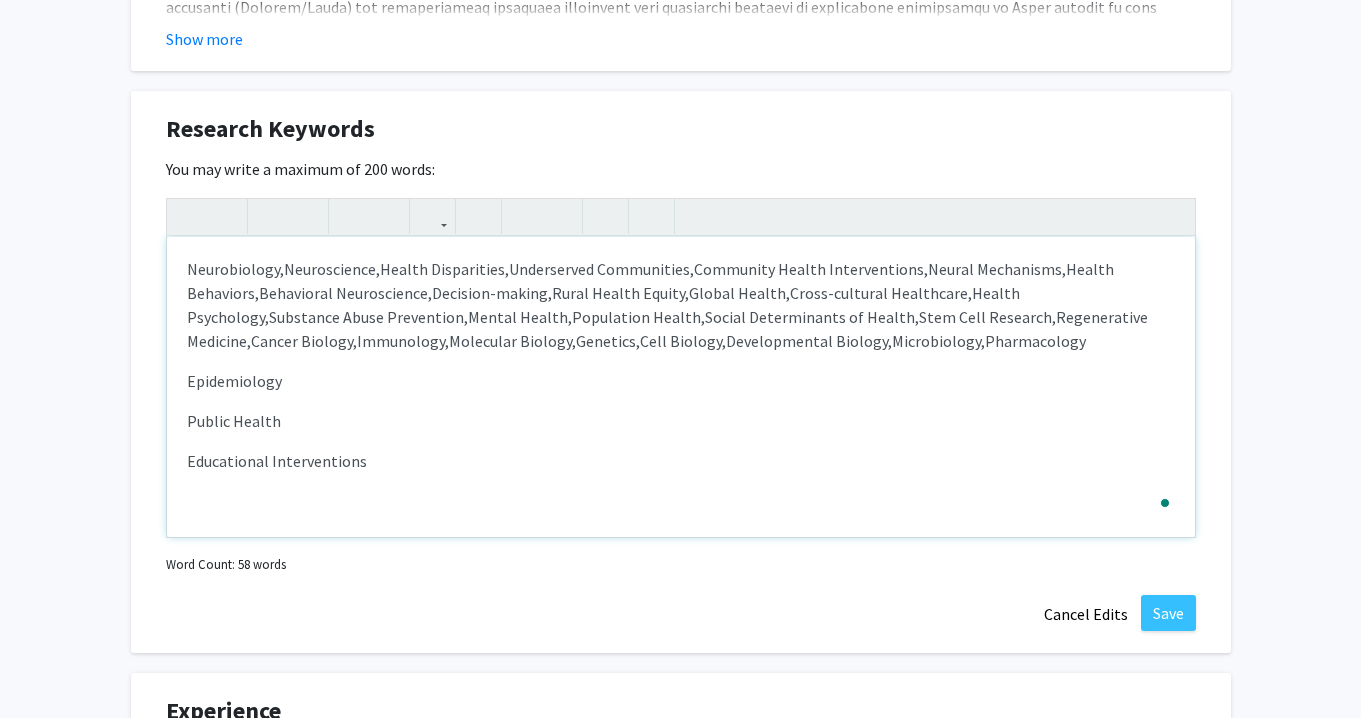 click on "Epidemiology" at bounding box center [681, 381] 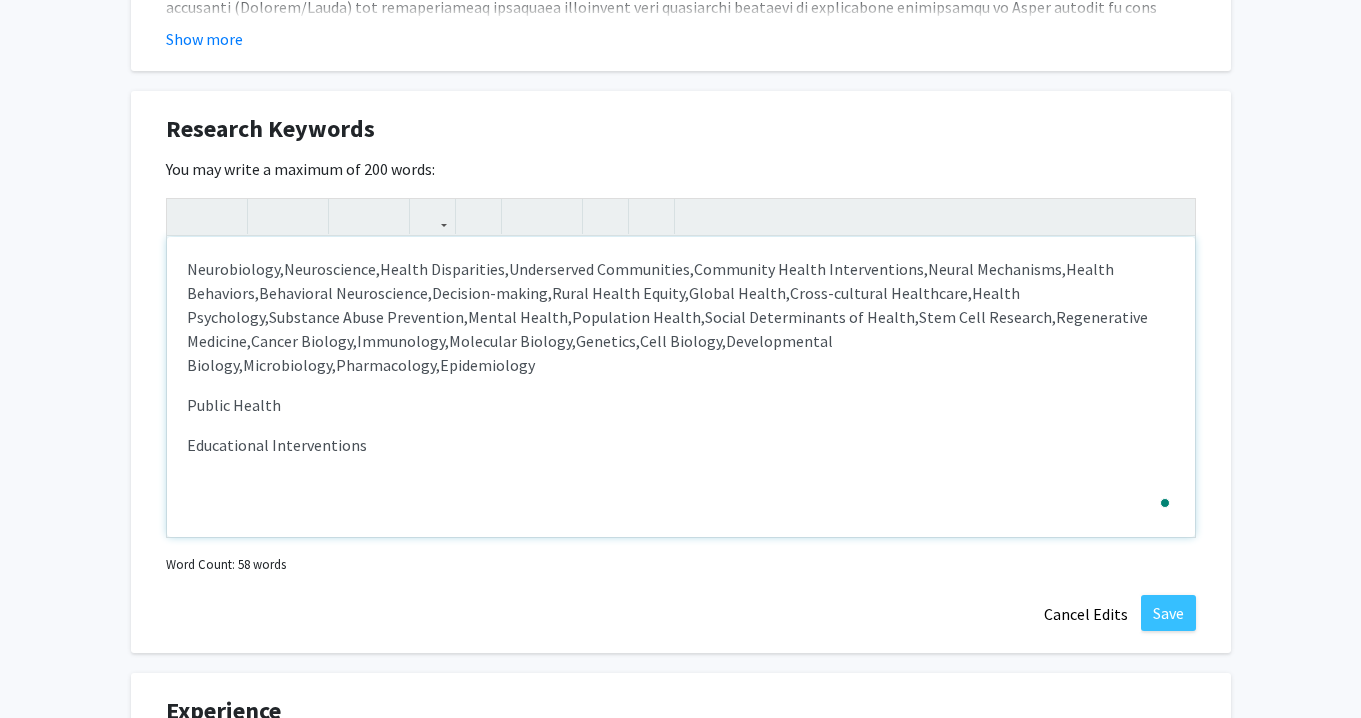 click on "Neurobiology, Neuroscience, Health Disparities, Underserved Communities, Community Health Interventions, Neural Mechanisms, Health Behaviors, Behavioral Neuroscience, Decision-making, Rural Health Equity, Global Health, Cross-cultural Healthcare, Health Psychology, Substance Abuse Prevention, Mental Health, Population Health, Social Determinants of Health, Stem Cell Research, Regenerative Medicine, Cancer Biology, Immunology, Molecular Biology, Genetics, Cell Biology, Developmental Biology, Microbiology, Pharmacology, Epidemiology Public Health Educational Interventions" at bounding box center (681, 387) 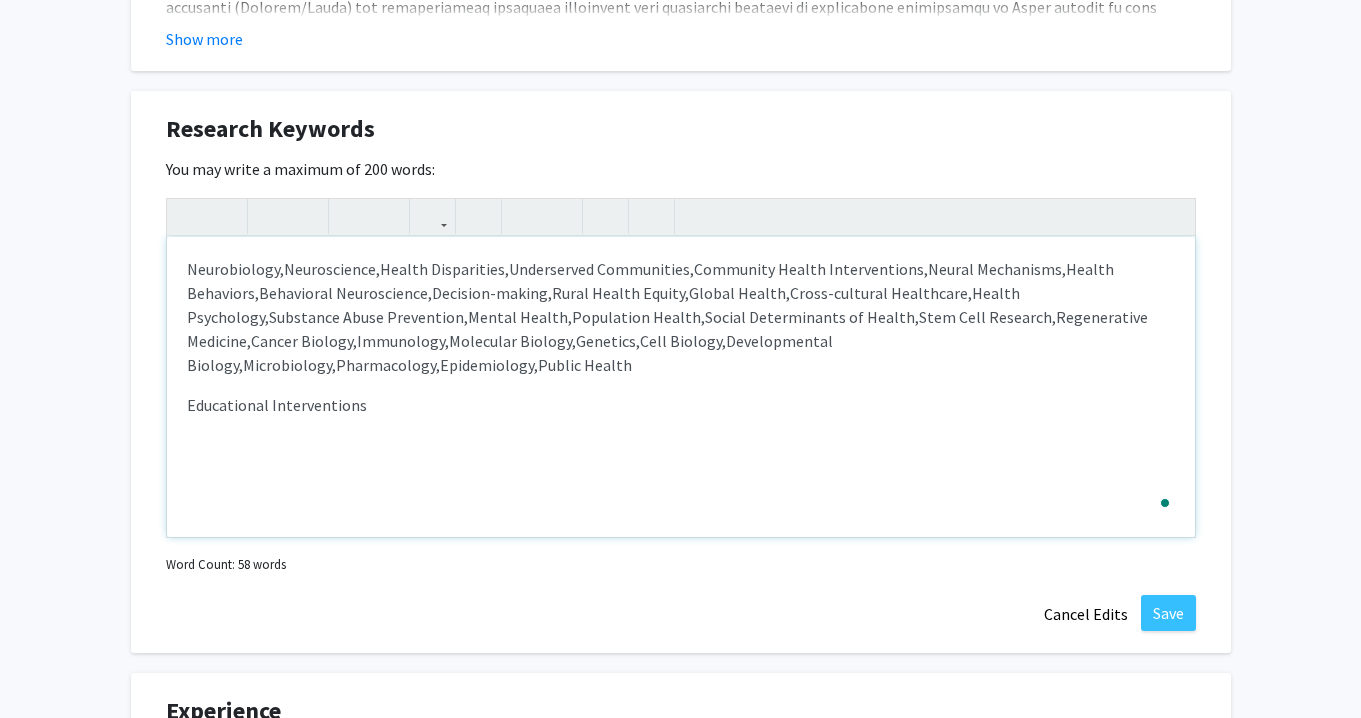 click on "Neurobiology, Neuroscience, Health Disparities, Underserved Communities, Community Health Interventions, Neural Mechanisms, Health Behaviors, Behavioral Neuroscience, Decision-making, Rural Health Equity, Global Health, Cross-cultural Healthcare, Health Psychology, Substance Abuse Prevention, Mental Health, Population Health, Social Determinants of Health, Stem Cell Research, Regenerative Medicine, Cancer Biology, Immunology, Molecular Biology, Genetics, Cell Biology, Developmental Biology, Microbiology, Pharmacology, Epidemiology, Public Health Educational Interventions" at bounding box center (681, 387) 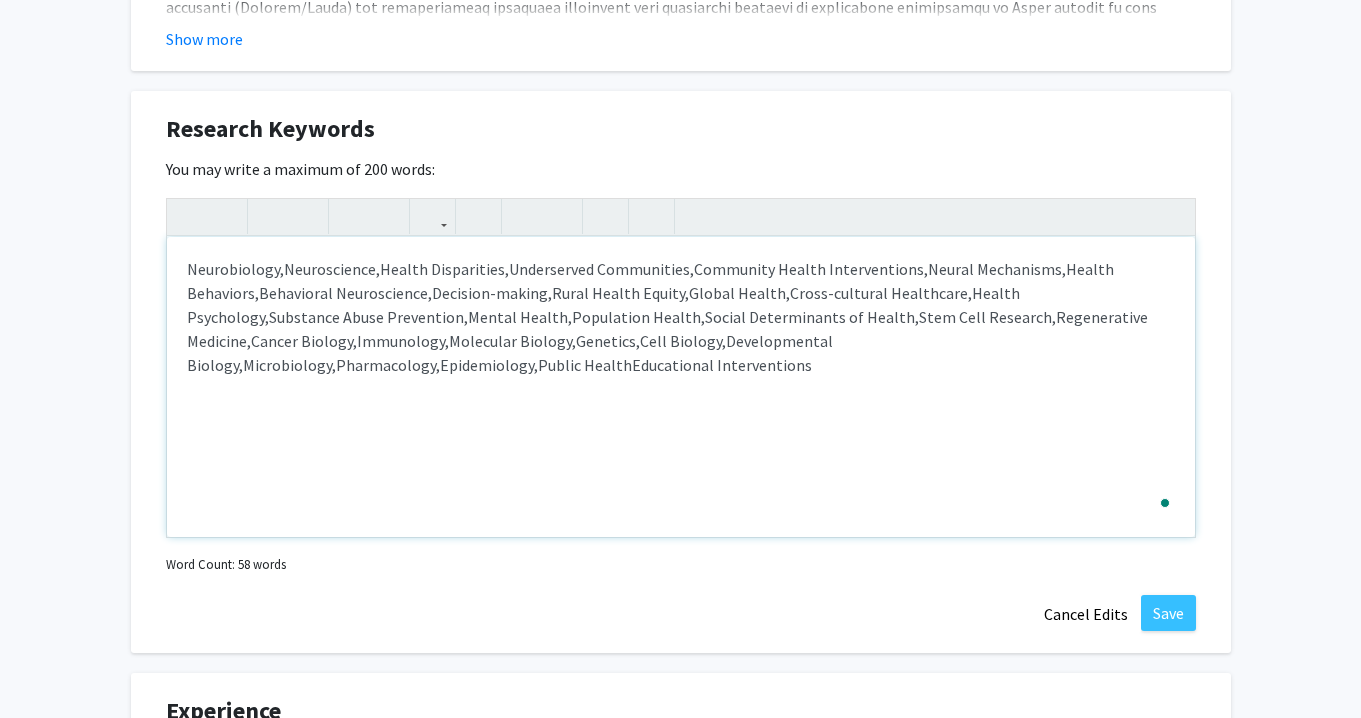 type on "<p>Neurobiology,&nbsp;<span style="font-size: 1rem;">Neuroscience,&nbsp;</span><span style="font-size: 1rem;">Health Disparities,&nbsp;</span><span style="font-size: 1rem;">Underserved Communities,&nbsp;</span><span style="font-size: 1rem;">Community Health Interventions,&nbsp;</span><span style="font-size: 1rem;">Neural Mechanisms,&nbsp;</span><span style="font-size: 1rem;">Health Behaviors,&nbsp;</span><span style="font-size: 1rem;">Behavioral Neuroscience,&nbsp;</span><span style="font-size: 1rem;">Decision-making,&nbsp;</span><span style="font-size: 1rem;">Rural Health Equity,&nbsp;</span><span style="font-size: 1rem;">Global Health,&nbsp;</span><span style="font-size: 1rem;">Cross-cultural Healthcare,&nbsp;</span><span style="font-size: 1rem;">Health Psychology,&nbsp;</span><span style="font-size: 1rem;">Substance Abuse Prevention,&nbsp;</span><span style="font-size: 1rem;">Mental Health,&nbsp;</span><span style="font-size: 1rem;">Population Health,&nbsp;</span><span style="font-size: 1rem;">Social De..." 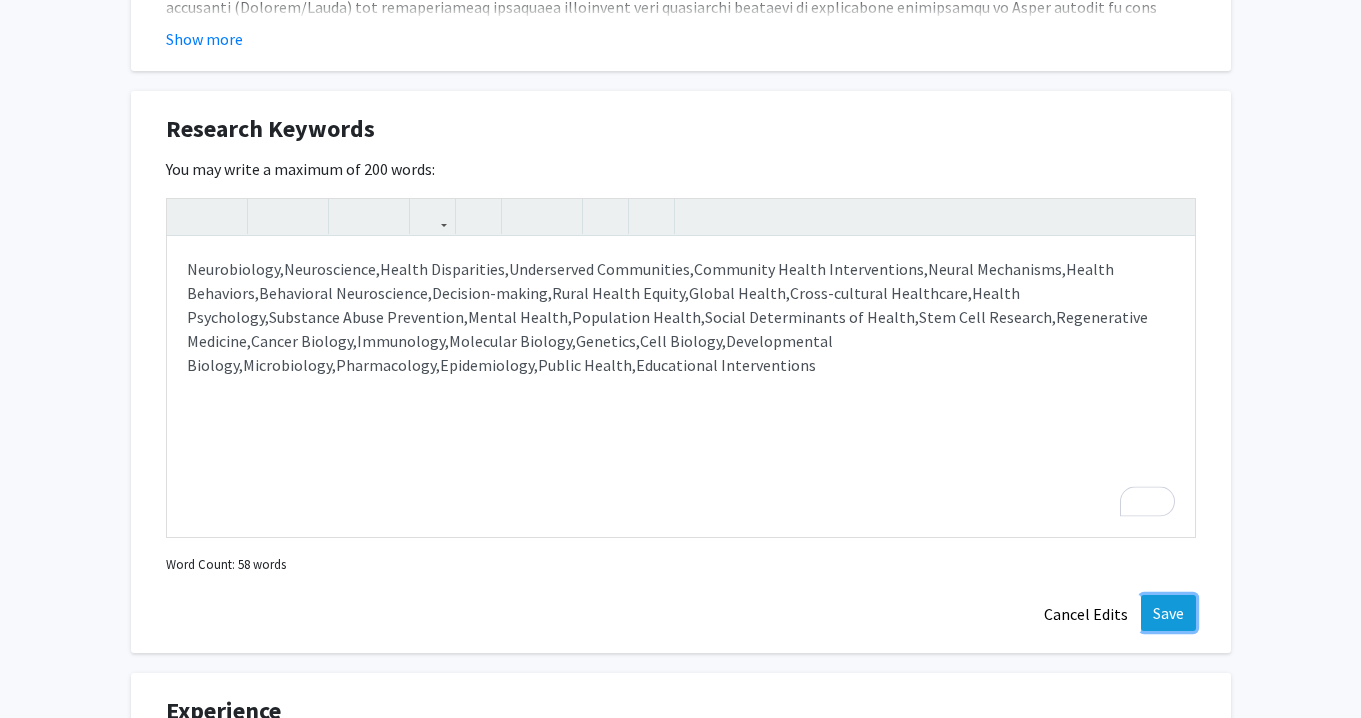 click on "Save" 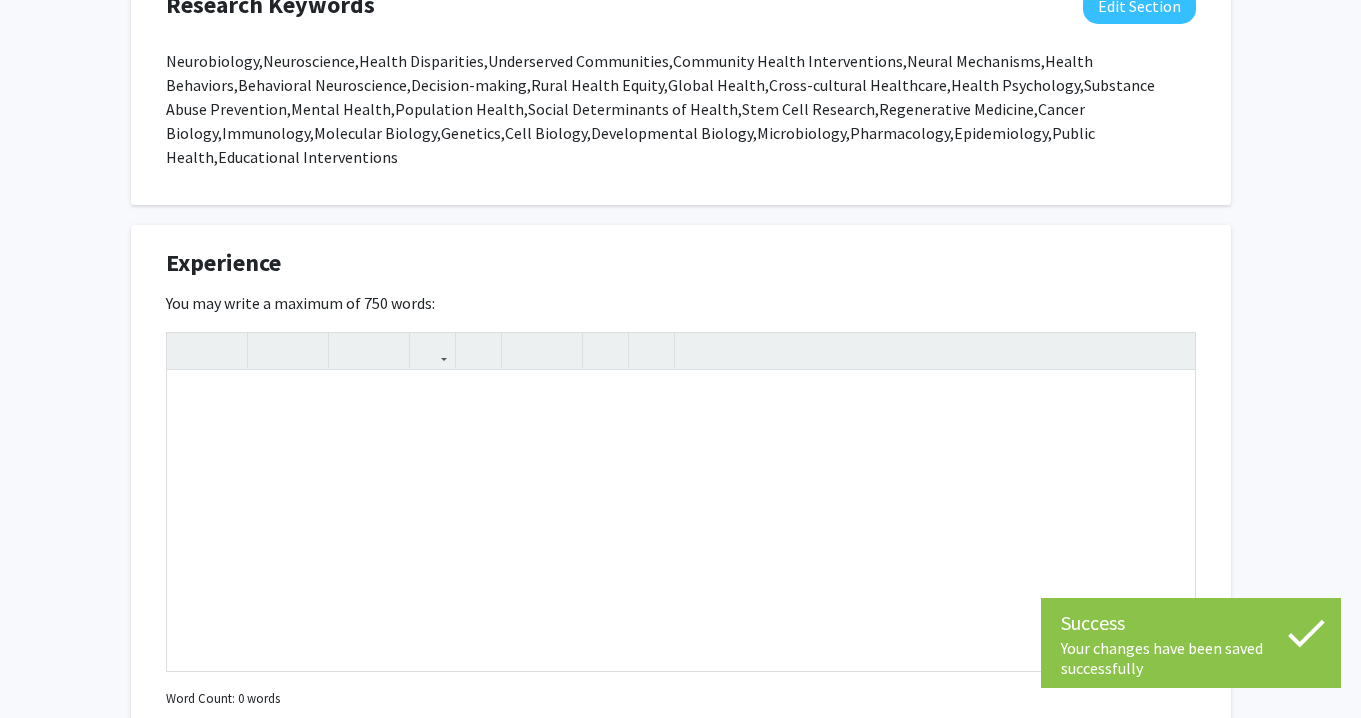 scroll, scrollTop: 1642, scrollLeft: 0, axis: vertical 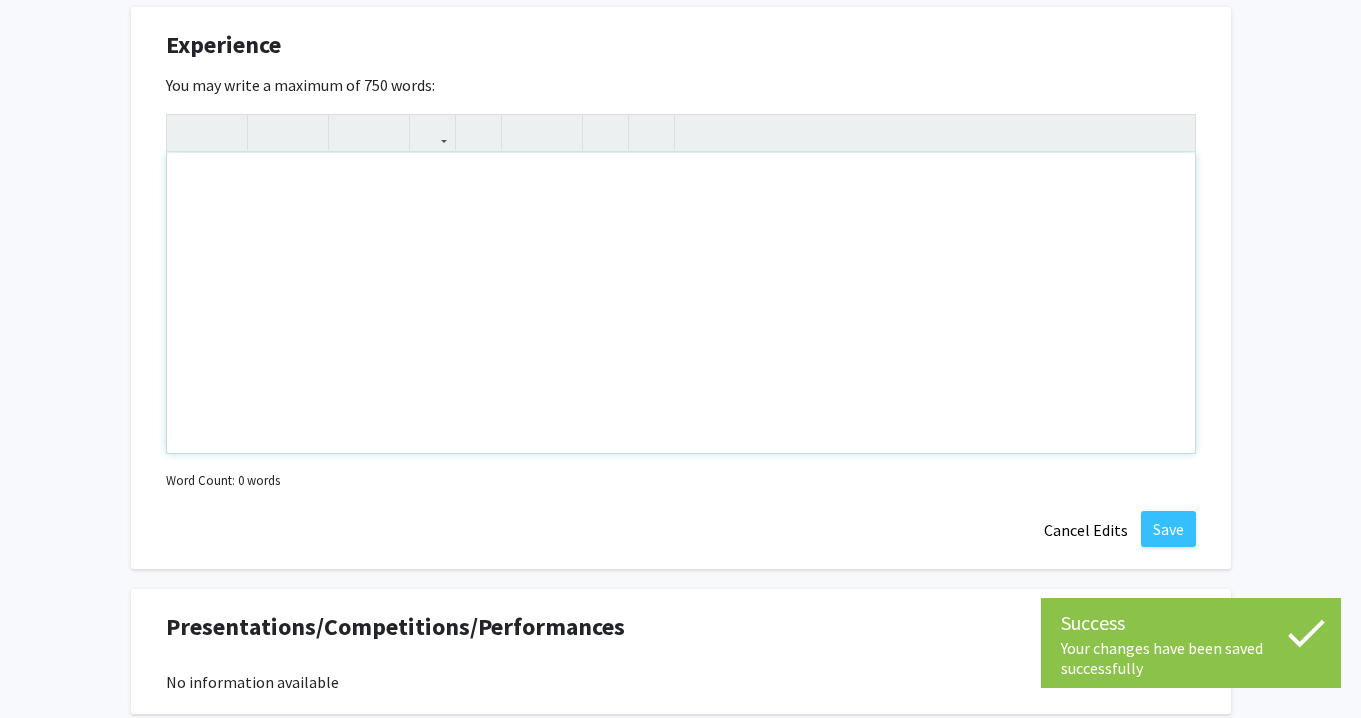 click at bounding box center (681, 303) 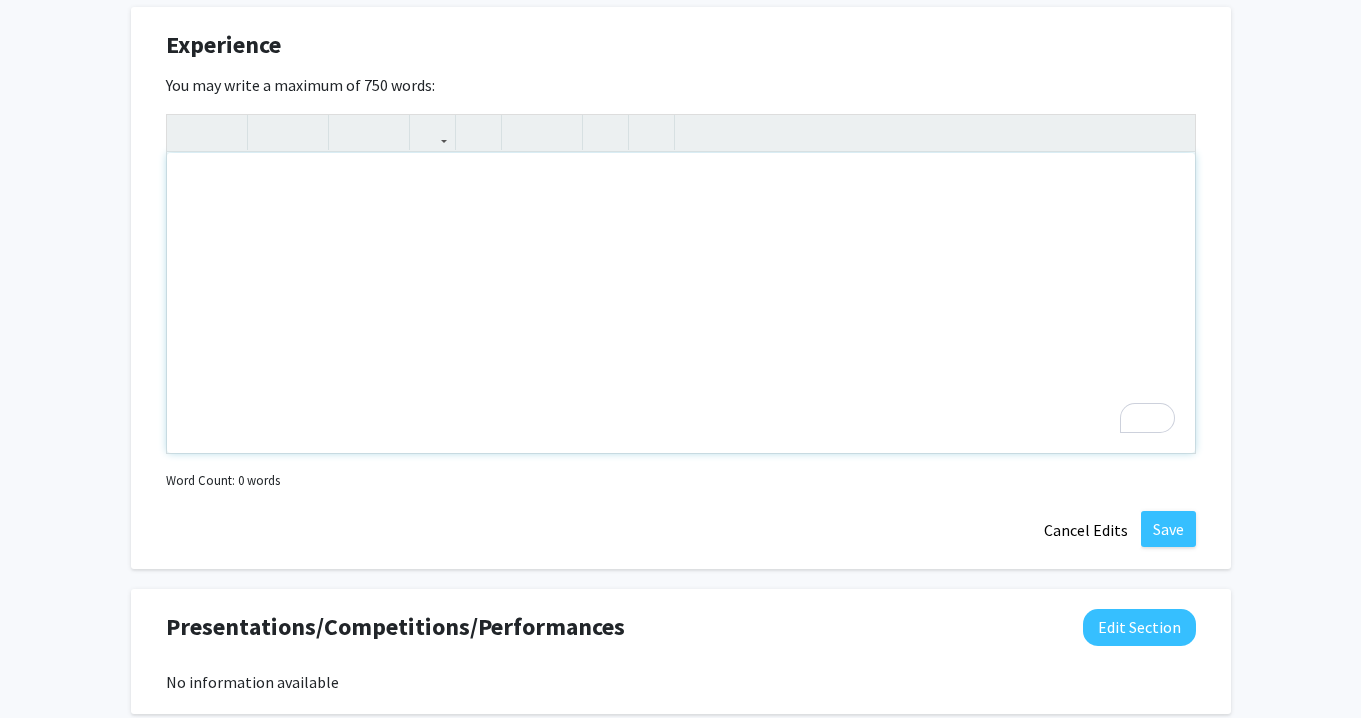 paste 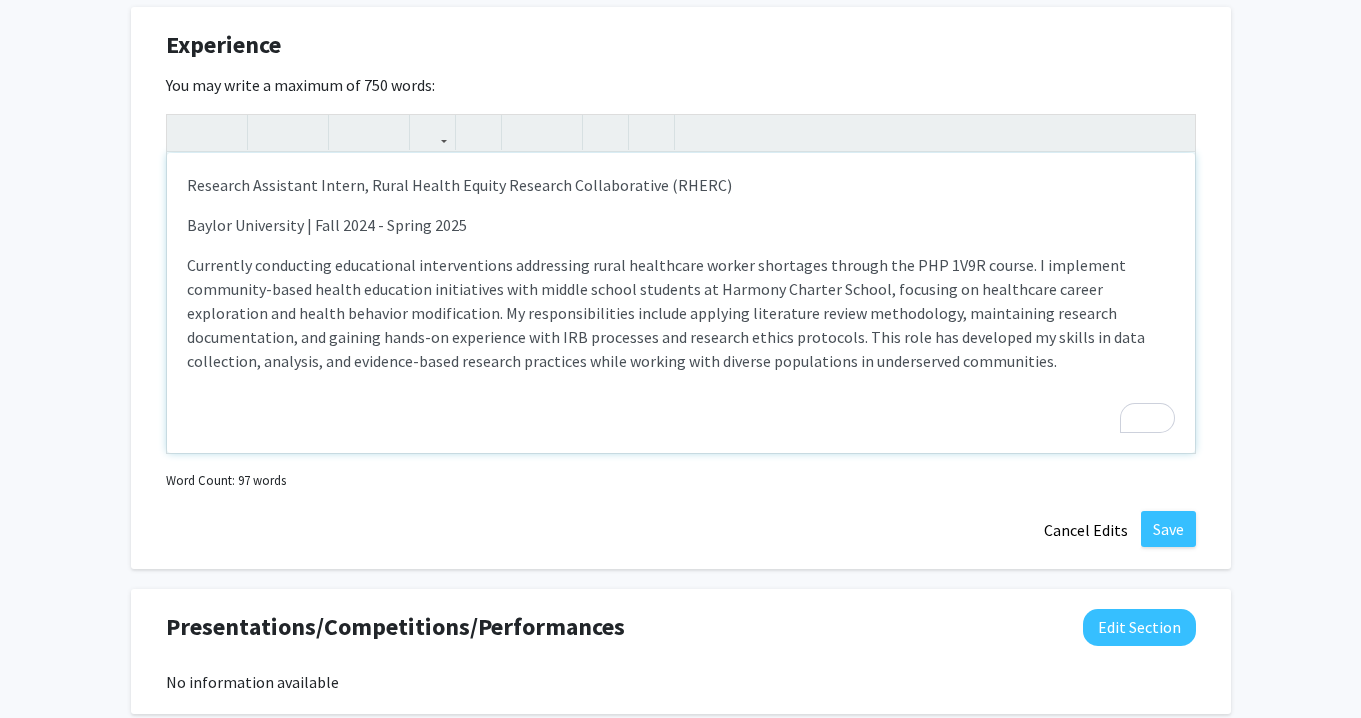 click on "Research Assistant Intern, Rural Health Equity Research Collaborative (RHERC)" at bounding box center [681, 185] 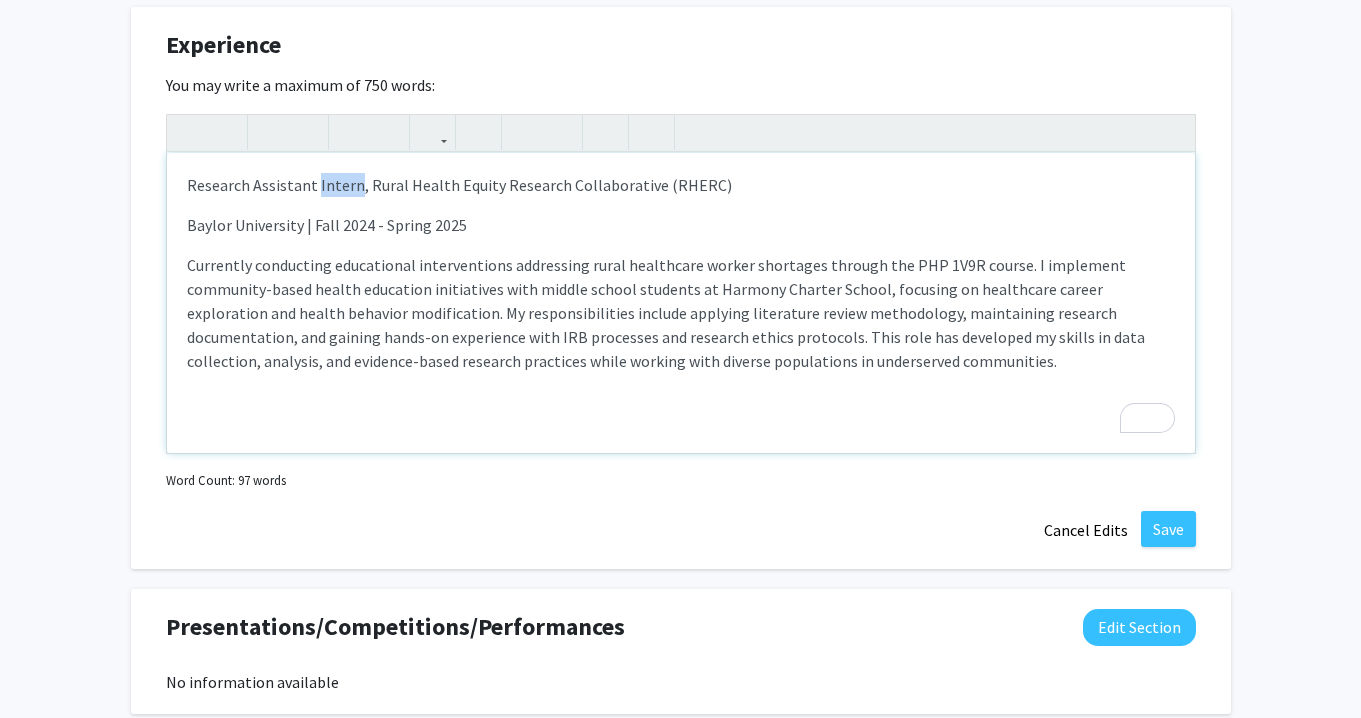 click on "Research Assistant Intern, Rural Health Equity Research Collaborative (RHERC)" at bounding box center [681, 185] 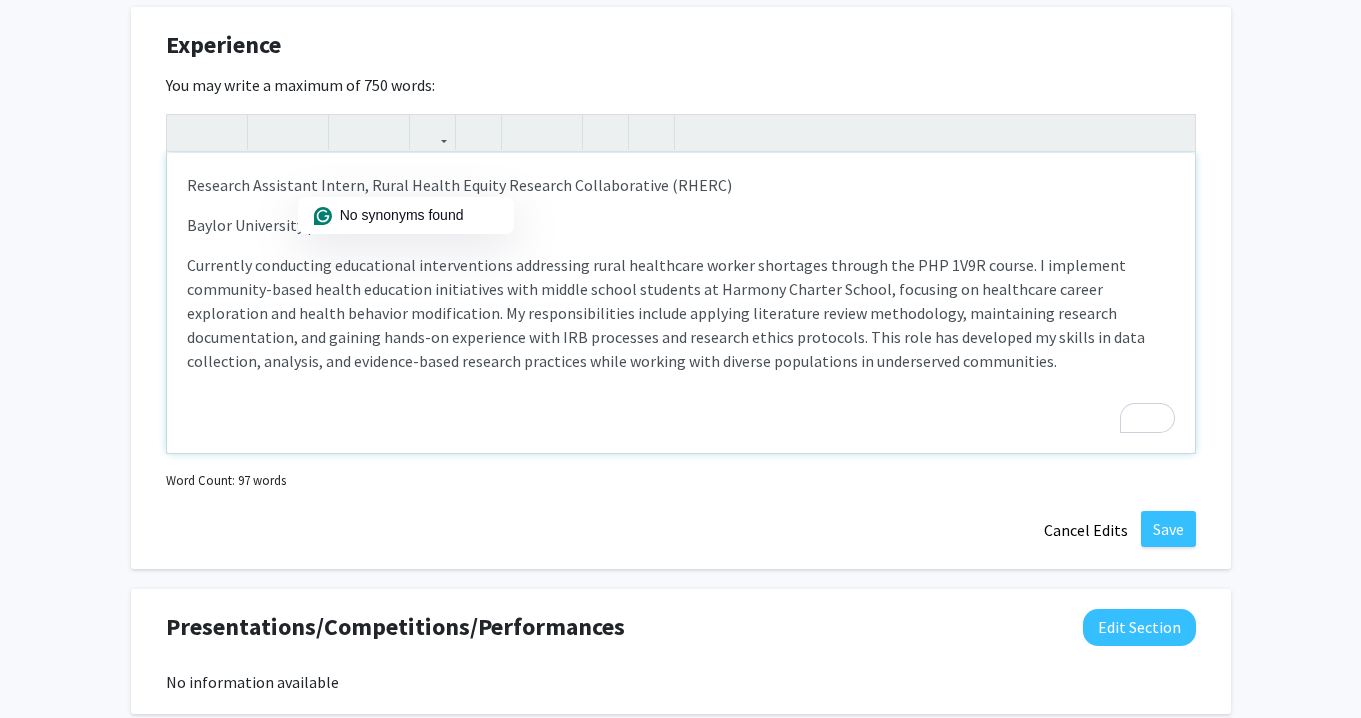 click on "Research Assistant Intern, Rural Health Equity Research Collaborative (RHERC)" at bounding box center [681, 185] 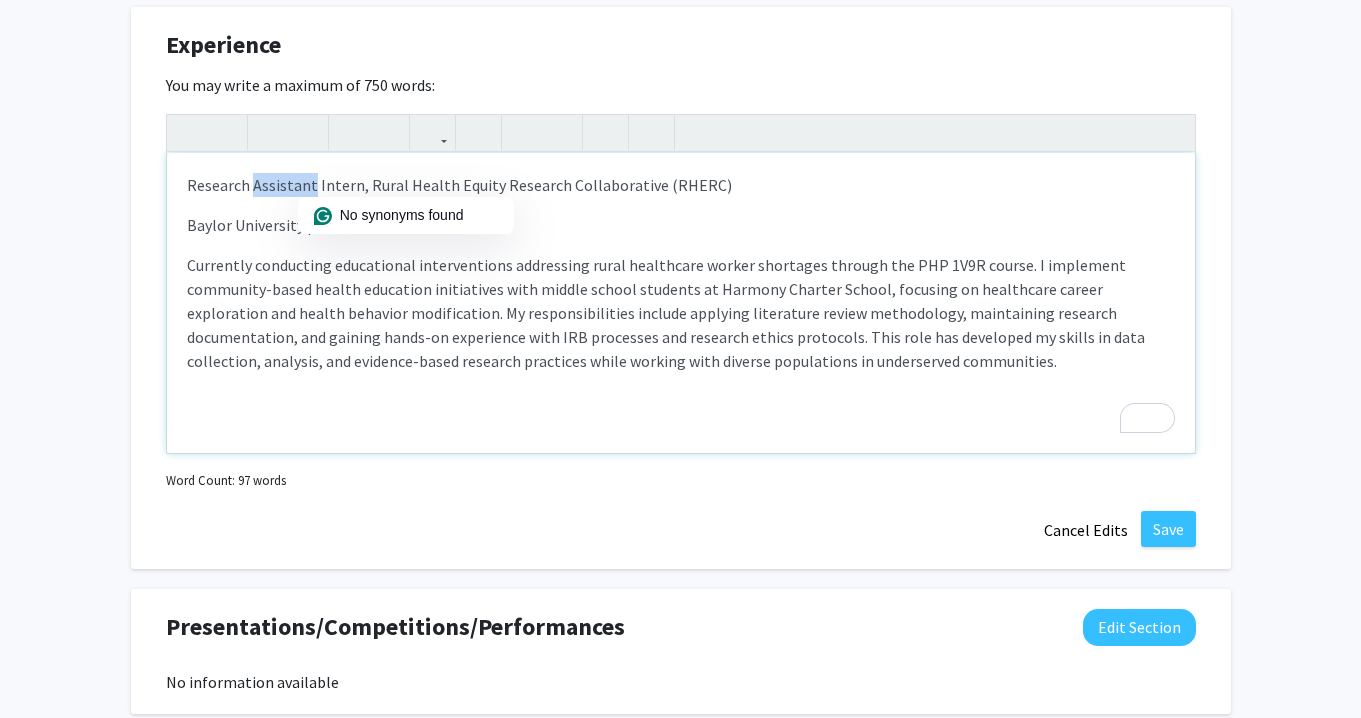 click on "Research Assistant Intern, Rural Health Equity Research Collaborative (RHERC)" at bounding box center (681, 185) 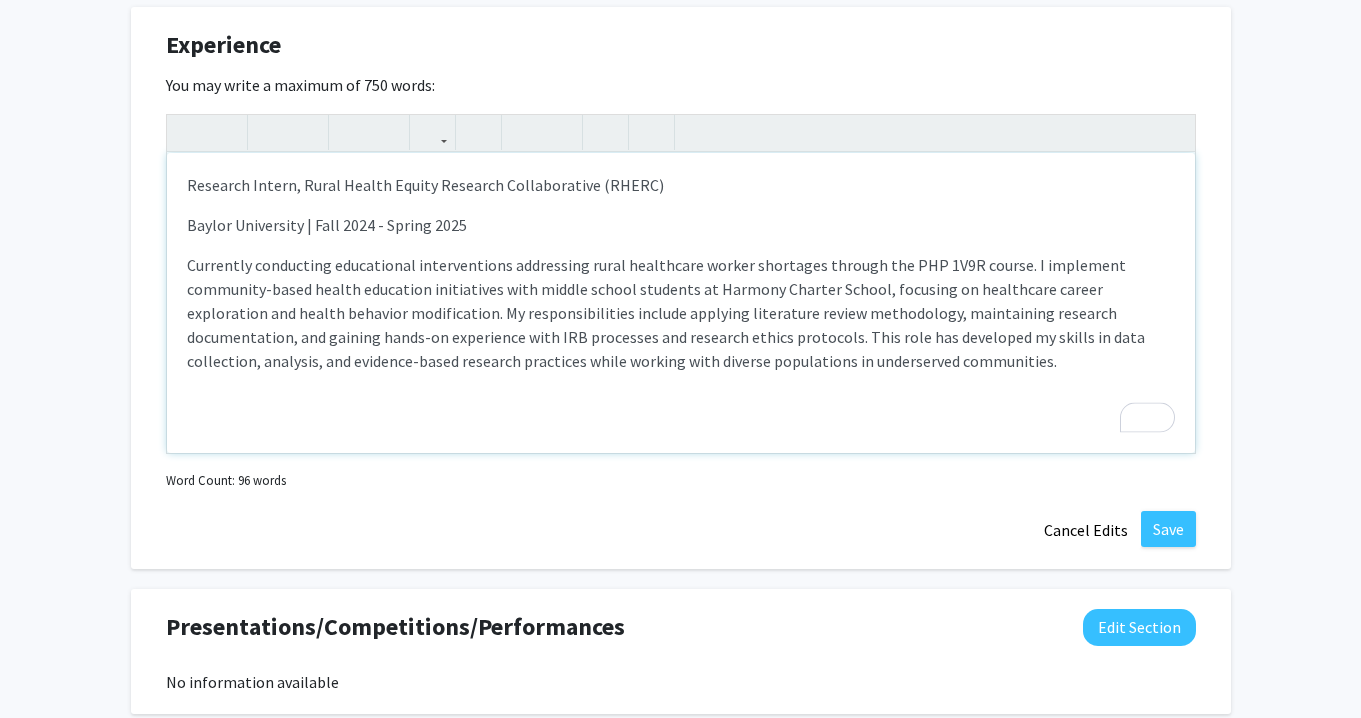 click on "Research Intern, Rural Health Equity Research Collaborative (RHERC)" at bounding box center (681, 185) 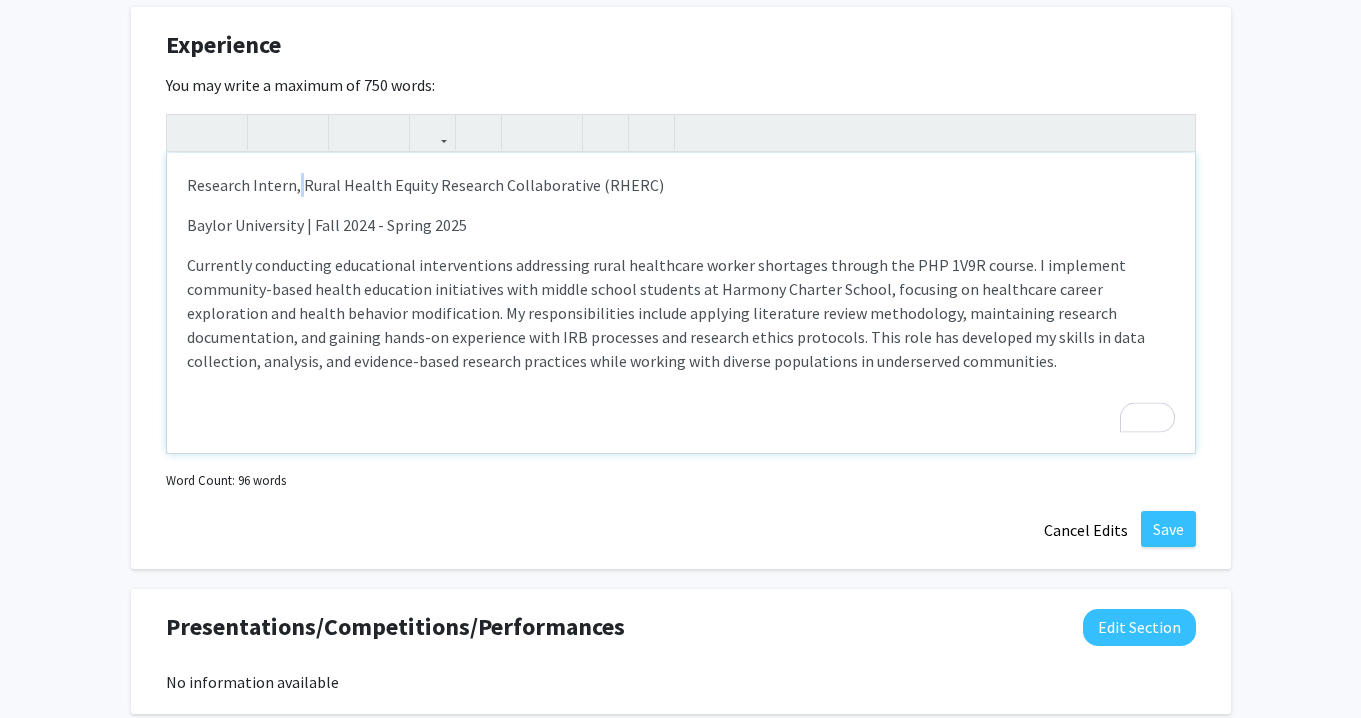click on "Research Intern, Rural Health Equity Research Collaborative (RHERC)" at bounding box center (681, 185) 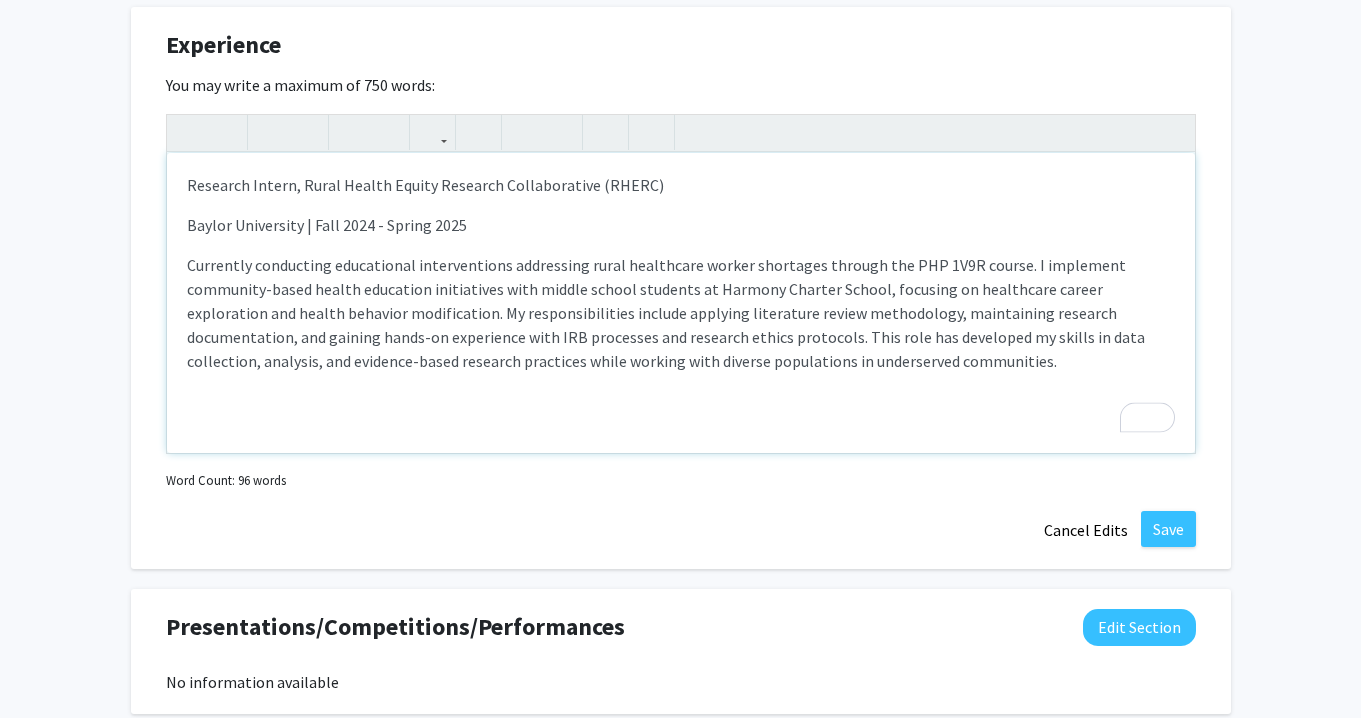 click on "Research Intern, Rural Health Equity Research Collaborative (RHERC)" at bounding box center [681, 185] 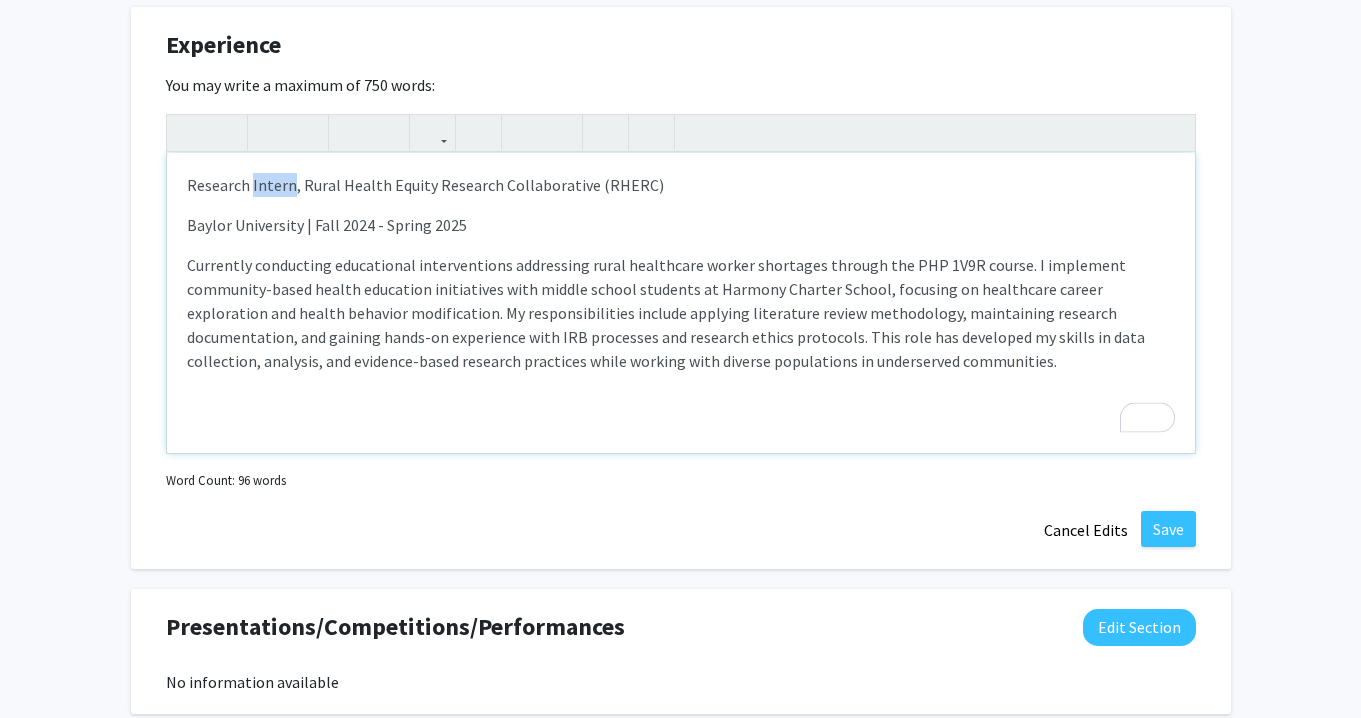 click on "Research Intern, Rural Health Equity Research Collaborative (RHERC)" at bounding box center (681, 185) 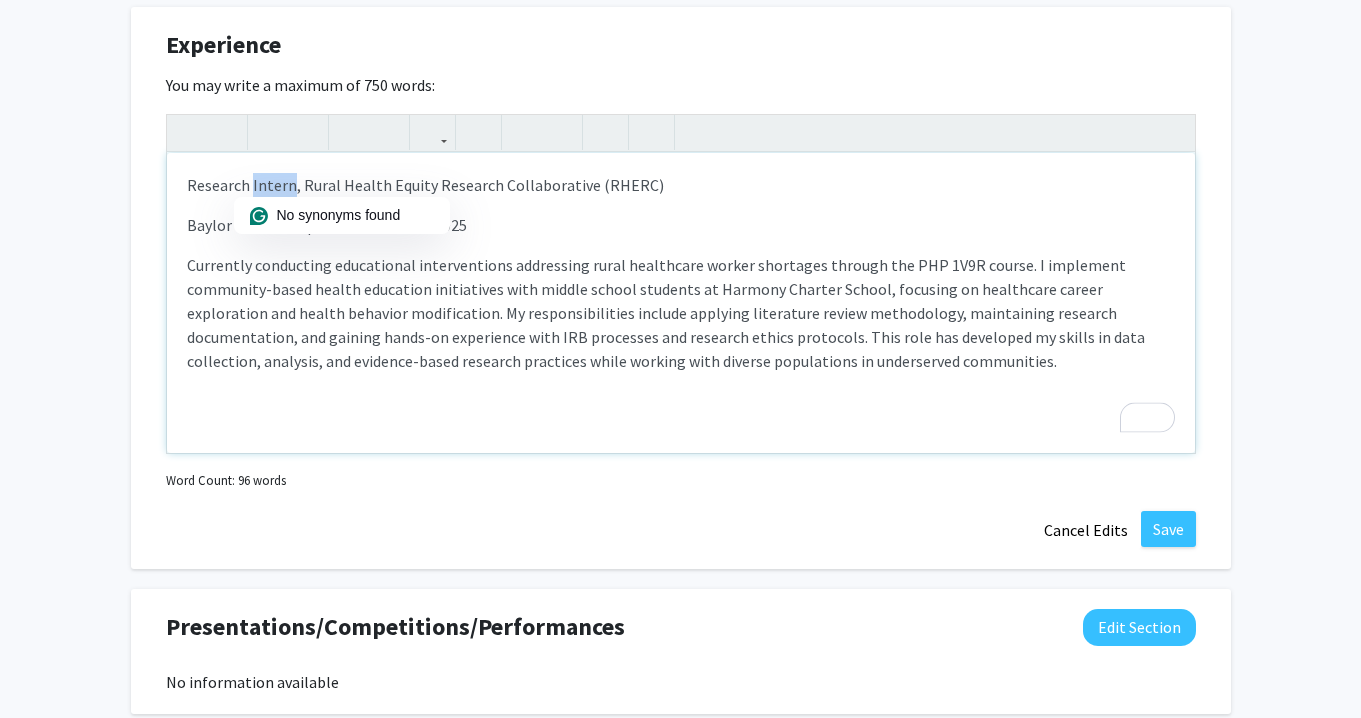 click on "Research Intern, Rural Health Equity Research Collaborative (RHERC)" at bounding box center (681, 185) 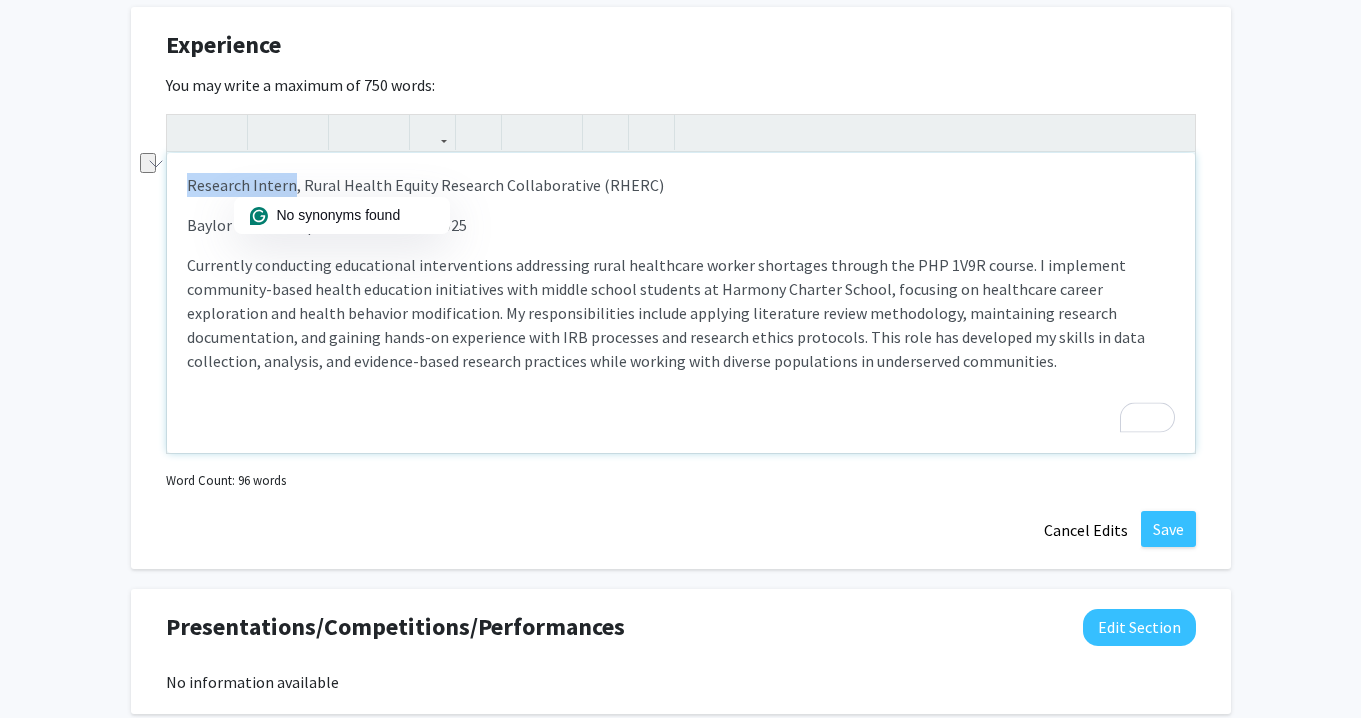 drag, startPoint x: 287, startPoint y: 182, endPoint x: 110, endPoint y: 182, distance: 177 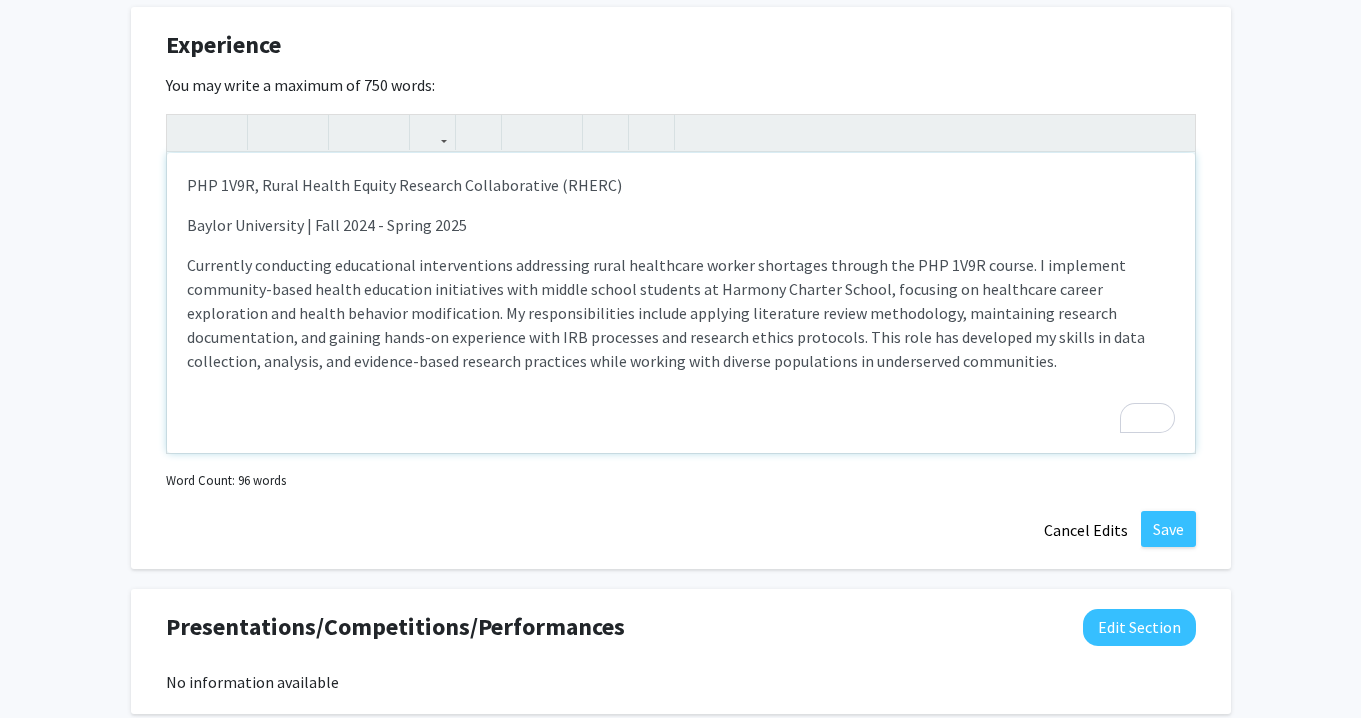 click on "PHP 1V9R, Rural Health Equity Research Collaborative (RHERC) [UNIVERSITY] | Fall 2024 - Spring 2025 Currently conducting educational interventions addressing rural healthcare worker shortages through the PHP 1V9R course. I implement community-based health education initiatives with middle school students at Harmony Charter School, focusing on healthcare career exploration and health behavior modification. My responsibilities include applying literature review methodology, maintaining research documentation, and gaining hands-on experience with IRB processes and research ethics protocols. This role has developed my skills in data collection, analysis, and evidence-based research practices while working with diverse populations in underserved communities." at bounding box center (681, 303) 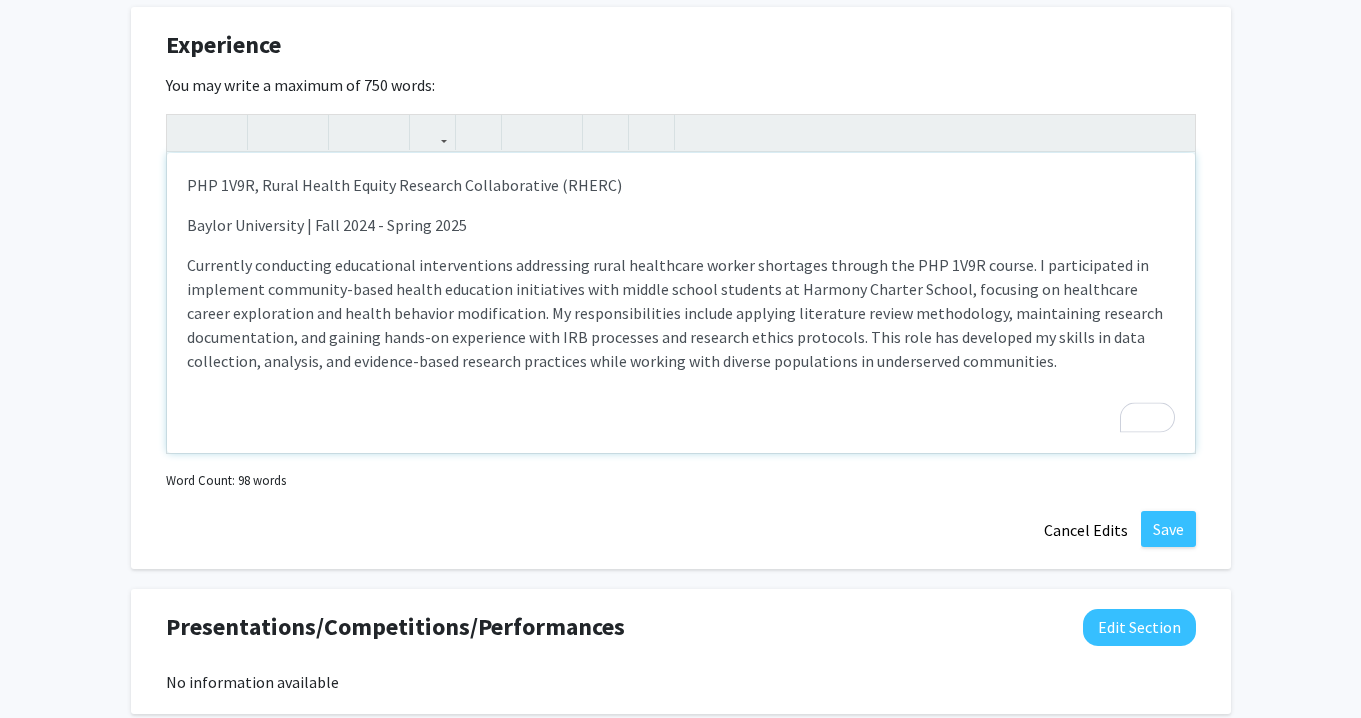 click on "Currently conducting educational interventions addressing rural healthcare worker shortages through the PHP 1V9R course. I participated in implement community-based health education initiatives with middle school students at Harmony Charter School, focusing on healthcare career exploration and health behavior modification. My responsibilities include applying literature review methodology, maintaining research documentation, and gaining hands-on experience with IRB processes and research ethics protocols. This role has developed my skills in data collection, analysis, and evidence-based research practices while working with diverse populations in underserved communities." at bounding box center (681, 313) 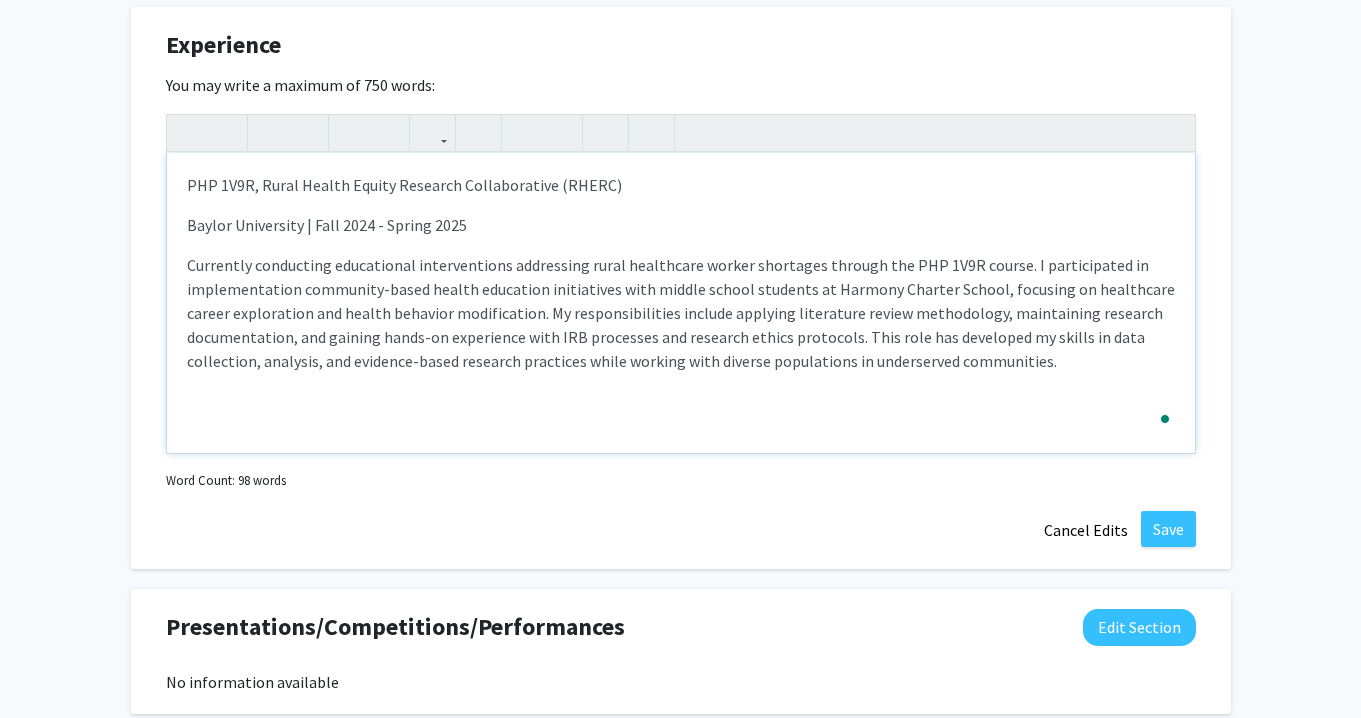 click on "PHP 1V9R, Rural Health Equity Research Collaborative (RHERC) Baylor University | Fall 2024 - Spring 2025 Currently conducting educational interventions addressing rural healthcare worker shortages through the PHP 1V9R course. I participated in implementation community-based health education initiatives with middle school students at Harmony Charter School, focusing on healthcare career exploration and health behavior modification. My responsibilities include applying literature review methodology, maintaining research documentation, and gaining hands-on experience with IRB processes and research ethics protocols. This role has developed my skills in data collection, analysis, and evidence-based research practices while working with diverse populations in underserved communities." at bounding box center (681, 303) 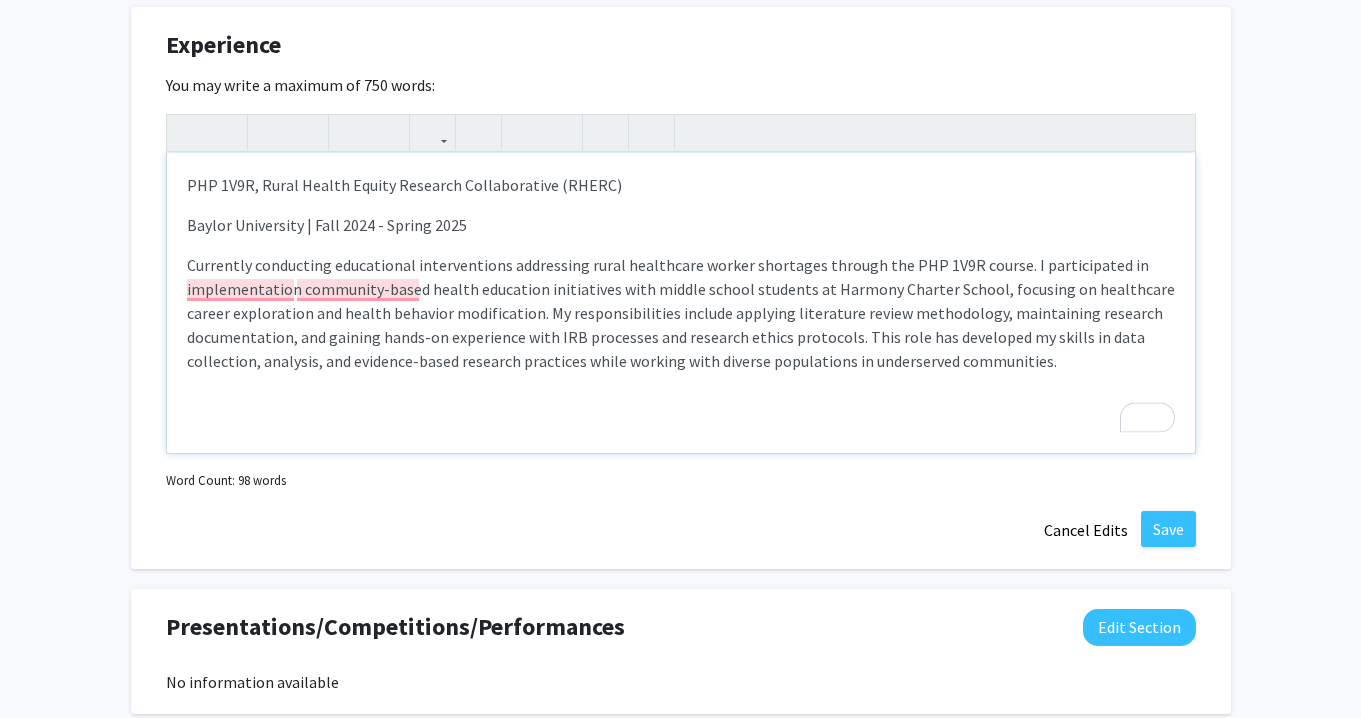 click on "PHP 1V9R, Rural Health Equity Research Collaborative (RHERC) Baylor University | Fall 2024 - Spring 2025 Currently conducting educational interventions addressing rural healthcare worker shortages through the PHP 1V9R course. I participated in implementation community-based health education initiatives with middle school students at Harmony Charter School, focusing on healthcare career exploration and health behavior modification. My responsibilities include applying literature review methodology, maintaining research documentation, and gaining hands-on experience with IRB processes and research ethics protocols. This role has developed my skills in data collection, analysis, and evidence-based research practices while working with diverse populations in underserved communities." at bounding box center [681, 303] 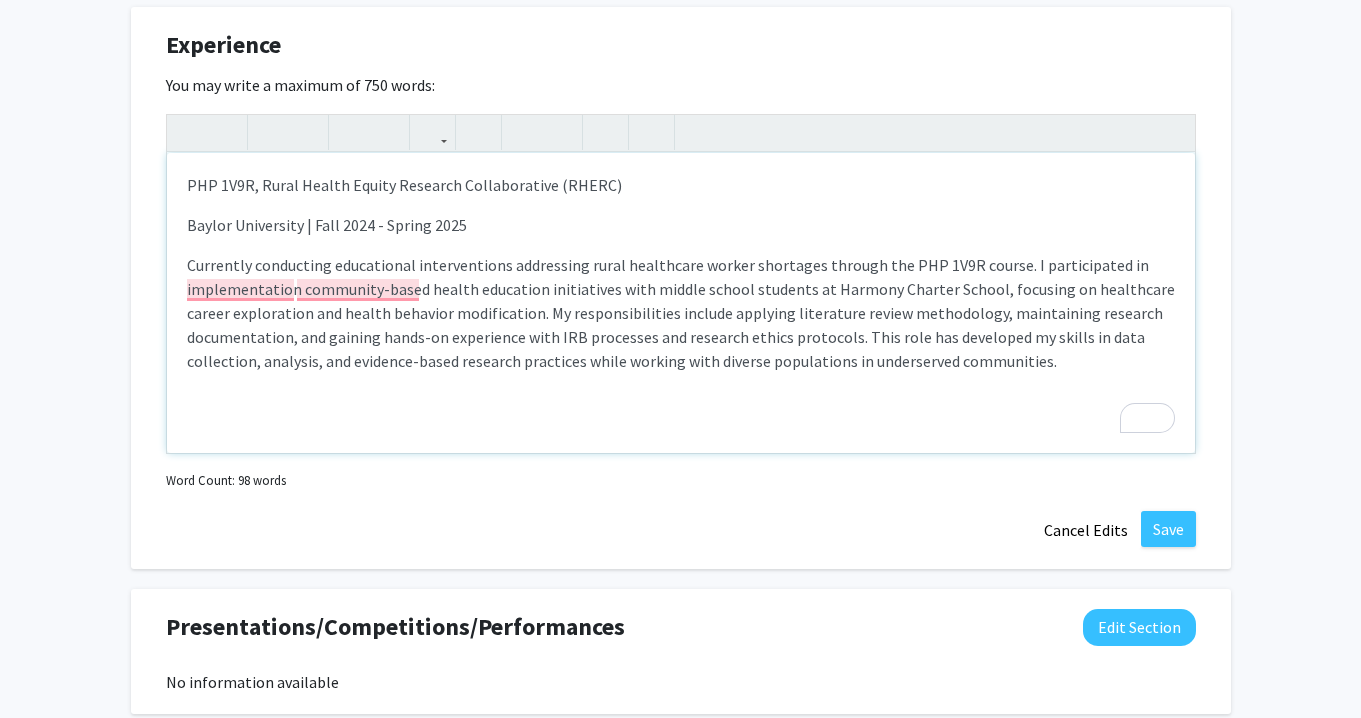 click on "PHP 1V9R, Rural Health Equity Research Collaborative (RHERC) Baylor University | Fall 2024 - Spring 2025 Currently conducting educational interventions addressing rural healthcare worker shortages through the PHP 1V9R course. I participated in implementation community-based health education initiatives with middle school students at Harmony Charter School, focusing on healthcare career exploration and health behavior modification. My responsibilities include applying literature review methodology, maintaining research documentation, and gaining hands-on experience with IRB processes and research ethics protocols. This role has developed my skills in data collection, analysis, and evidence-based research practices while working with diverse populations in underserved communities." at bounding box center [681, 303] 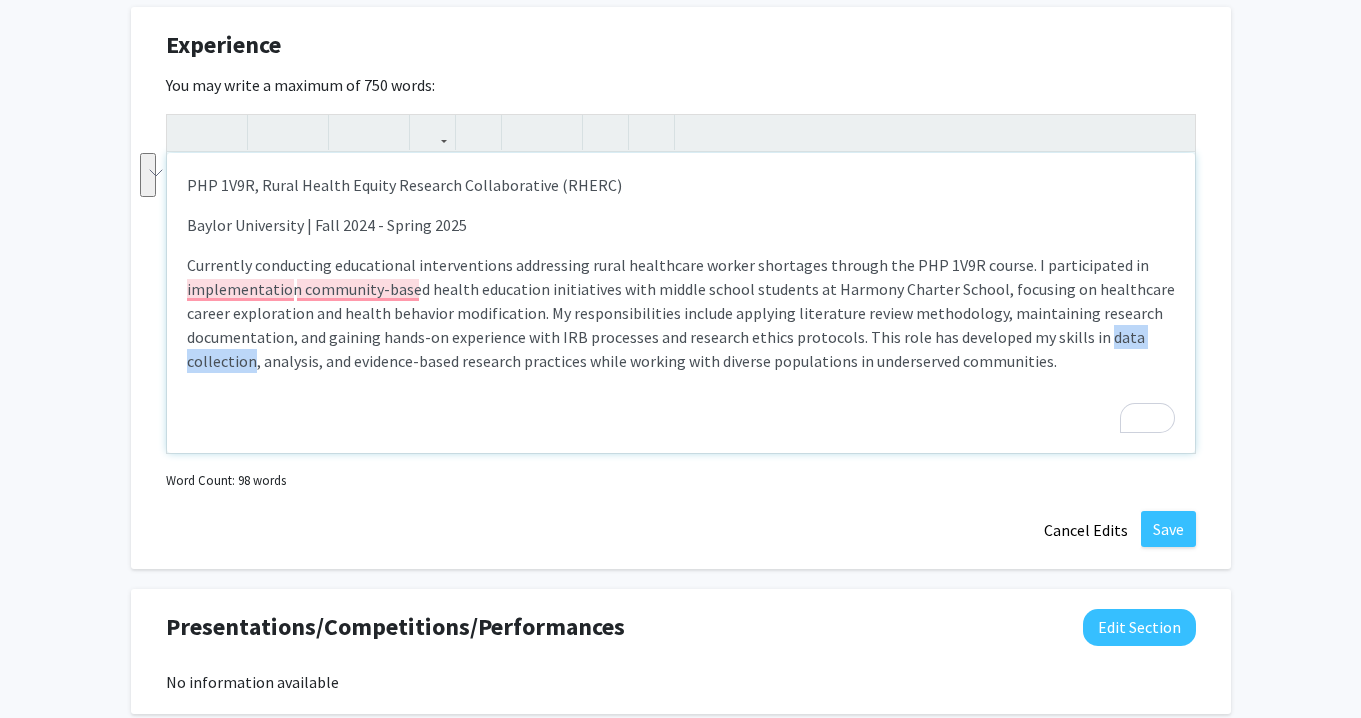 drag, startPoint x: 253, startPoint y: 364, endPoint x: 1092, endPoint y: 342, distance: 839.2884 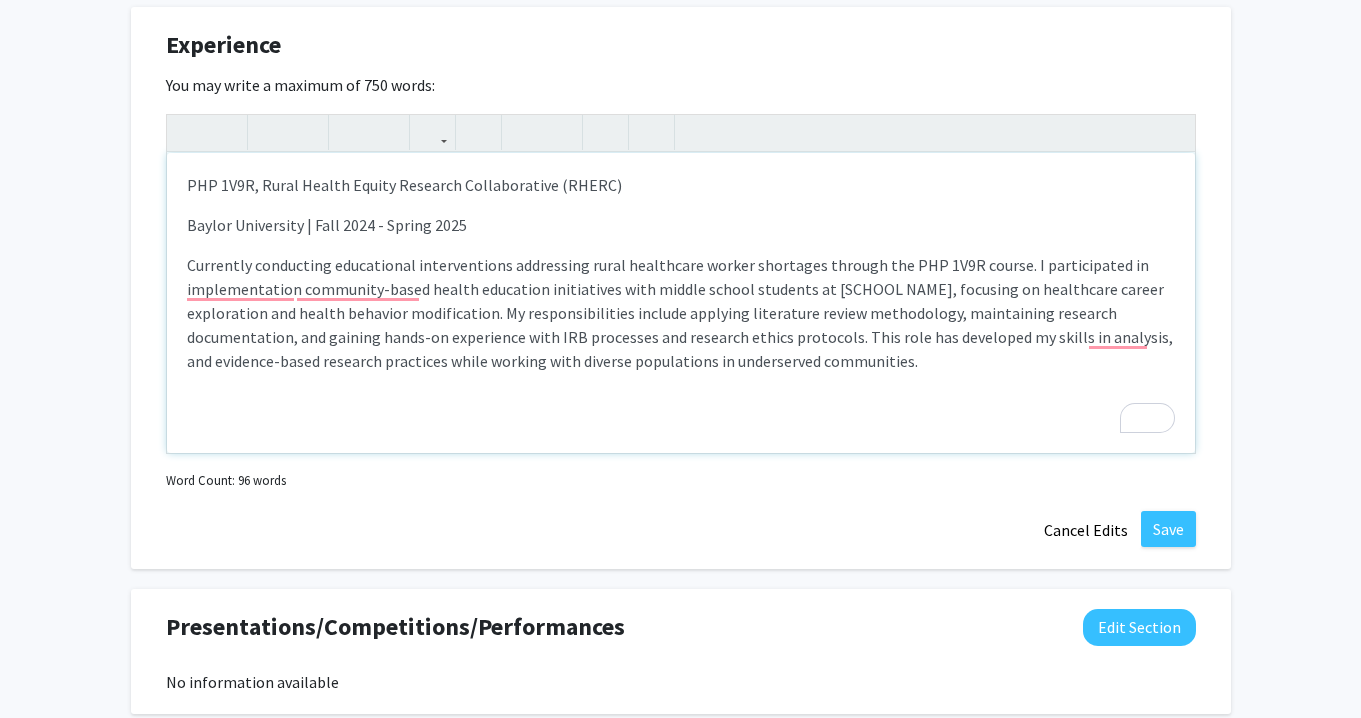 click on "Currently conducting educational interventions addressing rural healthcare worker shortages through the PHP 1V9R course. I participated in implementation community-based health education initiatives with middle school students at [SCHOOL NAME], focusing on healthcare career exploration and health behavior modification. My responsibilities include applying literature review methodology, maintaining research documentation, and gaining hands-on experience with IRB processes and research ethics protocols. This role has developed my skills in analysis, and evidence-based research practices while working with diverse populations in underserved communities." at bounding box center [681, 313] 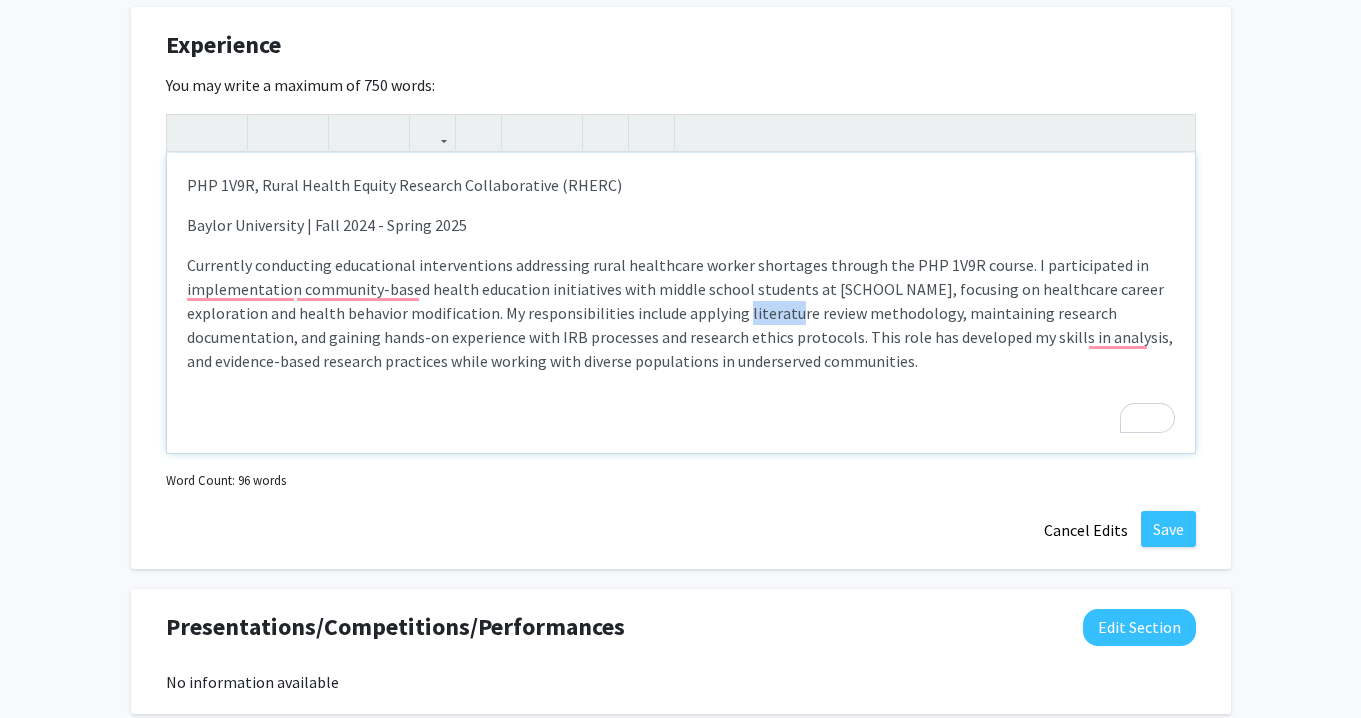 click on "Currently conducting educational interventions addressing rural healthcare worker shortages through the PHP 1V9R course. I participated in implementation community-based health education initiatives with middle school students at [SCHOOL NAME], focusing on healthcare career exploration and health behavior modification. My responsibilities include applying literature review methodology, maintaining research documentation, and gaining hands-on experience with IRB processes and research ethics protocols. This role has developed my skills in analysis, and evidence-based research practices while working with diverse populations in underserved communities." at bounding box center [681, 313] 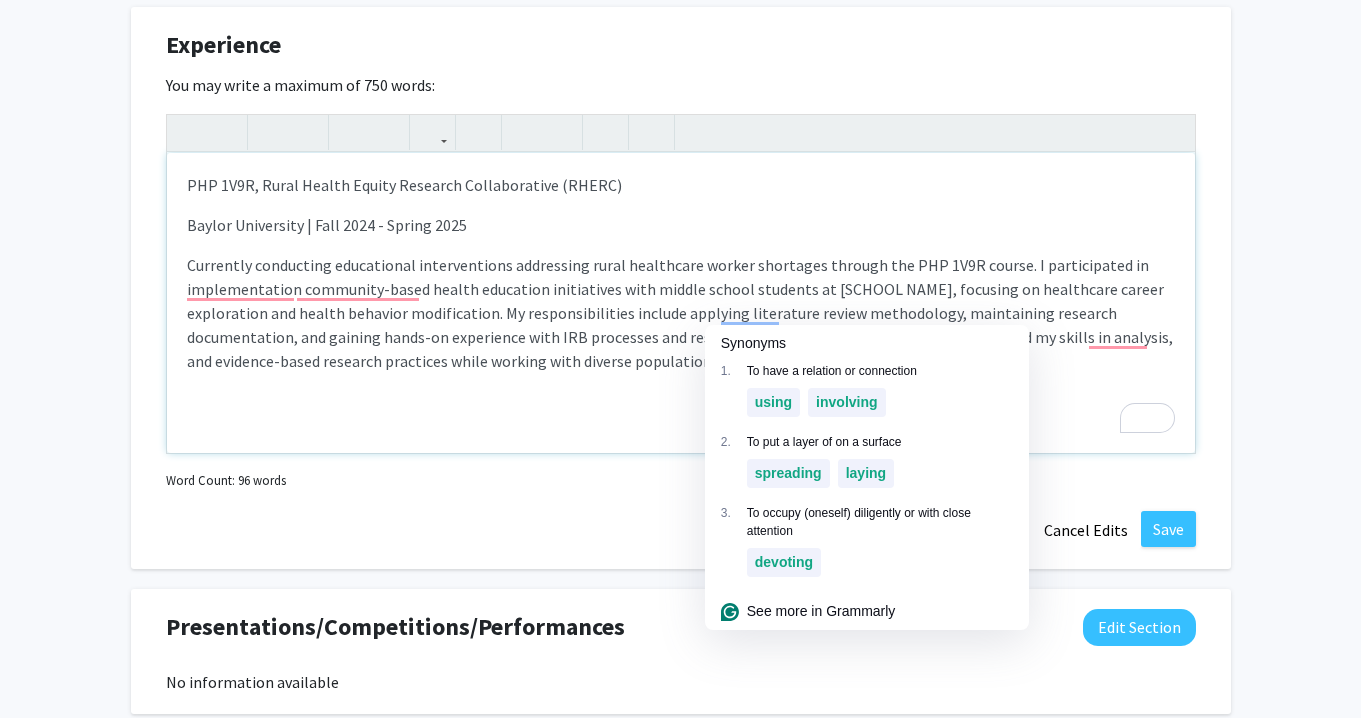 click on "Currently conducting educational interventions addressing rural healthcare worker shortages through the PHP 1V9R course. I participated in implementation community-based health education initiatives with middle school students at [SCHOOL NAME], focusing on healthcare career exploration and health behavior modification. My responsibilities include applying literature review methodology, maintaining research documentation, and gaining hands-on experience with IRB processes and research ethics protocols. This role has developed my skills in analysis, and evidence-based research practices while working with diverse populations in underserved communities." at bounding box center (681, 313) 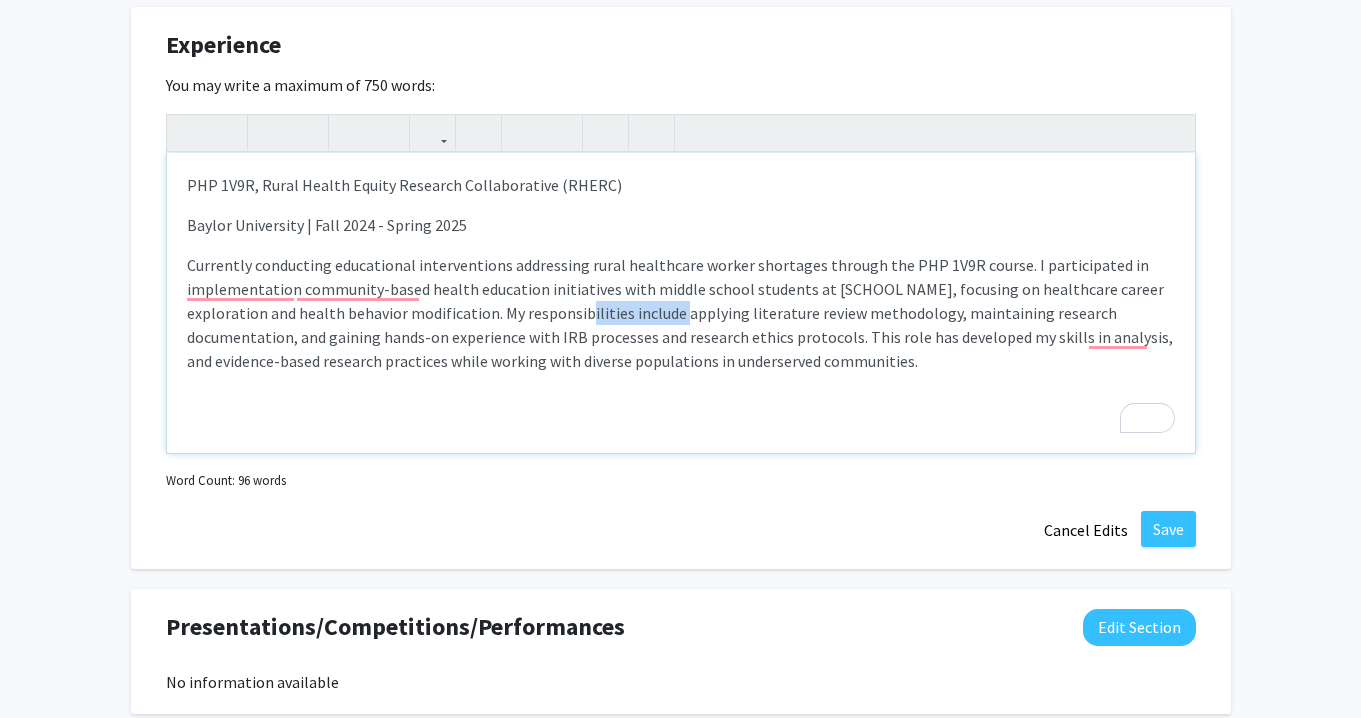 click on "Currently conducting educational interventions addressing rural healthcare worker shortages through the PHP 1V9R course. I participated in implementation community-based health education initiatives with middle school students at [SCHOOL NAME], focusing on healthcare career exploration and health behavior modification. My responsibilities include applying literature review methodology, maintaining research documentation, and gaining hands-on experience with IRB processes and research ethics protocols. This role has developed my skills in analysis, and evidence-based research practices while working with diverse populations in underserved communities." at bounding box center [681, 313] 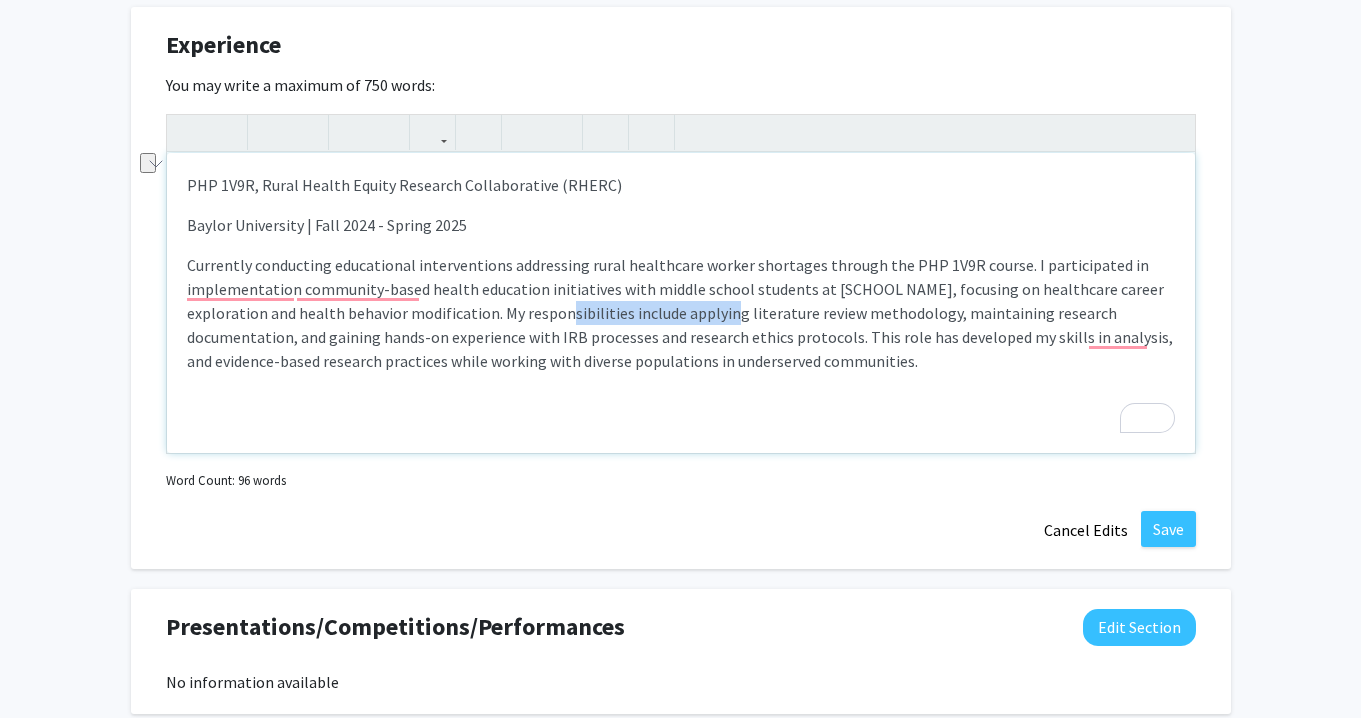 drag, startPoint x: 712, startPoint y: 313, endPoint x: 545, endPoint y: 312, distance: 167.00299 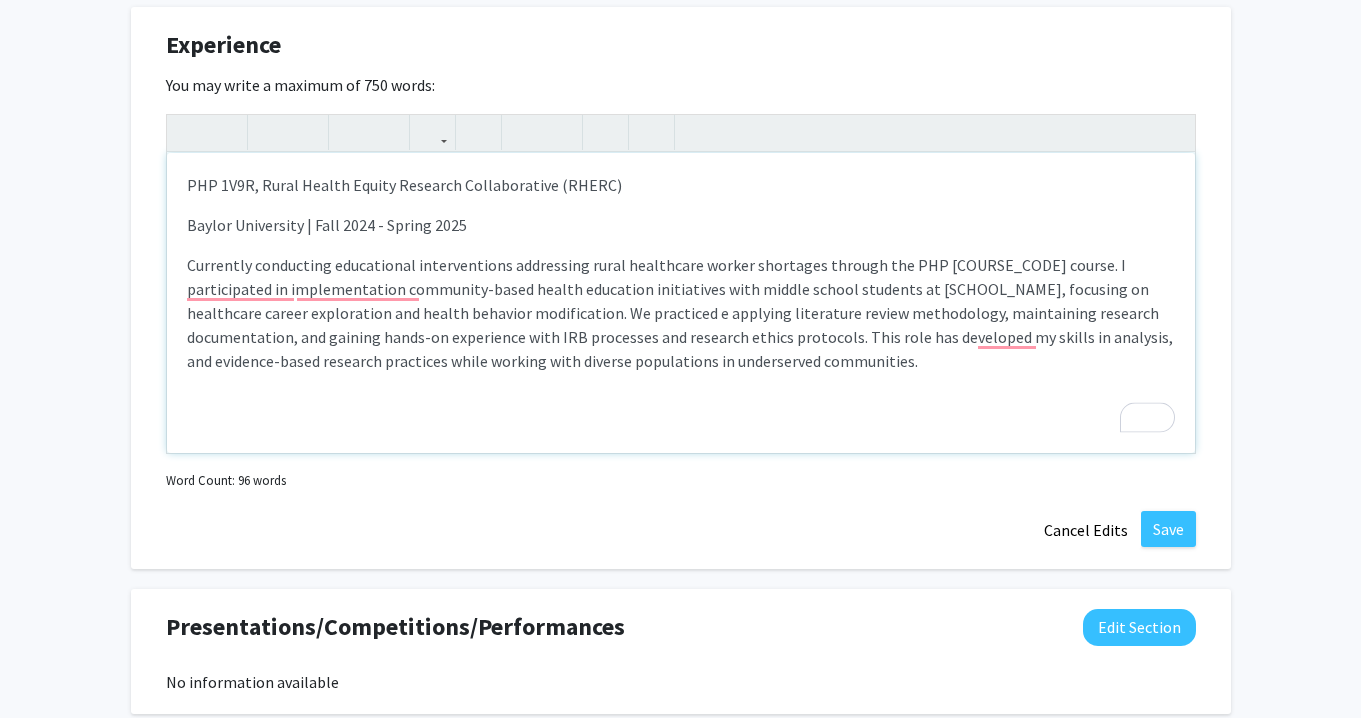 click on "Currently conducting educational interventions addressing rural healthcare worker shortages through the PHP [COURSE_CODE] course. I participated in implementation community-based health education initiatives with middle school students at [SCHOOL_NAME], focusing on healthcare career exploration and health behavior modification. We practiced e applying literature review methodology, maintaining research documentation, and gaining hands-on experience with IRB processes and research ethics protocols. This role has developed my skills in analysis, and evidence-based research practices while working with diverse populations in underserved communities." at bounding box center (681, 313) 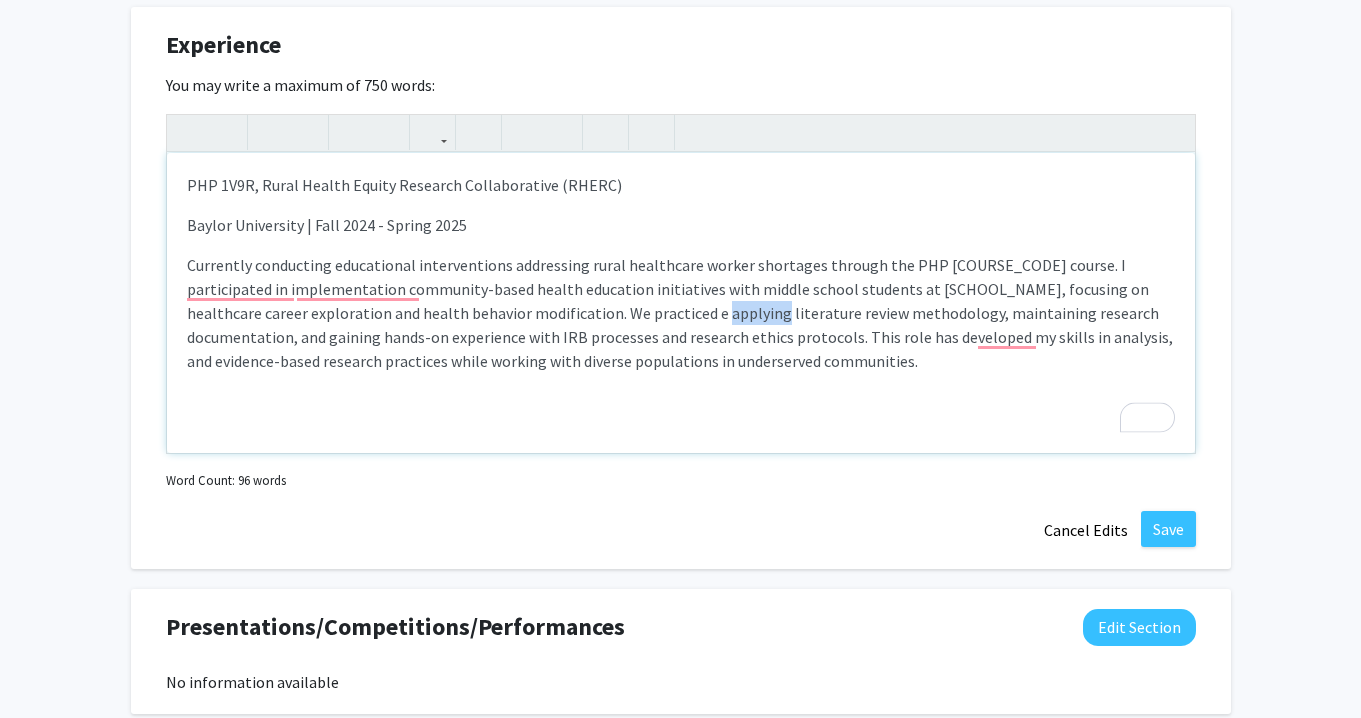 click on "Currently conducting educational interventions addressing rural healthcare worker shortages through the PHP [COURSE_CODE] course. I participated in implementation community-based health education initiatives with middle school students at [SCHOOL_NAME], focusing on healthcare career exploration and health behavior modification. We practiced e applying literature review methodology, maintaining research documentation, and gaining hands-on experience with IRB processes and research ethics protocols. This role has developed my skills in analysis, and evidence-based research practices while working with diverse populations in underserved communities." at bounding box center [681, 313] 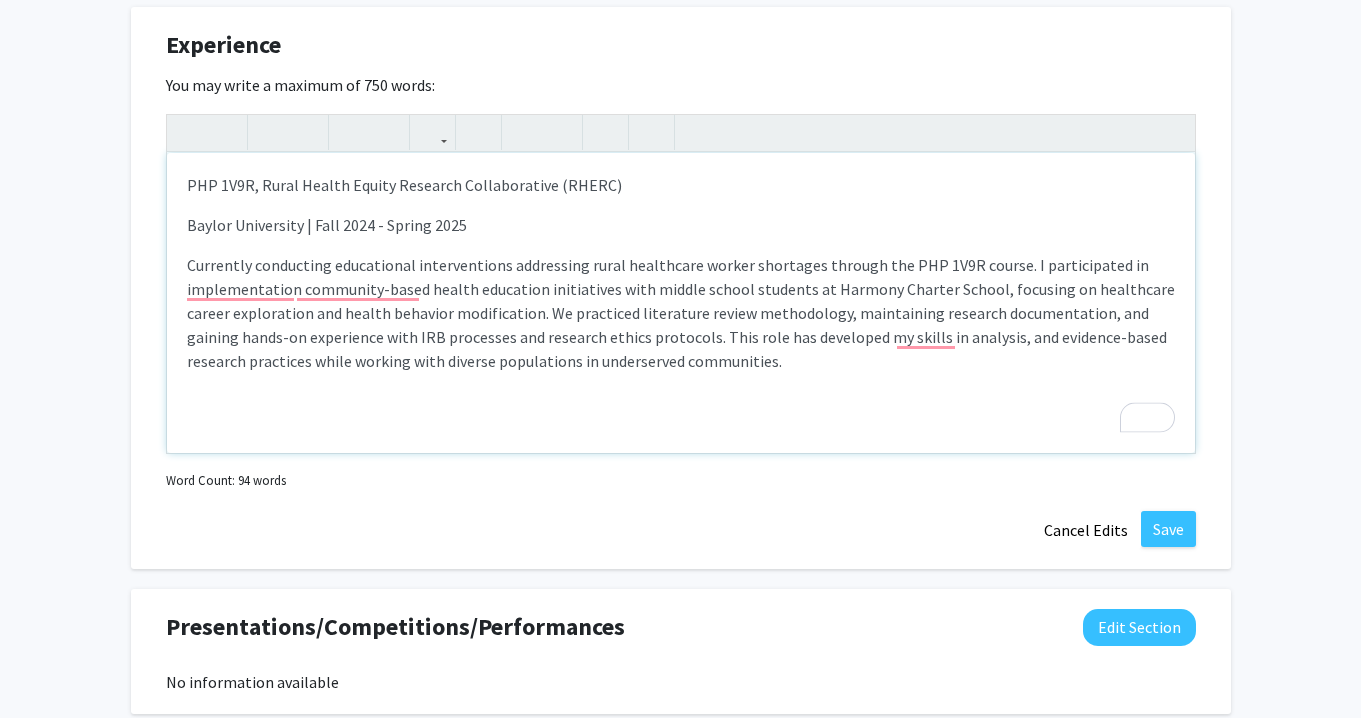 click on "Currently conducting educational interventions addressing rural healthcare worker shortages through the PHP 1V9R course. I participated in implementation community-based health education initiatives with middle school students at Harmony Charter School, focusing on healthcare career exploration and health behavior modification. We practiced literature review methodology, maintaining research documentation, and gaining hands-on experience with IRB processes and research ethics protocols. This role has developed my skills in analysis, and evidence-based research practices while working with diverse populations in underserved communities." at bounding box center [681, 313] 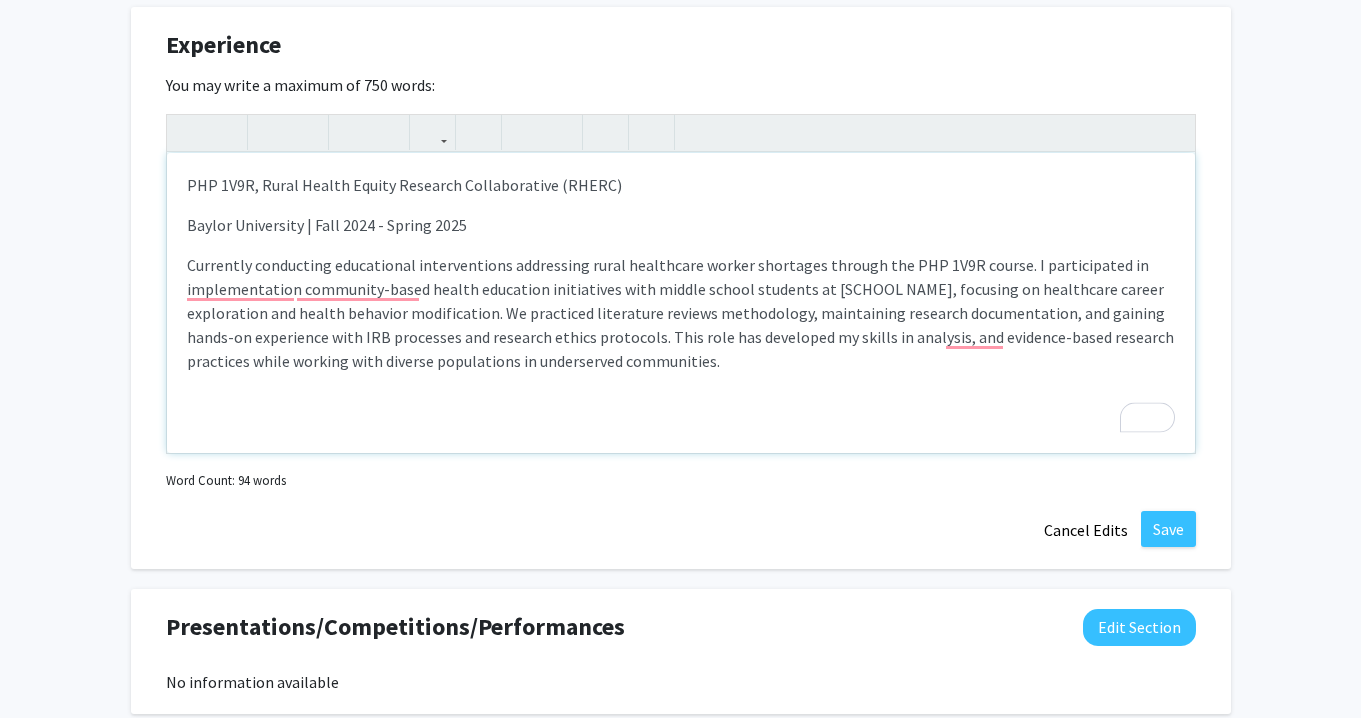click on "Currently conducting educational interventions addressing rural healthcare worker shortages through the PHP 1V9R course. I participated in implementation community-based health education initiatives with middle school students at [SCHOOL NAME], focusing on healthcare career exploration and health behavior modification. We practiced literature reviews methodology, maintaining research documentation, and gaining hands-on experience with IRB processes and research ethics protocols. This role has developed my skills in analysis, and evidence-based research practices while working with diverse populations in underserved communities." at bounding box center (681, 313) 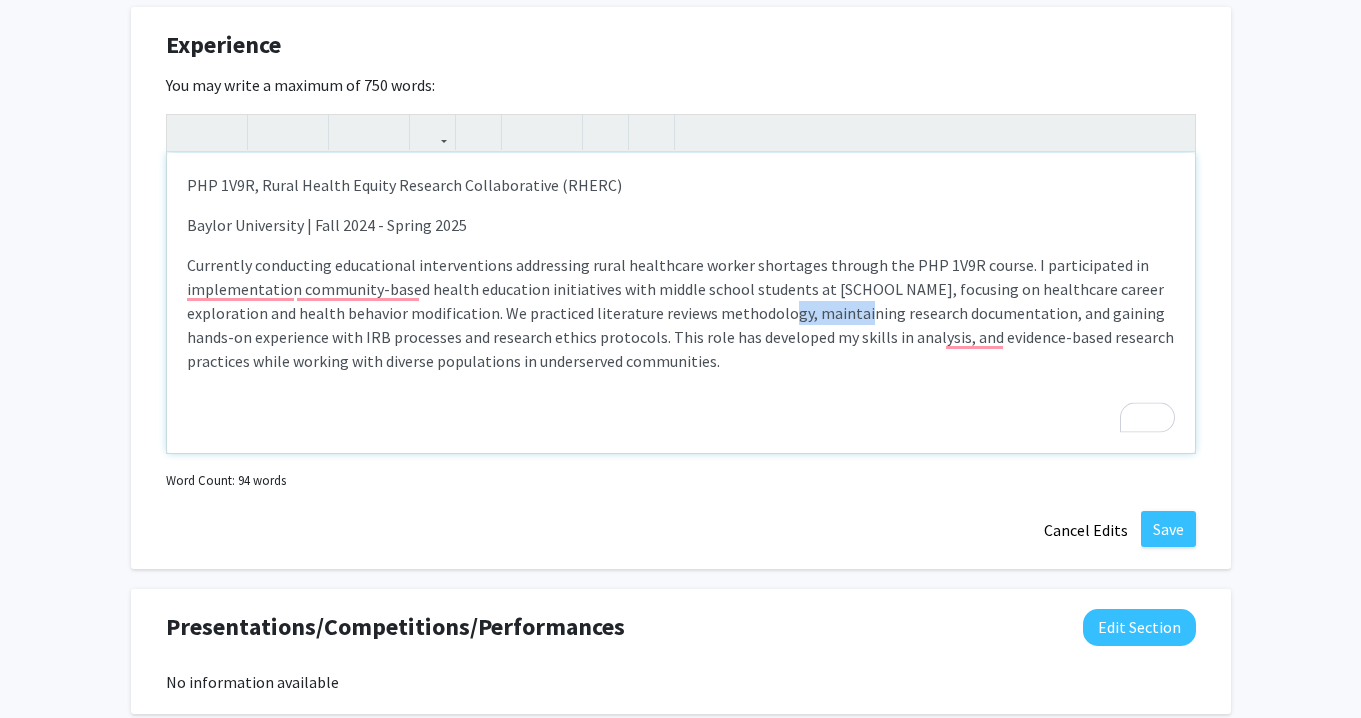 click on "Currently conducting educational interventions addressing rural healthcare worker shortages through the PHP 1V9R course. I participated in implementation community-based health education initiatives with middle school students at [SCHOOL NAME], focusing on healthcare career exploration and health behavior modification. We practiced literature reviews methodology, maintaining research documentation, and gaining hands-on experience with IRB processes and research ethics protocols. This role has developed my skills in analysis, and evidence-based research practices while working with diverse populations in underserved communities." at bounding box center [681, 313] 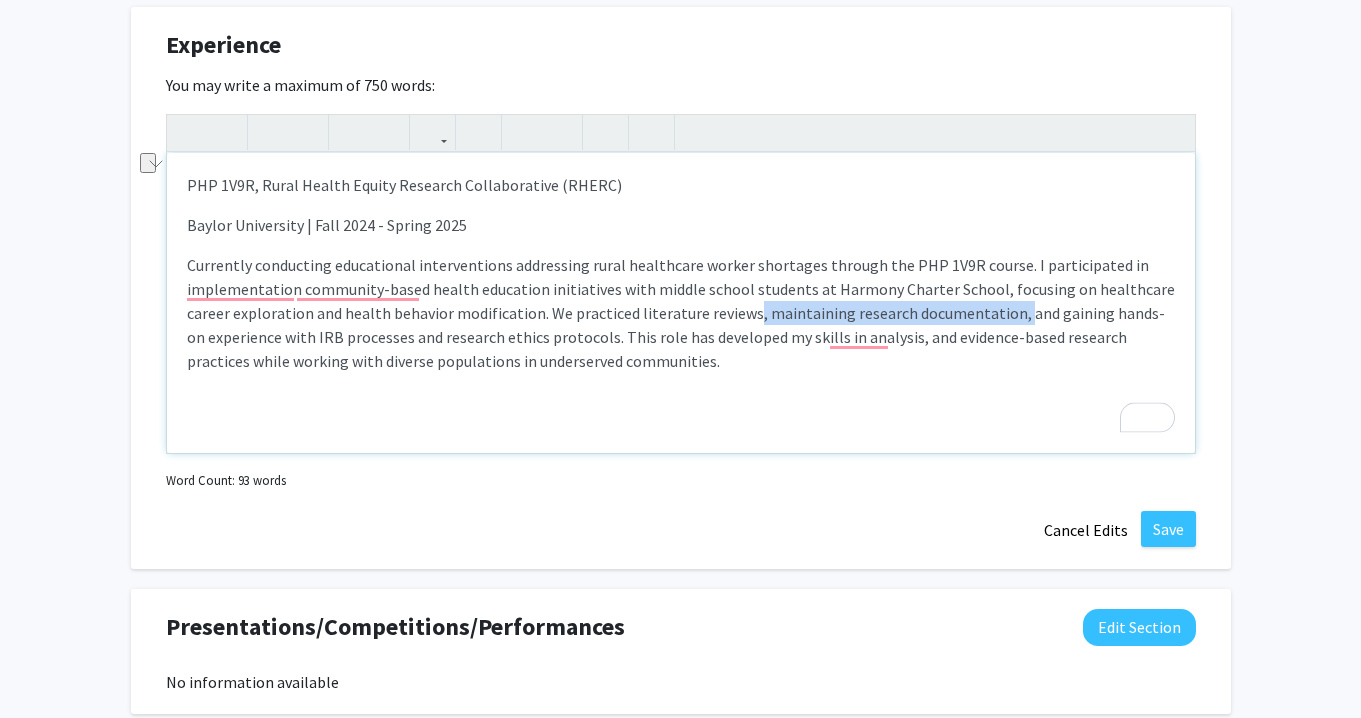 drag, startPoint x: 1010, startPoint y: 311, endPoint x: 744, endPoint y: 315, distance: 266.03006 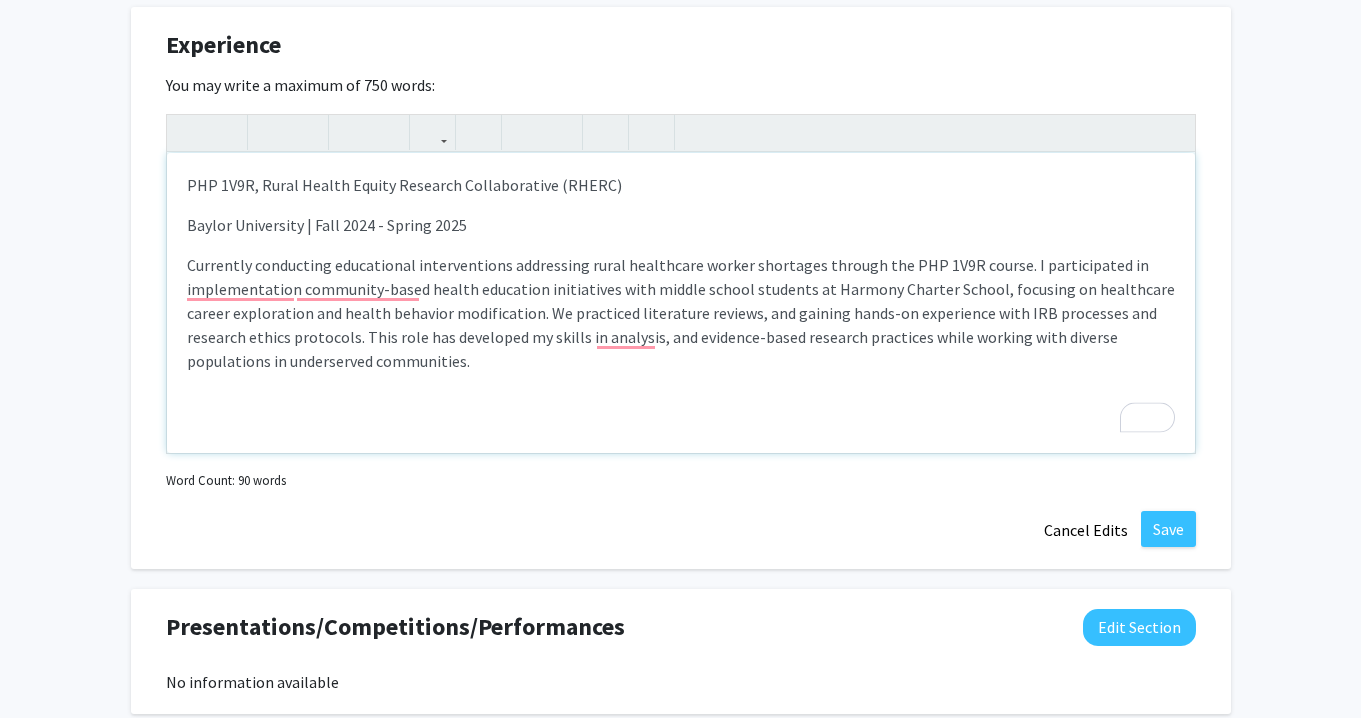 click on "Currently conducting educational interventions addressing rural healthcare worker shortages through the PHP 1V9R course. I participated in implementation community-based health education initiatives with middle school students at Harmony Charter School, focusing on healthcare career exploration and health behavior modification. We practiced literature reviews, and gaining hands-on experience with IRB processes and research ethics protocols. This role has developed my skills in analysis, and evidence-based research practices while working with diverse populations in underserved communities." at bounding box center [681, 313] 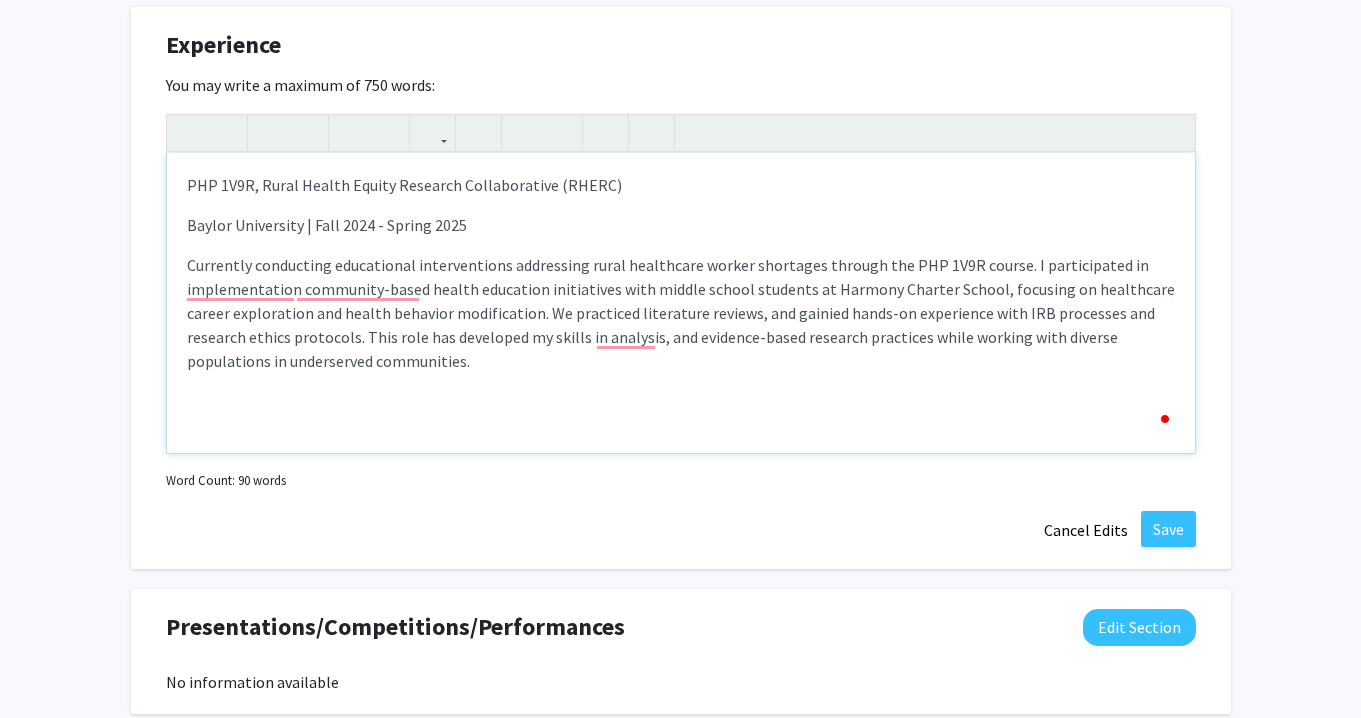 click on "Currently conducting educational interventions addressing rural healthcare worker shortages through the PHP 1V9R course. I participated in implementation community-based health education initiatives with middle school students at Harmony Charter School, focusing on healthcare career exploration and health behavior modification. We practiced literature reviews, and gainied hands-on experience with IRB processes and research ethics protocols. This role has developed my skills in analysis, and evidence-based research practices while working with diverse populations in underserved communities." at bounding box center (681, 313) 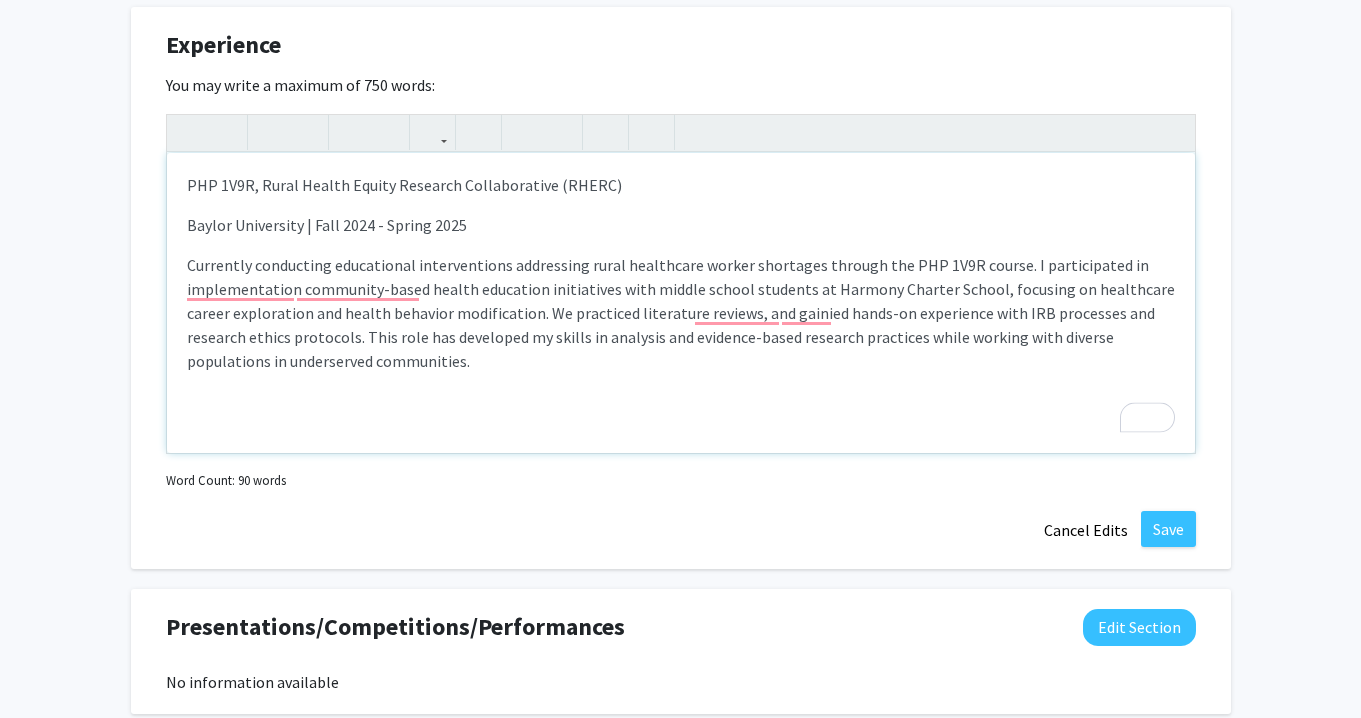 click on "Currently conducting educational interventions addressing rural healthcare worker shortages through the PHP 1V9R course. I participated in implementation community-based health education initiatives with middle school students at Harmony Charter School, focusing on healthcare career exploration and health behavior modification. We practiced literature reviews, and gainied hands-on experience with IRB processes and research ethics protocols. This role has developed my skills in analysis and evidence-based research practices while working with diverse populations in underserved communities." at bounding box center [681, 313] 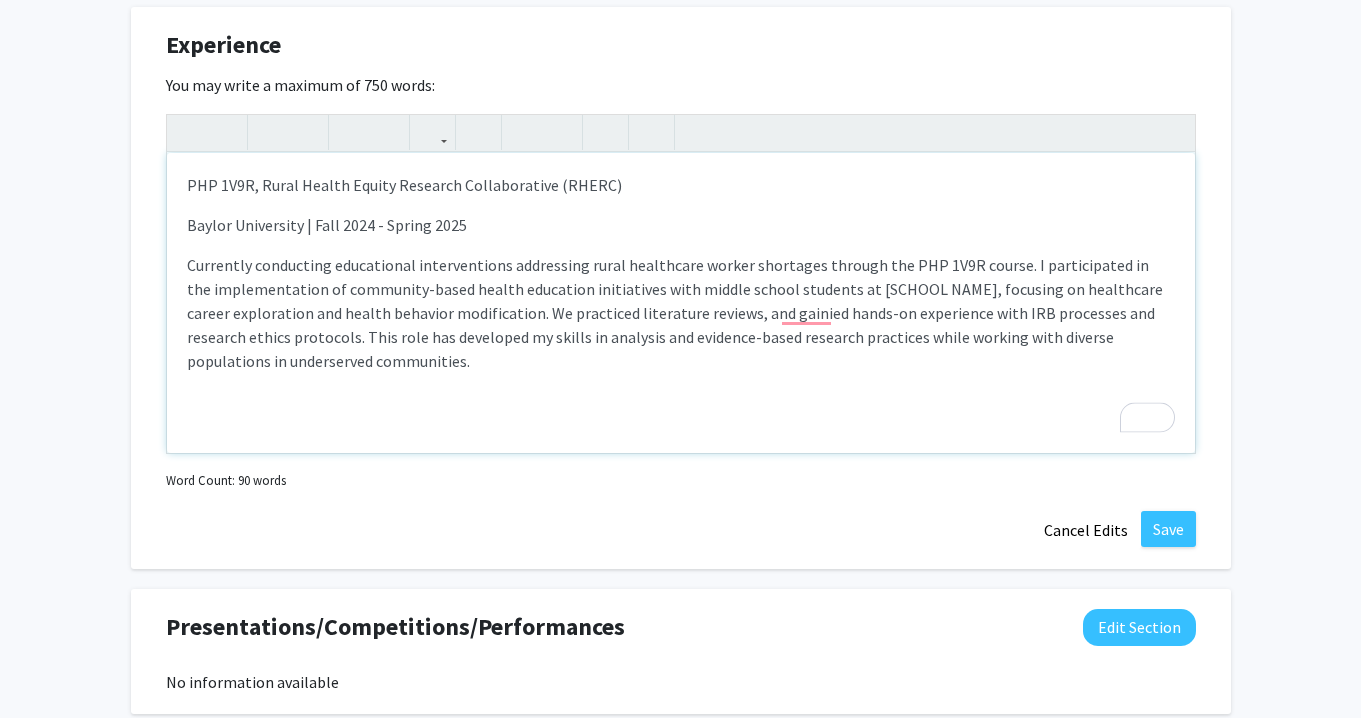 click on "Currently conducting educational interventions addressing rural healthcare worker shortages through the PHP 1V9R course. I participated in the implementation of community-based health education initiatives with middle school students at [SCHOOL NAME], focusing on healthcare career exploration and health behavior modification. We practiced literature reviews, and gainied hands-on experience with IRB processes and research ethics protocols. This role has developed my skills in analysis and evidence-based research practices while working with diverse populations in underserved communities." at bounding box center (681, 313) 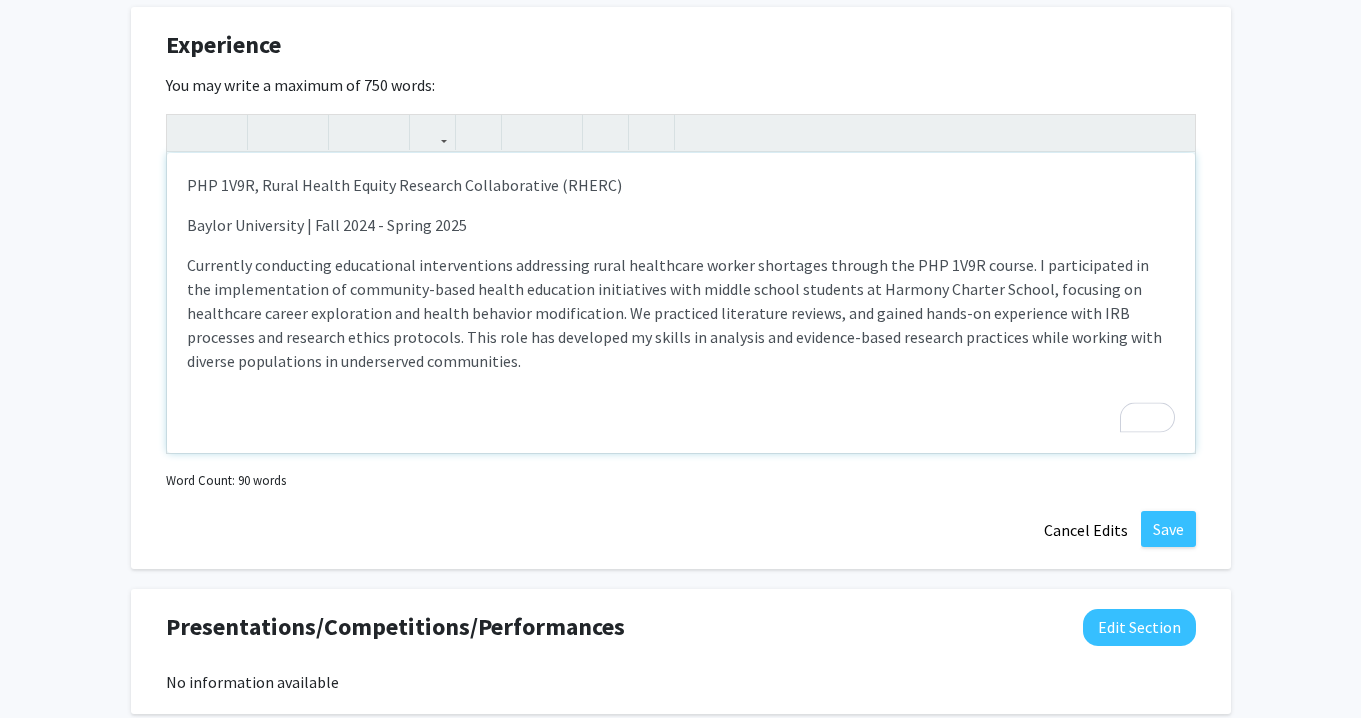 click on "Currently conducting educational interventions addressing rural healthcare worker shortages through the PHP 1V9R course. I participated in the implementation of community-based health education initiatives with middle school students at Harmony Charter School, focusing on healthcare career exploration and health behavior modification. We practiced literature reviews, and gained hands-on experience with IRB processes and research ethics protocols. This role has developed my skills in analysis and evidence-based research practices while working with diverse populations in underserved communities." at bounding box center [681, 313] 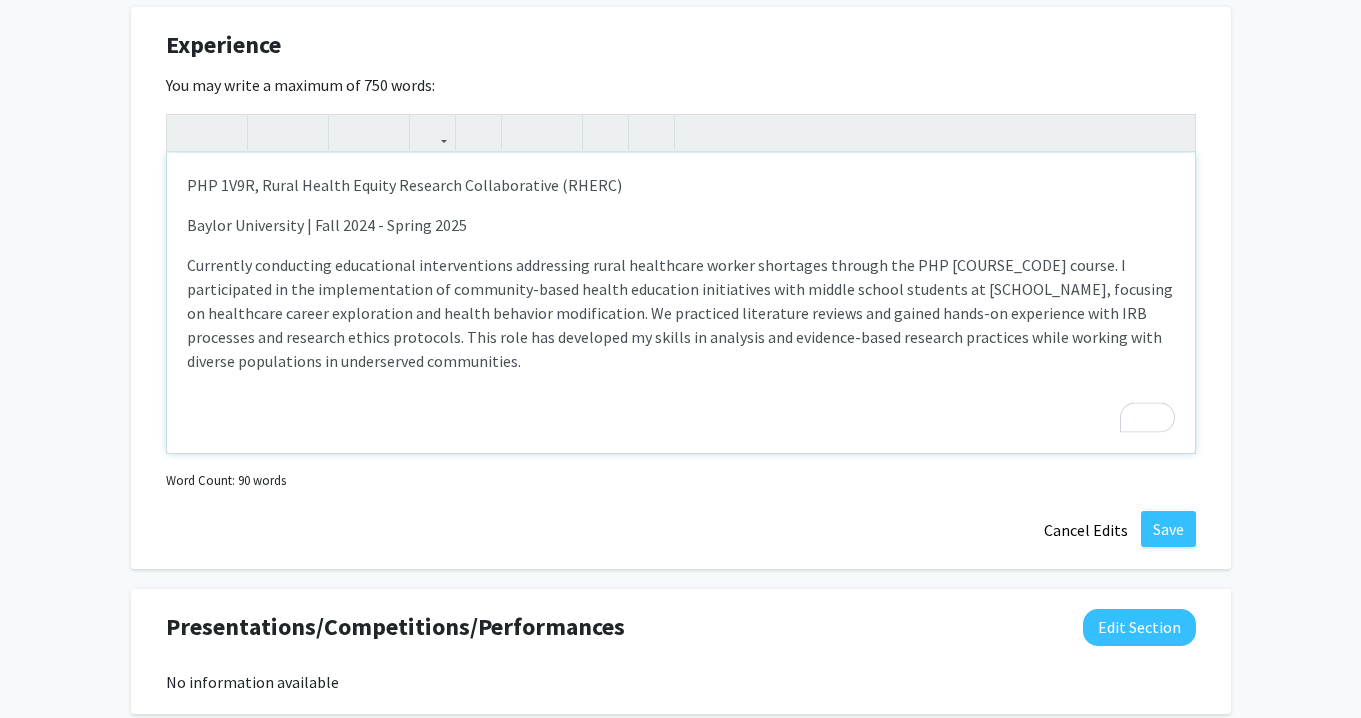 click on "Currently conducting educational interventions addressing rural healthcare worker shortages through the PHP [COURSE_CODE] course. I participated in the implementation of community-based health education initiatives with middle school students at [SCHOOL_NAME], focusing on healthcare career exploration and health behavior modification. We practiced literature reviews and gained hands-on experience with IRB processes and research ethics protocols. This role has developed my skills in analysis and evidence-based research practices while working with diverse populations in underserved communities." at bounding box center [681, 313] 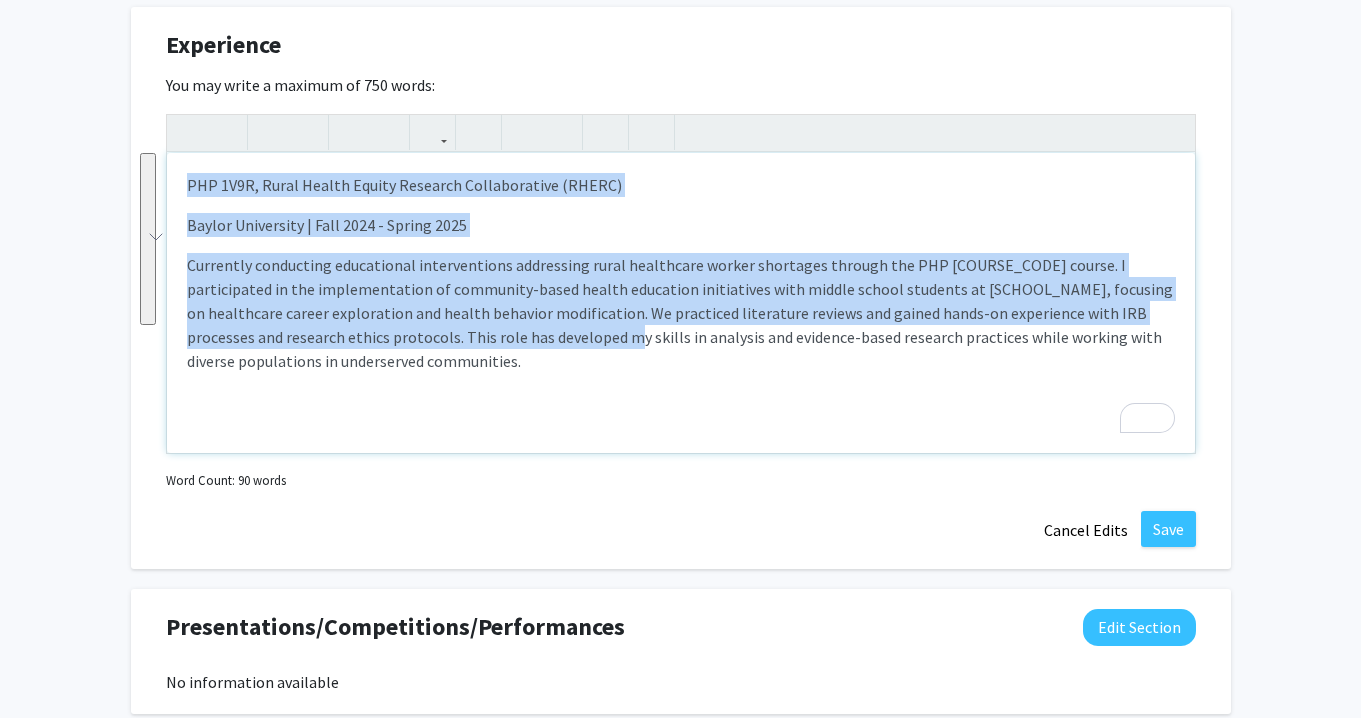 drag, startPoint x: 528, startPoint y: 344, endPoint x: 141, endPoint y: 168, distance: 425.14114 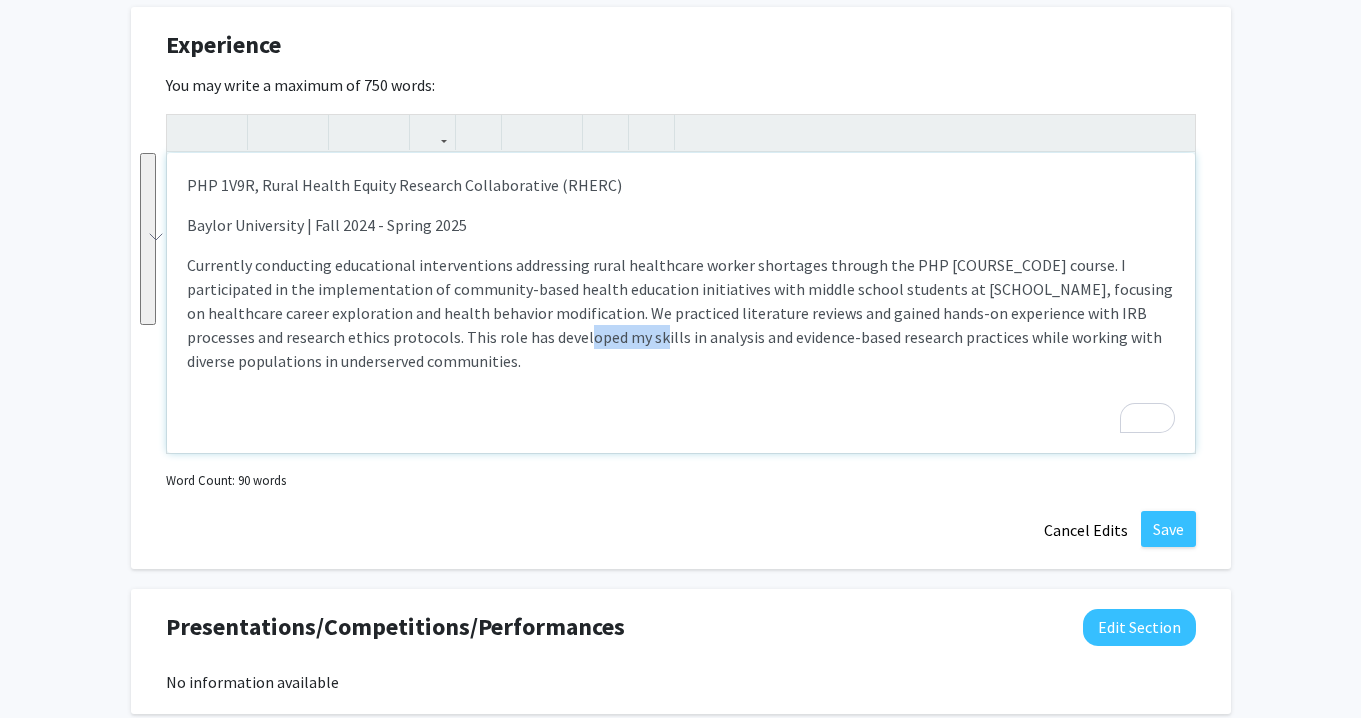 drag, startPoint x: 556, startPoint y: 347, endPoint x: 483, endPoint y: 344, distance: 73.061615 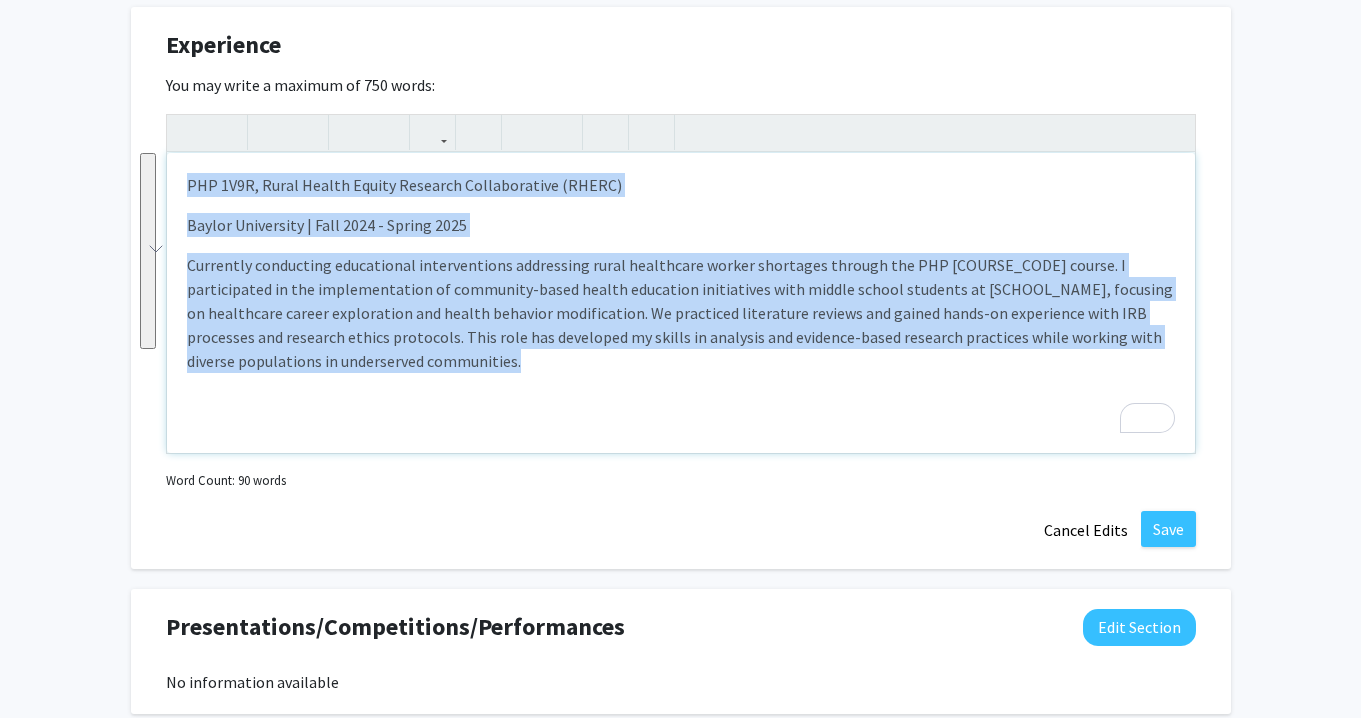 drag, startPoint x: 482, startPoint y: 369, endPoint x: 117, endPoint y: 180, distance: 411.03043 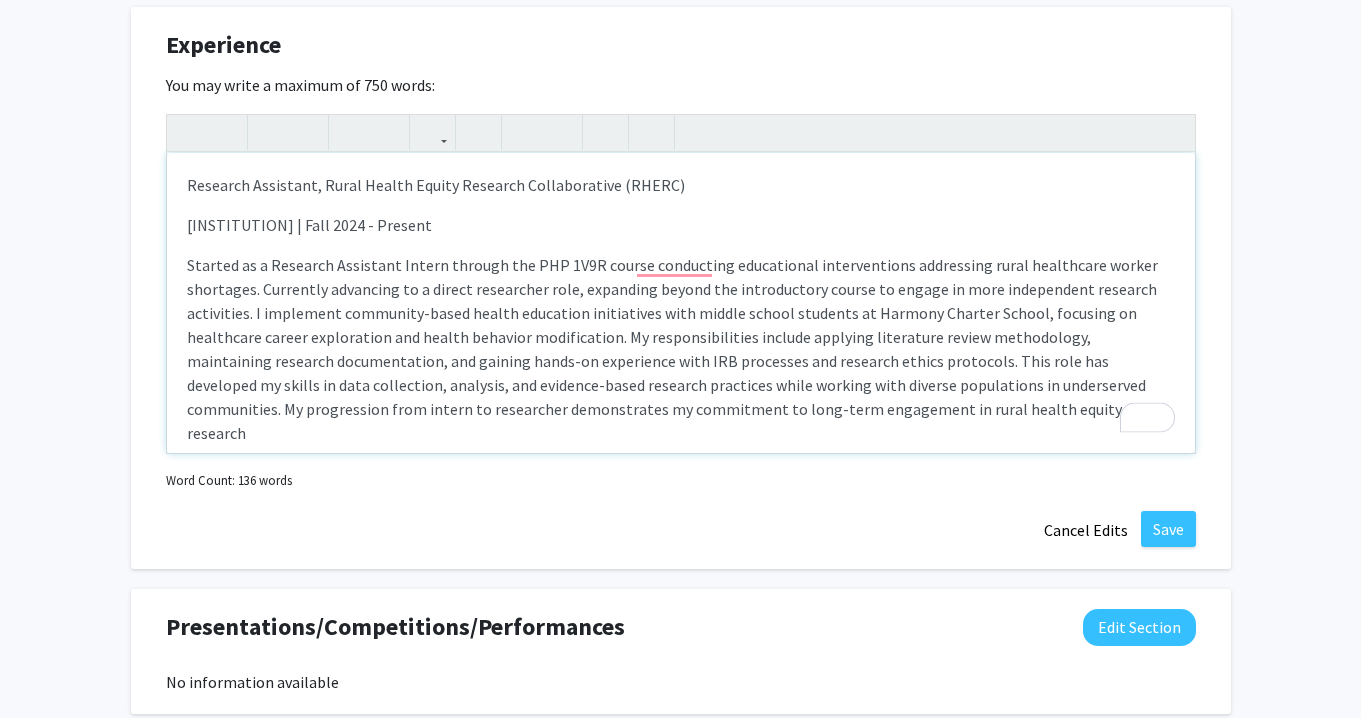click on "[INSTITUTION] | Fall 2024 - Present" 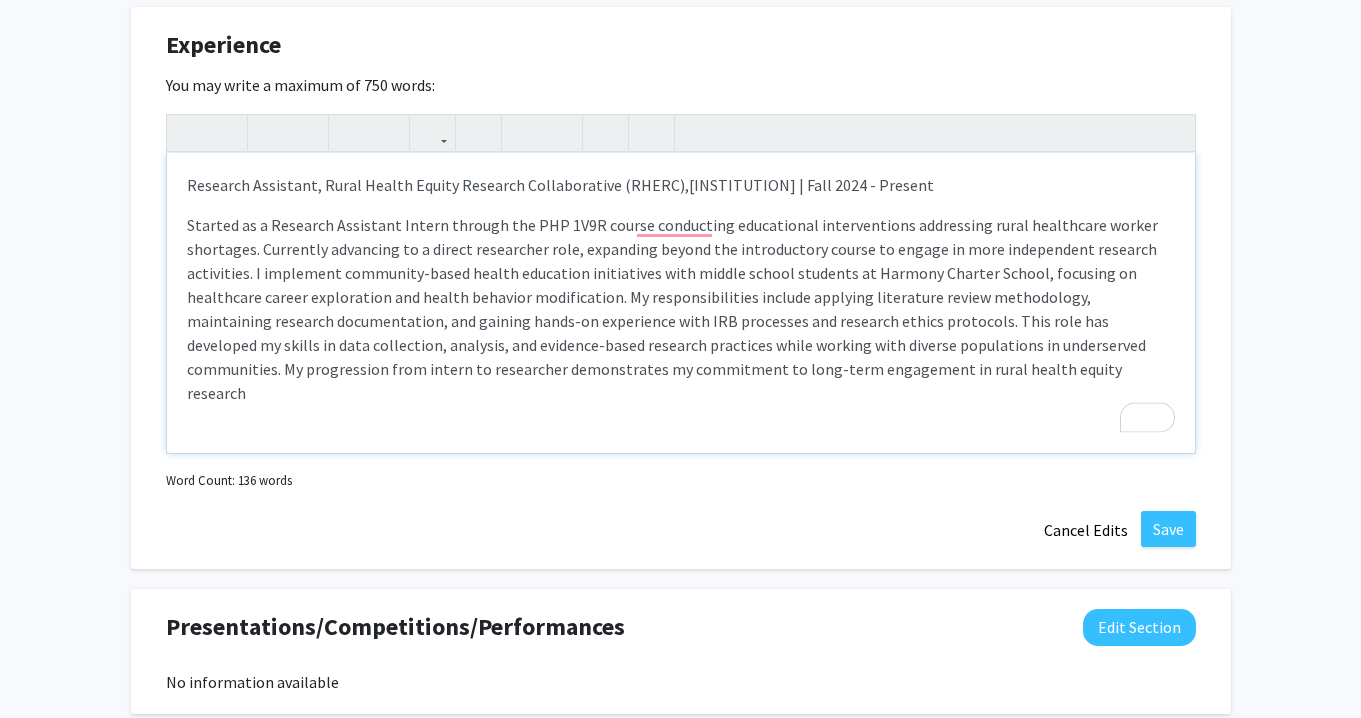 click on "Started as a Research Assistant Intern through the PHP 1V9R course conducting educational interventions addressing rural healthcare worker shortages. Currently advancing to a direct researcher role, expanding beyond the introductory course to engage in more independent research activities. I implement community-based health education initiatives with middle school students at Harmony Charter School, focusing on healthcare career exploration and health behavior modification. My responsibilities include applying literature review methodology, maintaining research documentation, and gaining hands-on experience with IRB processes and research ethics protocols. This role has developed my skills in data collection, analysis, and evidence-based research practices while working with diverse populations in underserved communities. My progression from intern to researcher demonstrates my commitment to long-term engagement in rural health equity research" at bounding box center [681, 309] 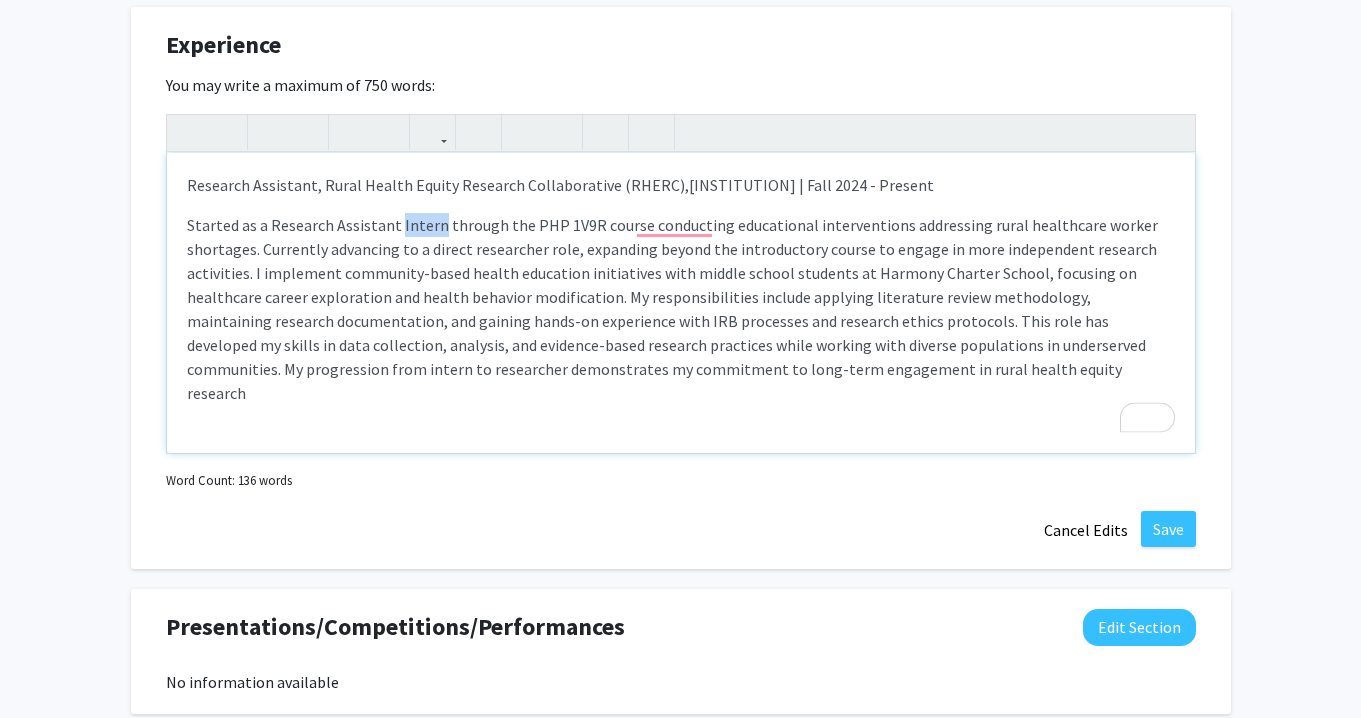 click on "Started as a Research Assistant Intern through the PHP 1V9R course conducting educational interventions addressing rural healthcare worker shortages. Currently advancing to a direct researcher role, expanding beyond the introductory course to engage in more independent research activities. I implement community-based health education initiatives with middle school students at Harmony Charter School, focusing on healthcare career exploration and health behavior modification. My responsibilities include applying literature review methodology, maintaining research documentation, and gaining hands-on experience with IRB processes and research ethics protocols. This role has developed my skills in data collection, analysis, and evidence-based research practices while working with diverse populations in underserved communities. My progression from intern to researcher demonstrates my commitment to long-term engagement in rural health equity research" at bounding box center [681, 309] 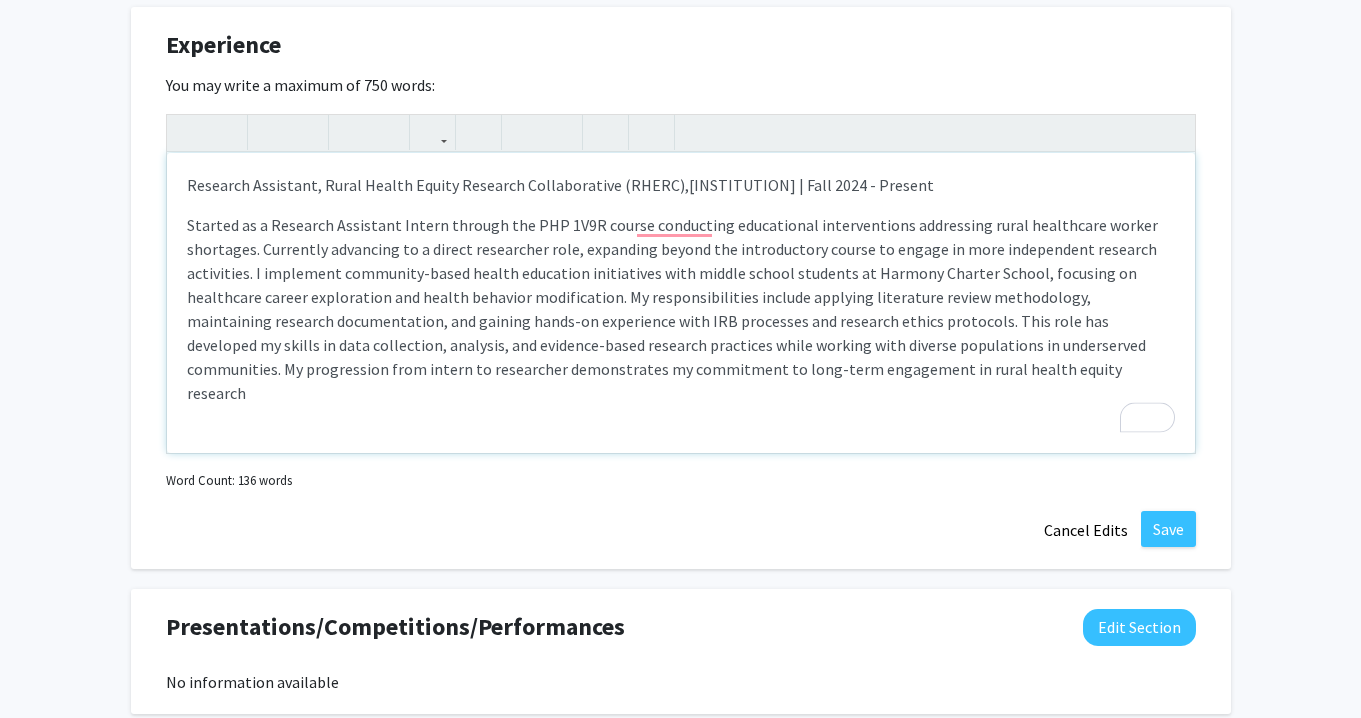 click on "Started as a Research Assistant Intern through the PHP 1V9R course conducting educational interventions addressing rural healthcare worker shortages. Currently advancing to a direct researcher role, expanding beyond the introductory course to engage in more independent research activities. I implement community-based health education initiatives with middle school students at Harmony Charter School, focusing on healthcare career exploration and health behavior modification. My responsibilities include applying literature review methodology, maintaining research documentation, and gaining hands-on experience with IRB processes and research ethics protocols. This role has developed my skills in data collection, analysis, and evidence-based research practices while working with diverse populations in underserved communities. My progression from intern to researcher demonstrates my commitment to long-term engagement in rural health equity research" at bounding box center (681, 309) 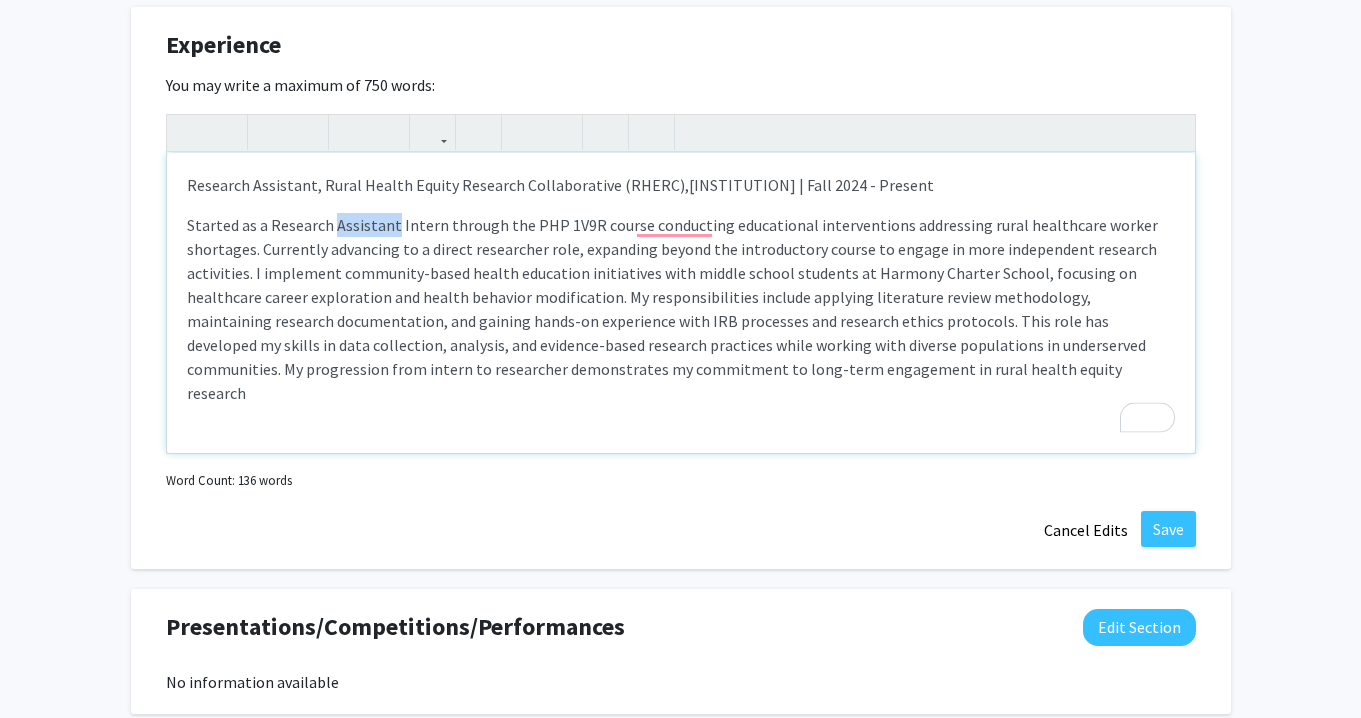 click on "Started as a Research Assistant Intern through the PHP 1V9R course conducting educational interventions addressing rural healthcare worker shortages. Currently advancing to a direct researcher role, expanding beyond the introductory course to engage in more independent research activities. I implement community-based health education initiatives with middle school students at Harmony Charter School, focusing on healthcare career exploration and health behavior modification. My responsibilities include applying literature review methodology, maintaining research documentation, and gaining hands-on experience with IRB processes and research ethics protocols. This role has developed my skills in data collection, analysis, and evidence-based research practices while working with diverse populations in underserved communities. My progression from intern to researcher demonstrates my commitment to long-term engagement in rural health equity research" at bounding box center [681, 309] 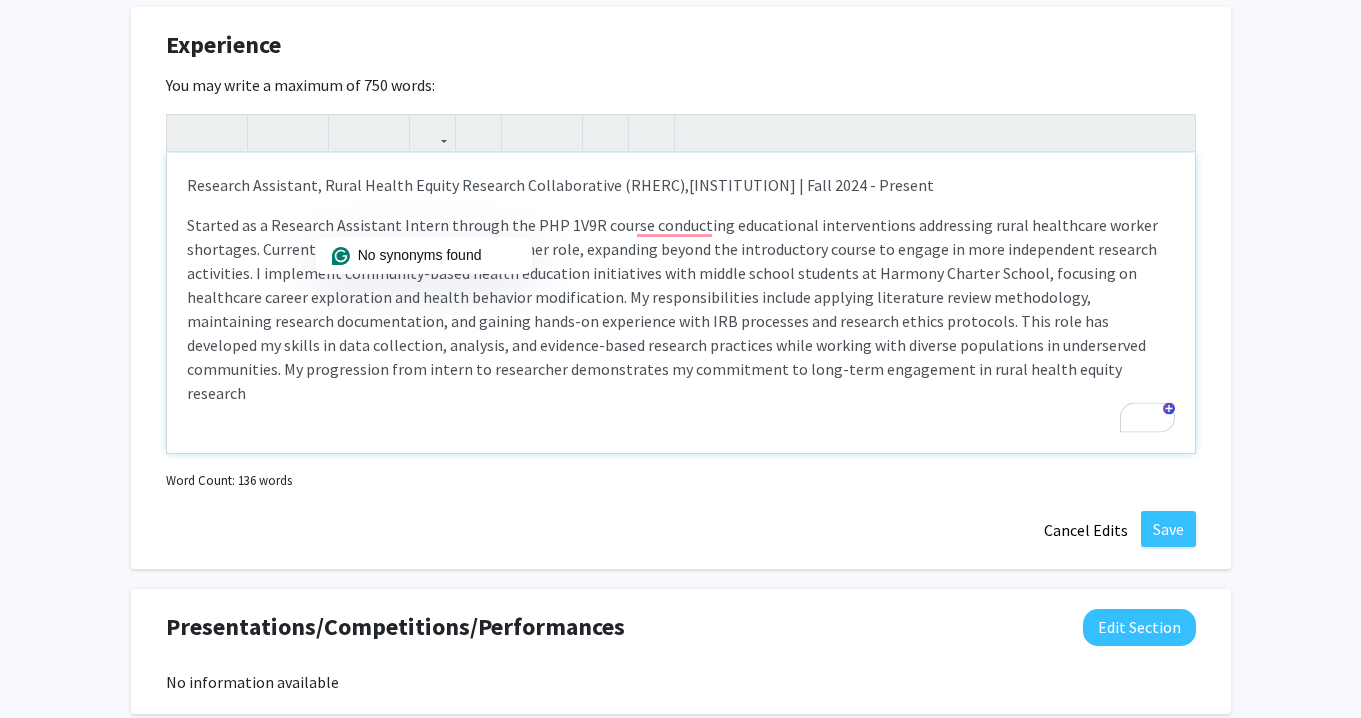 click on "Started as a Research Assistant Intern through the PHP 1V9R course conducting educational interventions addressing rural healthcare worker shortages. Currently advancing to a direct researcher role, expanding beyond the introductory course to engage in more independent research activities. I implement community-based health education initiatives with middle school students at Harmony Charter School, focusing on healthcare career exploration and health behavior modification. My responsibilities include applying literature review methodology, maintaining research documentation, and gaining hands-on experience with IRB processes and research ethics protocols. This role has developed my skills in data collection, analysis, and evidence-based research practices while working with diverse populations in underserved communities. My progression from intern to researcher demonstrates my commitment to long-term engagement in rural health equity research" at bounding box center (681, 309) 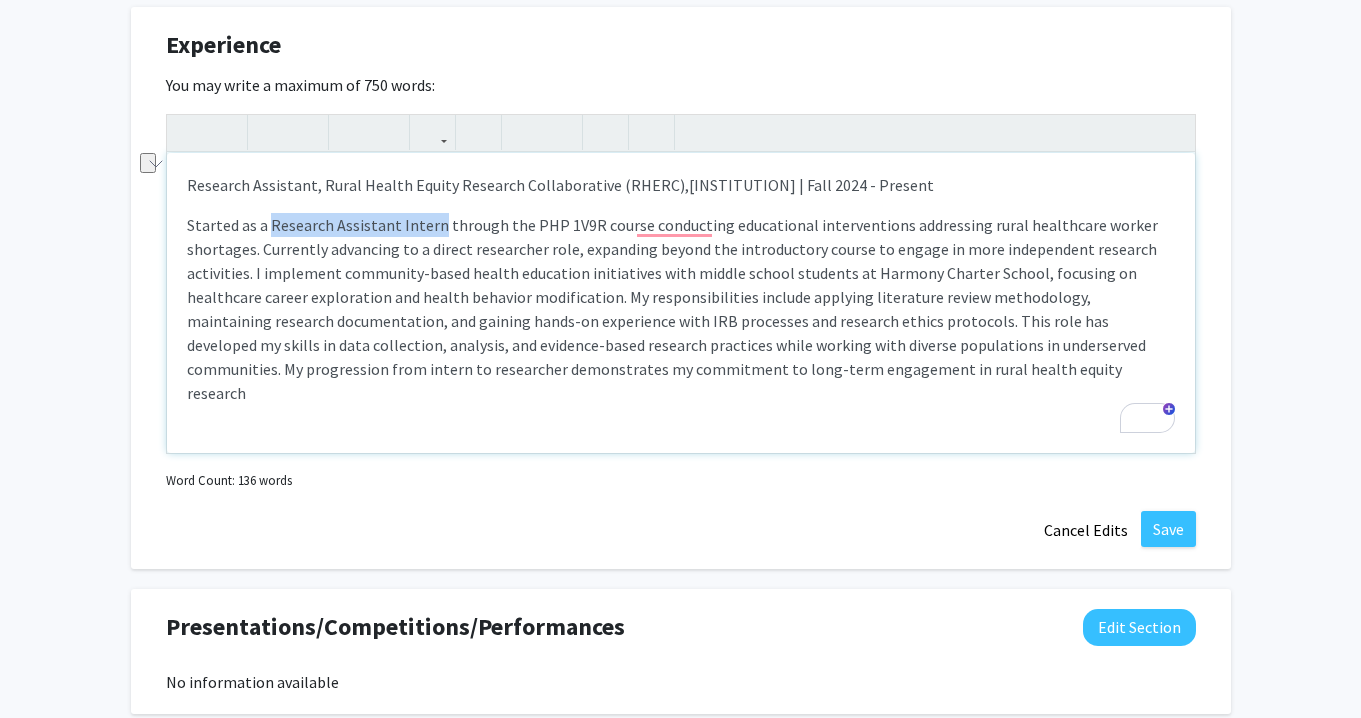 drag, startPoint x: 435, startPoint y: 227, endPoint x: 271, endPoint y: 227, distance: 164 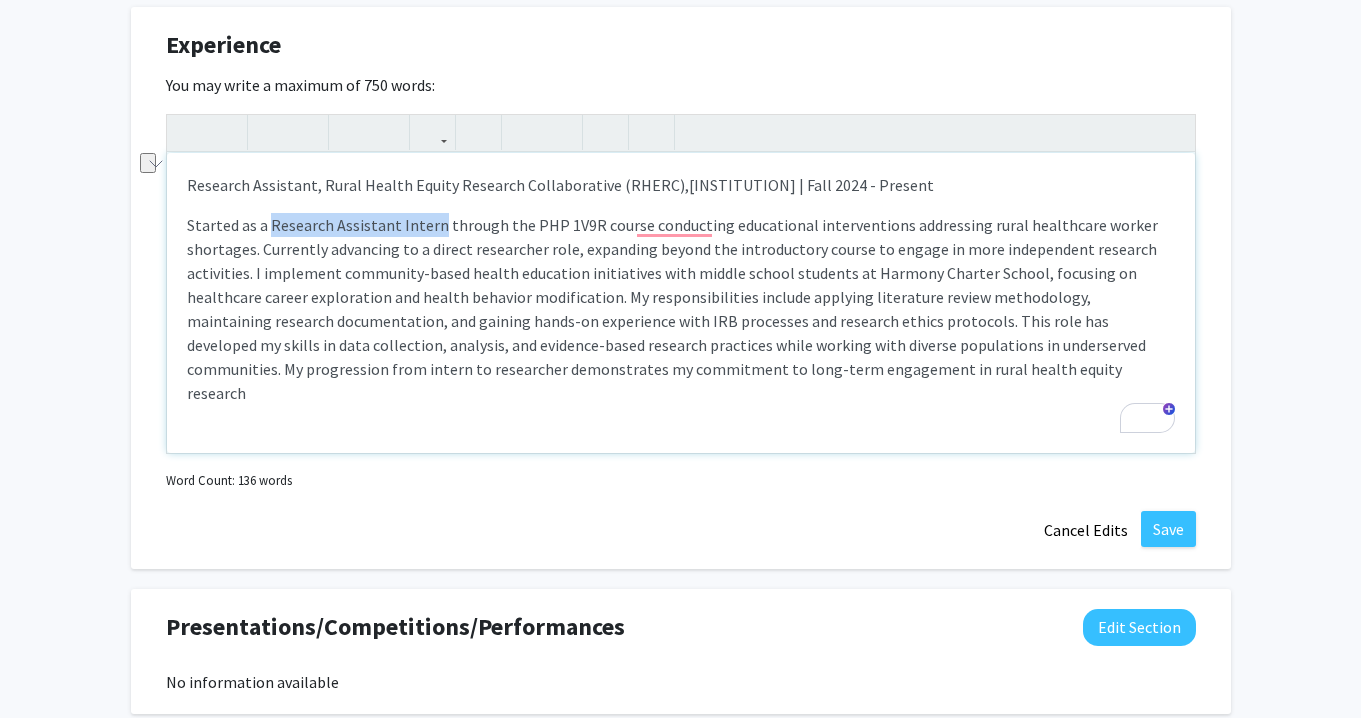click on "Started as a Research Assistant Intern through the PHP 1V9R course conducting educational interventions addressing rural healthcare worker shortages. Currently advancing to a direct researcher role, expanding beyond the introductory course to engage in more independent research activities. I implement community-based health education initiatives with middle school students at Harmony Charter School, focusing on healthcare career exploration and health behavior modification. My responsibilities include applying literature review methodology, maintaining research documentation, and gaining hands-on experience with IRB processes and research ethics protocols. This role has developed my skills in data collection, analysis, and evidence-based research practices while working with diverse populations in underserved communities. My progression from intern to researcher demonstrates my commitment to long-term engagement in rural health equity research" at bounding box center (681, 309) 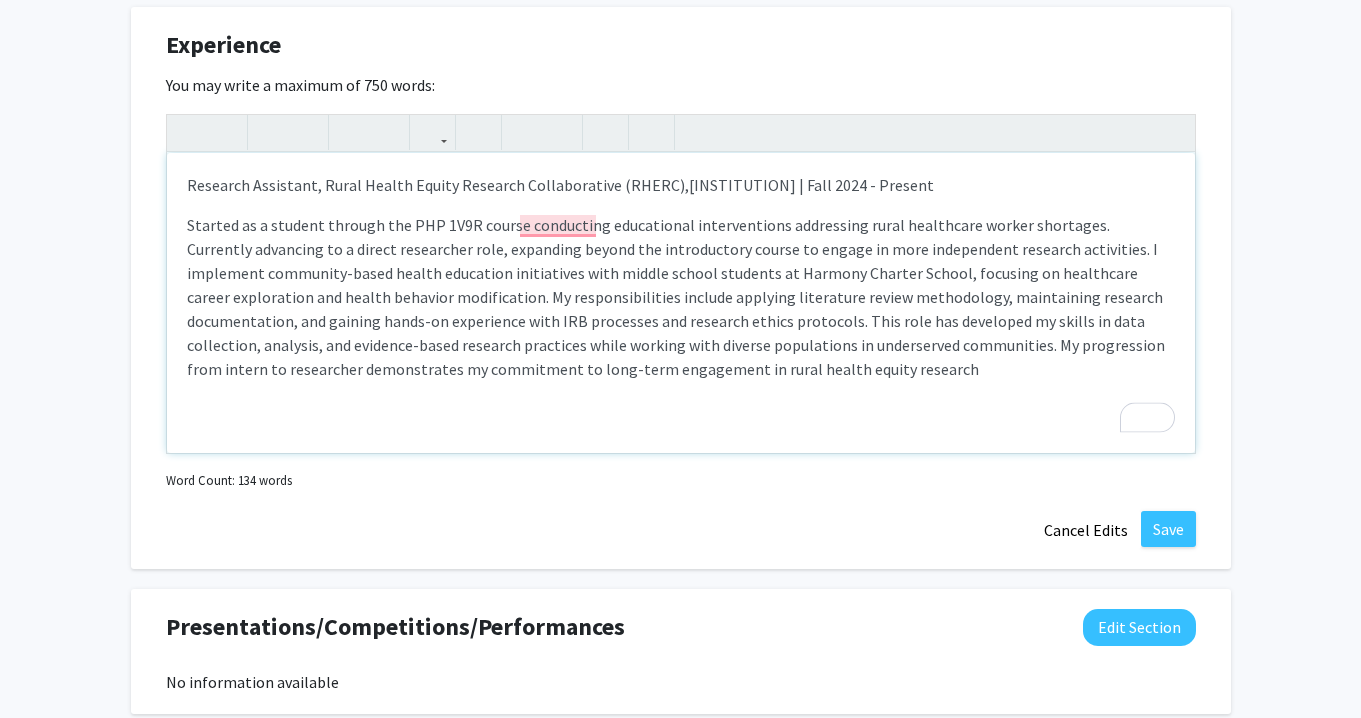 click on "Started as a student through the PHP 1V9R course conducting educational interventions addressing rural healthcare worker shortages. Currently advancing to a direct researcher role, expanding beyond the introductory course to engage in more independent research activities. I implement community-based health education initiatives with middle school students at Harmony Charter School, focusing on healthcare career exploration and health behavior modification. My responsibilities include applying literature review methodology, maintaining research documentation, and gaining hands-on experience with IRB processes and research ethics protocols. This role has developed my skills in data collection, analysis, and evidence-based research practices while working with diverse populations in underserved communities. My progression from intern to researcher demonstrates my commitment to long-term engagement in rural health equity research" at bounding box center (681, 297) 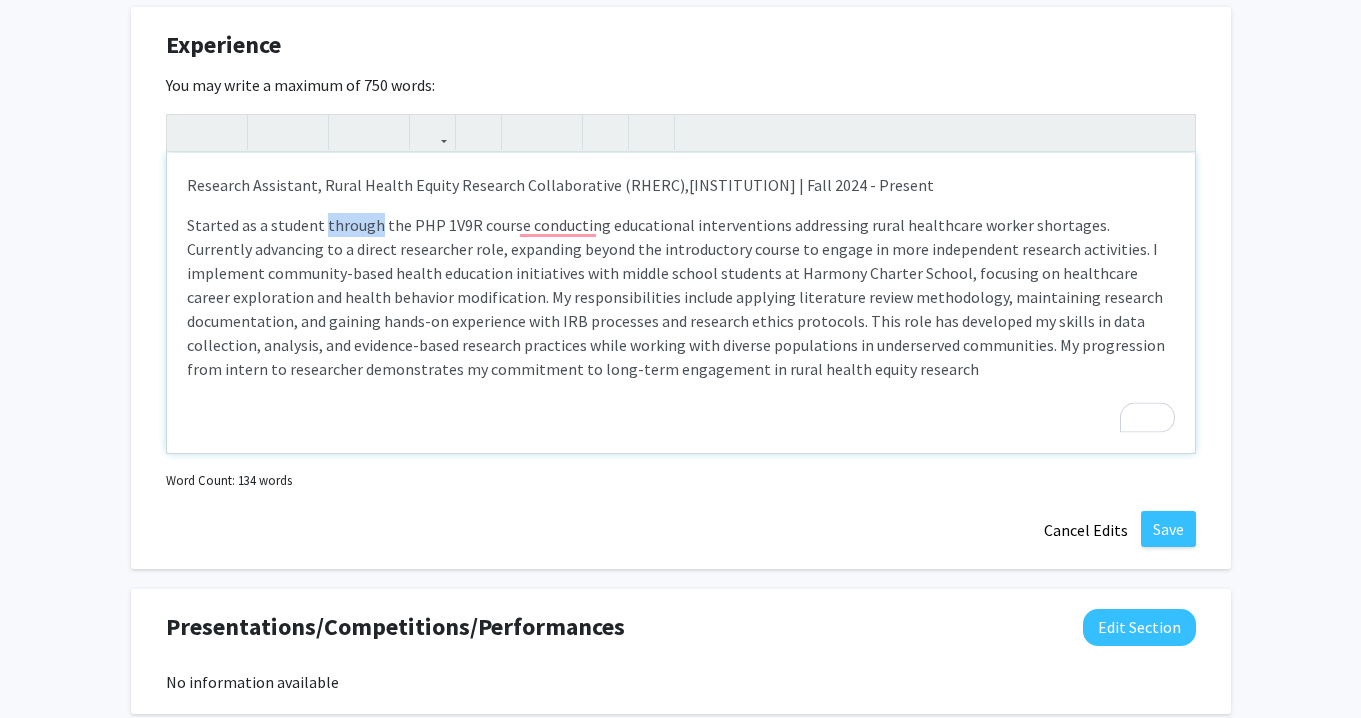 click on "Started as a student through the PHP 1V9R course conducting educational interventions addressing rural healthcare worker shortages. Currently advancing to a direct researcher role, expanding beyond the introductory course to engage in more independent research activities. I implement community-based health education initiatives with middle school students at Harmony Charter School, focusing on healthcare career exploration and health behavior modification. My responsibilities include applying literature review methodology, maintaining research documentation, and gaining hands-on experience with IRB processes and research ethics protocols. This role has developed my skills in data collection, analysis, and evidence-based research practices while working with diverse populations in underserved communities. My progression from intern to researcher demonstrates my commitment to long-term engagement in rural health equity research" at bounding box center [681, 297] 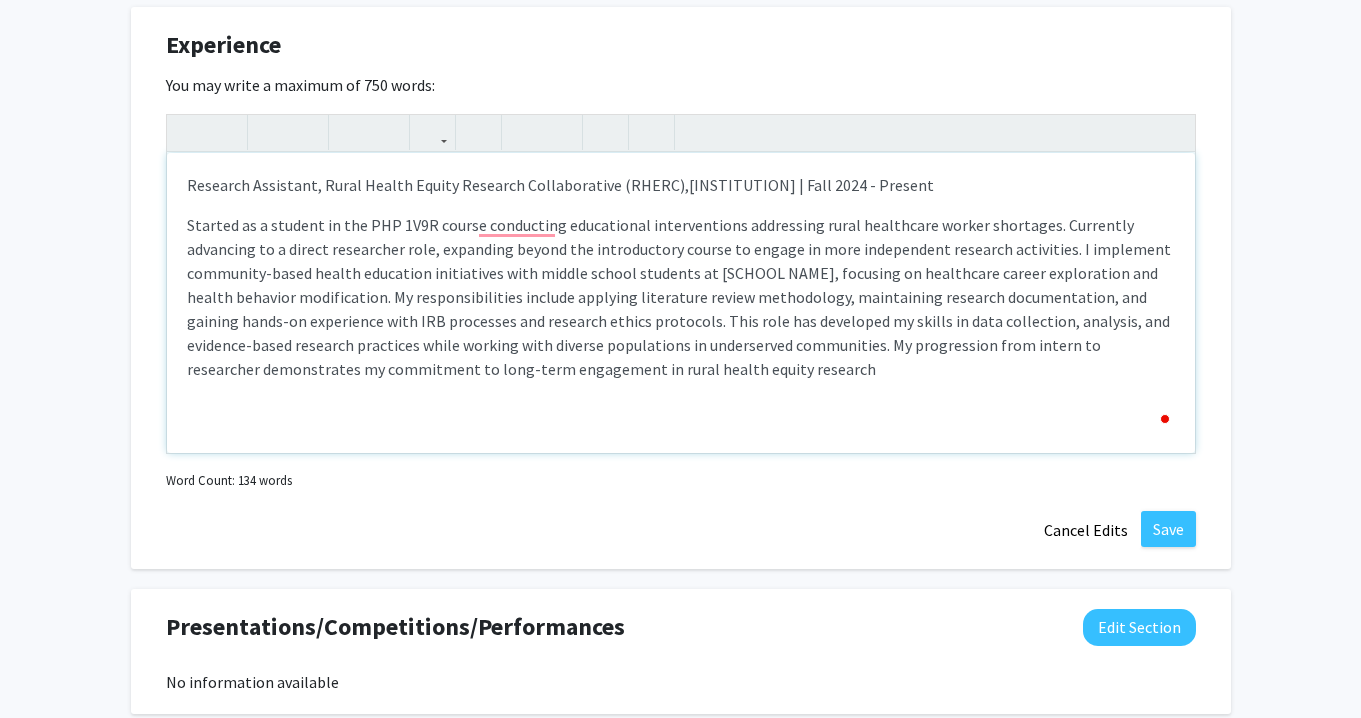 click on "Started as a student in the PHP 1V9R course conducting educational interventions addressing rural healthcare worker shortages. Currently advancing to a direct researcher role, expanding beyond the introductory course to engage in more independent research activities. I implement community-based health education initiatives with middle school students at [SCHOOL NAME], focusing on healthcare career exploration and health behavior modification. My responsibilities include applying literature review methodology, maintaining research documentation, and gaining hands-on experience with IRB processes and research ethics protocols. This role has developed my skills in data collection, analysis, and evidence-based research practices while working with diverse populations in underserved communities. My progression from intern to researcher demonstrates my commitment to long-term engagement in rural health equity research" at bounding box center [681, 297] 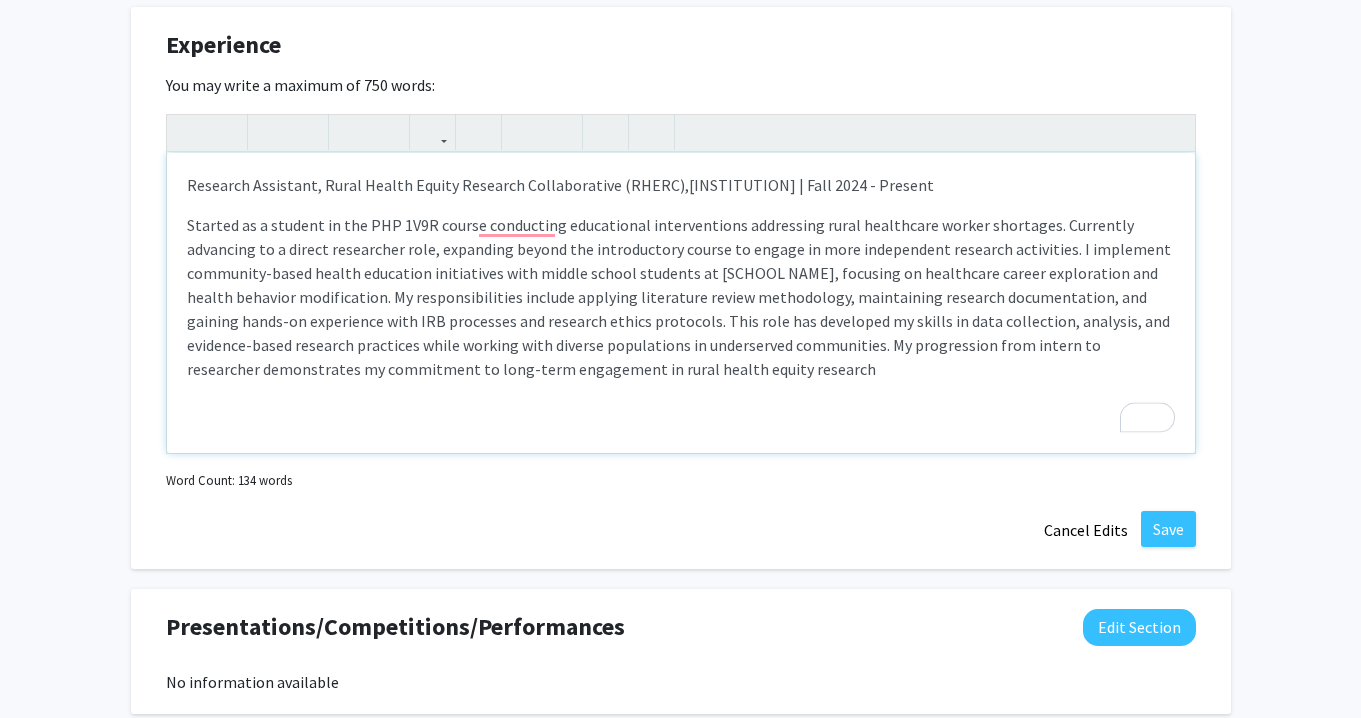 click on "Research Assistant, Rural Health Equity Research Collaborative (RHERC), [ORGANIZATION] | Fall 2024 - Present" at bounding box center [681, 303] 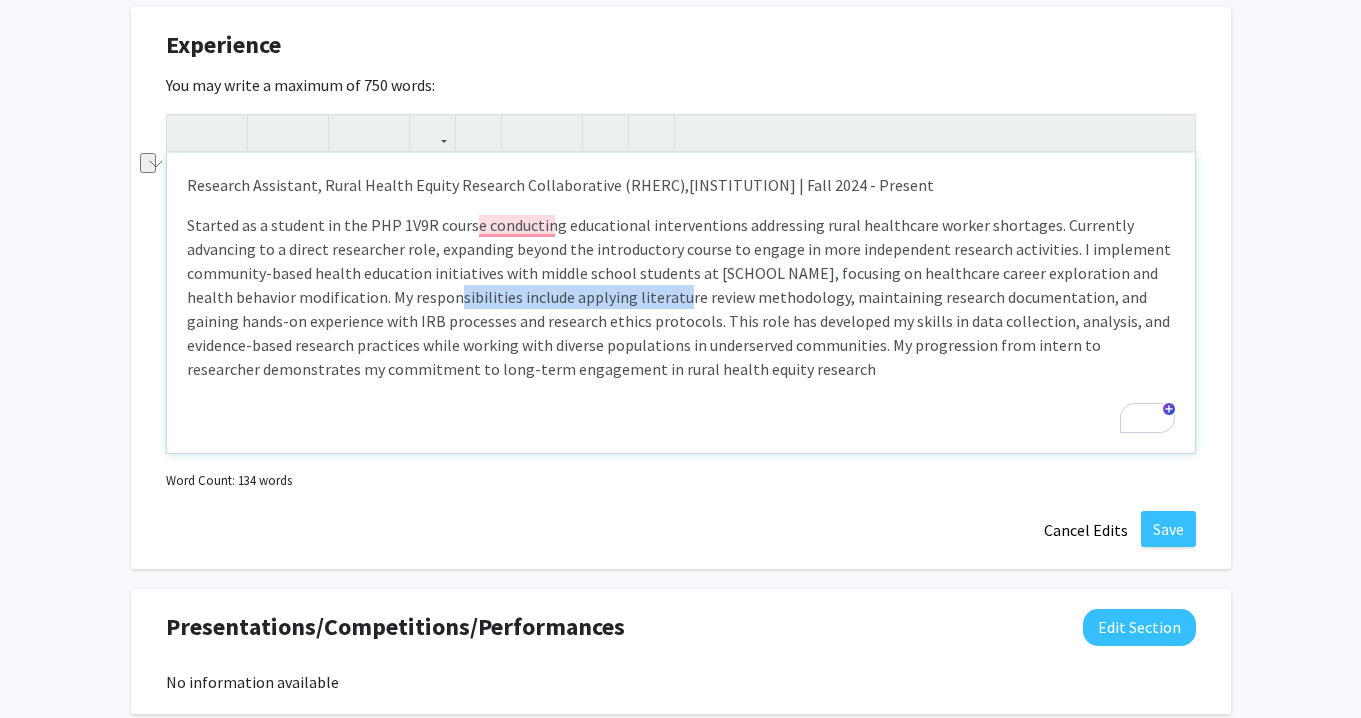 drag, startPoint x: 416, startPoint y: 300, endPoint x: 654, endPoint y: 302, distance: 238.0084 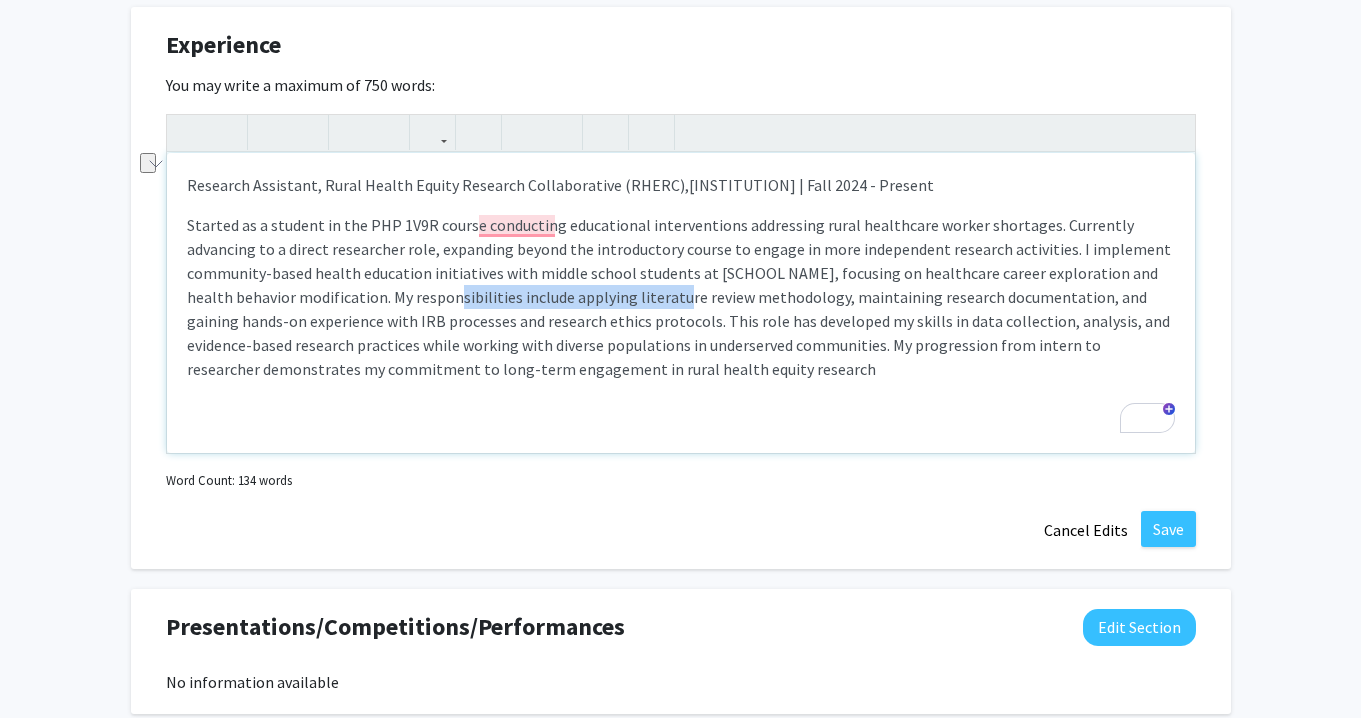 click on "Started as a student in the PHP 1V9R course conducting educational interventions addressing rural healthcare worker shortages. Currently advancing to a direct researcher role, expanding beyond the introductory course to engage in more independent research activities. I implement community-based health education initiatives with middle school students at [SCHOOL NAME], focusing on healthcare career exploration and health behavior modification. My responsibilities include applying literature review methodology, maintaining research documentation, and gaining hands-on experience with IRB processes and research ethics protocols. This role has developed my skills in data collection, analysis, and evidence-based research practices while working with diverse populations in underserved communities. My progression from intern to researcher demonstrates my commitment to long-term engagement in rural health equity research" at bounding box center (681, 297) 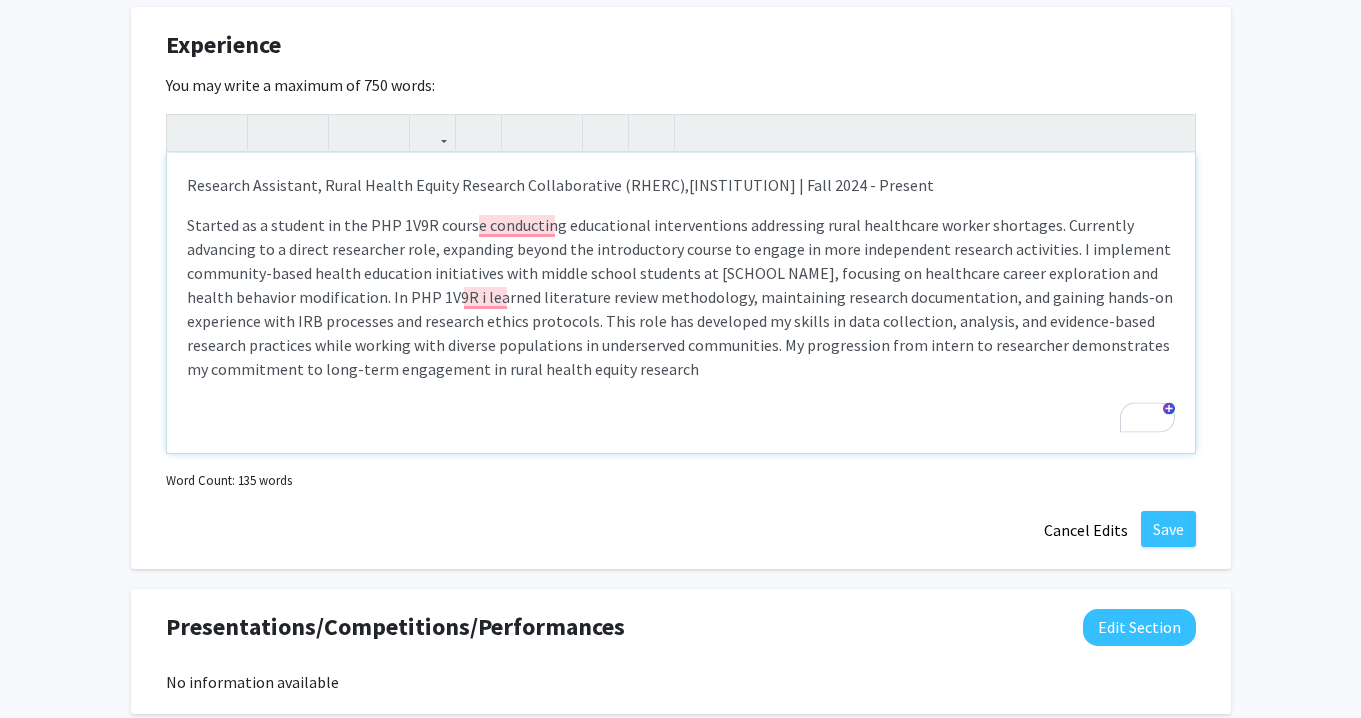 click on "Started as a student in the PHP 1V9R course conducting educational interventions addressing rural healthcare worker shortages. Currently advancing to a direct researcher role, expanding beyond the introductory course to engage in more independent research activities. I implement community-based health education initiatives with middle school students at [SCHOOL NAME], focusing on healthcare career exploration and health behavior modification. In PHP 1V9R i learned literature review methodology, maintaining research documentation, and gaining hands-on experience with IRB processes and research ethics protocols. This role has developed my skills in data collection, analysis, and evidence-based research practices while working with diverse populations in underserved communities. My progression from intern to researcher demonstrates my commitment to long-term engagement in rural health equity research" at bounding box center [681, 297] 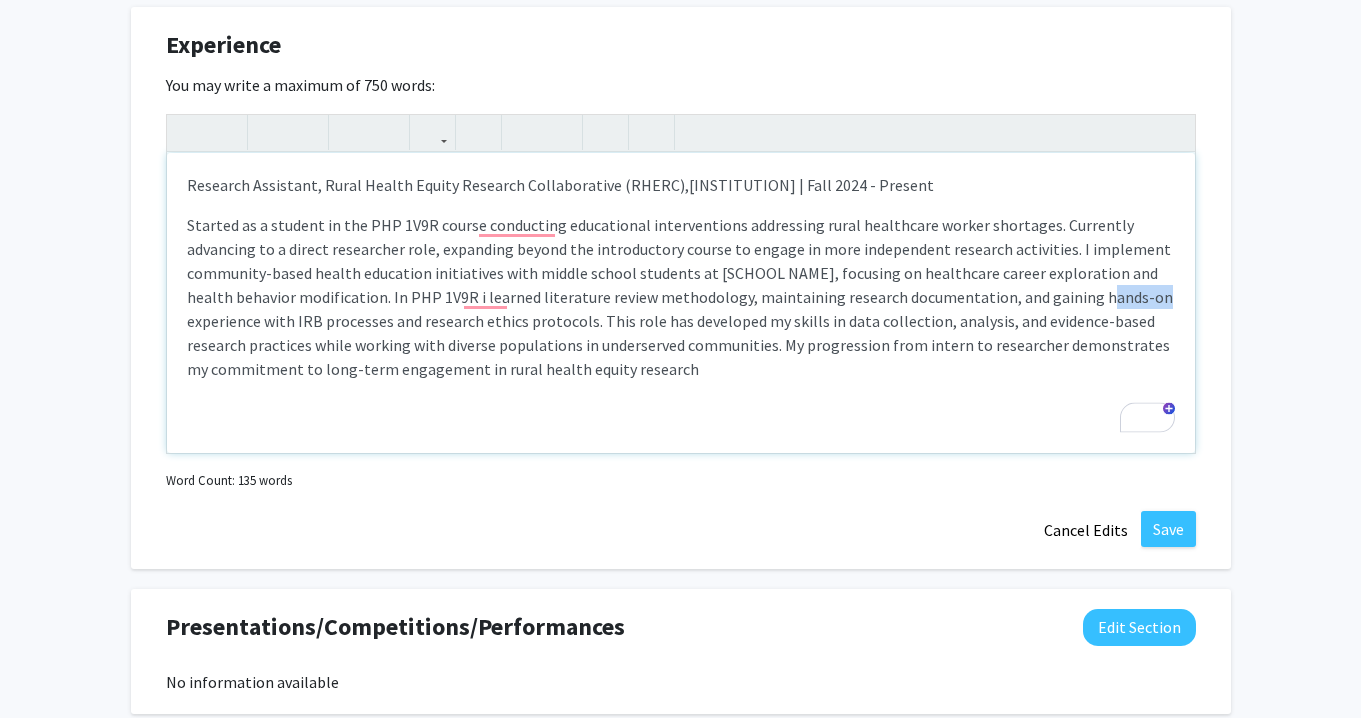 click on "Started as a student in the PHP 1V9R course conducting educational interventions addressing rural healthcare worker shortages. Currently advancing to a direct researcher role, expanding beyond the introductory course to engage in more independent research activities. I implement community-based health education initiatives with middle school students at [SCHOOL NAME], focusing on healthcare career exploration and health behavior modification. In PHP 1V9R i learned literature review methodology, maintaining research documentation, and gaining hands-on experience with IRB processes and research ethics protocols. This role has developed my skills in data collection, analysis, and evidence-based research practices while working with diverse populations in underserved communities. My progression from intern to researcher demonstrates my commitment to long-term engagement in rural health equity research" at bounding box center [681, 297] 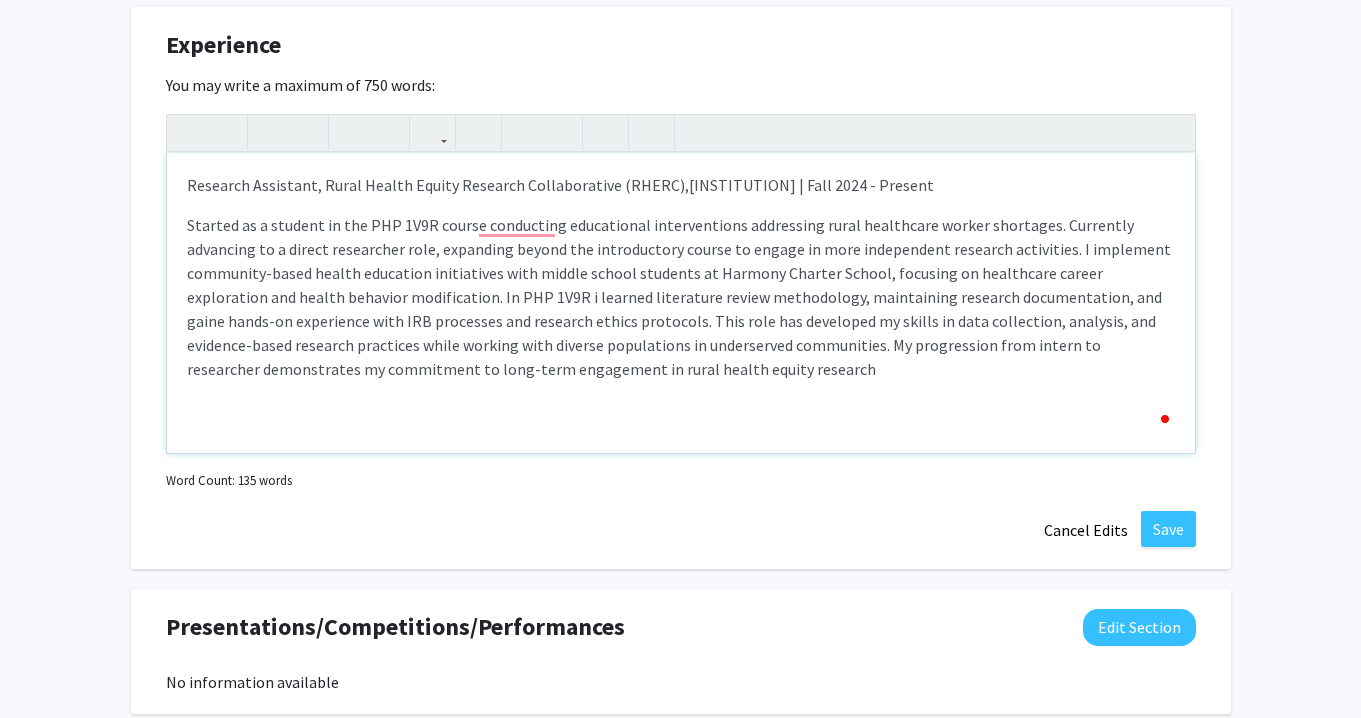 type on "<p>Research Assistant, Rural Health Equity Research Collaborative (RHERC),&nbsp;<span style="font-size: 1rem;">[INSTITUTION] | Fall 2024 - Present</span></p><p>Started as a student in the PHP 1V9R course conducting educational interventions addressing rural healthcare worker shortages. Currently advancing to a direct researcher role, expanding beyond the introductory course to engage in more independent research activities. I implement community-based health education initiatives with middle school students at [SCHOOL NAME], focusing on healthcare career exploration and health behavior modification. In PHP 1V9R i learned literature review methodology, maintaining research documentation, and gained hands-on experience with IRB processes and research ethics protocols. This role has developed my skills in data collection, analysis, and evidence-based research practices while working with diverse populations in underserved communities. My progression from intern to researcher demonstrates my commi..." 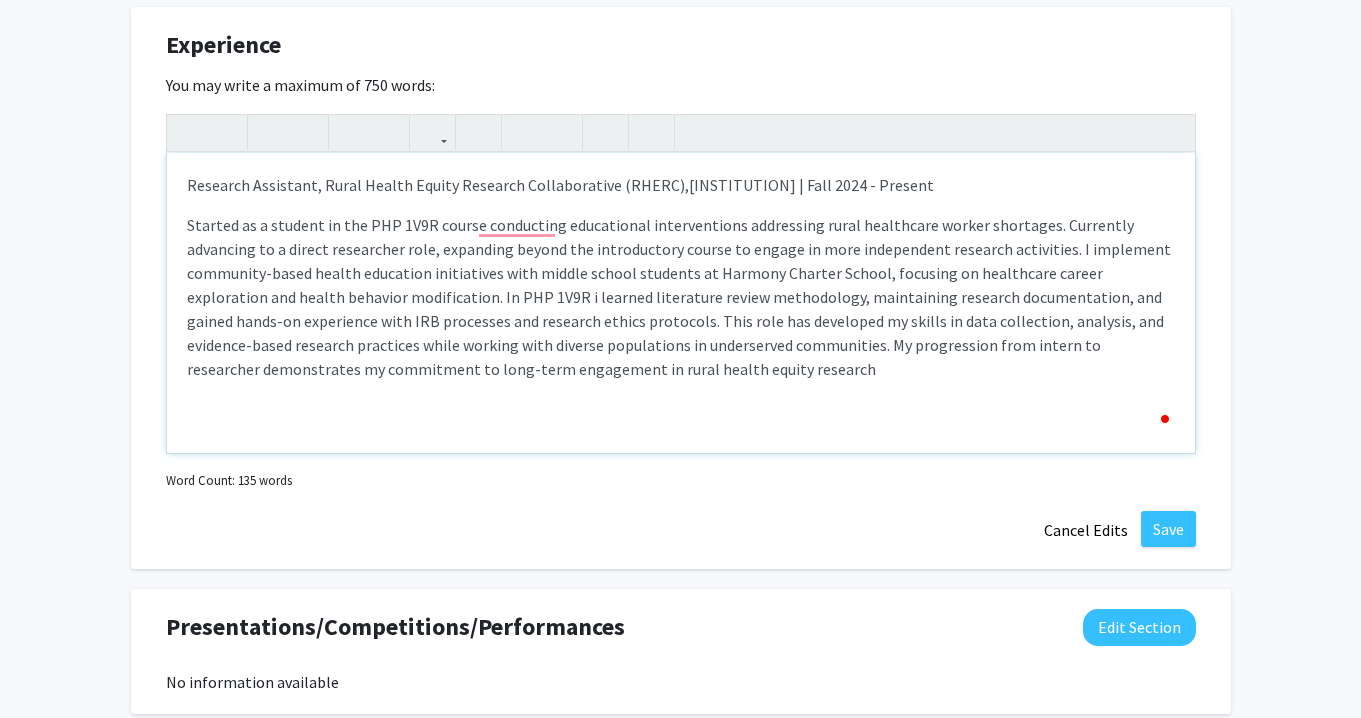 click on "Started as a student in the PHP 1V9R course conducting educational interventions addressing rural healthcare worker shortages. Currently advancing to a direct researcher role, expanding beyond the introductory course to engage in more independent research activities. I implement community-based health education initiatives with middle school students at Harmony Charter School, focusing on healthcare career exploration and health behavior modification. In PHP 1V9R i learned literature review methodology, maintaining research documentation, and gained hands-on experience with IRB processes and research ethics protocols. This role has developed my skills in data collection, analysis, and evidence-based research practices while working with diverse populations in underserved communities. My progression from intern to researcher demonstrates my commitment to long-term engagement in rural health equity research" at bounding box center [681, 297] 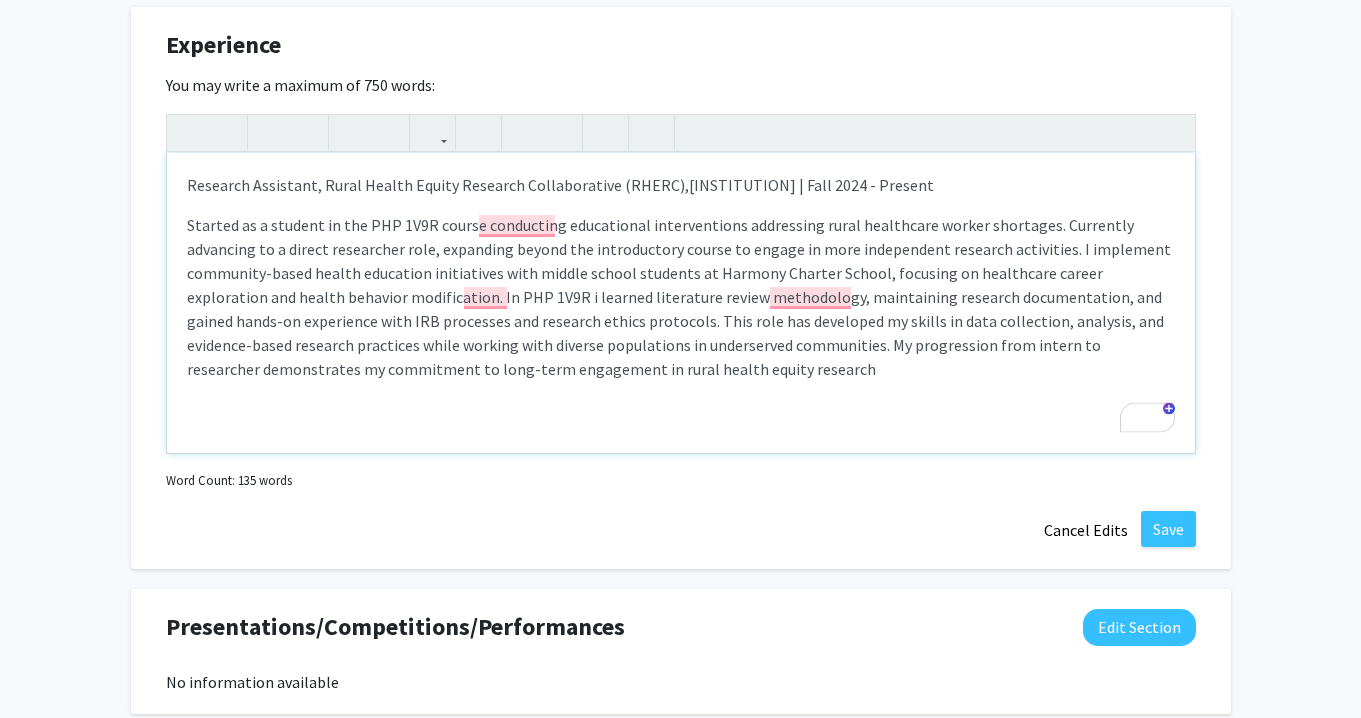 click on "Started as a student in the PHP 1V9R course conducting educational interventions addressing rural healthcare worker shortages. Currently advancing to a direct researcher role, expanding beyond the introductory course to engage in more independent research activities. I implement community-based health education initiatives with middle school students at Harmony Charter School, focusing on healthcare career exploration and health behavior modification. In PHP 1V9R i learned literature review methodology, maintaining research documentation, and gained hands-on experience with IRB processes and research ethics protocols. This role has developed my skills in data collection, analysis, and evidence-based research practices while working with diverse populations in underserved communities. My progression from intern to researcher demonstrates my commitment to long-term engagement in rural health equity research" at bounding box center (681, 297) 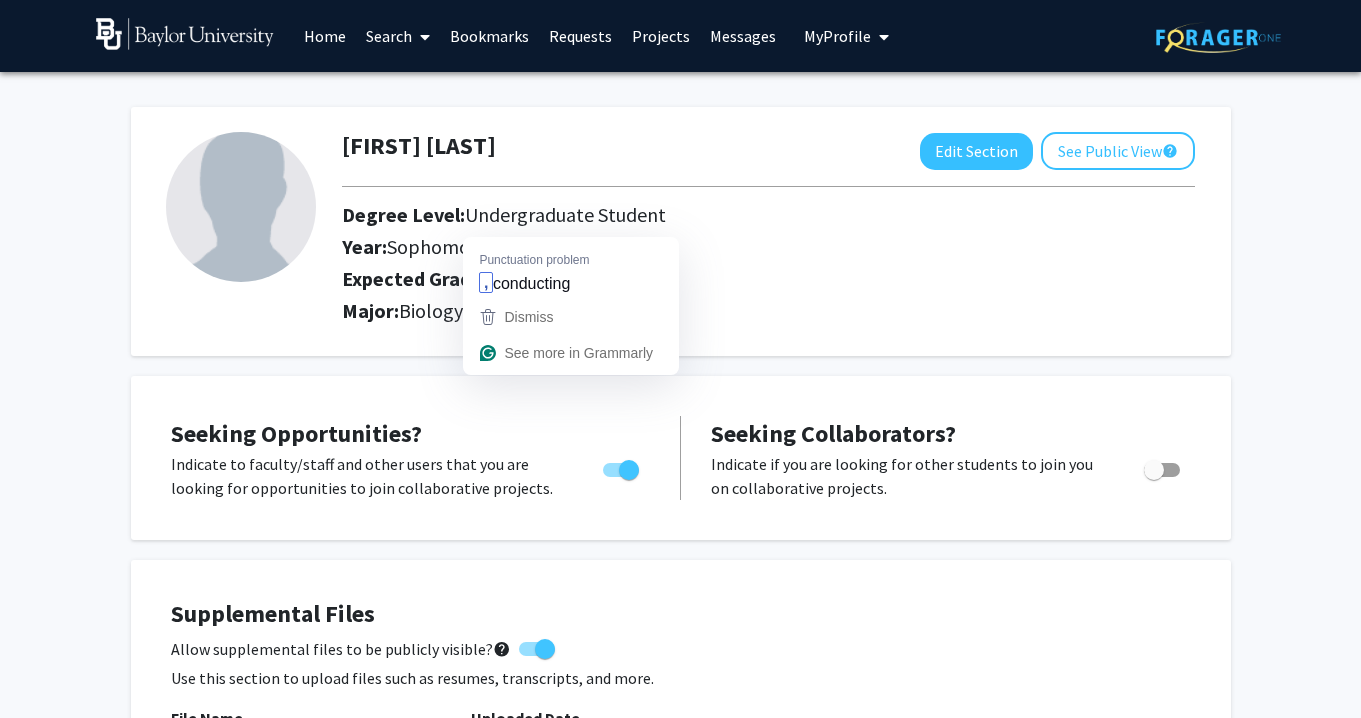 scroll, scrollTop: 1642, scrollLeft: 0, axis: vertical 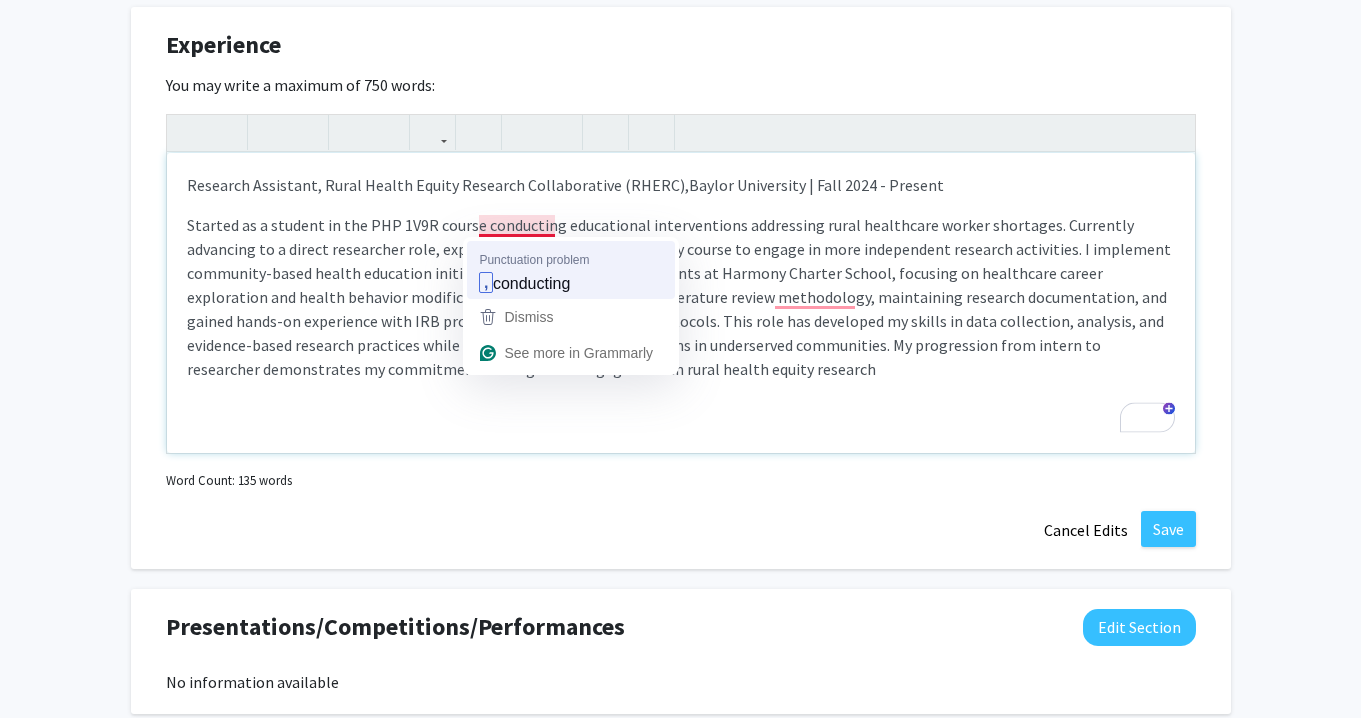type 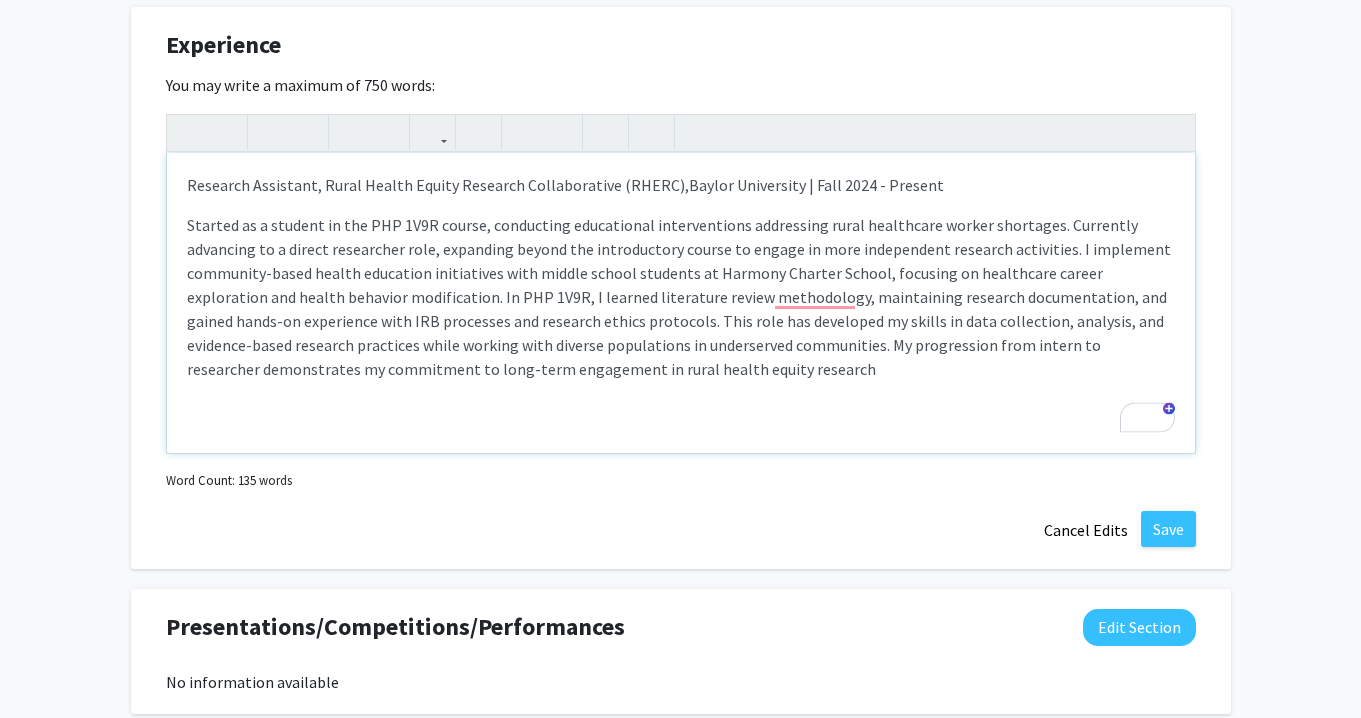 click on "Research Assistant, Rural Health Equity Research Collaborative (RHERC),  Baylor University | Fall 2024 - Present" at bounding box center [681, 303] 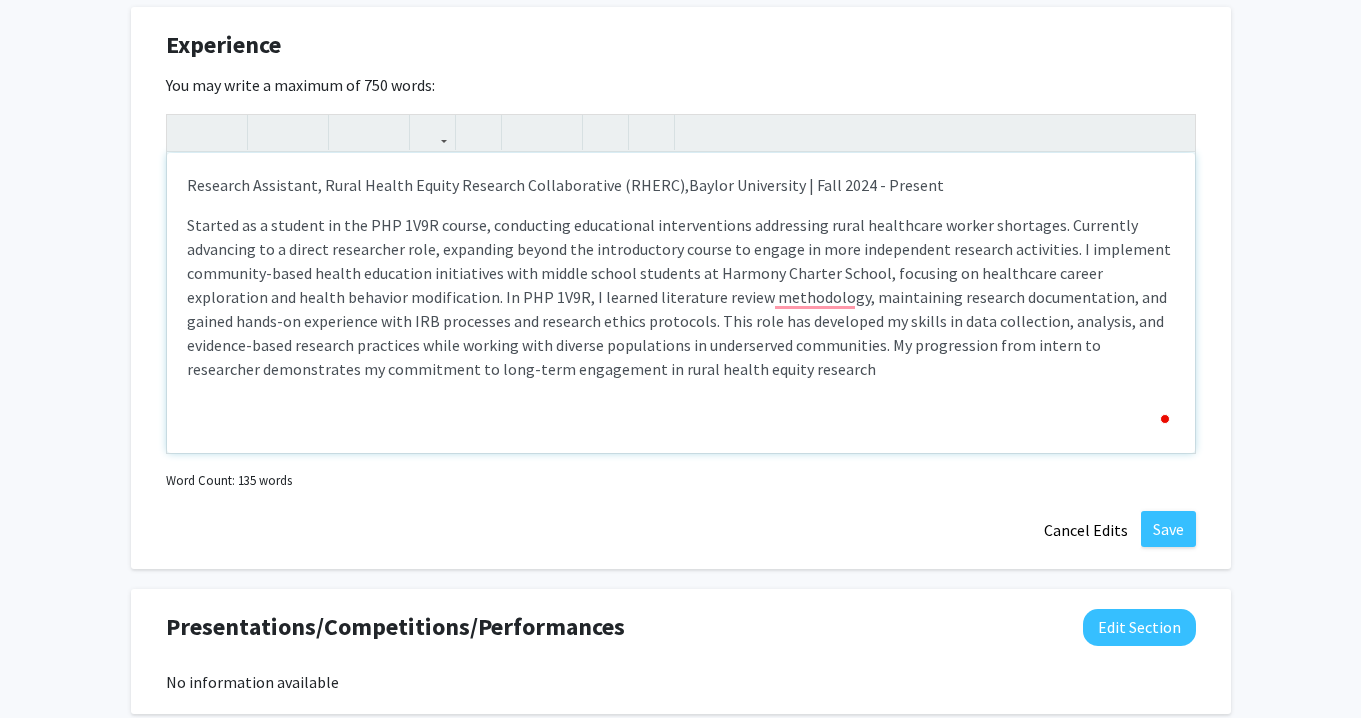 scroll, scrollTop: 6, scrollLeft: 0, axis: vertical 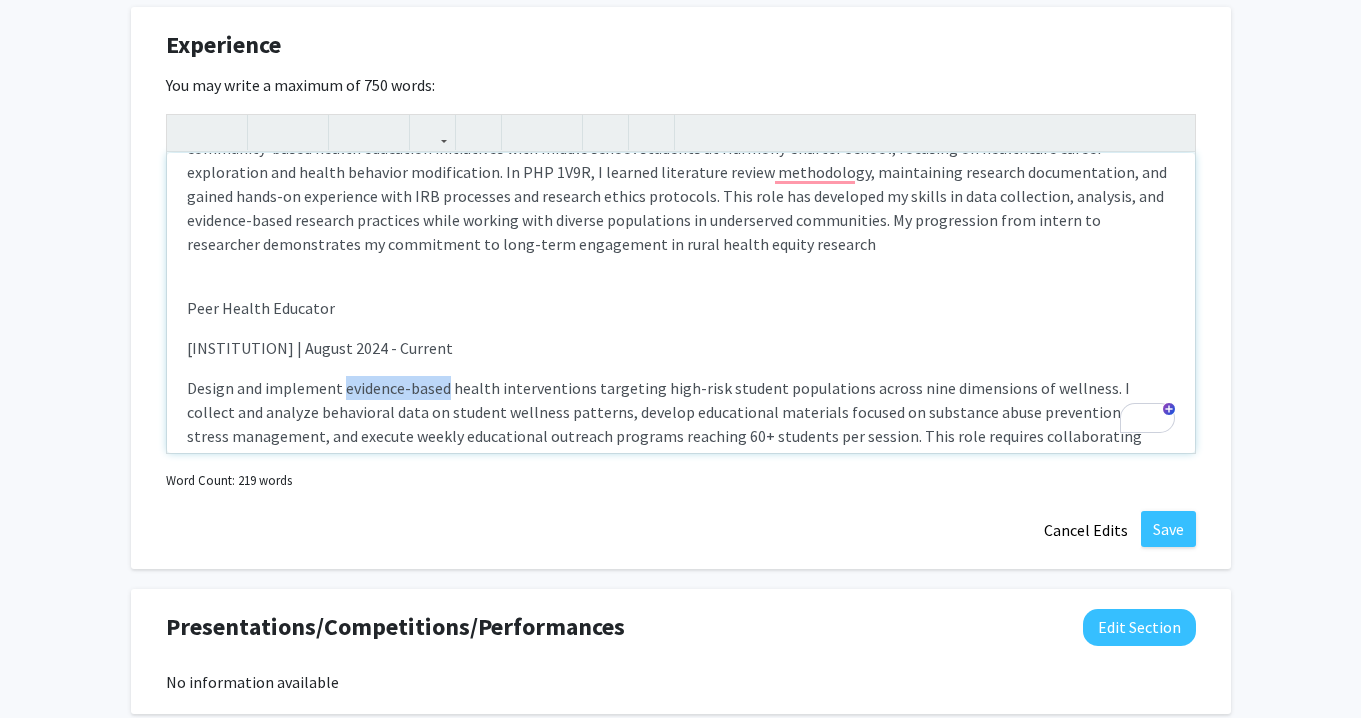 drag, startPoint x: 447, startPoint y: 387, endPoint x: 340, endPoint y: 386, distance: 107.00467 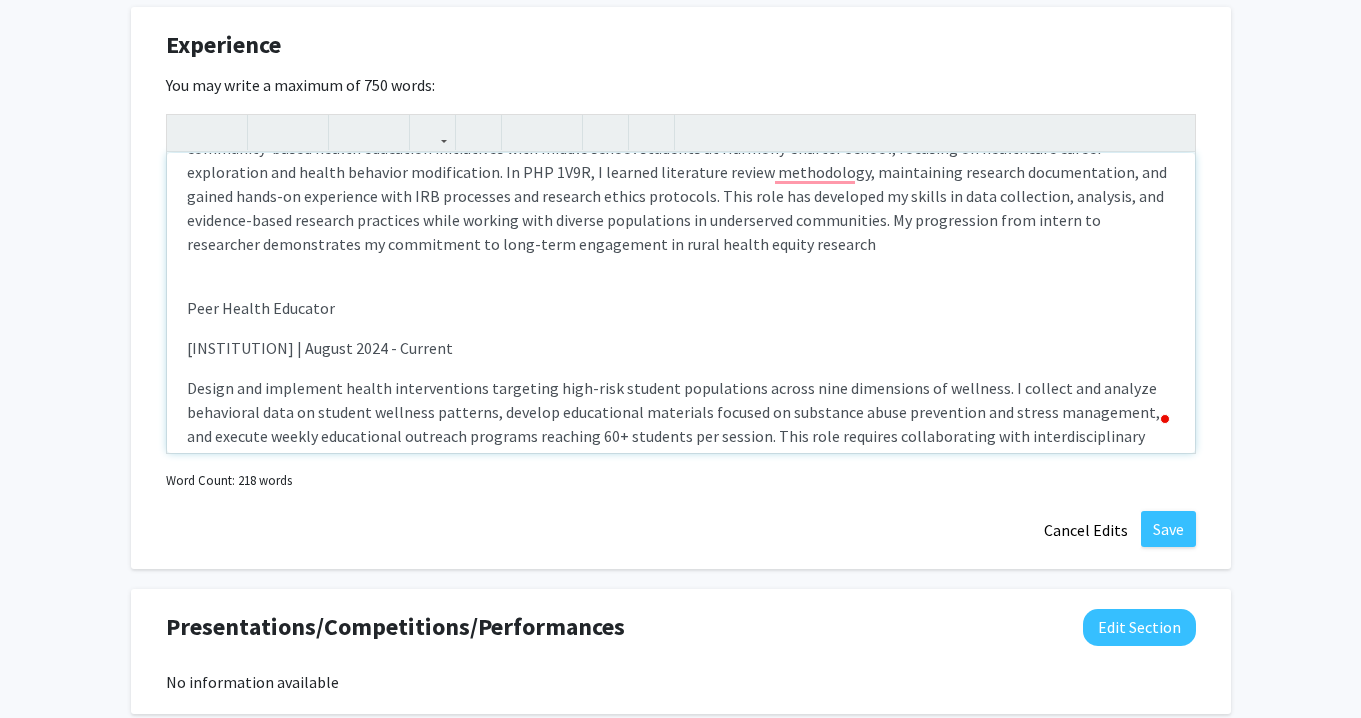 click on "[INSTITUTION] | August 2024 - Current" at bounding box center (681, 348) 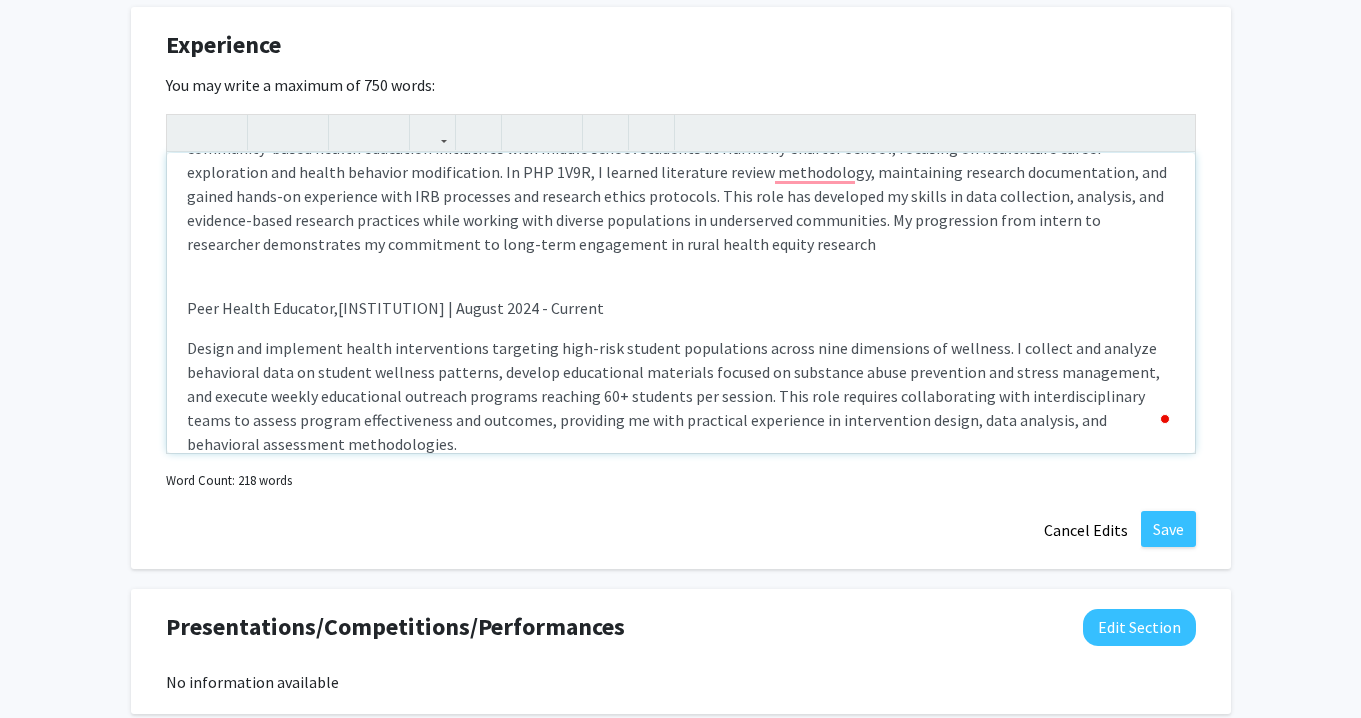 scroll, scrollTop: 141, scrollLeft: 0, axis: vertical 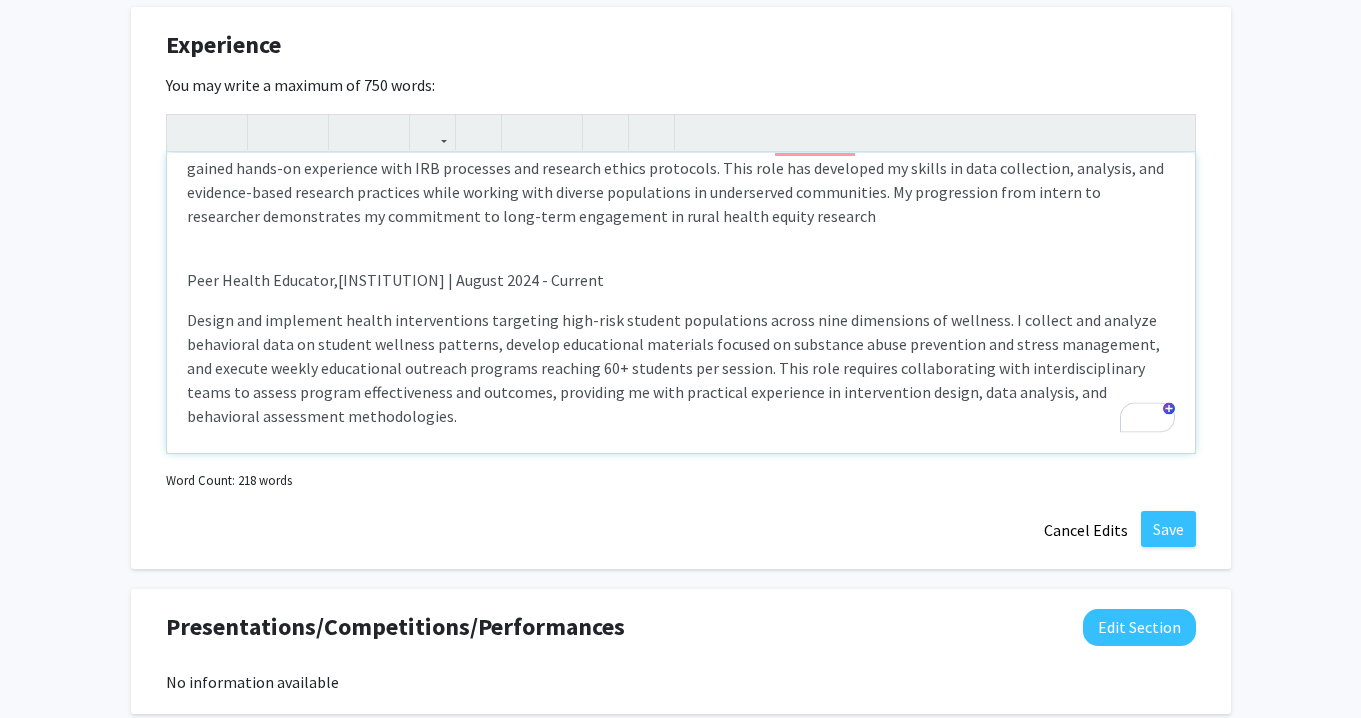 click on "Design and implement health interventions targeting high-risk student populations across nine dimensions of wellness. I collect and analyze behavioral data on student wellness patterns, develop educational materials focused on substance abuse prevention and stress management, and execute weekly educational outreach programs reaching 60+ students per session. This role requires collaborating with interdisciplinary teams to assess program effectiveness and outcomes, providing me with practical experience in intervention design, data analysis, and behavioral assessment methodologies." at bounding box center [681, 368] 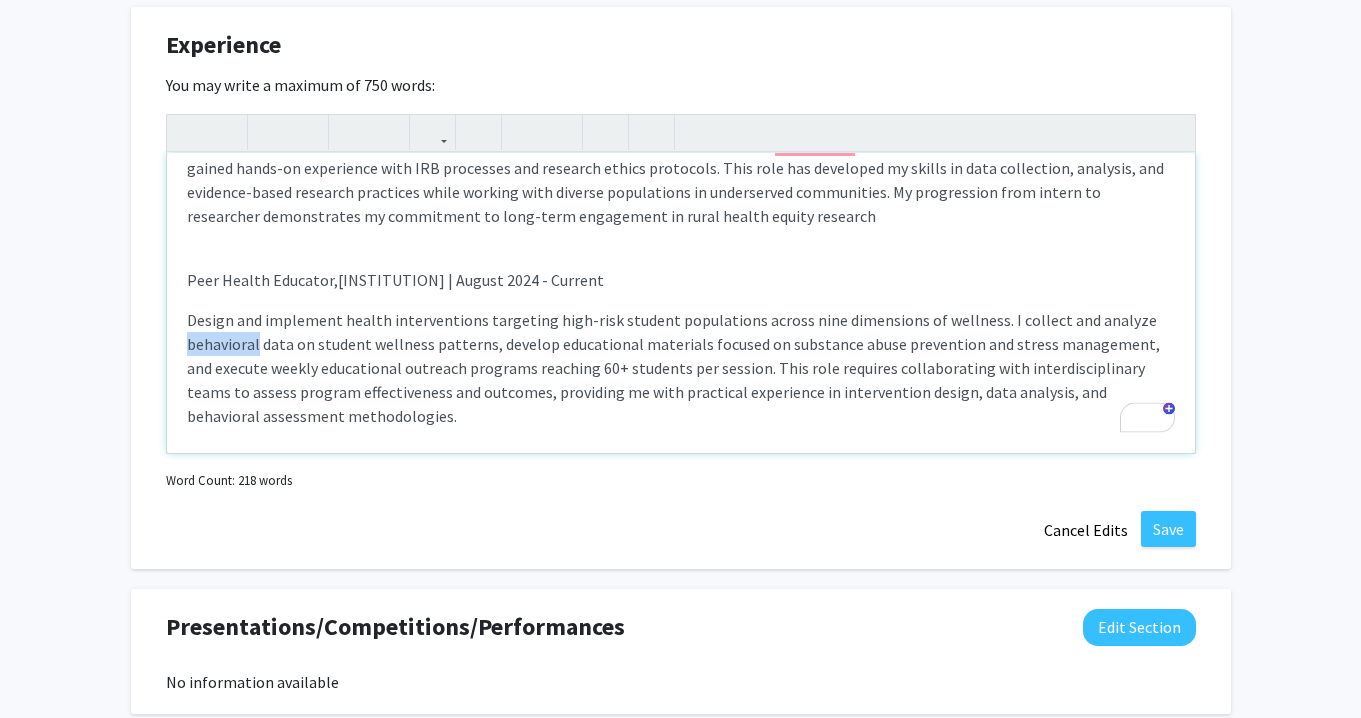 click on "Design and implement health interventions targeting high-risk student populations across nine dimensions of wellness. I collect and analyze behavioral data on student wellness patterns, develop educational materials focused on substance abuse prevention and stress management, and execute weekly educational outreach programs reaching 60+ students per session. This role requires collaborating with interdisciplinary teams to assess program effectiveness and outcomes, providing me with practical experience in intervention design, data analysis, and behavioral assessment methodologies." at bounding box center (681, 368) 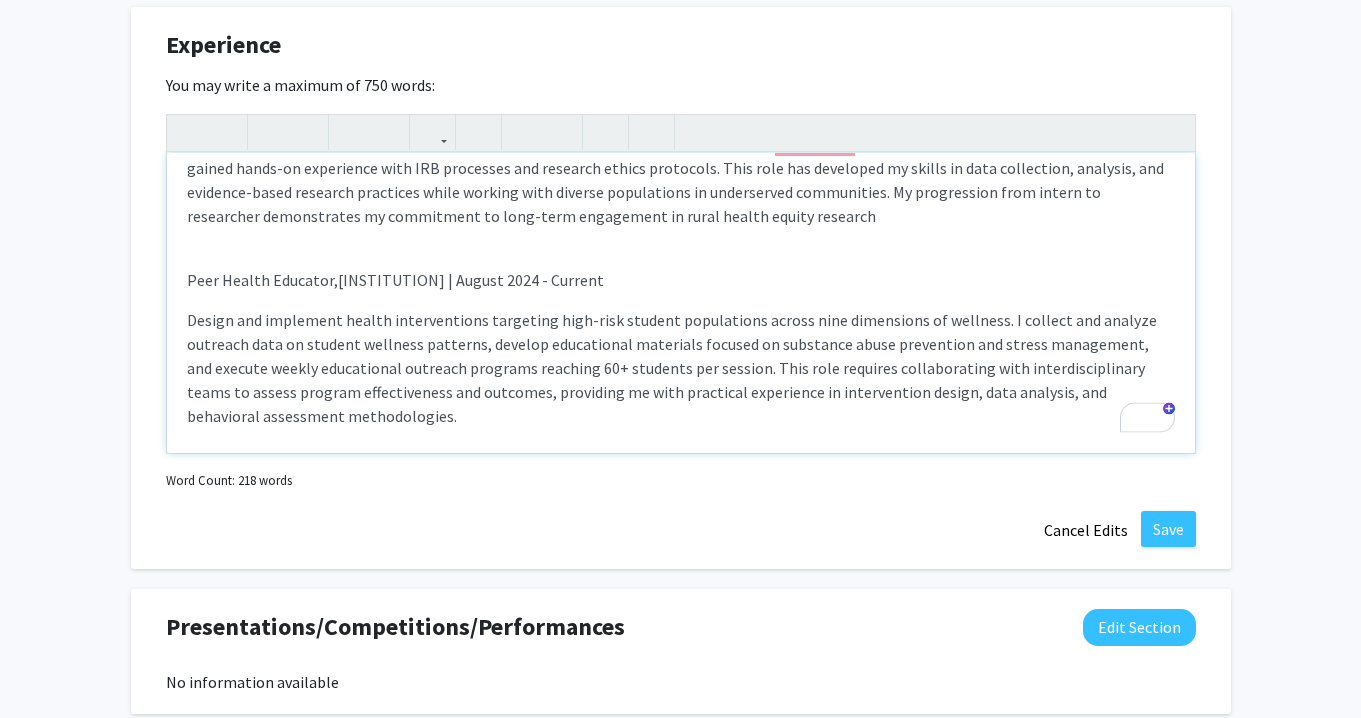 scroll, scrollTop: 164, scrollLeft: 0, axis: vertical 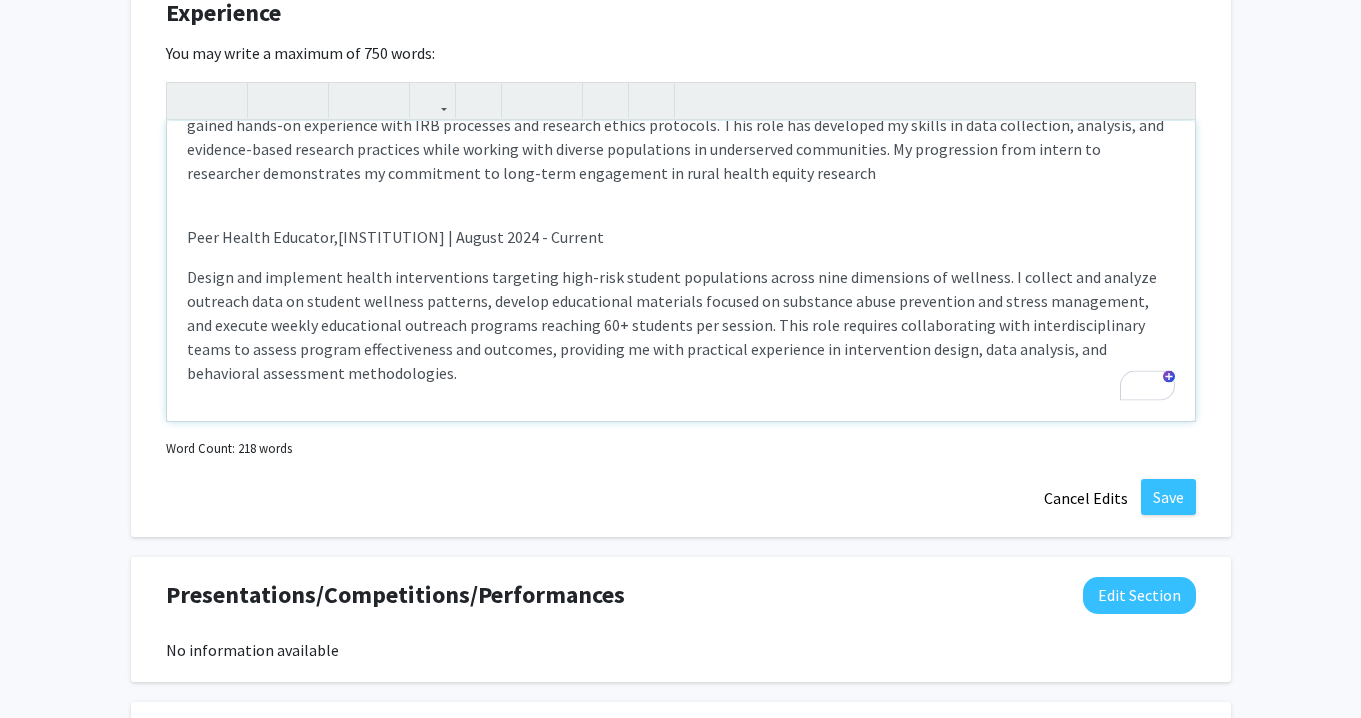 click on "Design and implement health interventions targeting high-risk student populations across nine dimensions of wellness. I collect and analyze outreach data on student wellness patterns, develop educational materials focused on substance abuse prevention and stress management, and execute weekly educational outreach programs reaching 60+ students per session. This role requires collaborating with interdisciplinary teams to assess program effectiveness and outcomes, providing me with practical experience in intervention design, data analysis, and behavioral assessment methodologies." at bounding box center (681, 325) 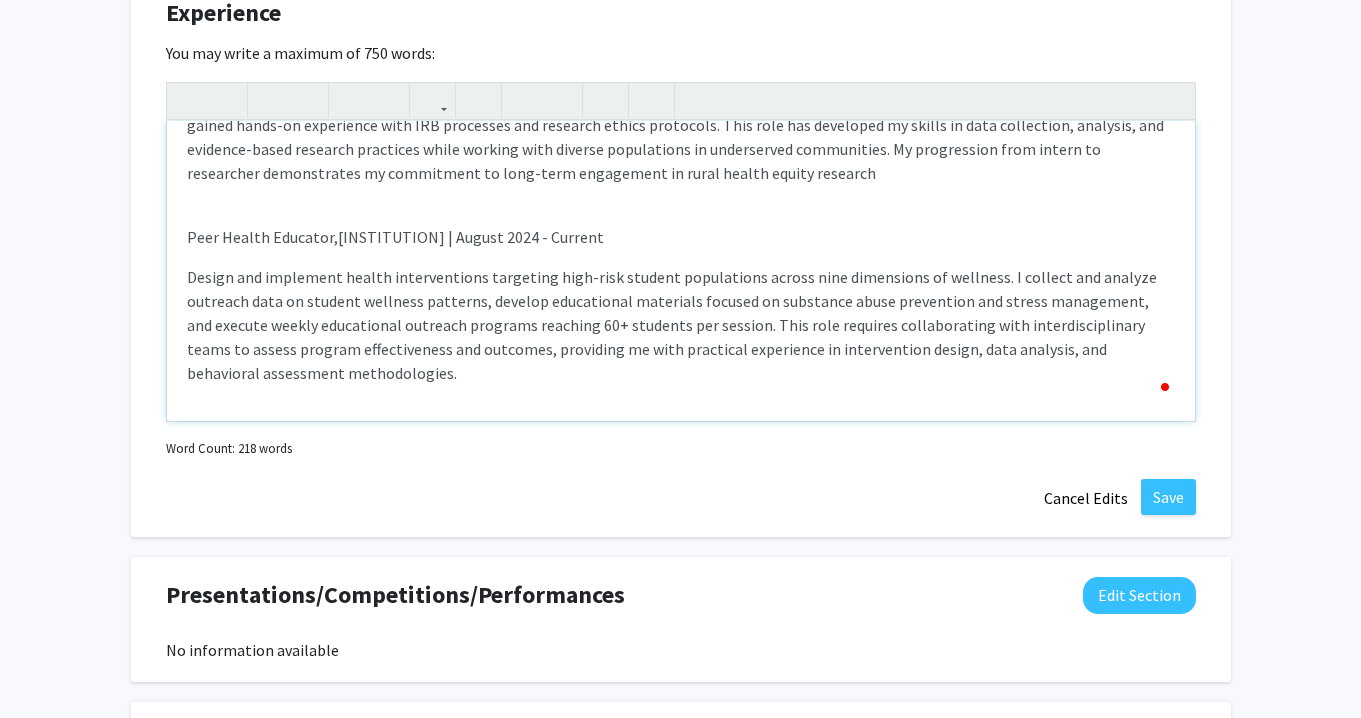 scroll, scrollTop: 174, scrollLeft: 0, axis: vertical 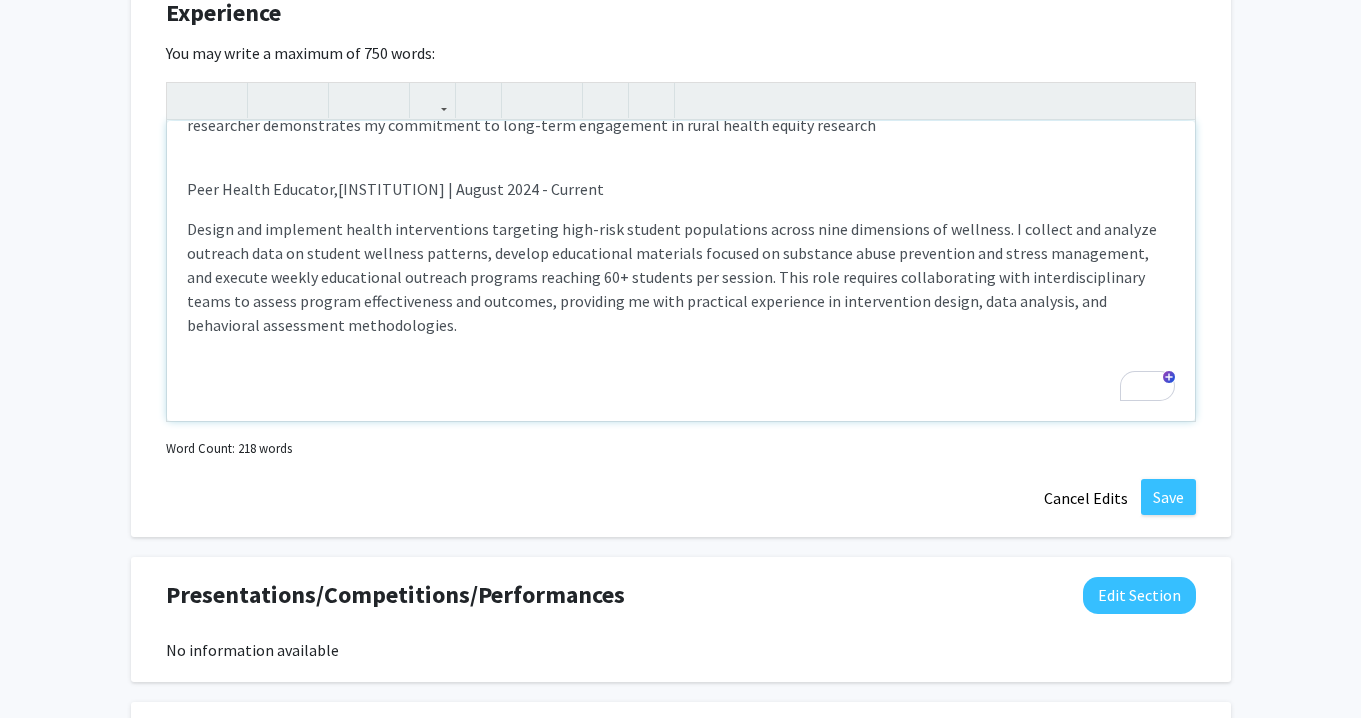 click on "Design and implement health interventions targeting high-risk student populations across nine dimensions of wellness. I collect and analyze outreach data on student wellness patterns, develop educational materials focused on substance abuse prevention and stress management, and execute weekly educational outreach programs reaching 60+ students per session. This role requires collaborating with interdisciplinary teams to assess program effectiveness and outcomes, providing me with practical experience in intervention design, data analysis, and behavioral assessment methodologies." at bounding box center (681, 301) 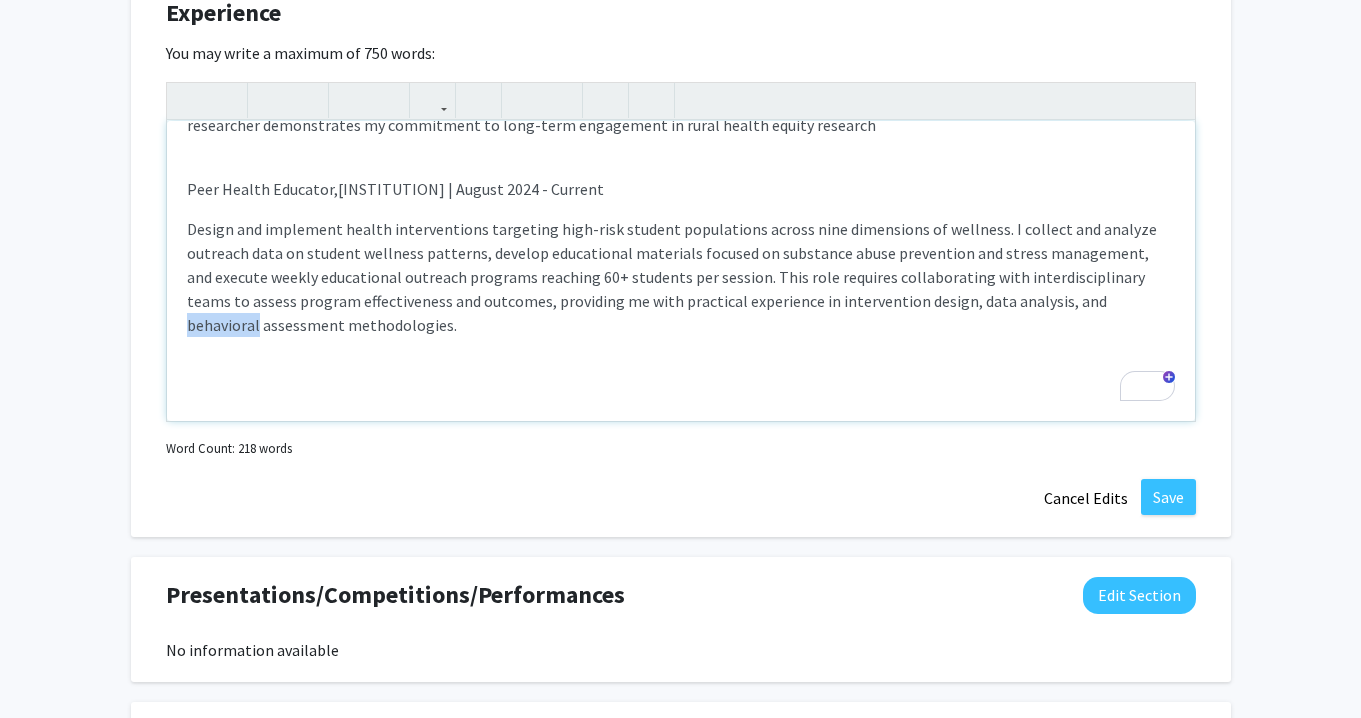 click on "Design and implement health interventions targeting high-risk student populations across nine dimensions of wellness. I collect and analyze outreach data on student wellness patterns, develop educational materials focused on substance abuse prevention and stress management, and execute weekly educational outreach programs reaching 60+ students per session. This role requires collaborating with interdisciplinary teams to assess program effectiveness and outcomes, providing me with practical experience in intervention design, data analysis, and behavioral assessment methodologies." at bounding box center (681, 301) 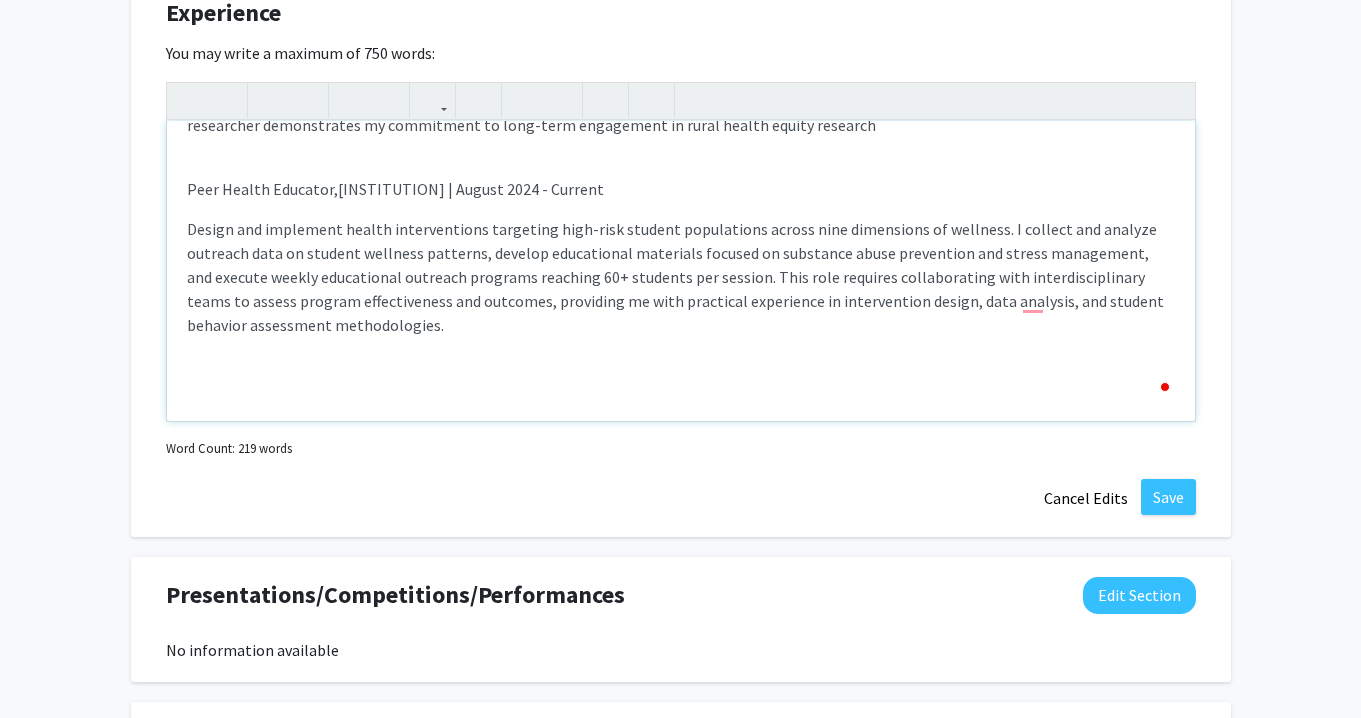 click on "Research Assistant, Rural Health Equity Research Collaborative (RHERC),  [INSTITUTION] | Fall 2024 - Present Peer Health Educator,  [INSTITUTION] | August 2024 - Current Design and implement health interventions targeting high-risk student populations across nine dimensions of wellness. I collect and analyze outreach data on student wellness patterns, develop educational materials focused on substance abuse prevention and stress management, and execute weekly educational outreach programs reaching 60+ students per session. This role requires collaborating with interdisciplinary teams to assess program effectiveness and outcomes, providing me with practical experience in intervention design, data analysis, and student behavior assessment methodologies." at bounding box center (681, 271) 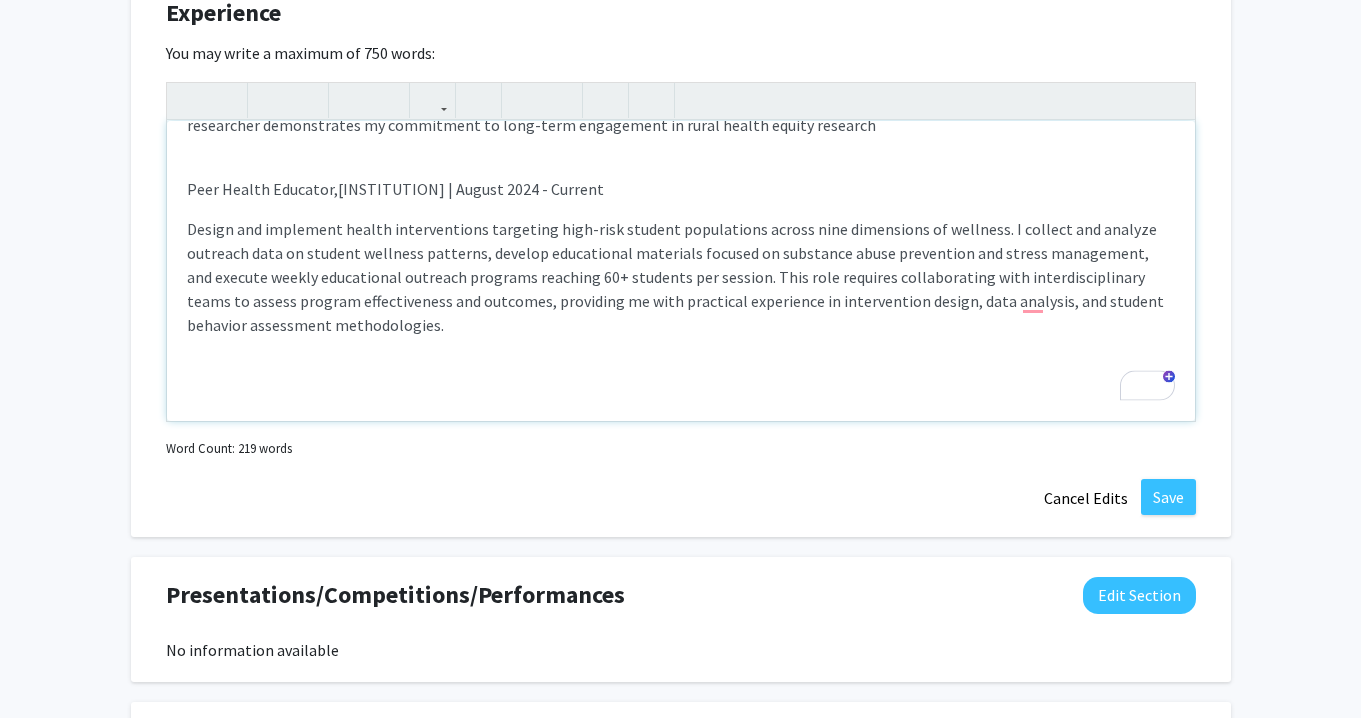 click on "Design and implement health interventions targeting high-risk student populations across nine dimensions of wellness. I collect and analyze outreach data on student wellness patterns, develop educational materials focused on substance abuse prevention and stress management, and execute weekly educational outreach programs reaching 60+ students per session. This role requires collaborating with interdisciplinary teams to assess program effectiveness and outcomes, providing me with practical experience in intervention design, data analysis, and student behavior assessment methodologies." at bounding box center (681, 301) 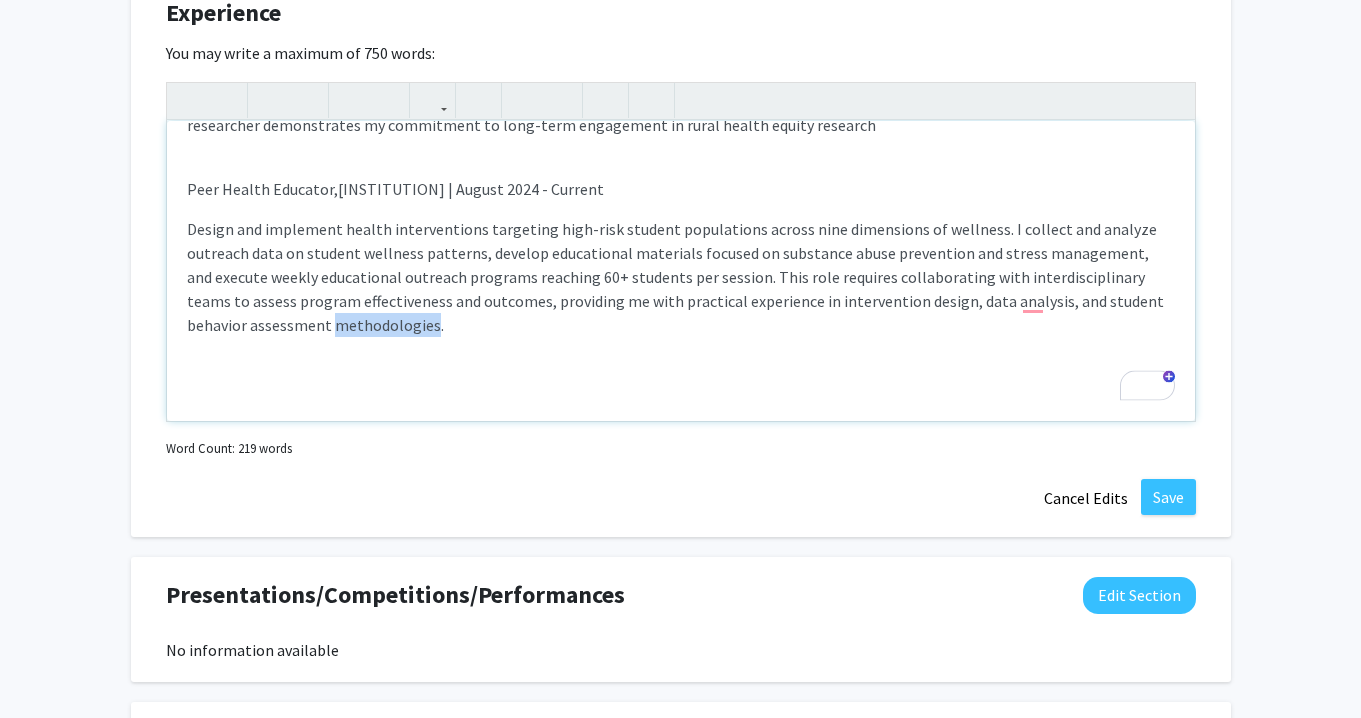 click on "Design and implement health interventions targeting high-risk student populations across nine dimensions of wellness. I collect and analyze outreach data on student wellness patterns, develop educational materials focused on substance abuse prevention and stress management, and execute weekly educational outreach programs reaching 60+ students per session. This role requires collaborating with interdisciplinary teams to assess program effectiveness and outcomes, providing me with practical experience in intervention design, data analysis, and student behavior assessment methodologies." at bounding box center (681, 301) 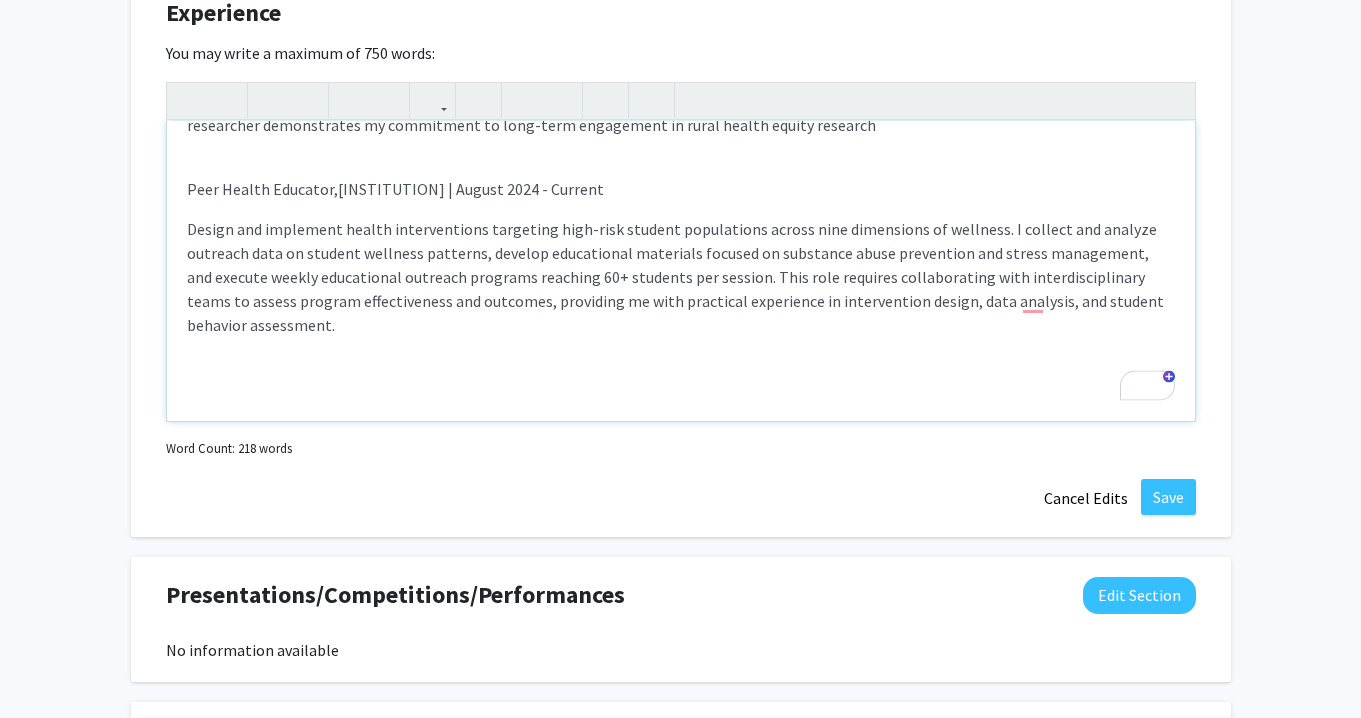 click on "Design and implement health interventions targeting high-risk student populations across nine dimensions of wellness. I collect and analyze outreach data on student wellness patterns, develop educational materials focused on substance abuse prevention and stress management, and execute weekly educational outreach programs reaching 60+ students per session. This role requires collaborating with interdisciplinary teams to assess program effectiveness and outcomes, providing me with practical experience in intervention design, data analysis, and student behavior assessment." at bounding box center [681, 301] 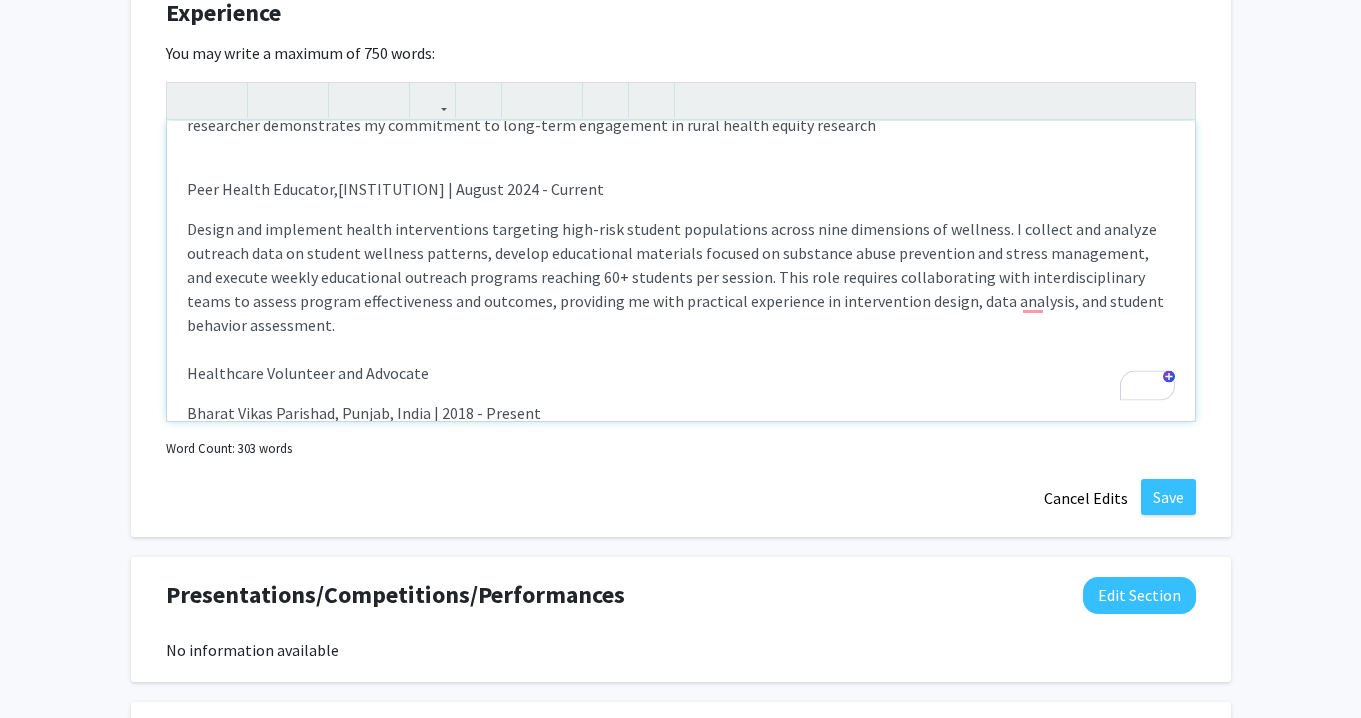 scroll, scrollTop: 343, scrollLeft: 0, axis: vertical 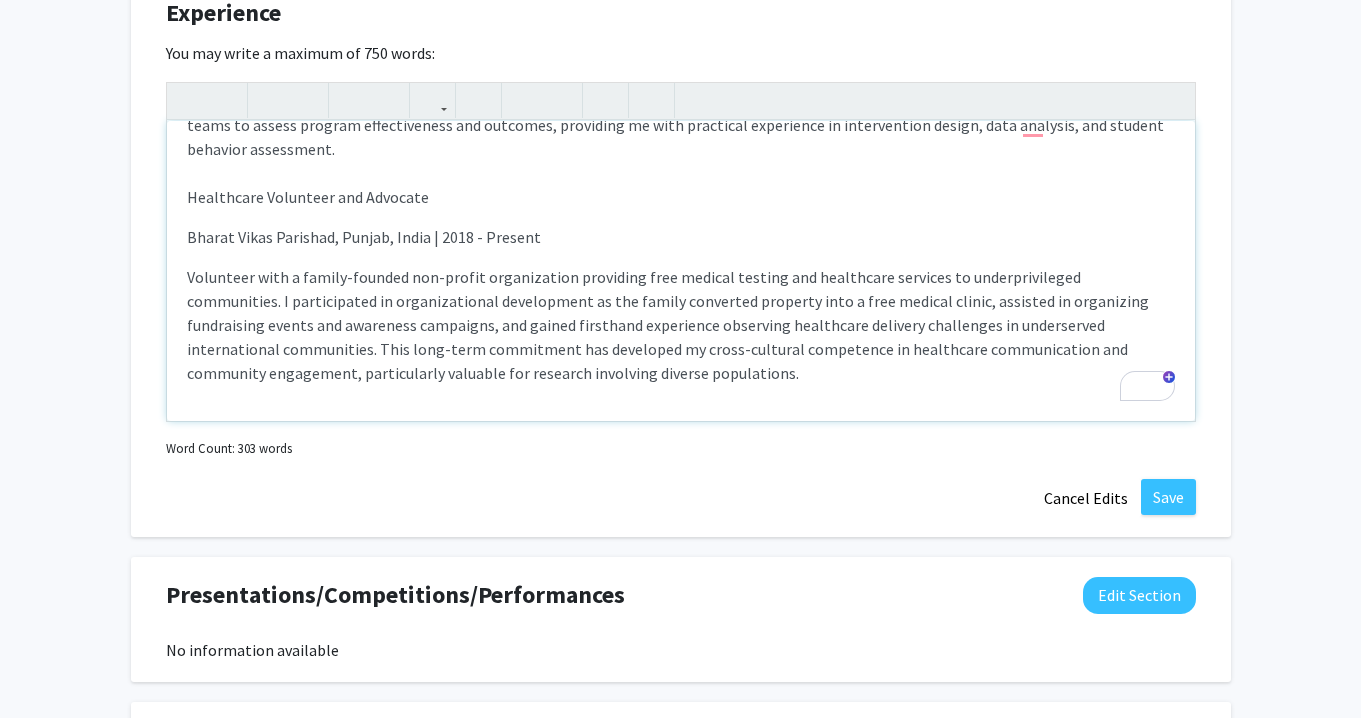 click on "Research Assistant, Rural Health Equity Research Collaborative (RHERC),  Baylor University | Fall 2024 - Present Peer Health Educator,  Baylor University | August 2024 - Current Design and implement health interventions targeting high-risk student populations across nine dimensions of wellness. I collect and analyze outreach data on student wellness patterns, develop educational materials focused on substance abuse prevention and stress management, and execute weekly educational outreach programs reaching 60+ students per session. This role requires collaborating with interdisciplinary teams to assess program effectiveness and outcomes, providing me with practical experience in intervention design, data analysis, and student behavior assessment. Healthcare Volunteer and Advocate Bharat Vikas Parishad, Punjab, India | 2018 - Present" at bounding box center (681, 271) 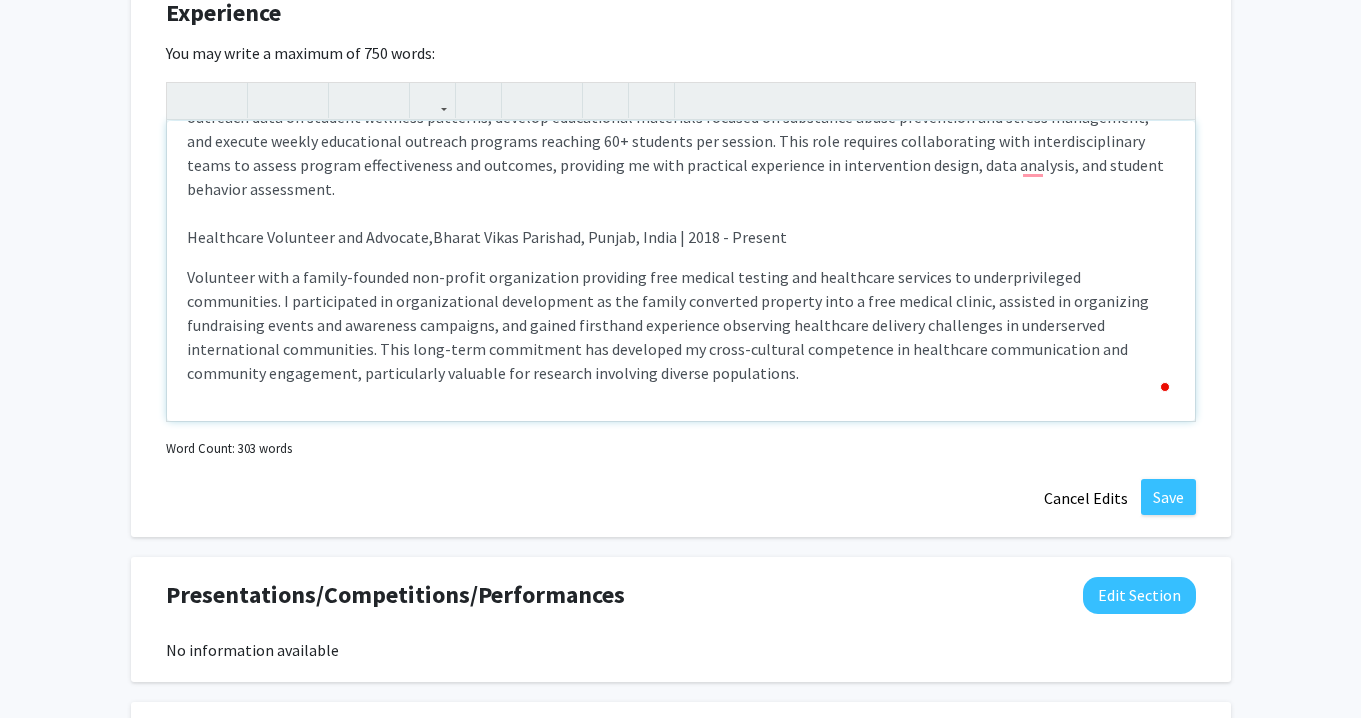 click on "Volunteer with a family-founded non-profit organization providing free medical testing and healthcare services to underprivileged communities. I participated in organizational development as the family converted property into a free medical clinic, assisted in organizing fundraising events and awareness campaigns, and gained firsthand experience observing healthcare delivery challenges in underserved international communities. This long-term commitment has developed my cross-cultural competence in healthcare communication and community engagement, particularly valuable for research involving diverse populations." at bounding box center (681, 325) 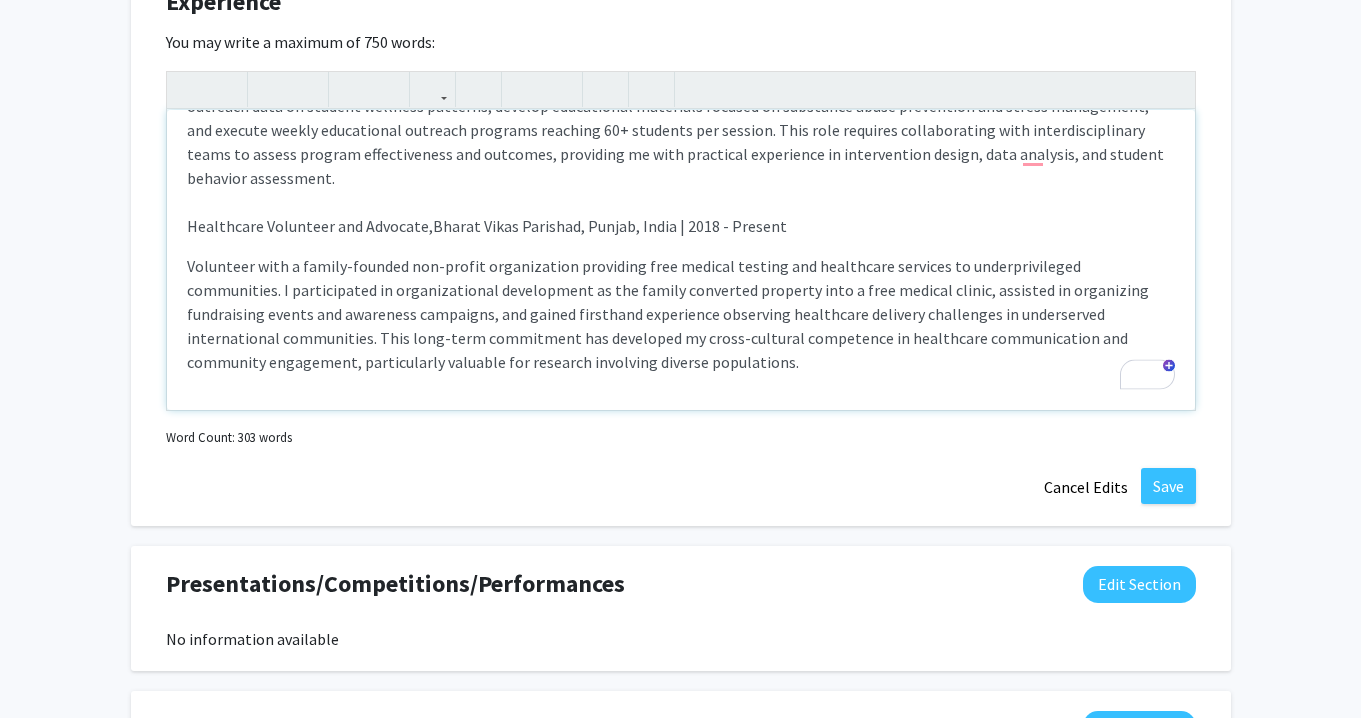 click on "Volunteer with a family-founded non-profit organization providing free medical testing and healthcare services to underprivileged communities. I participated in organizational development as the family converted property into a free medical clinic, assisted in organizing fundraising events and awareness campaigns, and gained firsthand experience observing healthcare delivery challenges in underserved international communities. This long-term commitment has developed my cross-cultural competence in healthcare communication and community engagement, particularly valuable for research involving diverse populations." at bounding box center [681, 314] 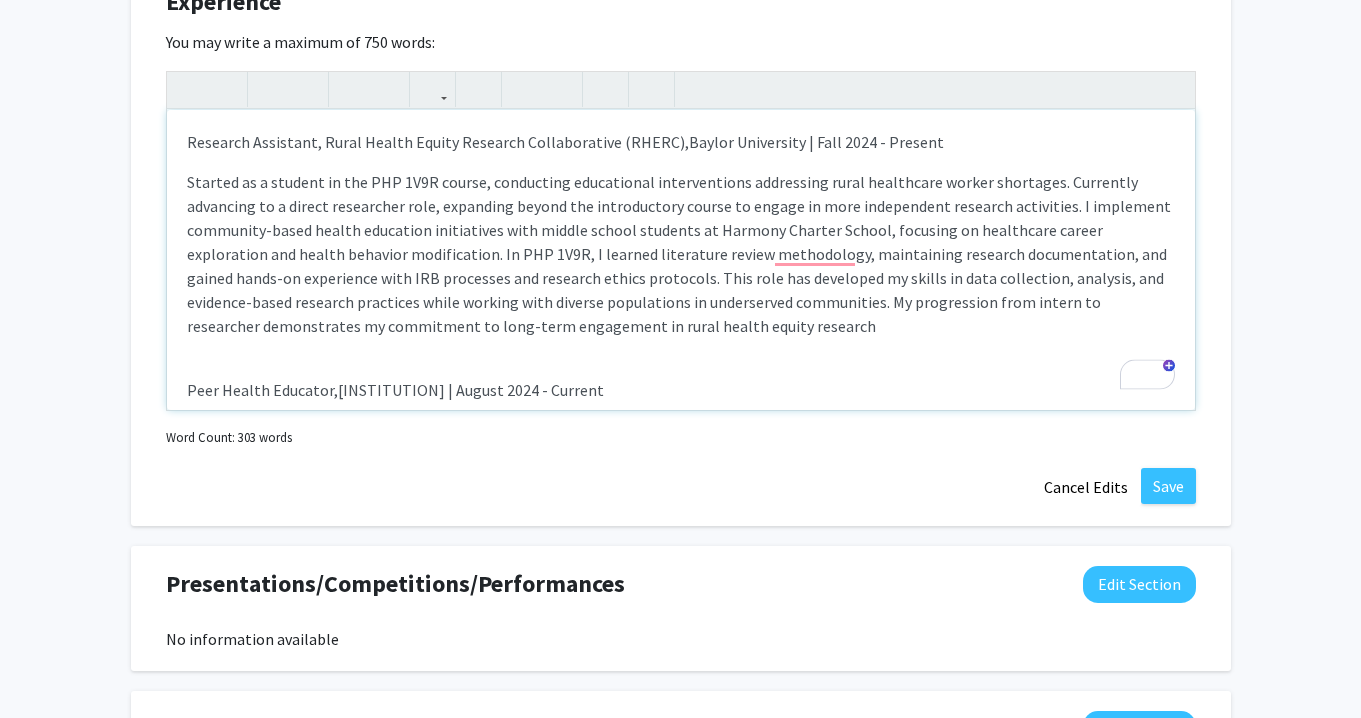 click on "Research Assistant, Rural Health Equity Research Collaborative (RHERC),  Baylor University | Fall 2024 - Present Peer Health Educator,  Baylor University | August 2024 - Current Design and implement health interventions targeting high-risk student populations across nine dimensions of wellness. I collect and analyze outreach data on student wellness patterns, develop educational materials focused on substance abuse prevention and stress management, and execute weekly educational outreach programs reaching 60+ students per session. This role requires collaborating with interdisciplinary teams to assess program effectiveness and outcomes, providing me with practical experience in intervention design, data analysis, and student behavior assessment. Healthcare Volunteer and Advocate,  Bharat Vikas Parishad, Punjab, India | 2018 - Present" at bounding box center [681, 260] 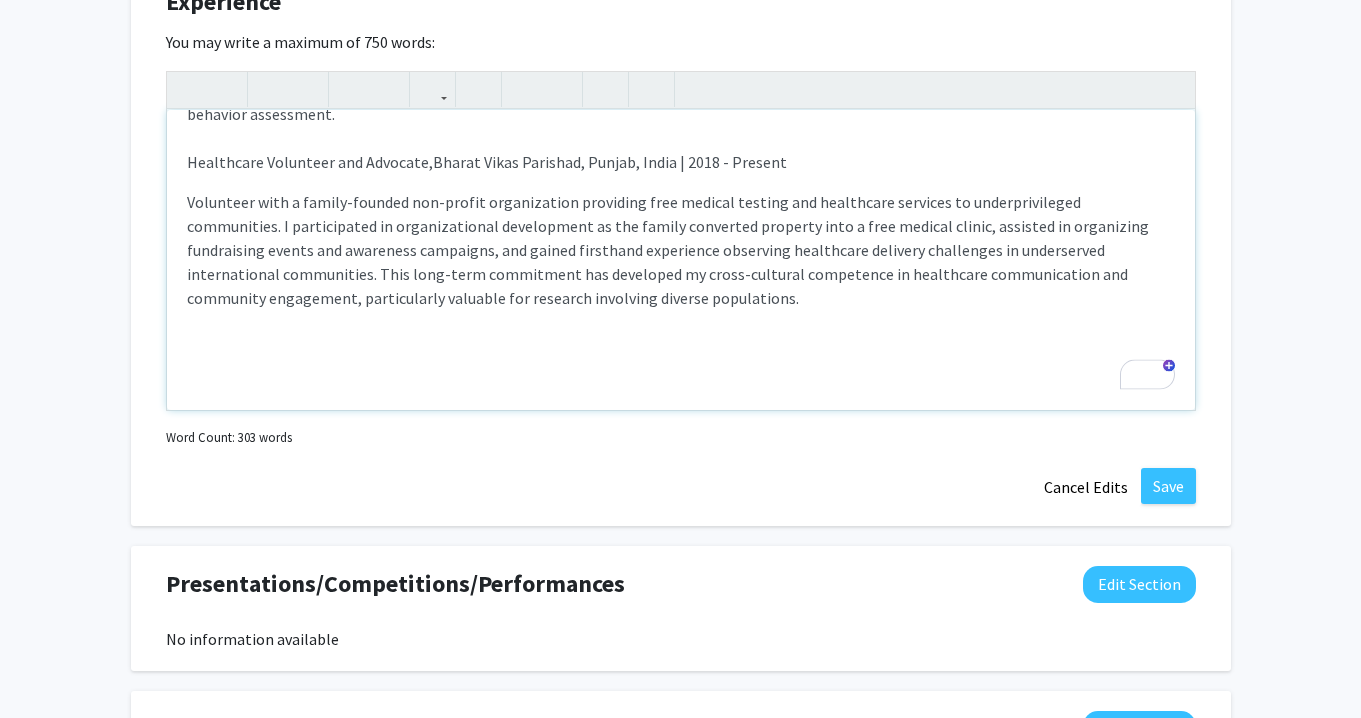 click on "Research Assistant, Rural Health Equity Research Collaborative (RHERC),  Baylor University | Fall 2024 - Present Peer Health Educator,  Baylor University | August 2024 - Current Design and implement health interventions targeting high-risk student populations across nine dimensions of wellness. I collect and analyze outreach data on student wellness patterns, develop educational materials focused on substance abuse prevention and stress management, and execute weekly educational outreach programs reaching 60+ students per session. This role requires collaborating with interdisciplinary teams to assess program effectiveness and outcomes, providing me with practical experience in intervention design, data analysis, and student behavior assessment. Healthcare Volunteer and Advocate,  Bharat Vikas Parishad, Punjab, India | 2018 - Present" at bounding box center [681, 260] 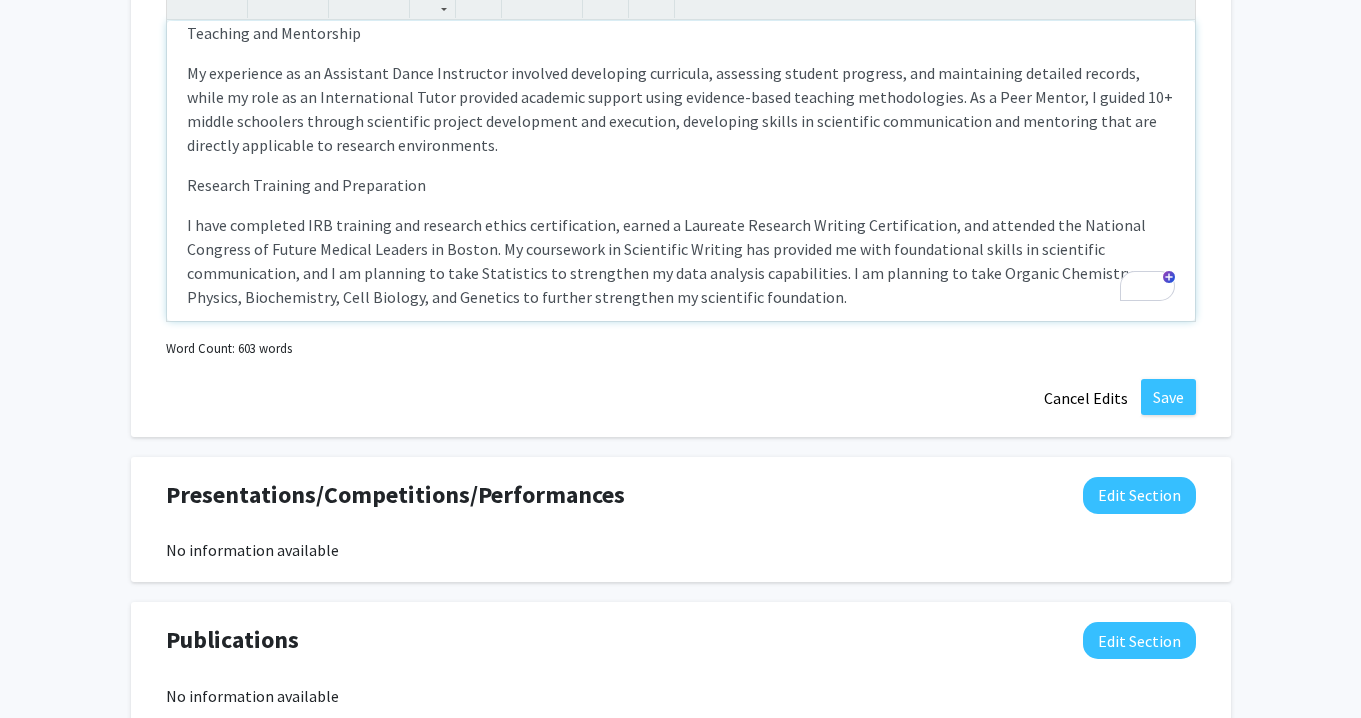 click on "Research Assistant, Rural Health Equity Research Collaborative (RHERC),  Baylor University | Fall 2024 - Present Peer Health Educator,  Baylor University | August 2024 - Current Design and implement health interventions targeting high-risk student populations across nine dimensions of wellness. I collect and analyze outreach data on student wellness patterns, develop educational materials focused on substance abuse prevention and stress management, and execute weekly educational outreach programs reaching 60+ students per session. This role requires collaborating with interdisciplinary teams to assess program effectiveness and outcomes, providing me with practical experience in intervention design, data analysis, and student behavior assessment. Healthcare Volunteer and Advocate,  Bharat Vikas Parishad, Punjab, India | 2018 - Present Board Treasurer Hope Avenue, San Ramon, CA | June 2024 - Current Laboratory and Technical Experience Teaching and Mentorship Research Training and Preparation" at bounding box center [681, 171] 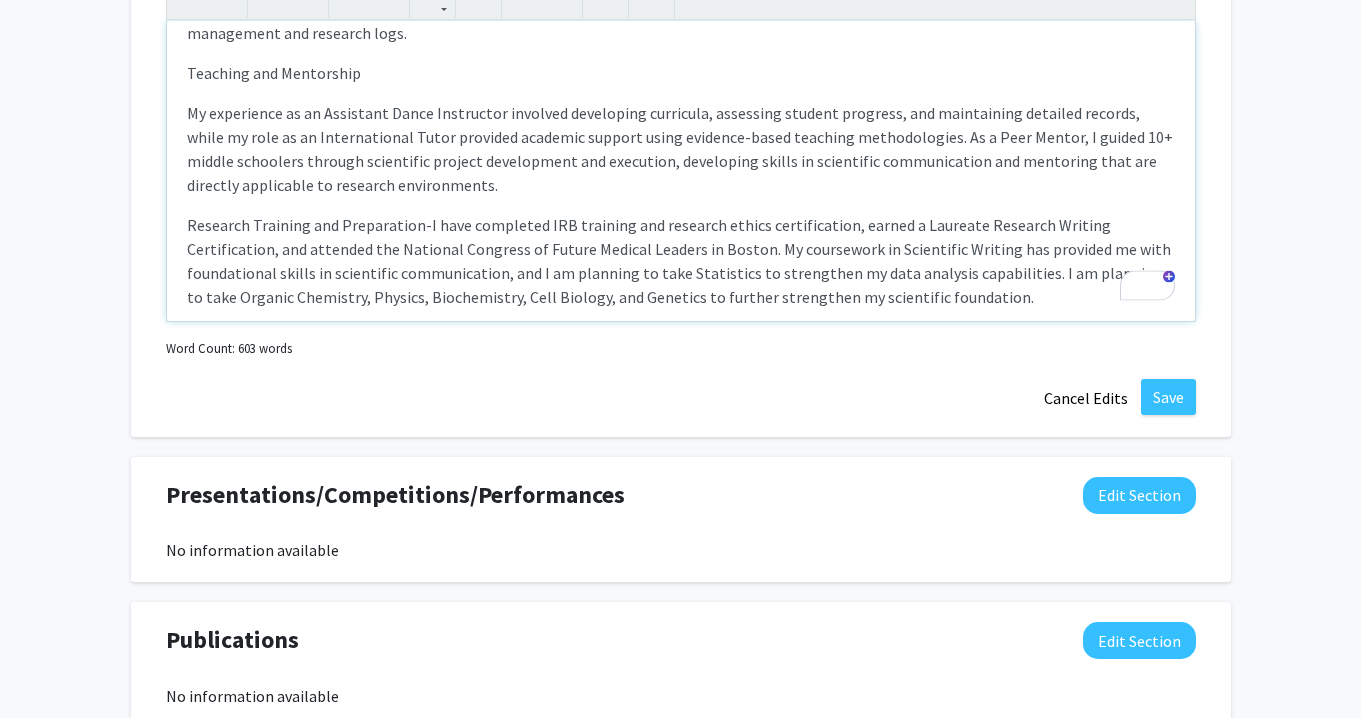 click on "My experience as an Assistant Dance Instructor involved developing curricula, assessing student progress, and maintaining detailed records, while my role as an International Tutor provided academic support using evidence-based teaching methodologies. As a Peer Mentor, I guided 10+ middle schoolers through scientific project development and execution, developing skills in scientific communication and mentoring that are directly applicable to research environments." at bounding box center (681, 149) 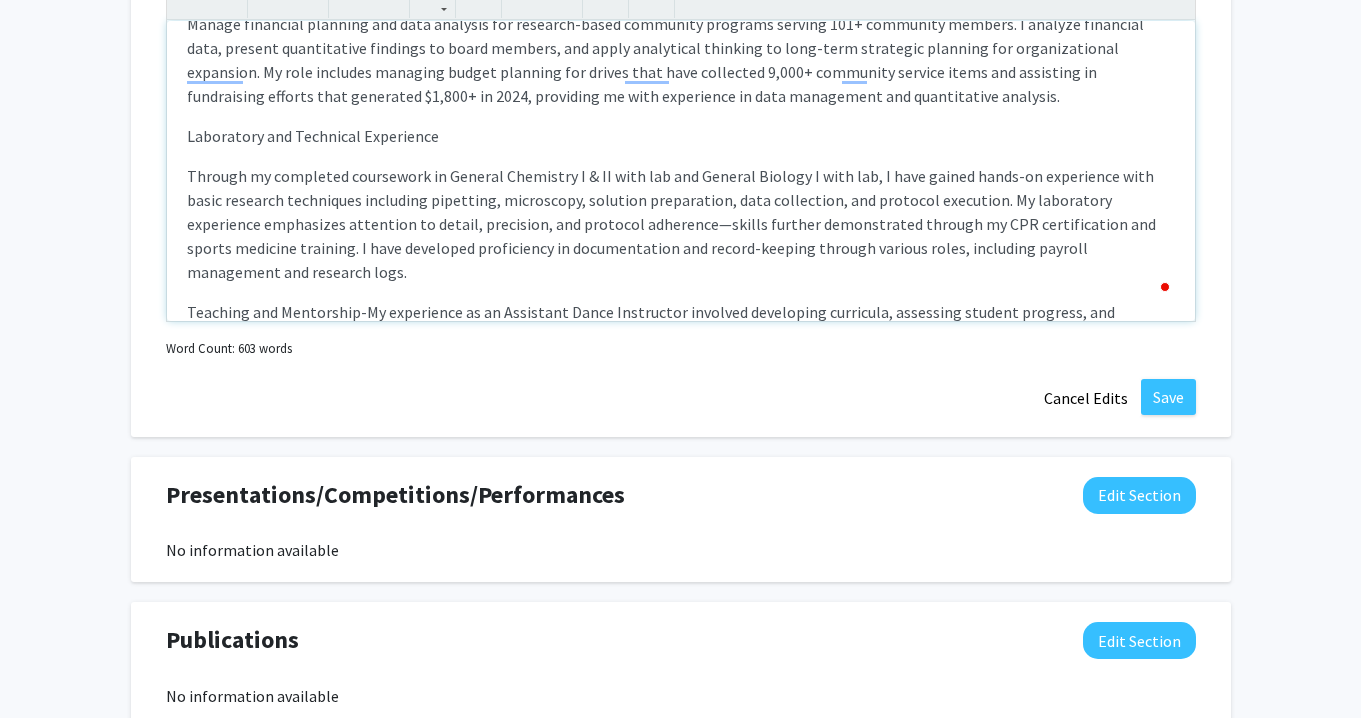 click on "Through my completed coursework in General Chemistry I & II with lab and General Biology I with lab, I have gained hands-on experience with basic research techniques including pipetting, microscopy, solution preparation, data collection, and protocol execution. My laboratory experience emphasizes attention to detail, precision, and protocol adherence—skills further demonstrated through my CPR certification and sports medicine training. I have developed proficiency in documentation and record-keeping through various roles, including payroll management and research logs." at bounding box center (681, 224) 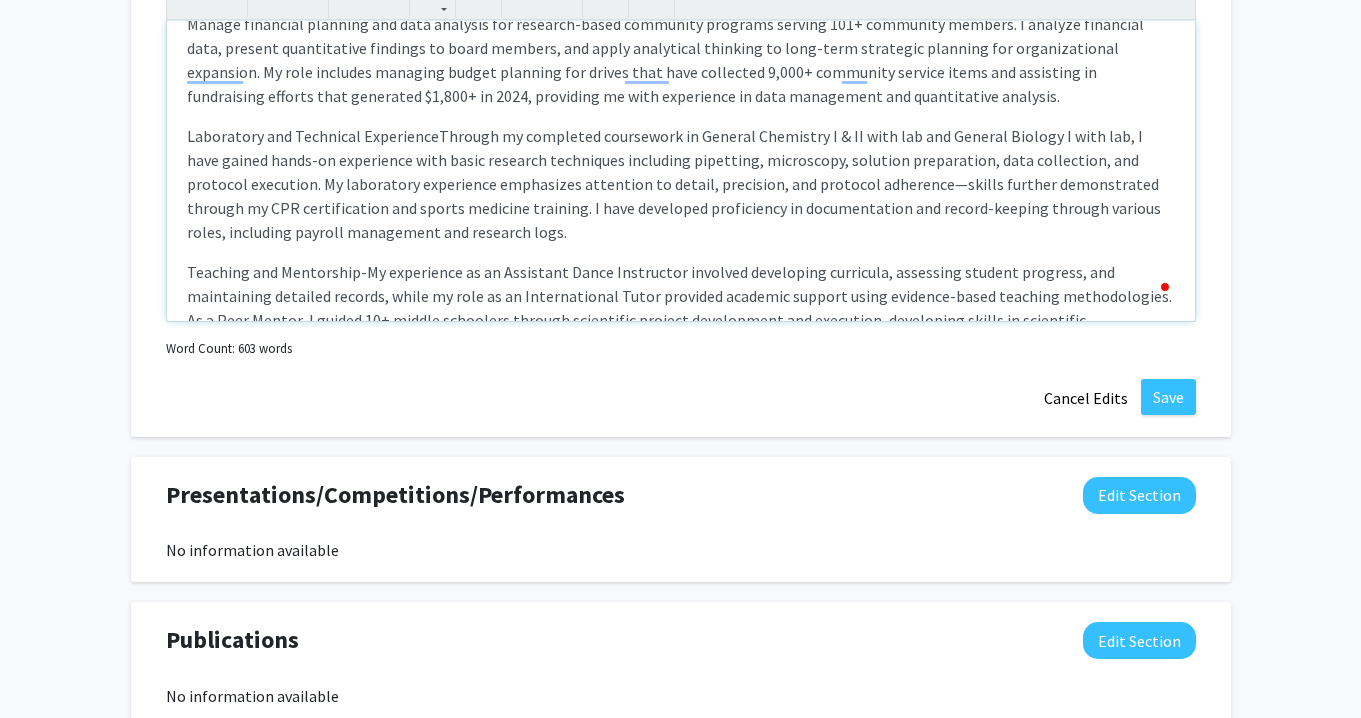 type on "<p>Research Assistant, Rural Health Equity Research Collaborative (RHERC),&nbsp;<span style="font-size: 1rem;">Baylor University | Fall 2024 - Present</span></p><p>Started as a student in the PHP 1V9R course, conducting educational interventions addressing rural healthcare worker shortages. Currently advancing to a direct researcher role, expanding beyond the introductory course to engage in more independent research activities. I implement community-based health education initiatives with middle school students at Harmony Charter School, focusing on healthcare career exploration and health behavior modification. In PHP 1V9R, I learned literature review methodology, maintaining research documentation, and gained hands-on experience with IRB processes and research ethics protocols. This role has developed my skills in data collection, analysis, and evidence-based research practices while working with diverse populations in underserved communities. My progression from intern to researcher demonstrates my com..." 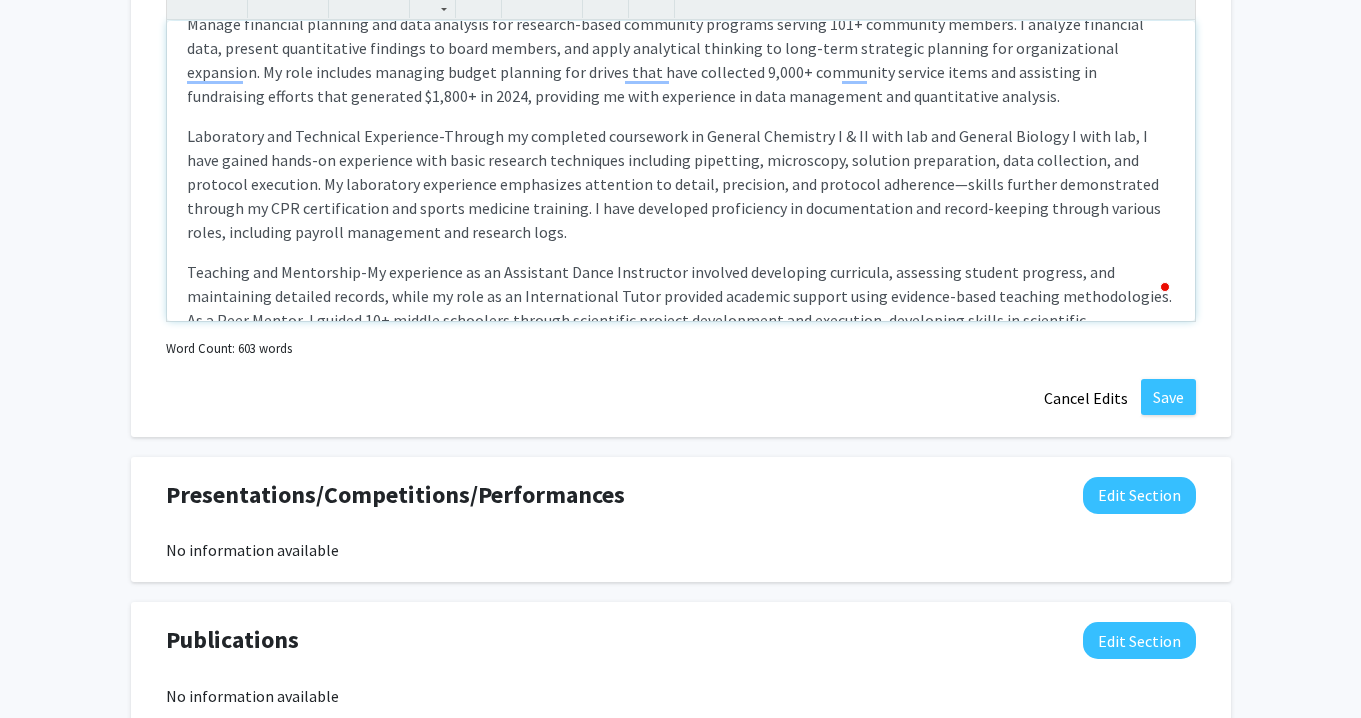 click on "Research Assistant, Rural Health Equity Research Collaborative (RHERC),  Baylor University | Fall 2024 - Present Peer Health Educator,  Baylor University | August 2024 - Current Design and implement health interventions targeting high-risk student populations across nine dimensions of wellness. I collect and analyze outreach data on student wellness patterns, develop educational materials focused on substance abuse prevention and stress management, and execute weekly educational outreach programs reaching 60+ students per session. This role requires collaborating with interdisciplinary teams to assess program effectiveness and outcomes, providing me with practical experience in intervention design, data analysis, and student behavior assessment. Healthcare Volunteer and Advocate,  Bharat Vikas Parishad, Punjab, India | 2018 - Present Board Treasurer Hope Avenue, San Ramon, CA | June 2024 - Current Laboratory and Technical Experience-  Teaching and Mentorship-  Research Training and Preparation-" at bounding box center (681, 171) 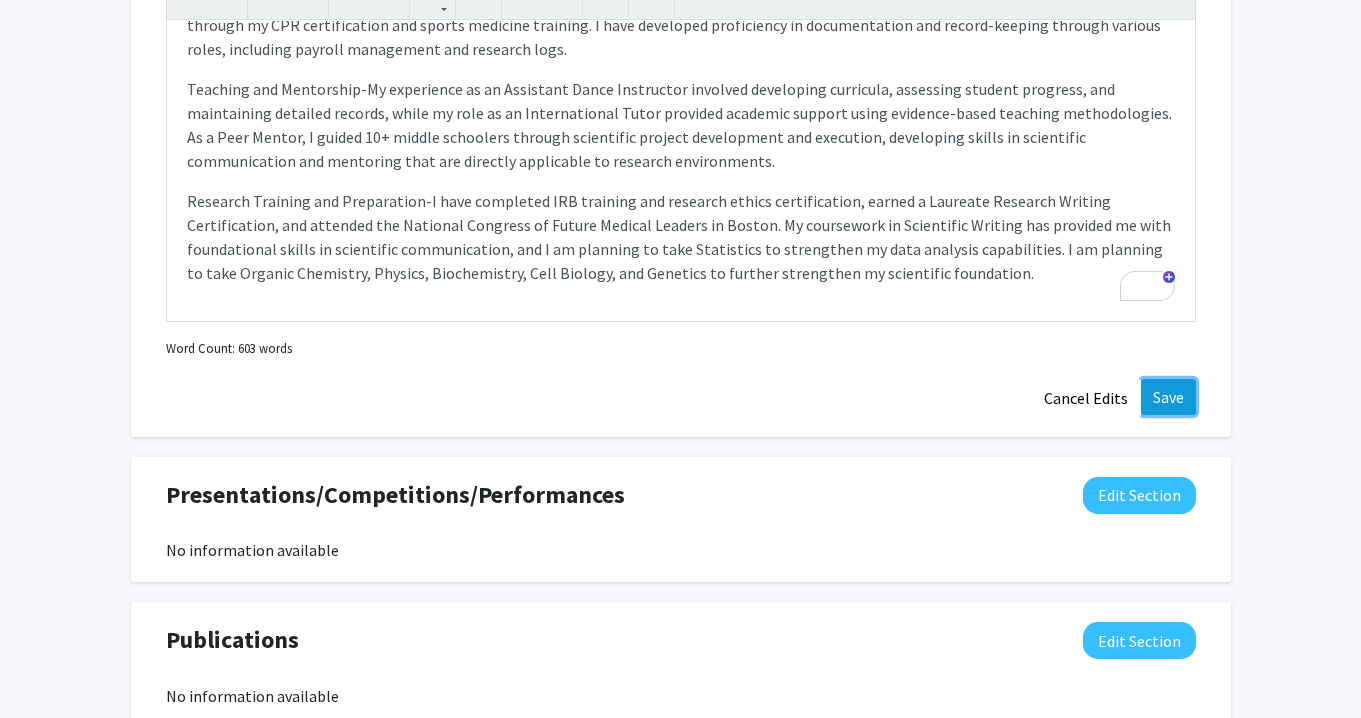 click on "Save" 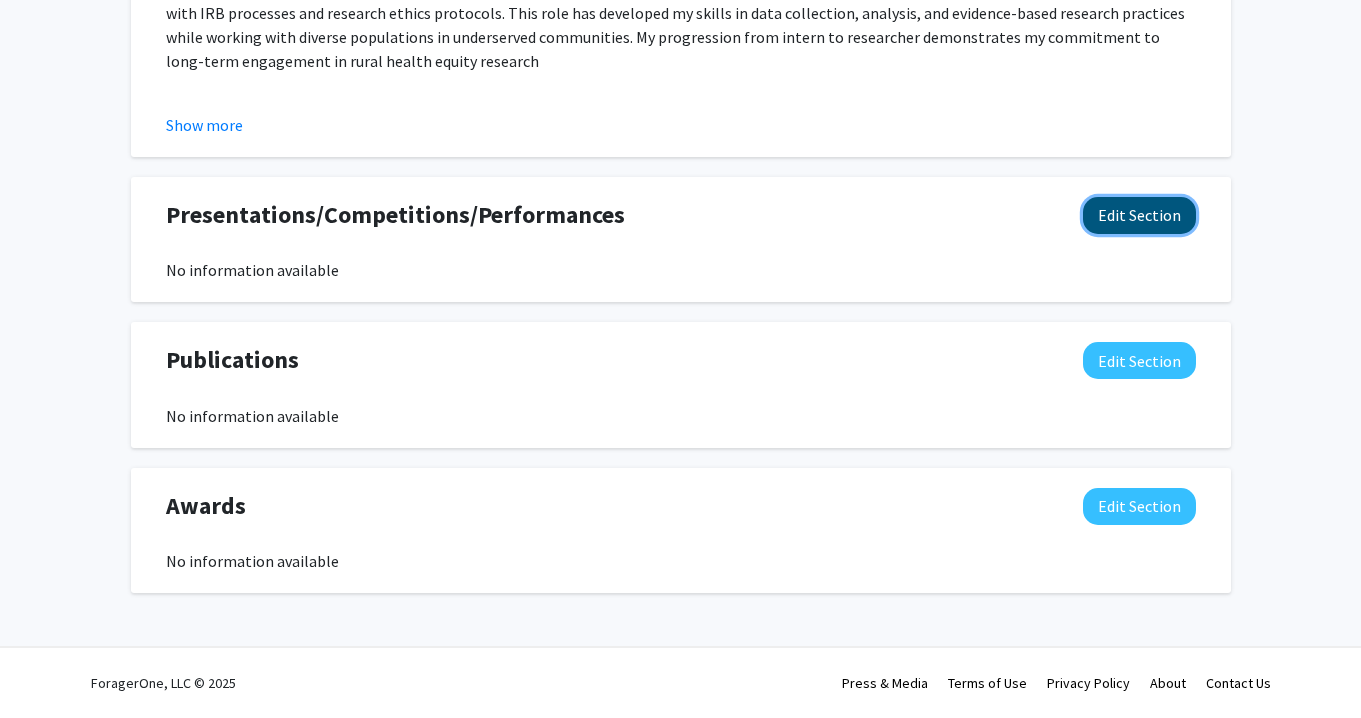 click on "Edit Section" 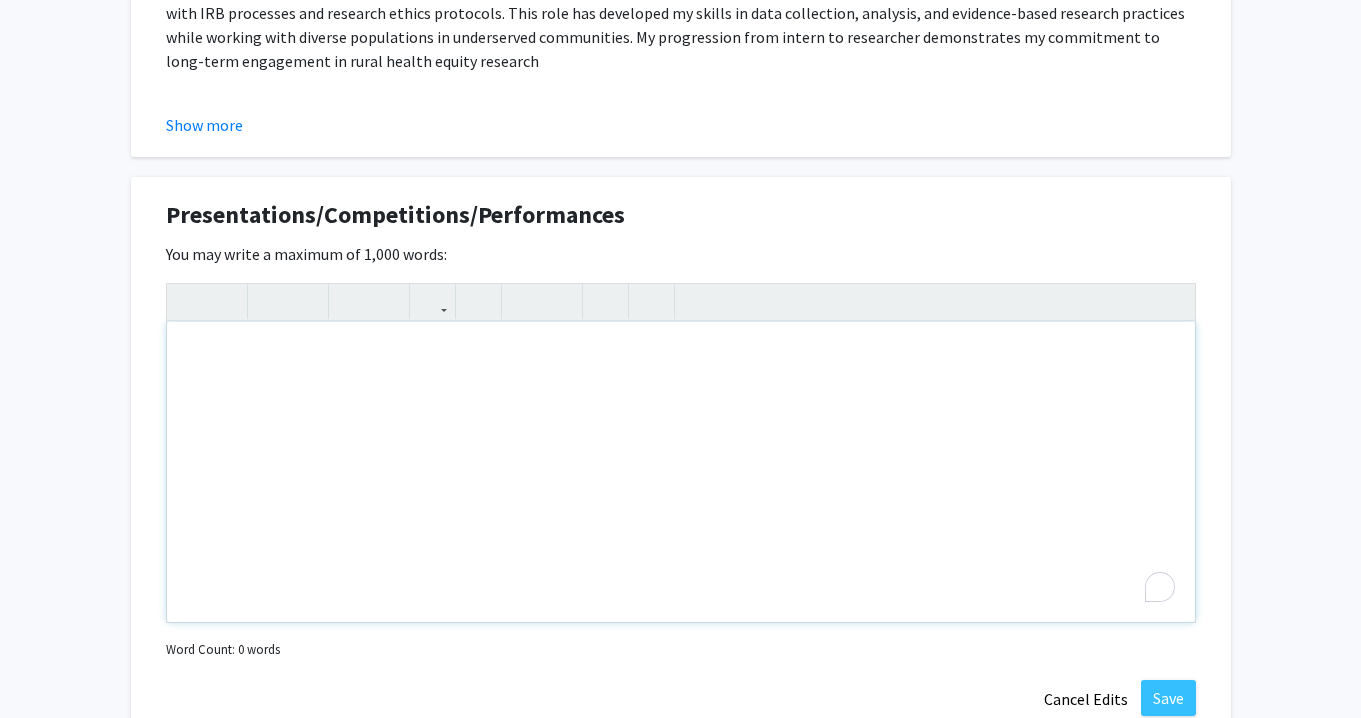 click at bounding box center [681, 472] 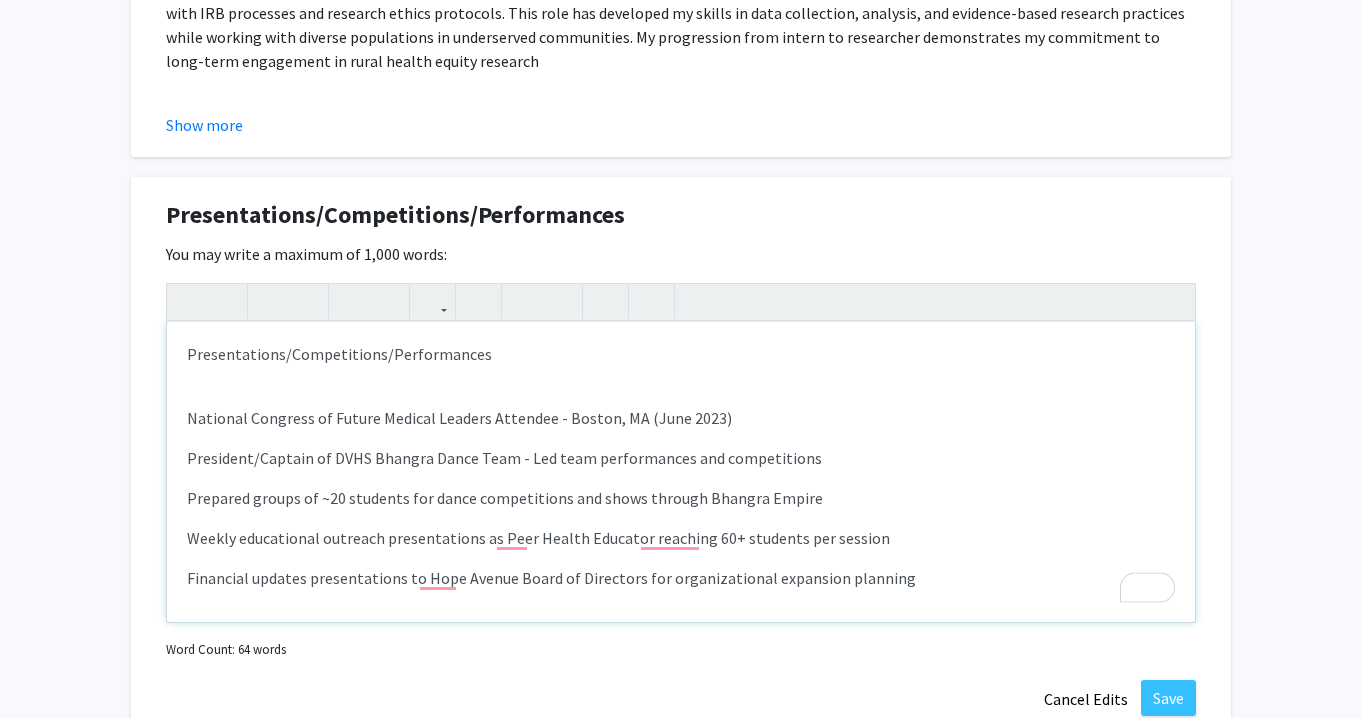 click on "National Congress of Future Medical Leaders Attendee - Boston, MA (June 2023)" at bounding box center [681, 418] 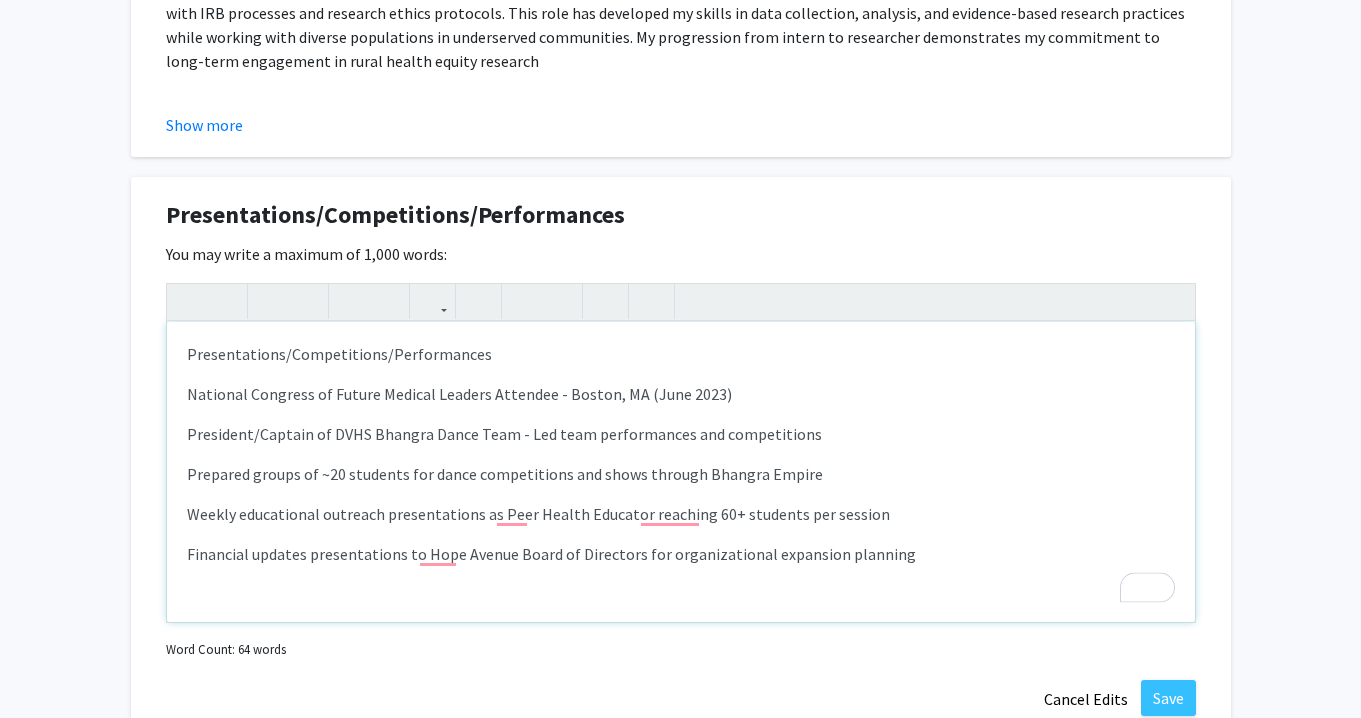 click on "Prepared groups of ~20 students for dance competitions and shows through Bhangra Empire" at bounding box center [681, 474] 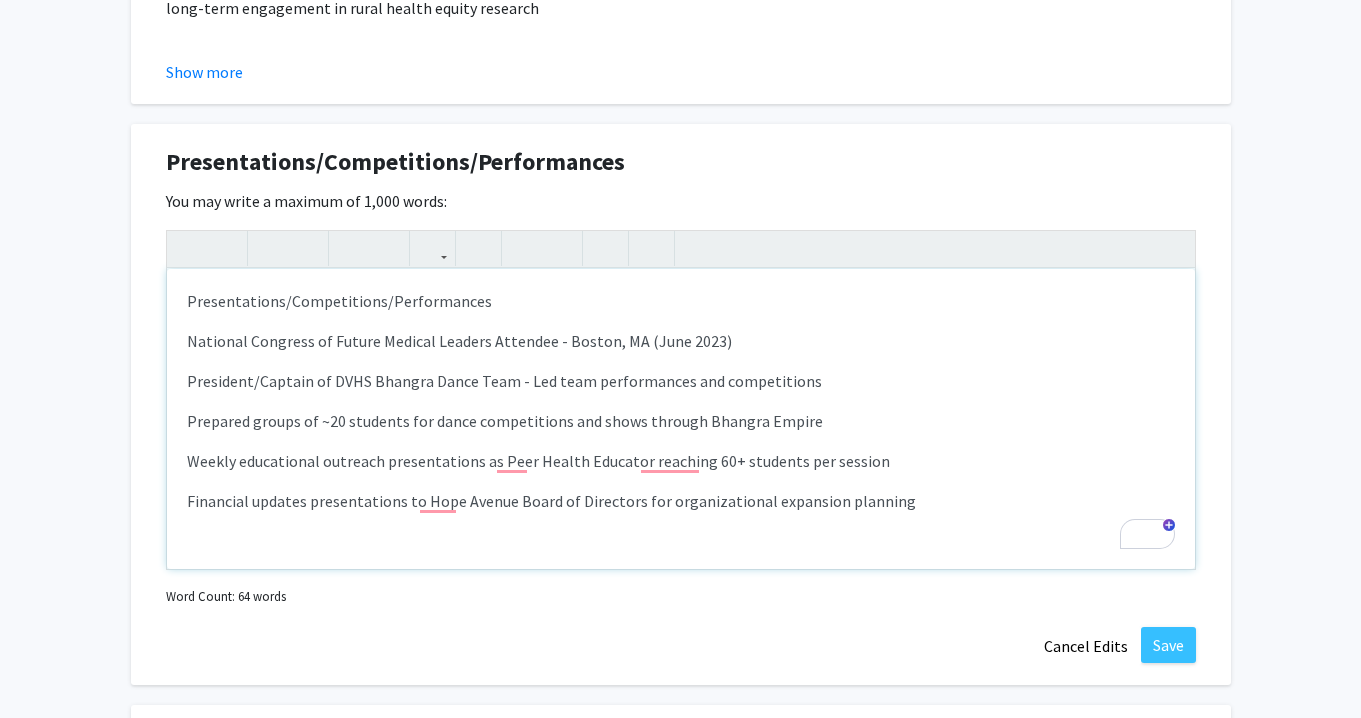 click on "President/Captain of DVHS Bhangra Dance Team - Led team performances and competitions" at bounding box center (681, 381) 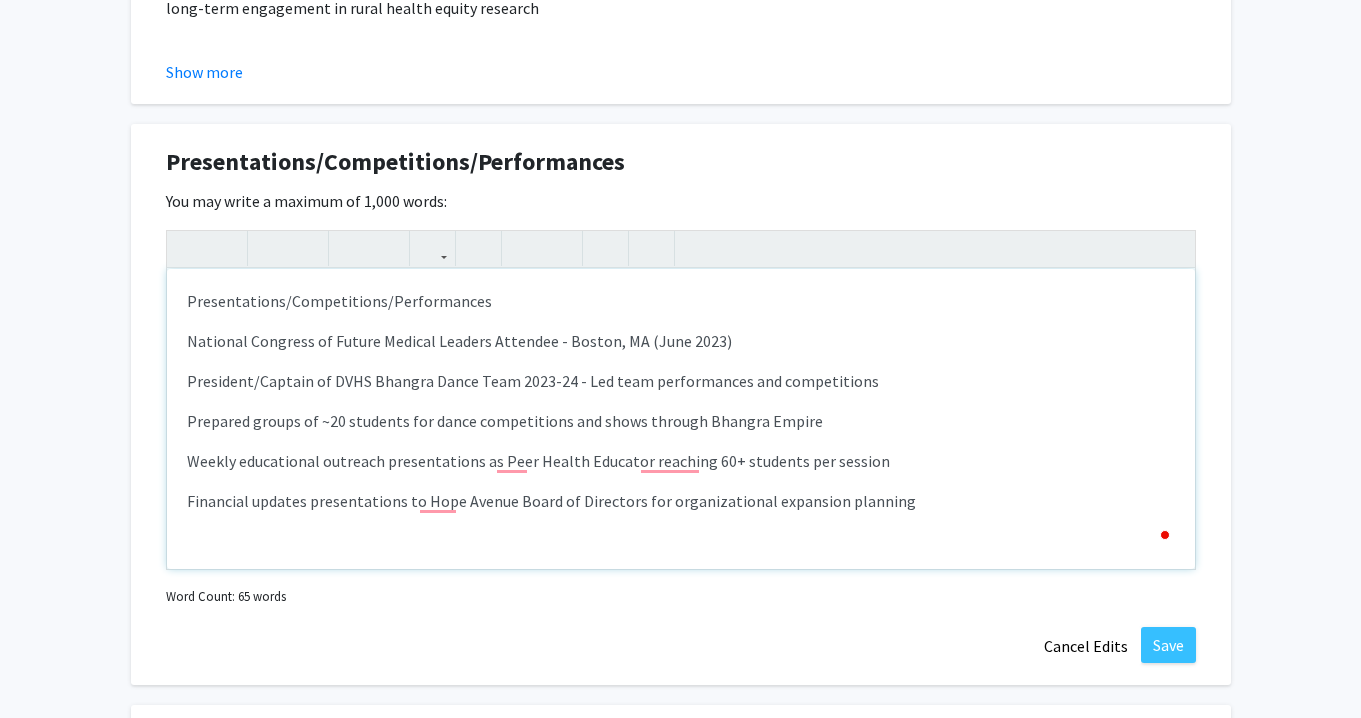 click on "Presentations/Competitions/Performances National Congress of Future Medical Leaders Attendee - Boston, MA (June 2023) President/Captain of DVHS Bhangra Dance Team 2023-24 - Led team performances and competitions Prepared groups of ~20 students for dance competitions and shows through Bhangra Empire Weekly educational outreach presentations as Peer Health Educator reaching 60+ students per session Financial updates presentations to Hope Avenue Board of Directors for organizational expansion planning" at bounding box center (681, 419) 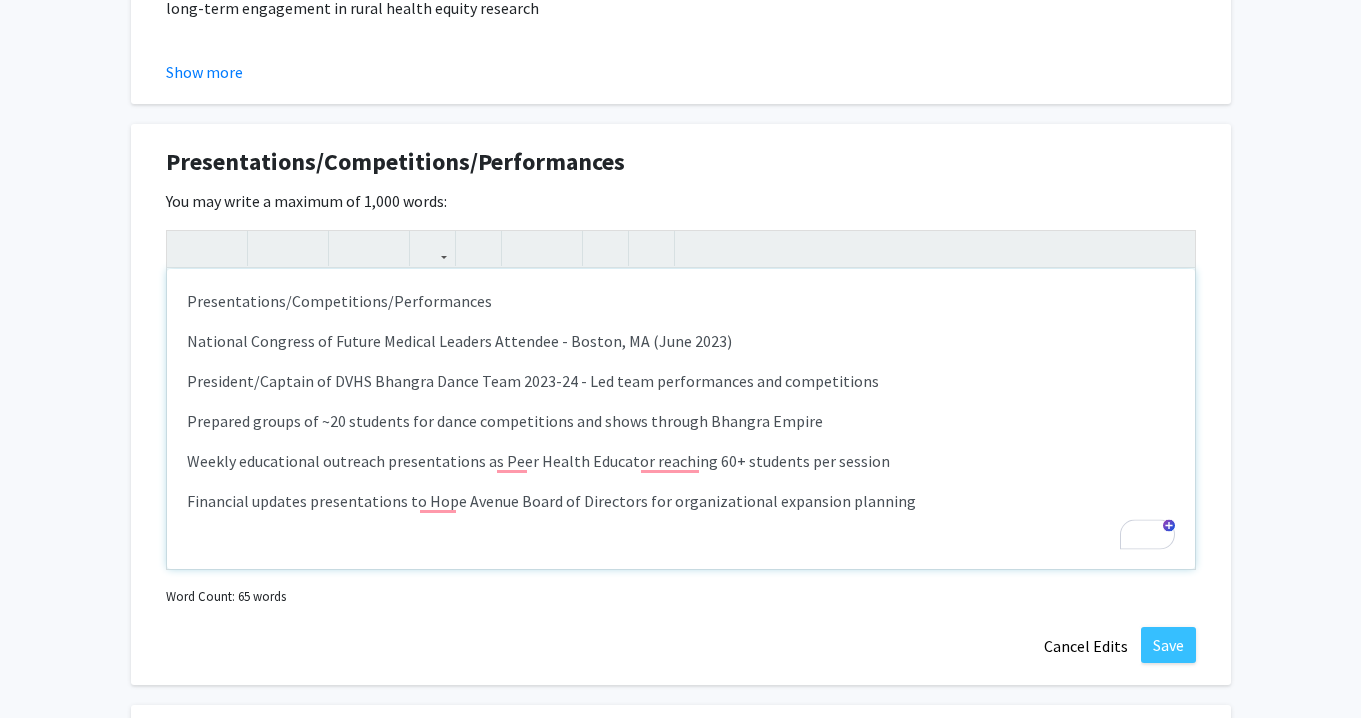 click on "Presentations/Competitions/Performances National Congress of Future Medical Leaders Attendee - Boston, MA (June 2023) President/Captain of DVHS Bhangra Dance Team 2023-24 - Led team performances and competitions Prepared groups of ~20 students for dance competitions and shows through Bhangra Empire Weekly educational outreach presentations as Peer Health Educator reaching 60+ students per session Financial updates presentations to Hope Avenue Board of Directors for organizational expansion planning" at bounding box center [681, 419] 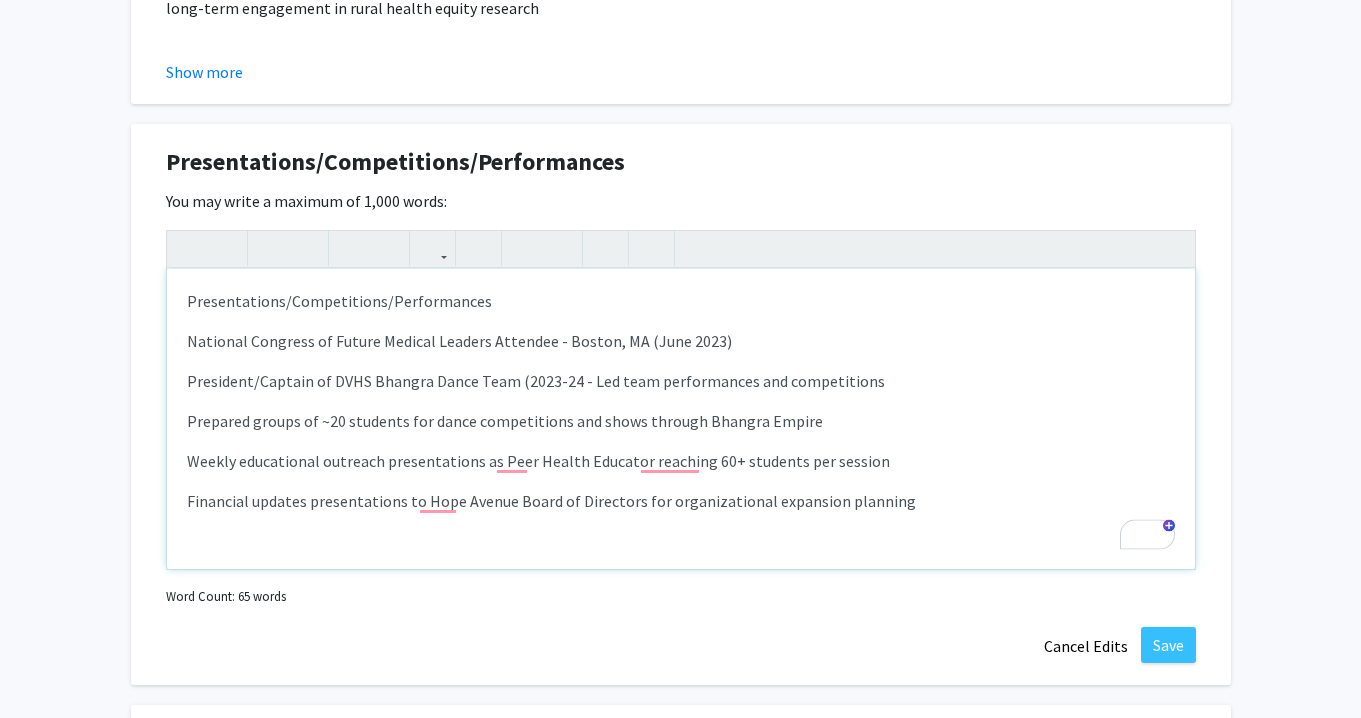 click on "President/Captain of DVHS Bhangra Dance Team (2023-24 - Led team performances and competitions" at bounding box center (681, 381) 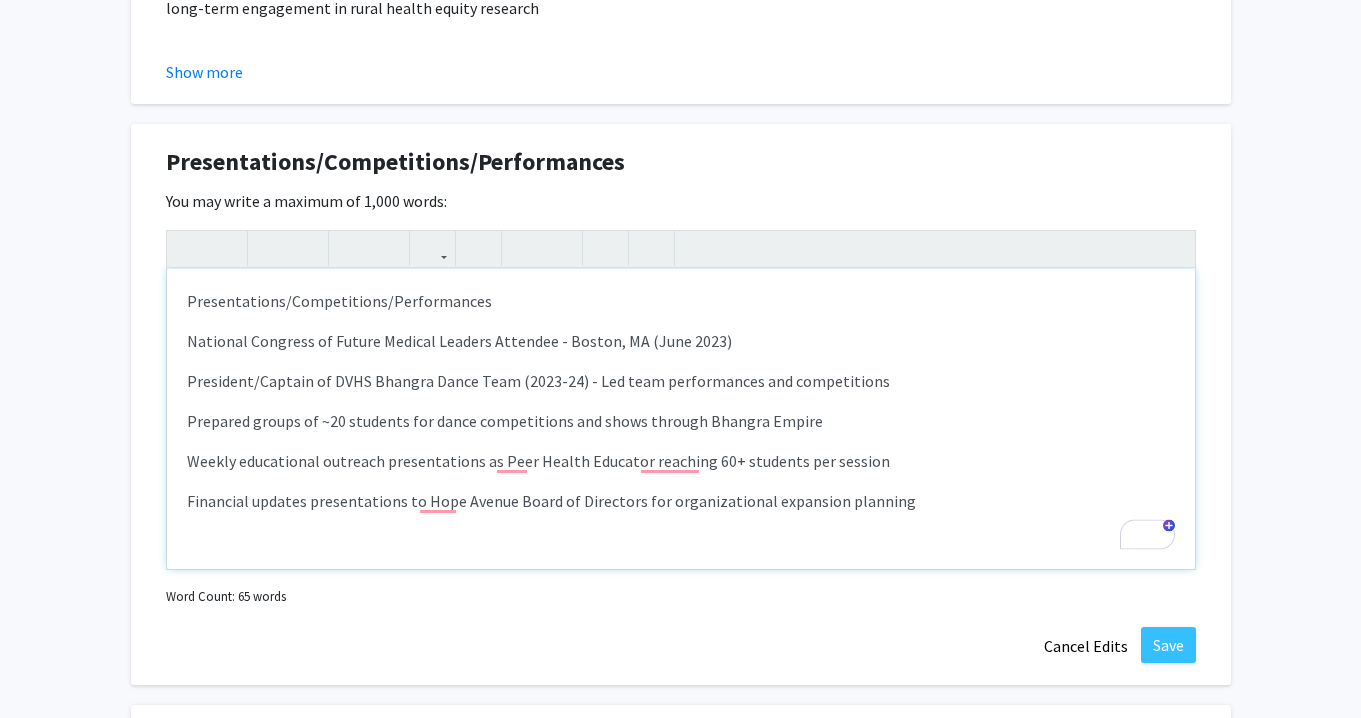 click on "Presentations/Competitions/Performances National Congress of Future Medical Leaders Attendee - Boston, MA (June 2023) President/Captain of DVHS Bhangra Dance Team (2023-24) - Led team performances and competitions Prepared groups of ~20 students for dance competitions and shows through Bhangra Empire Weekly educational outreach presentations as Peer Health Educator reaching 60+ students per session Financial updates presentations to Hope Avenue Board of Directors for organizational expansion planning" at bounding box center [681, 419] 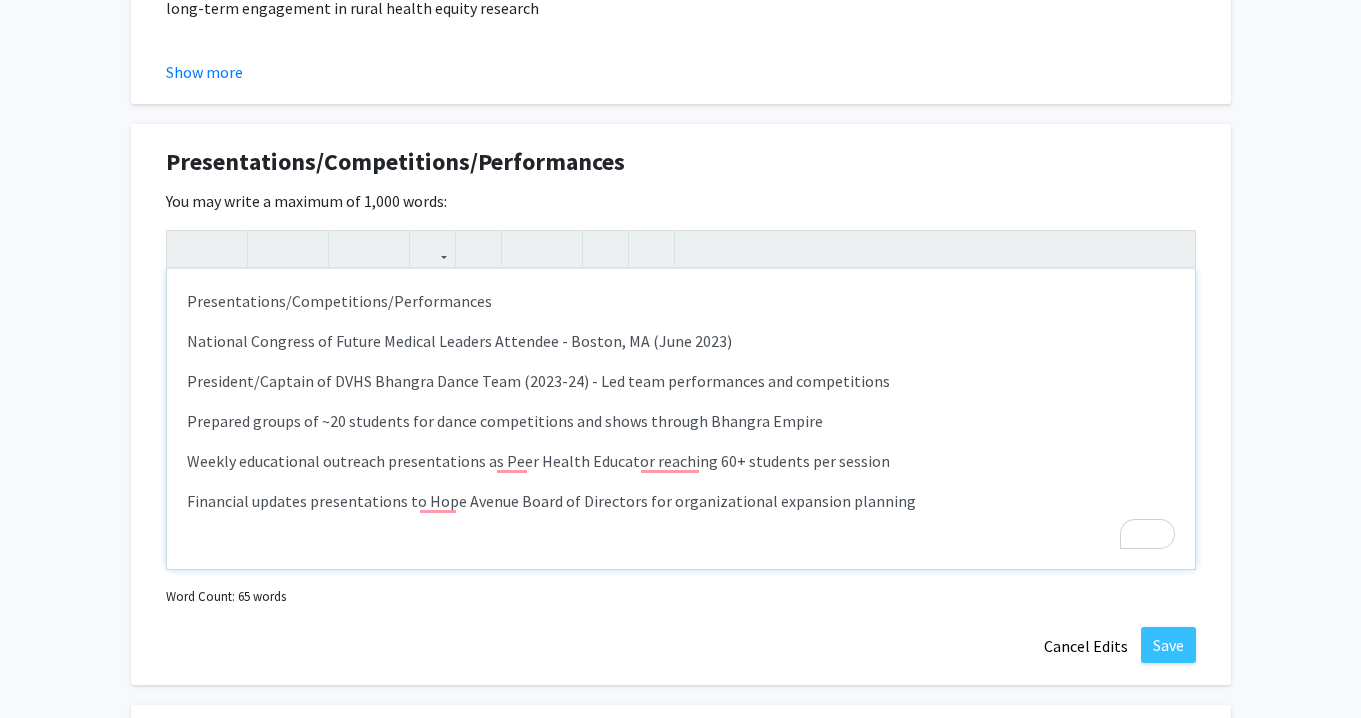 click on "Prepared groups of ~20 students for dance competitions and shows through Bhangra Empire" at bounding box center (681, 421) 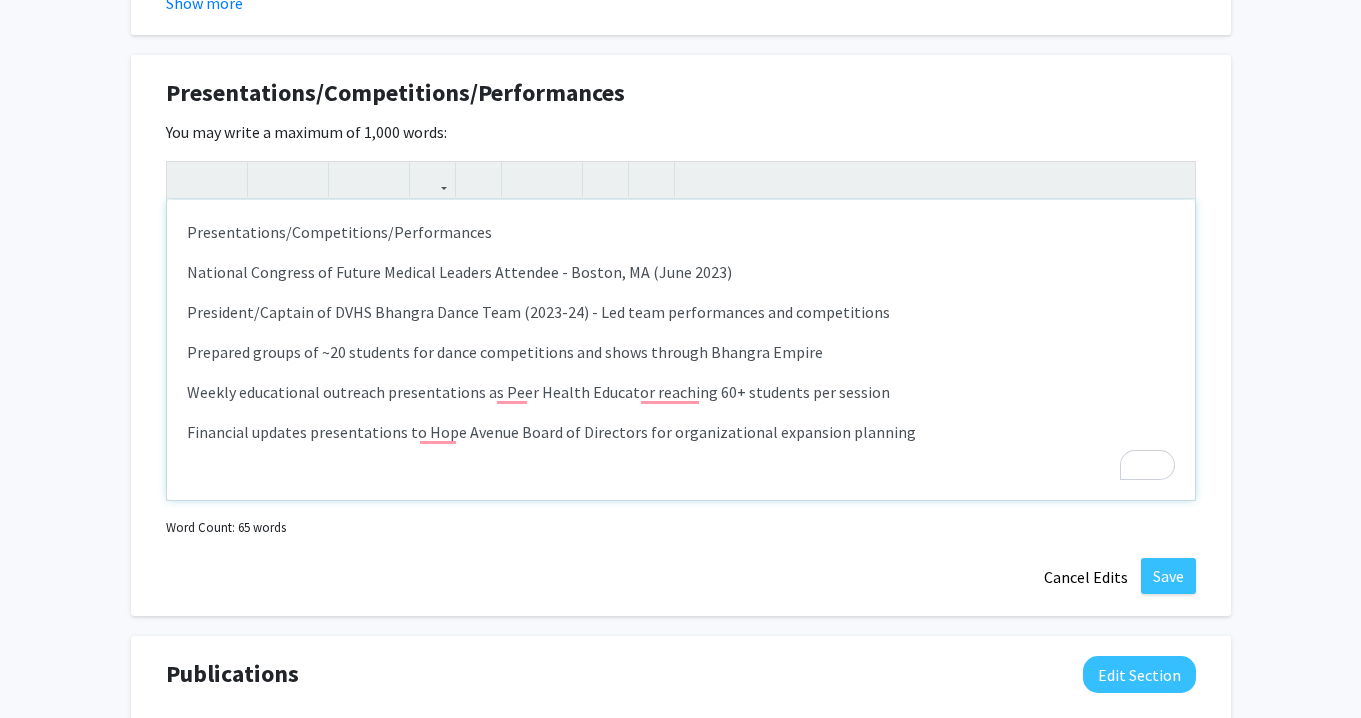 scroll, scrollTop: 2017, scrollLeft: 0, axis: vertical 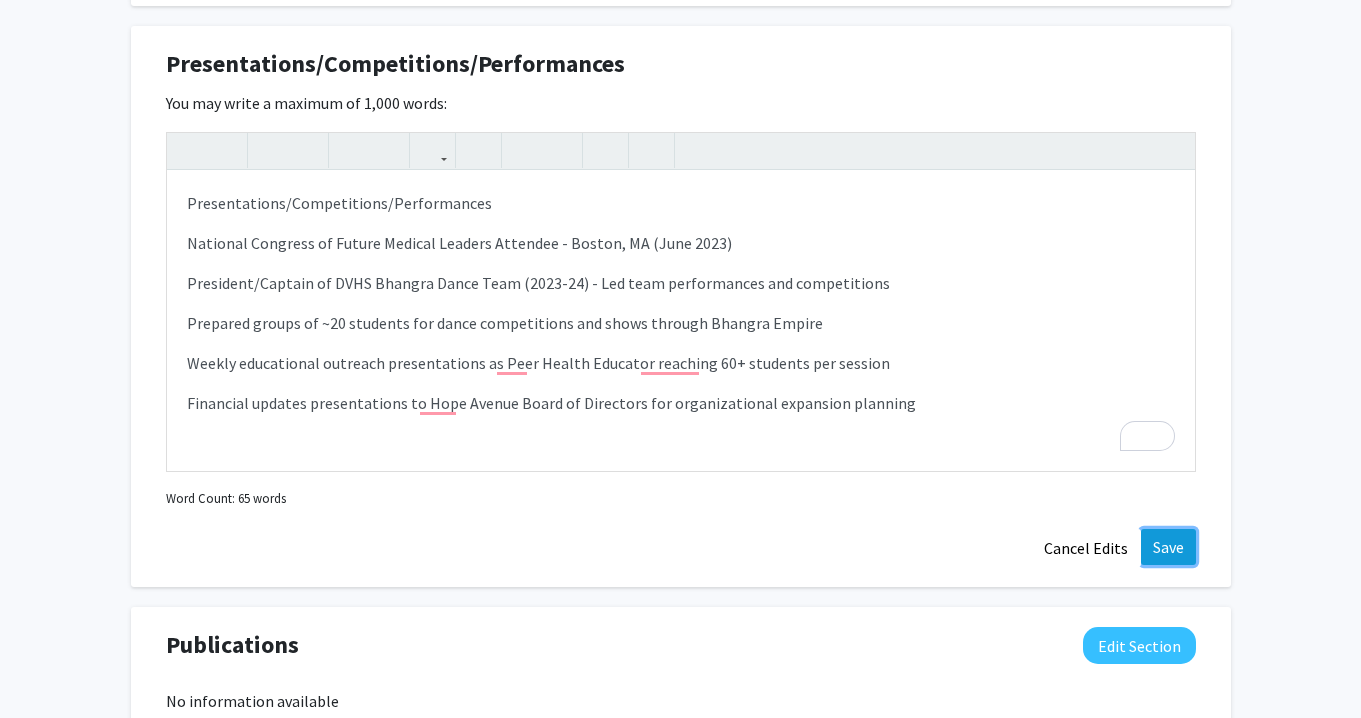click on "Save" 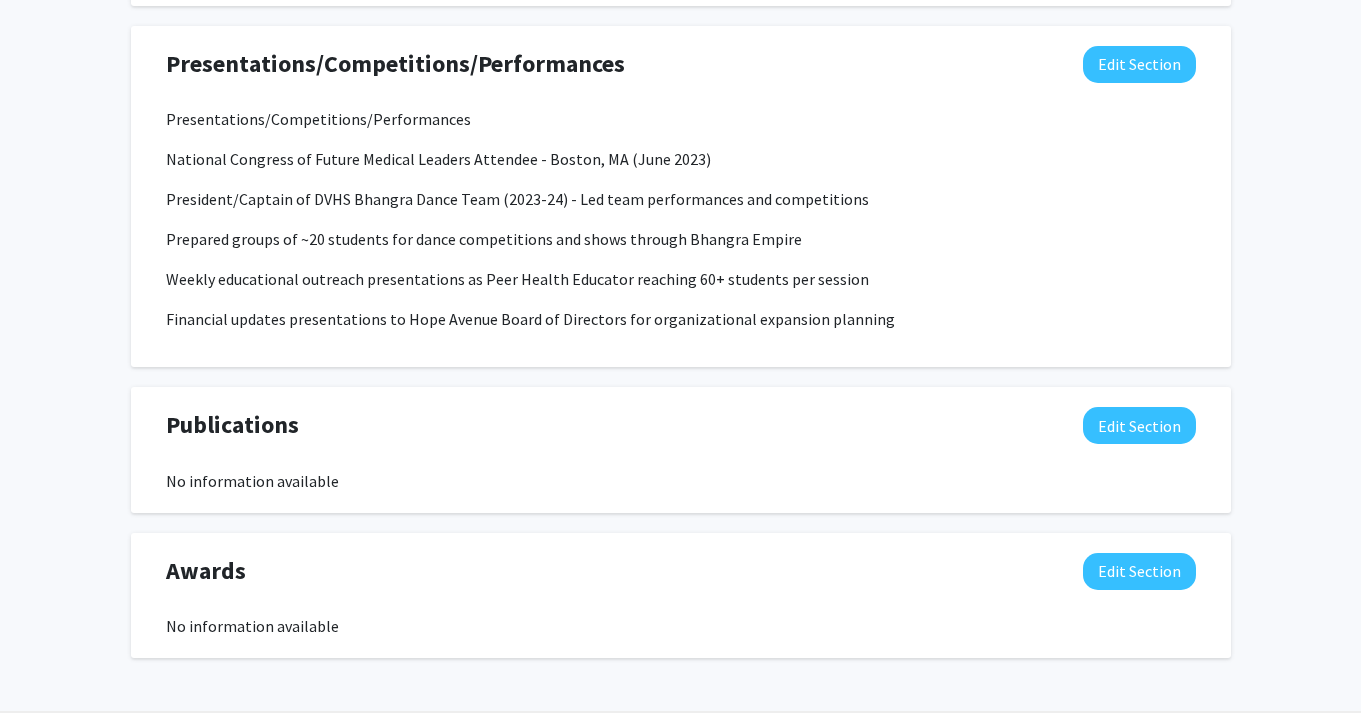 scroll, scrollTop: 2082, scrollLeft: 0, axis: vertical 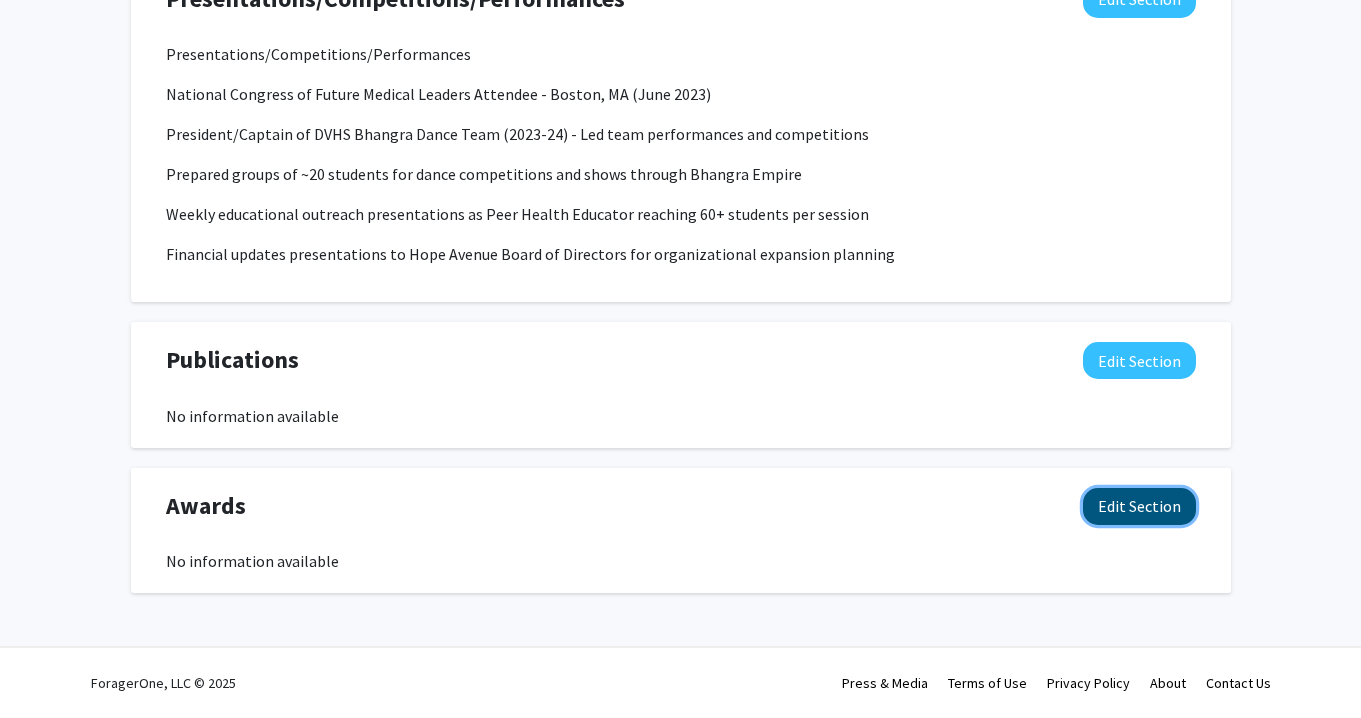 click on "Edit Section" 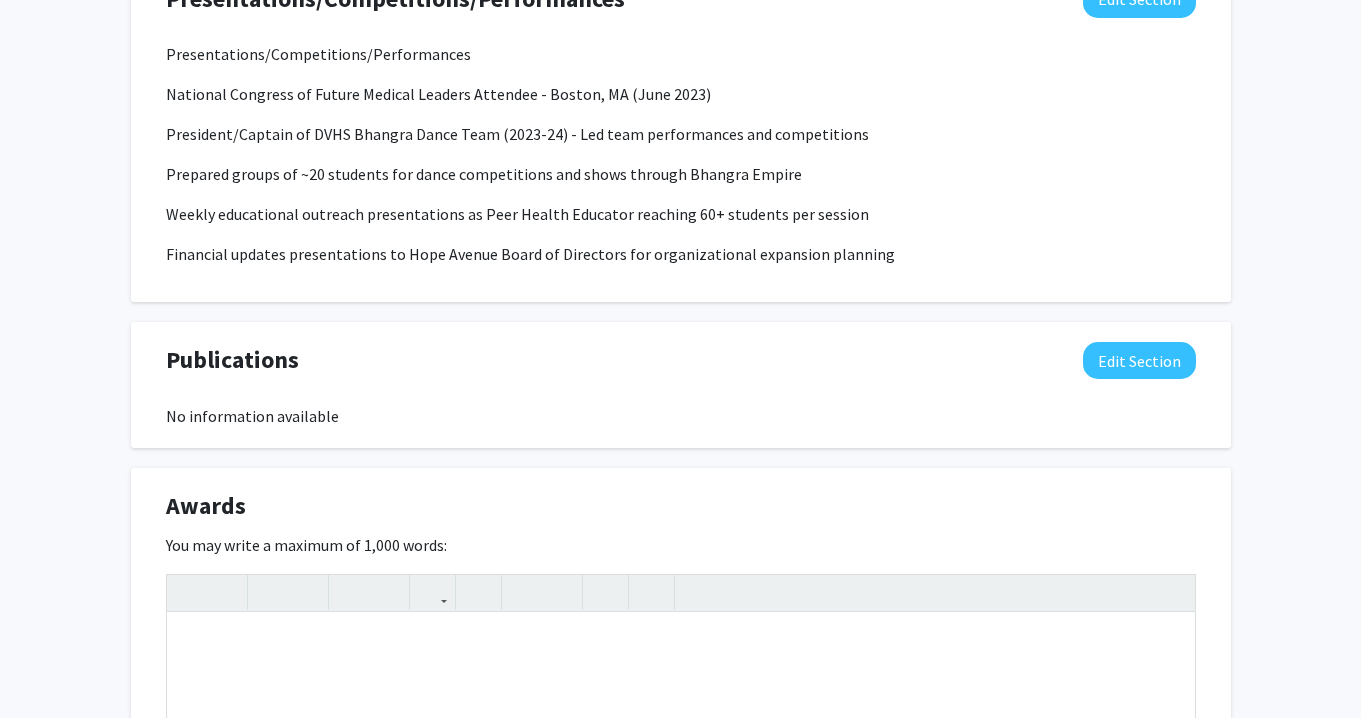 scroll, scrollTop: 2253, scrollLeft: 0, axis: vertical 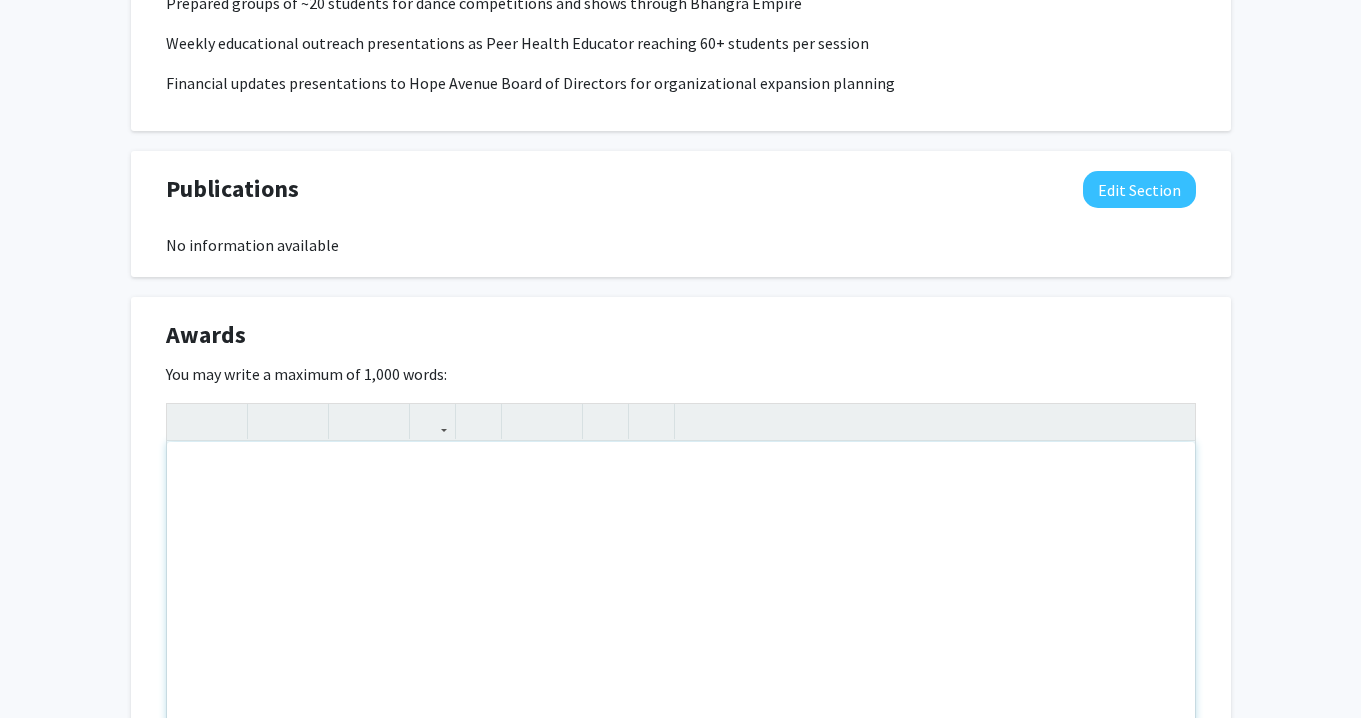 click at bounding box center [681, 592] 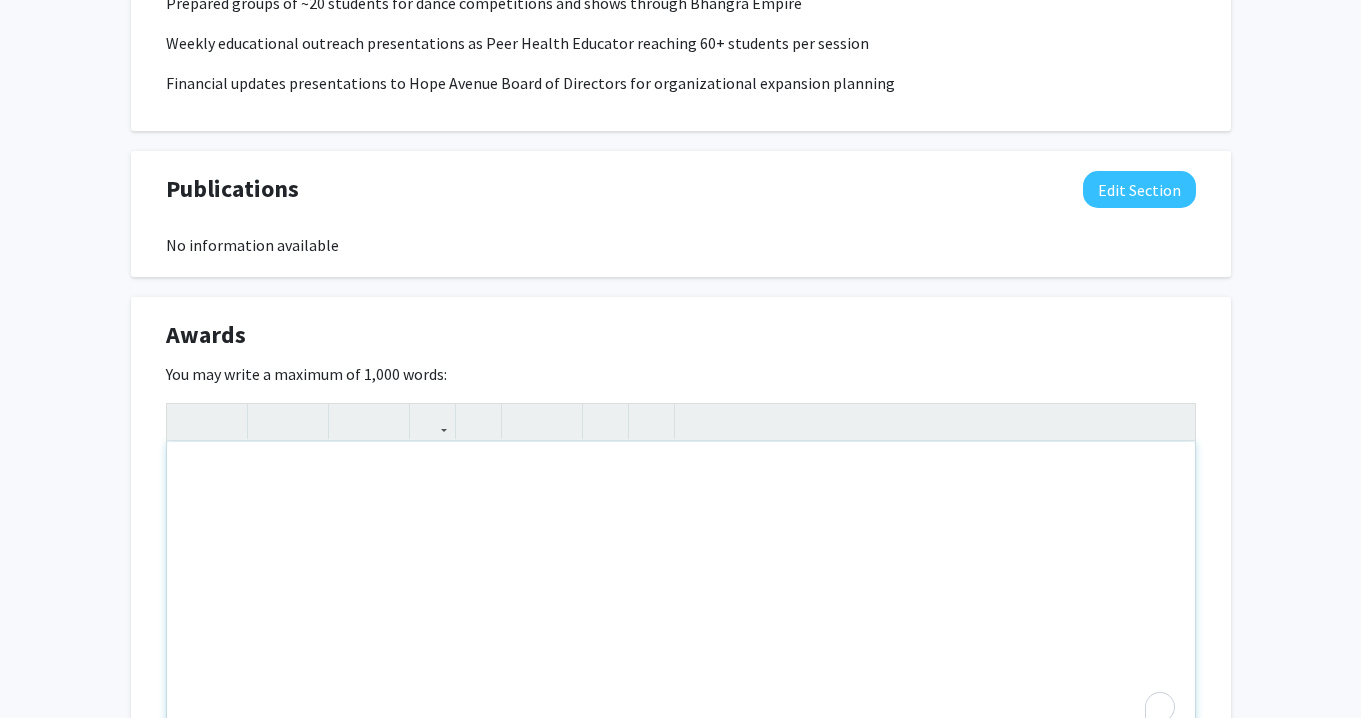 paste 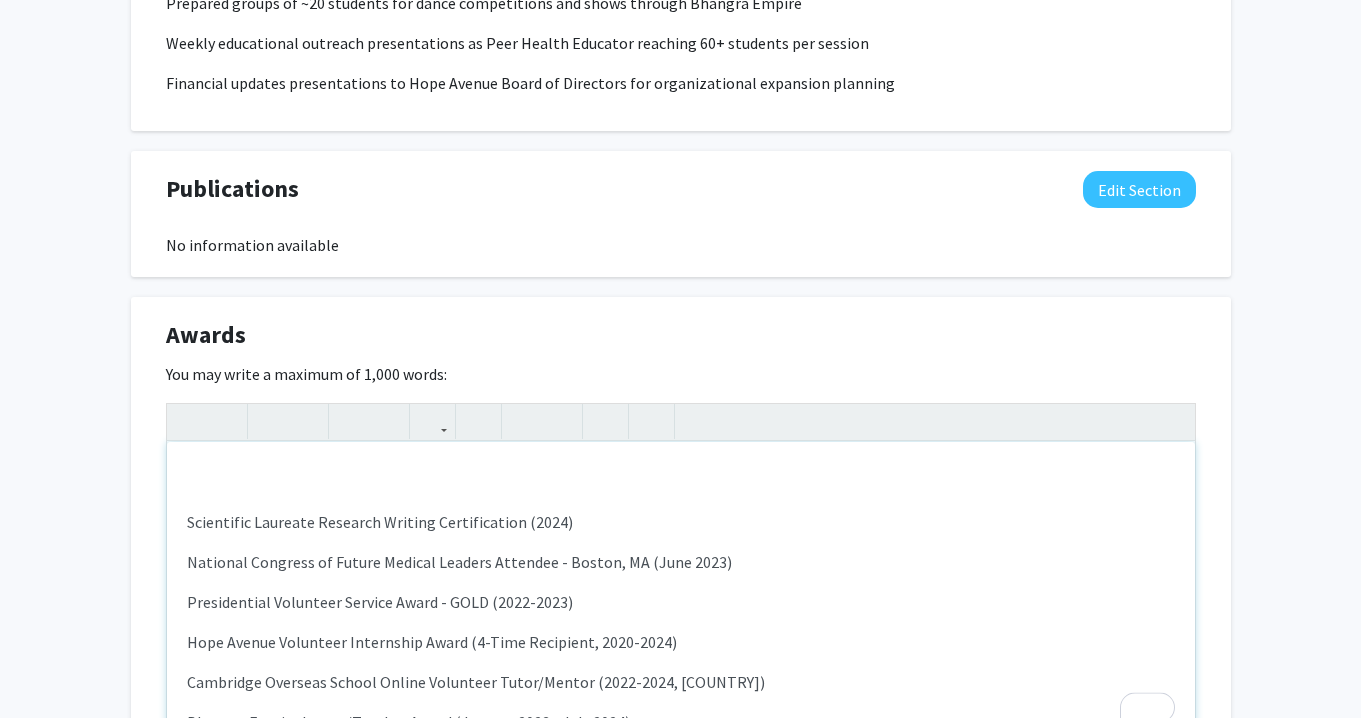 click on "Scientific Laureate Research Writing Certification (2024) National Congress of Future Medical Leaders Attendee - Boston, MA (June 2023) Presidential Volunteer Service Award - GOLD (2022-2023) Hope Avenue Volunteer Internship Award (4-Time Recipient, 2020-2024) Cambridge Overseas School Online Volunteer Tutor/Mentor (2022-2024, India) Bhangra Empire Intern/Teacher Award (January 2023 - July 2024) ROP Sports Medicine Certificate of Proficiency (June 2024) Bharat Vikas Parishad Letter of Recognition Red Cross Volunteer Certificate CPR Certification (Current)" at bounding box center [681, 592] 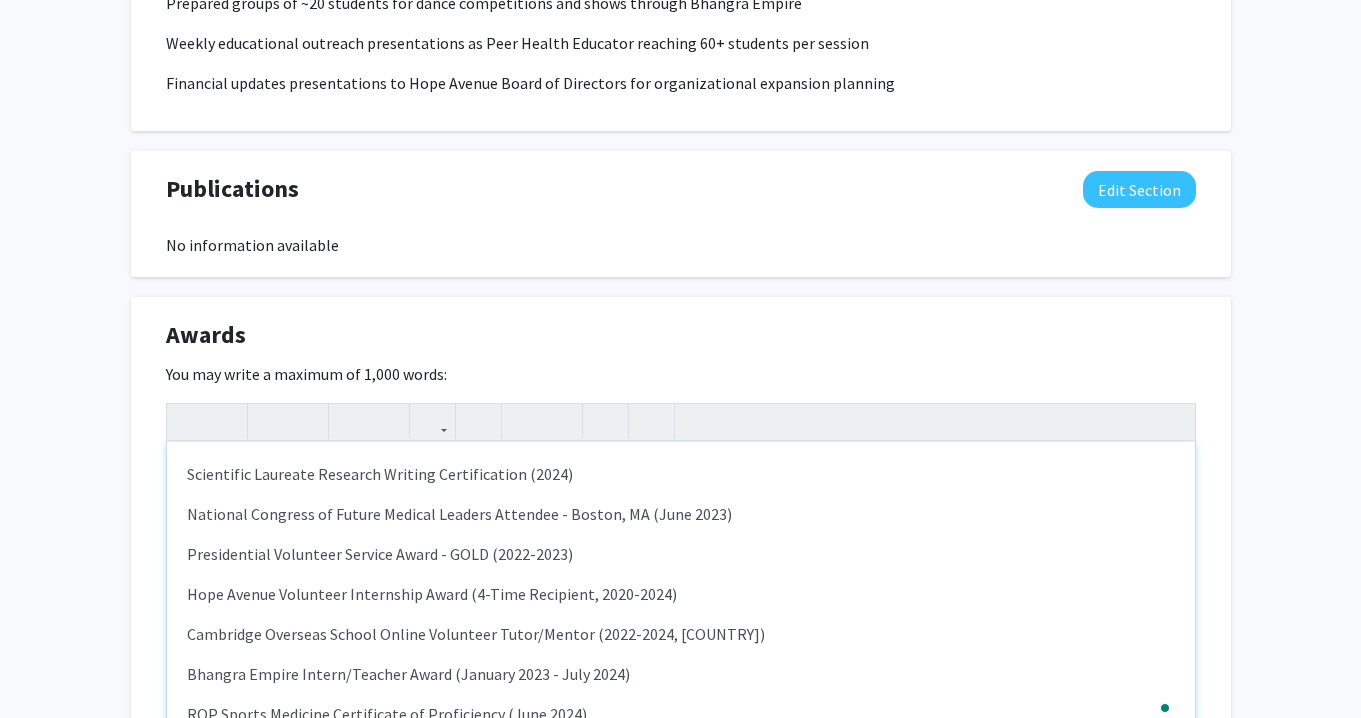 scroll, scrollTop: 180, scrollLeft: 0, axis: vertical 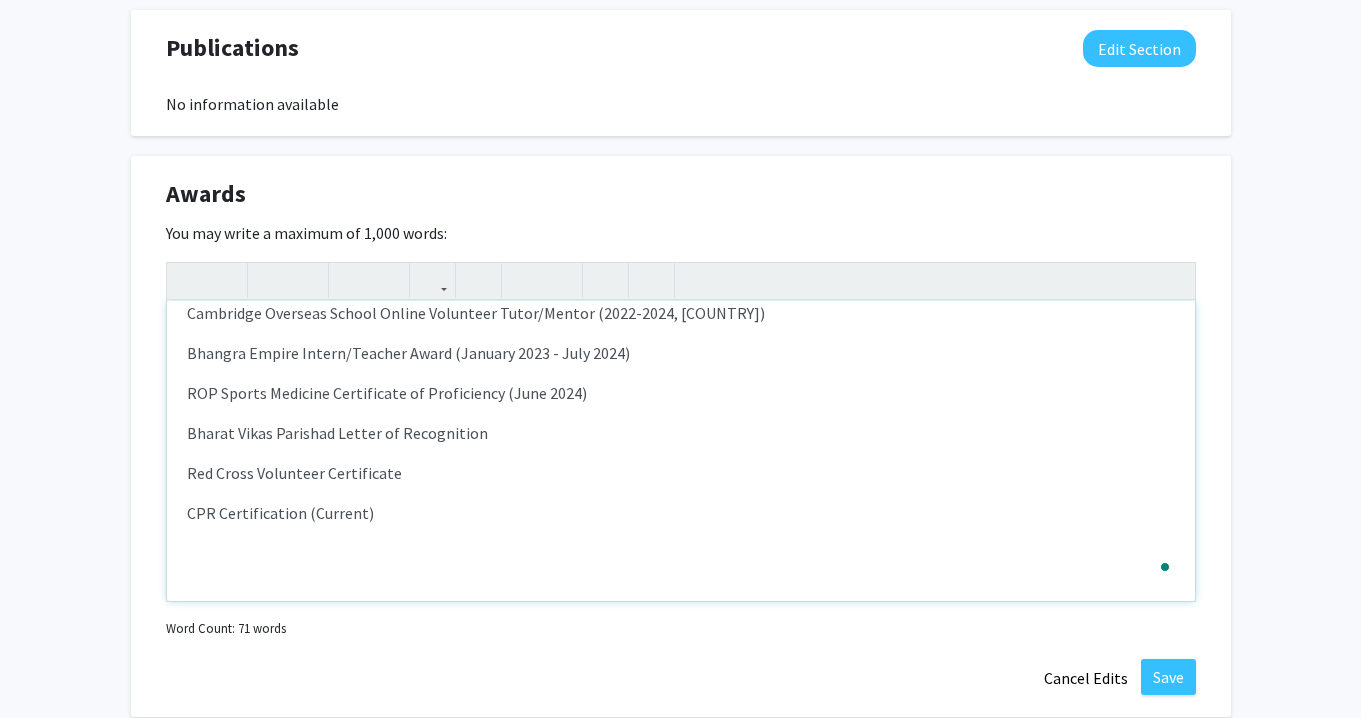 click at bounding box center [681, 553] 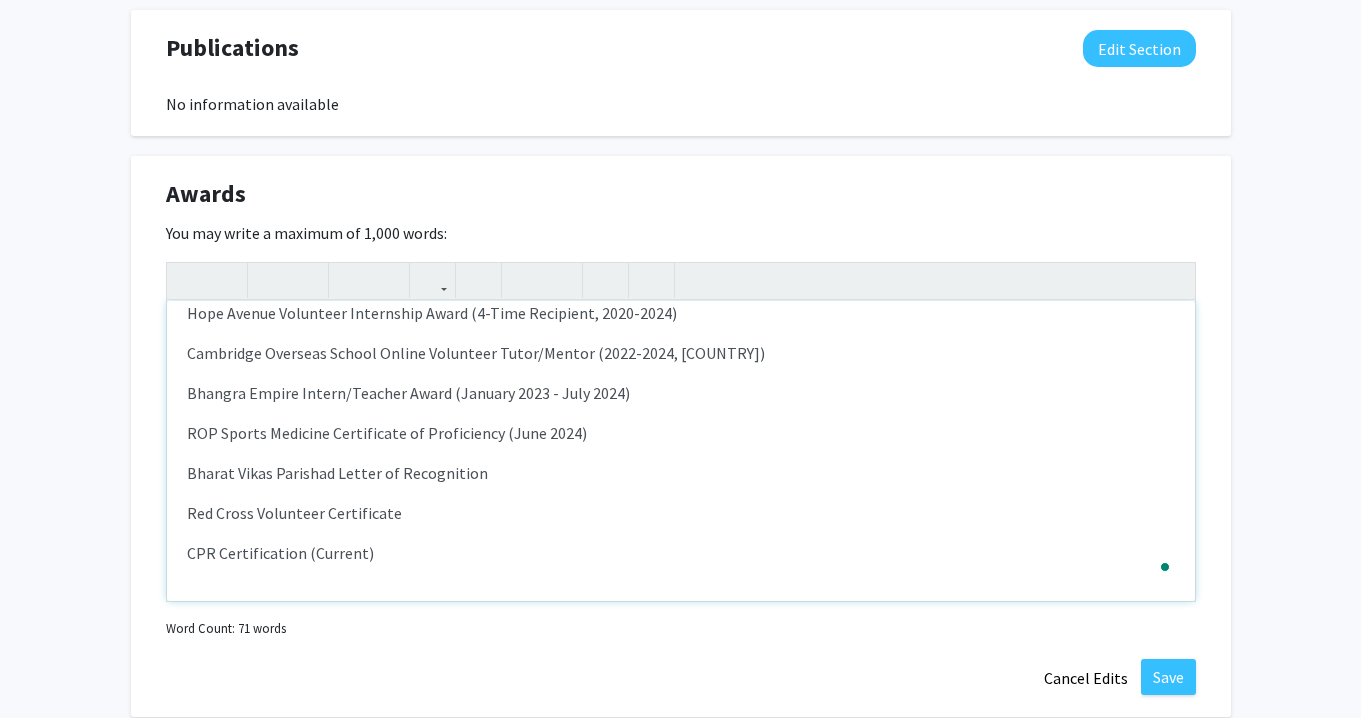 type on "<p>Scientific Laureate Research Writing Certification (2024)</p><p>National Congress of Future Medical Leaders Attendee - Boston, MA (June 2023)</p><p>Presidential Volunteer Service Award - GOLD (2022-2023)</p><p>Hope Avenue Volunteer Internship Award (4-Time Recipient, 2020-2024)</p><p>Cambridge Overseas School Online Volunteer Tutor/Mentor (2022-2024, India)</p><p>Bhangra Empire Intern/Teacher Award (January 2023 - July 2024)</p><p>ROP Sports Medicine Certificate of Proficiency (June 2024)</p><p>Bharat Vikas Parishad Letter of Recognition</p><p>Red Cross Volunteer Certificate</p><p>CPR Certification (Current)</p>" 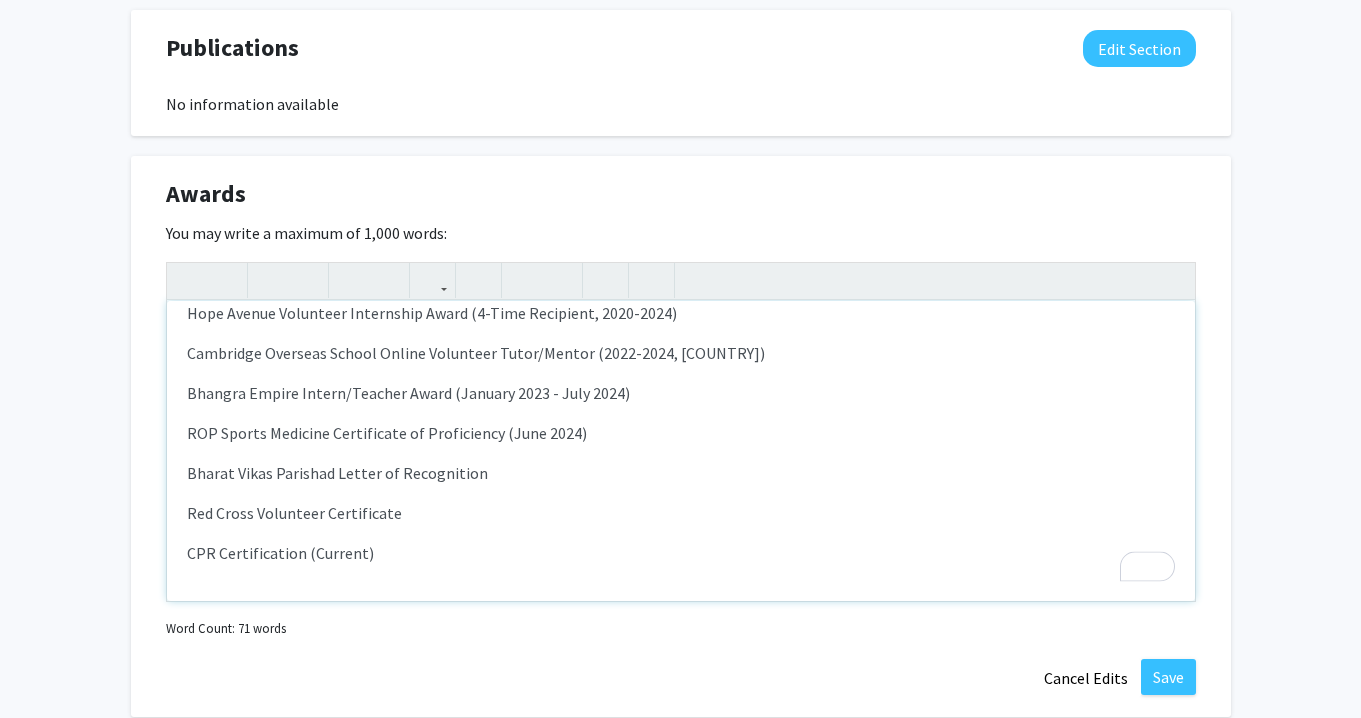 click on "CPR Certification (Current)" at bounding box center [681, 553] 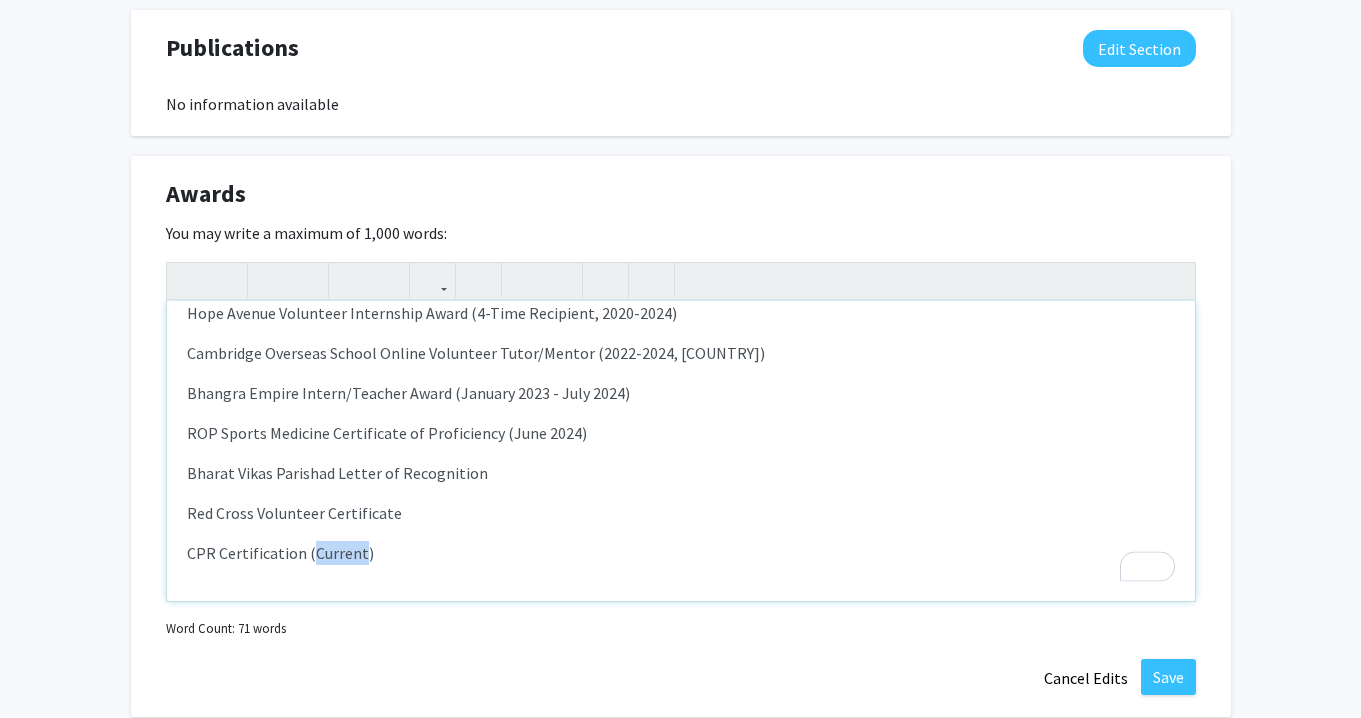 click on "CPR Certification (Current)" at bounding box center (681, 553) 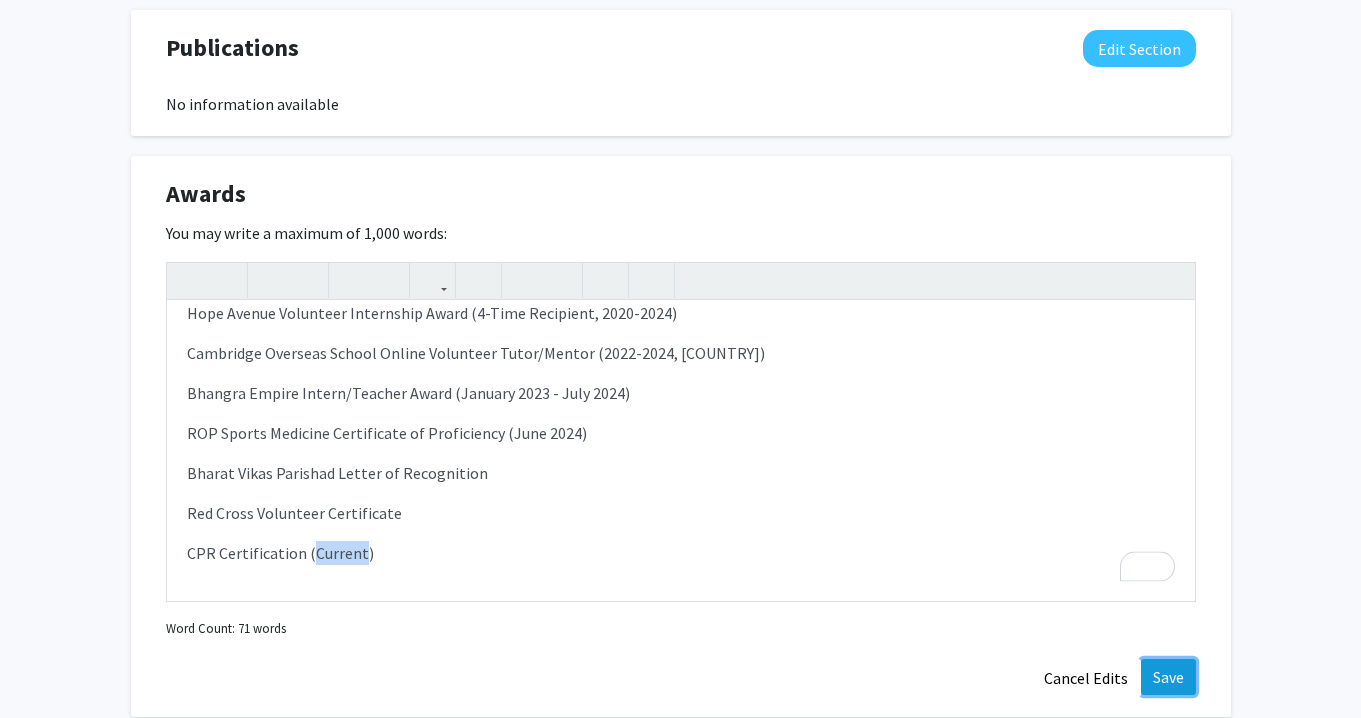 click on "Save" 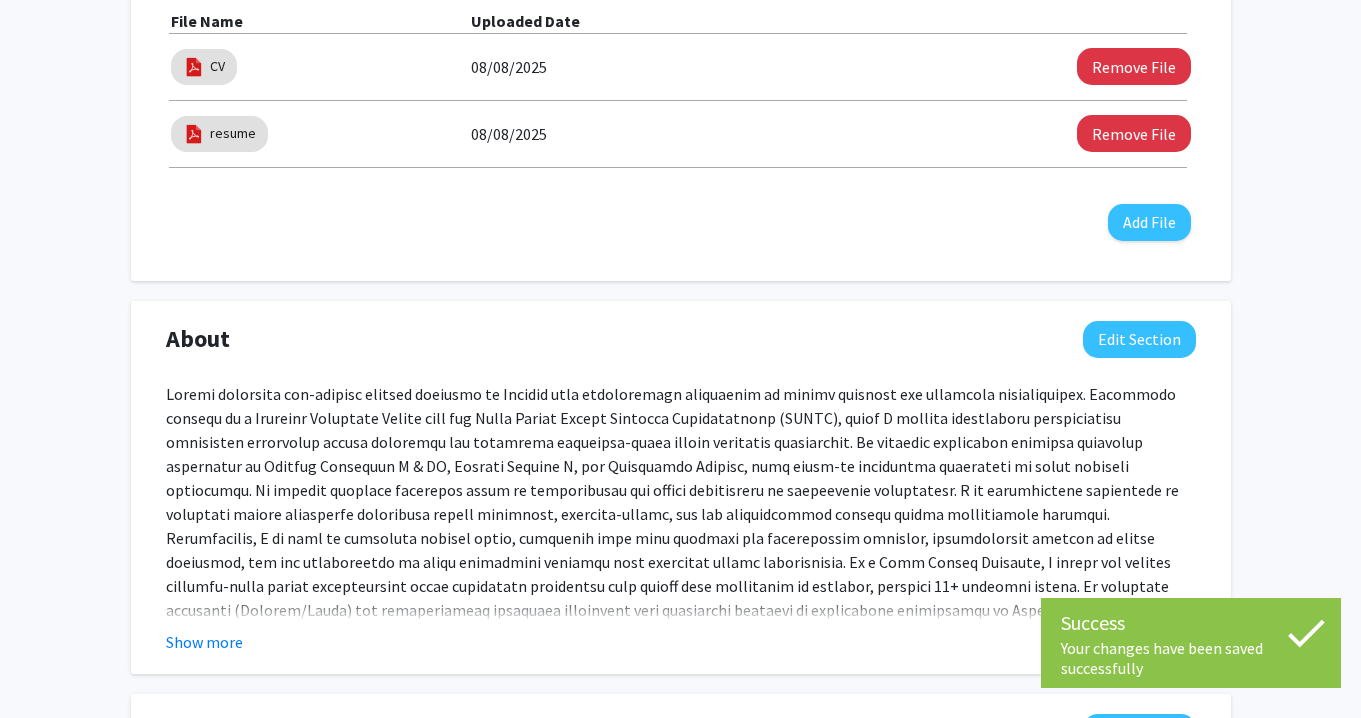scroll, scrollTop: 0, scrollLeft: 0, axis: both 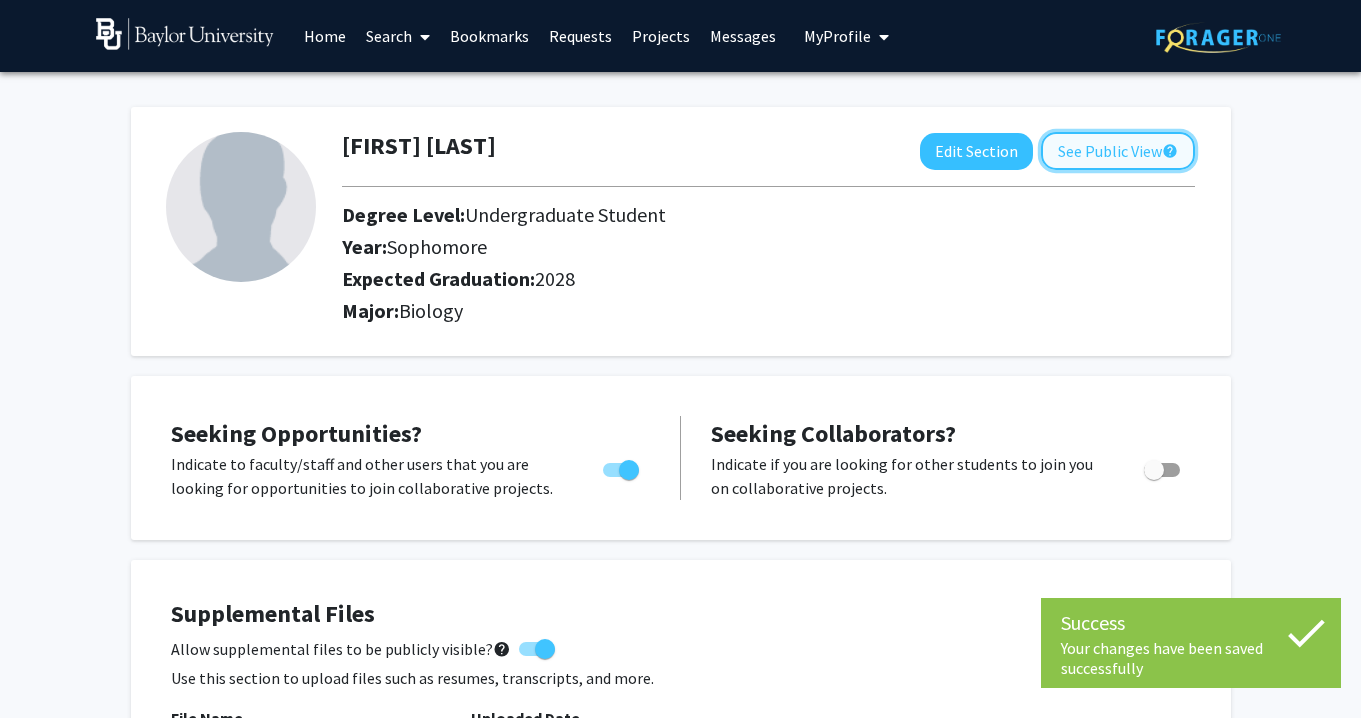 click on "See Public View  help" 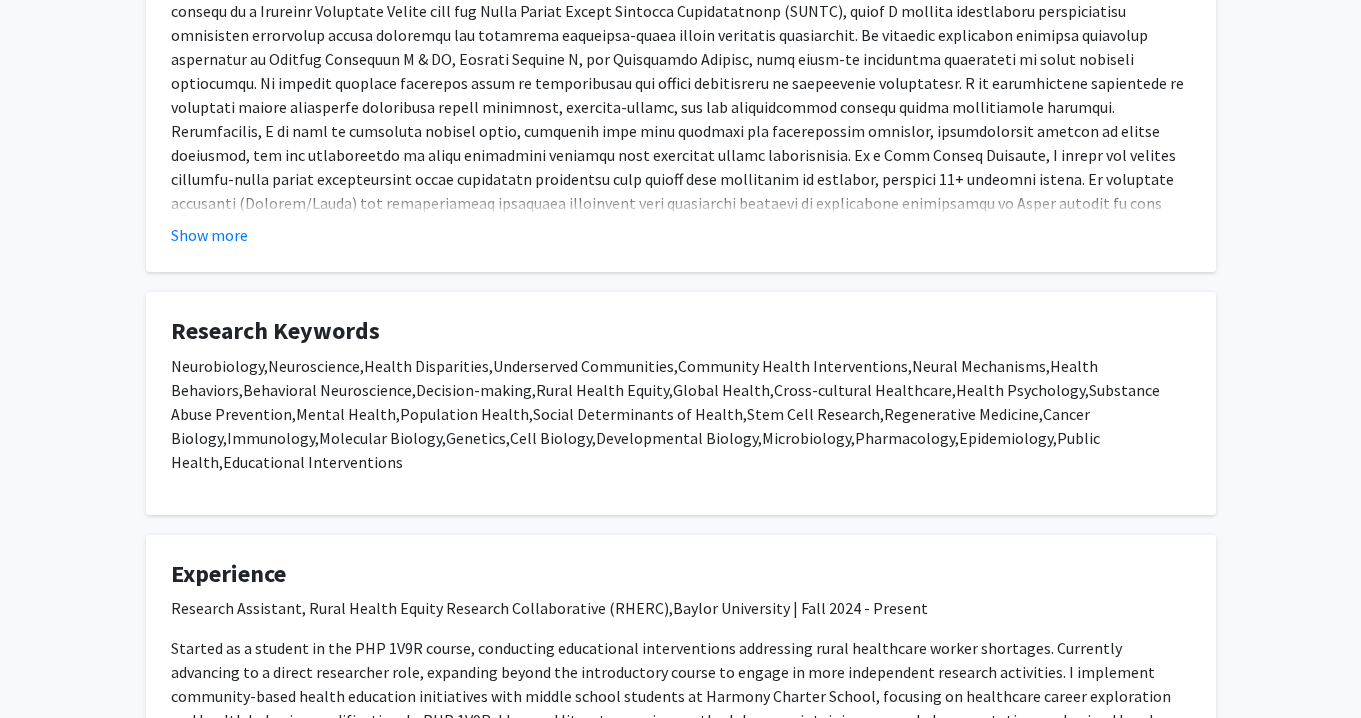scroll, scrollTop: 0, scrollLeft: 0, axis: both 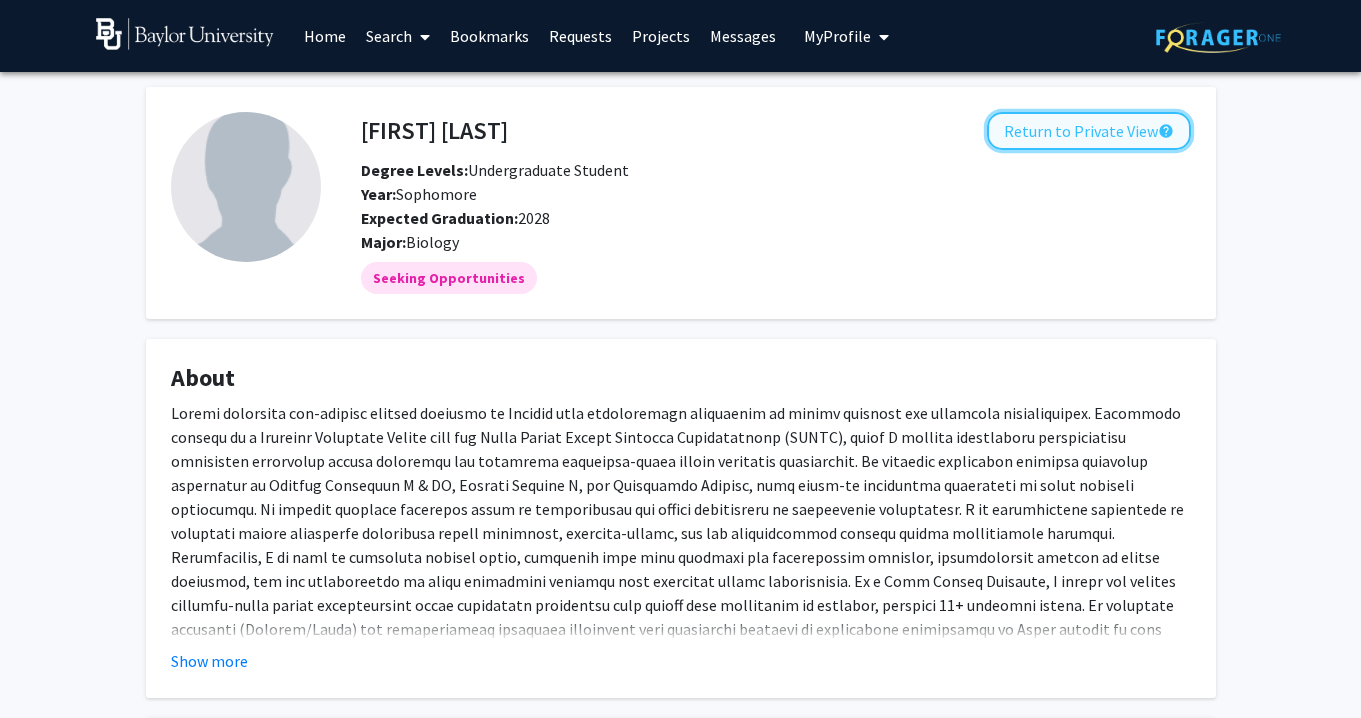 click on "Return to Private View  help" 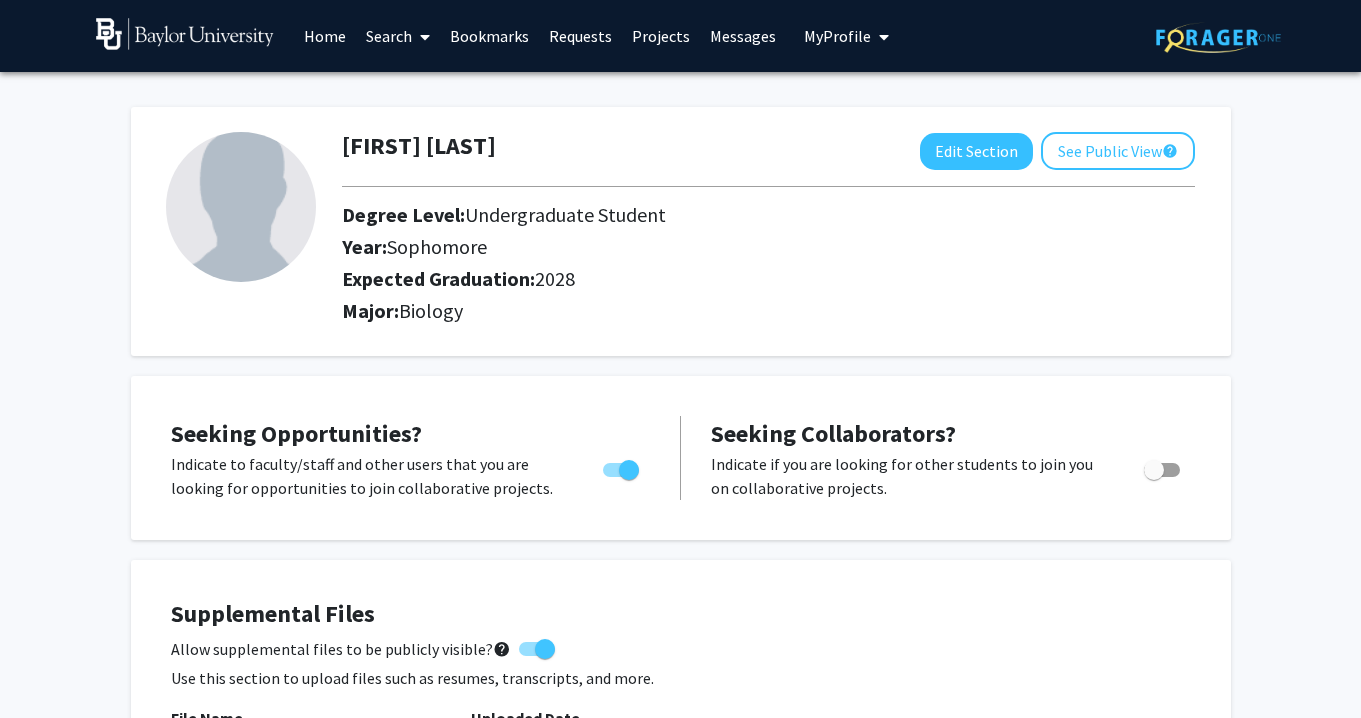 click 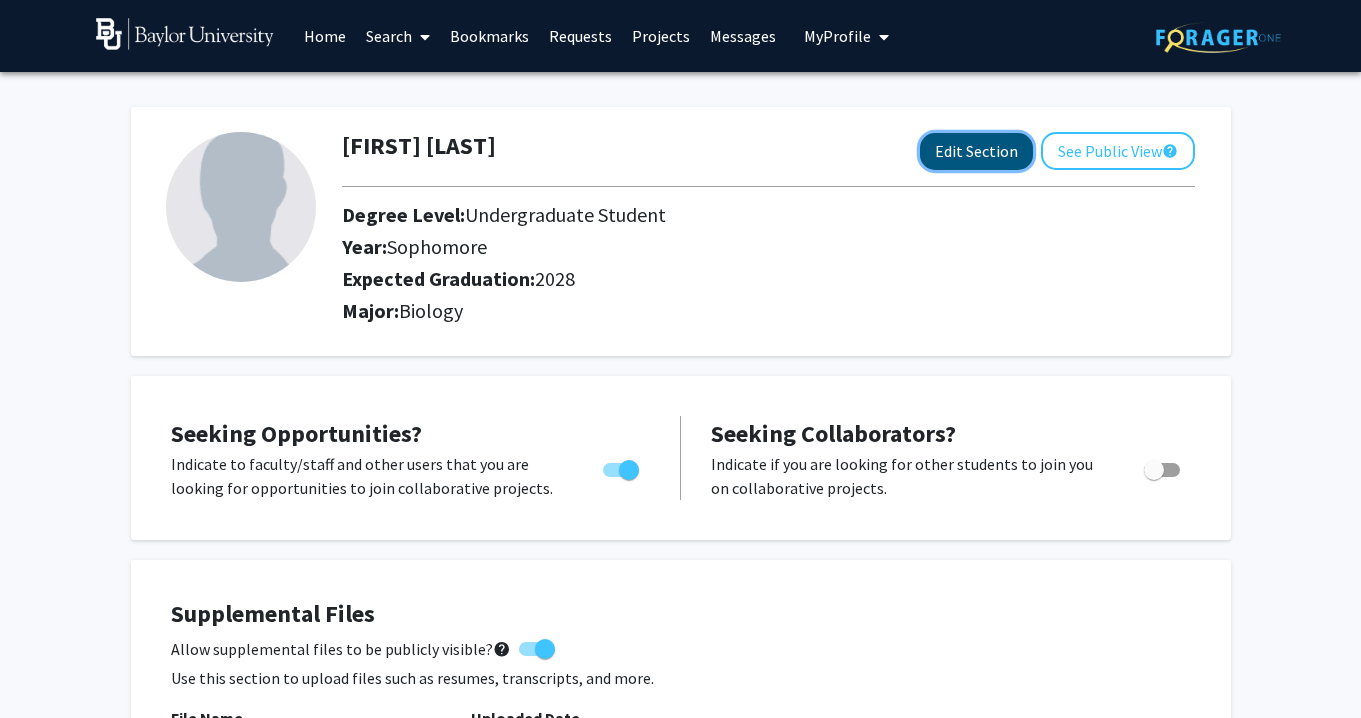 click on "Edit Section" 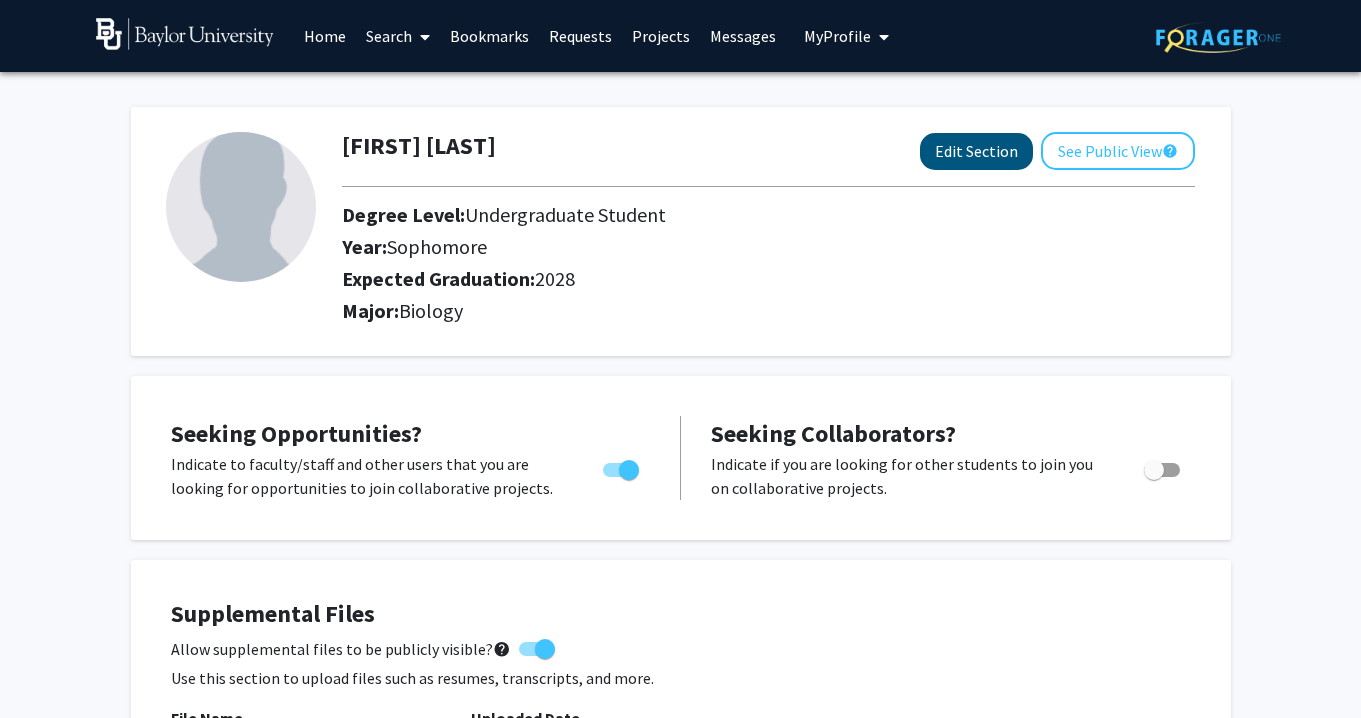 select on "sophomore" 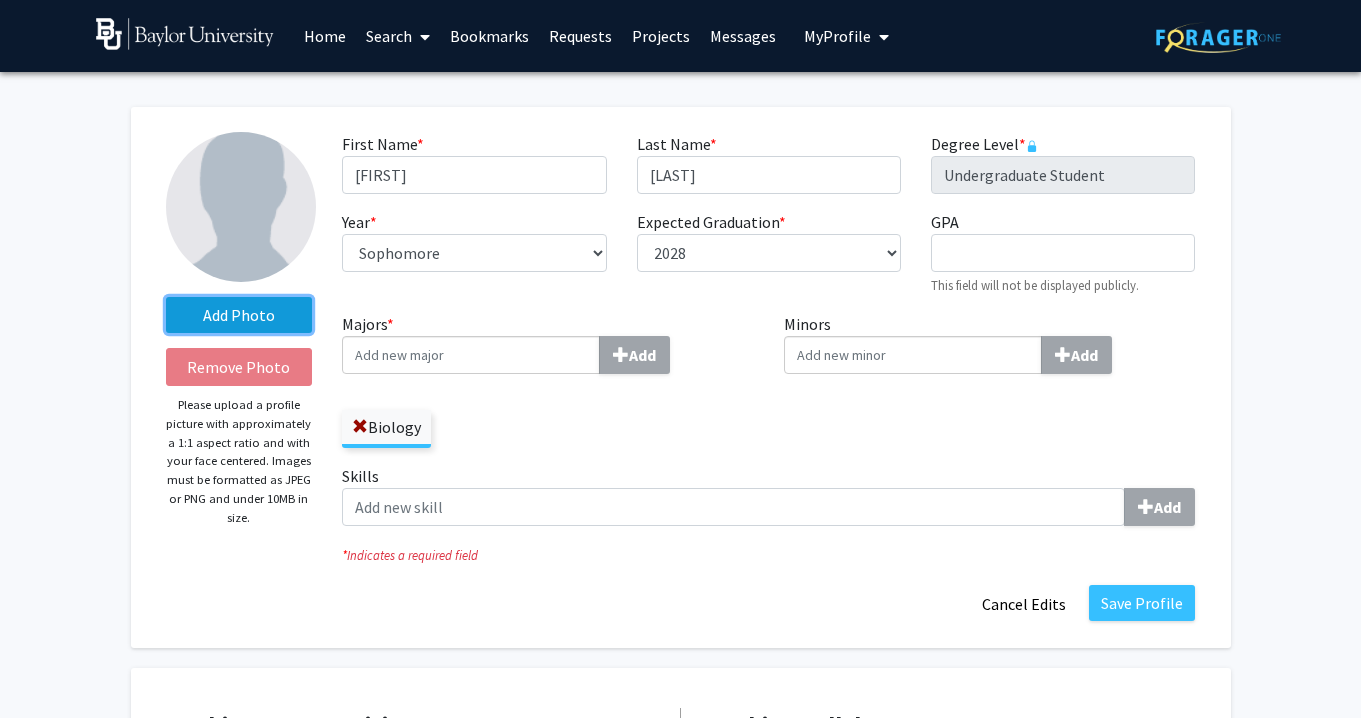 click on "Add Photo" 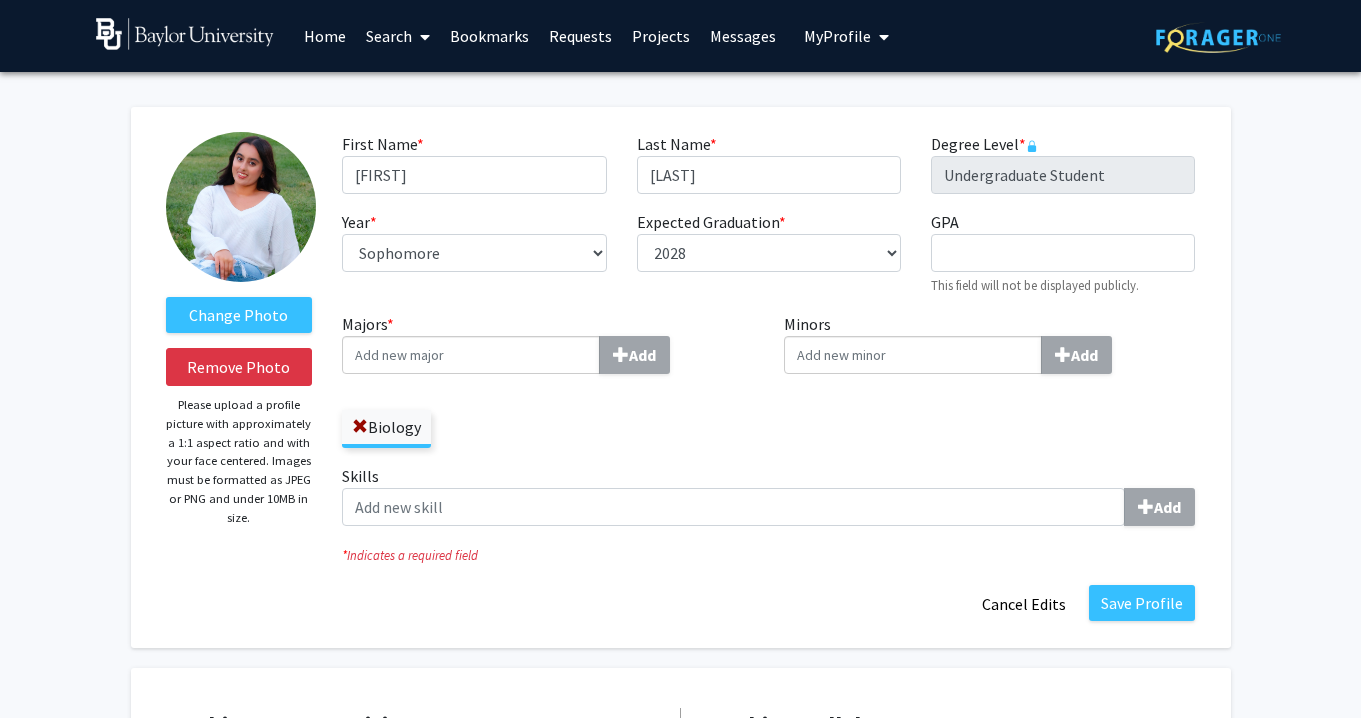 select on "sophomore" 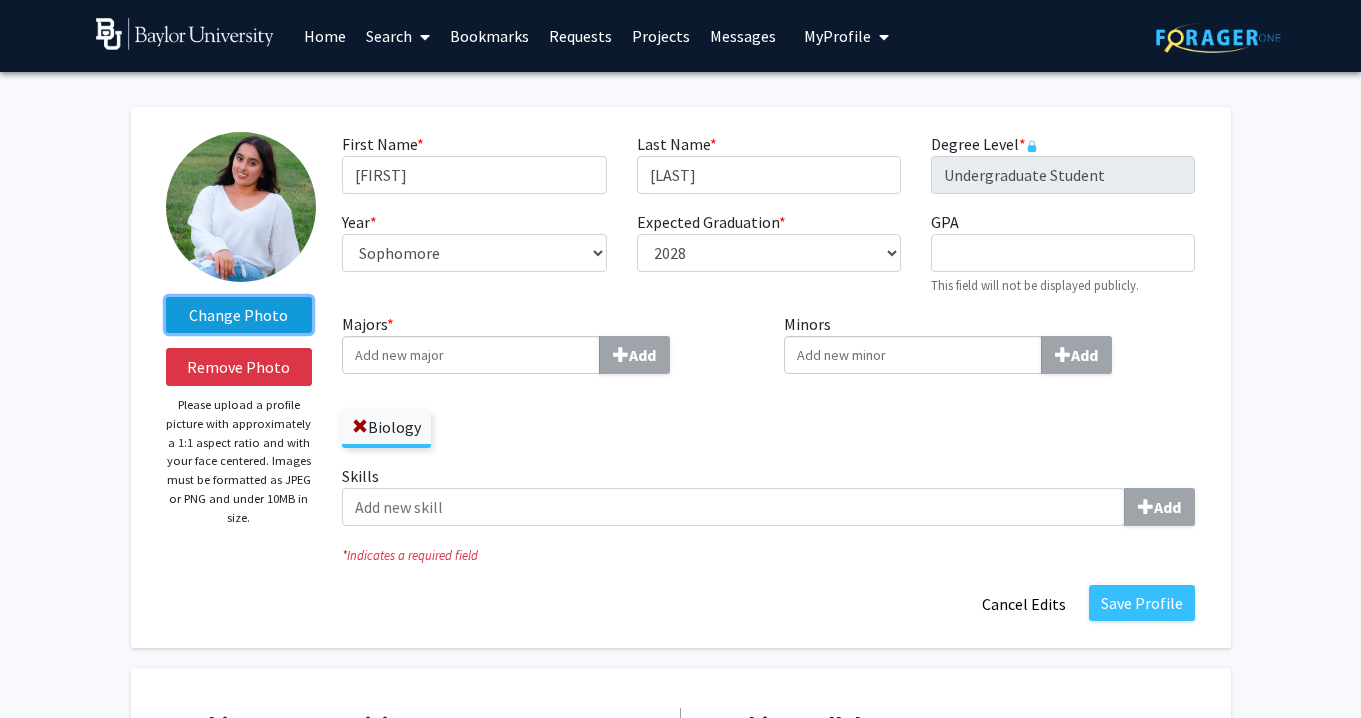 click on "Change Photo" 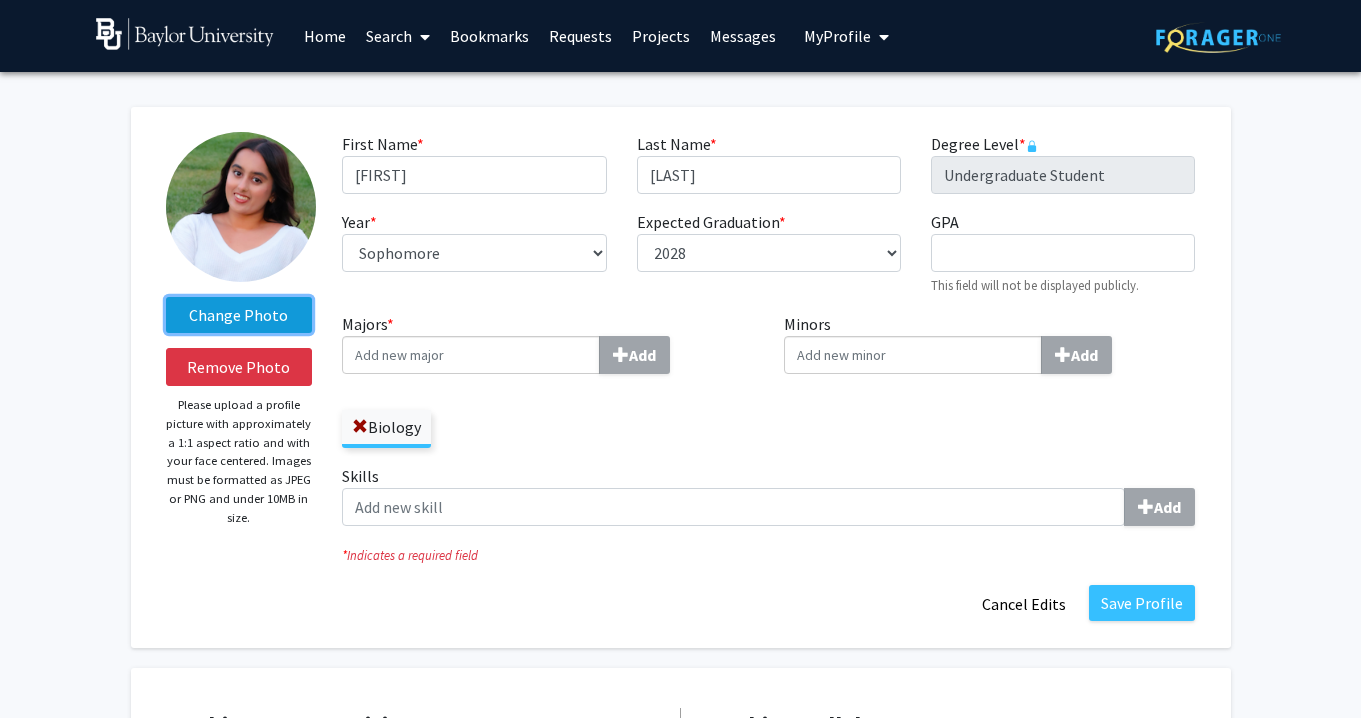 click on "Change Photo" 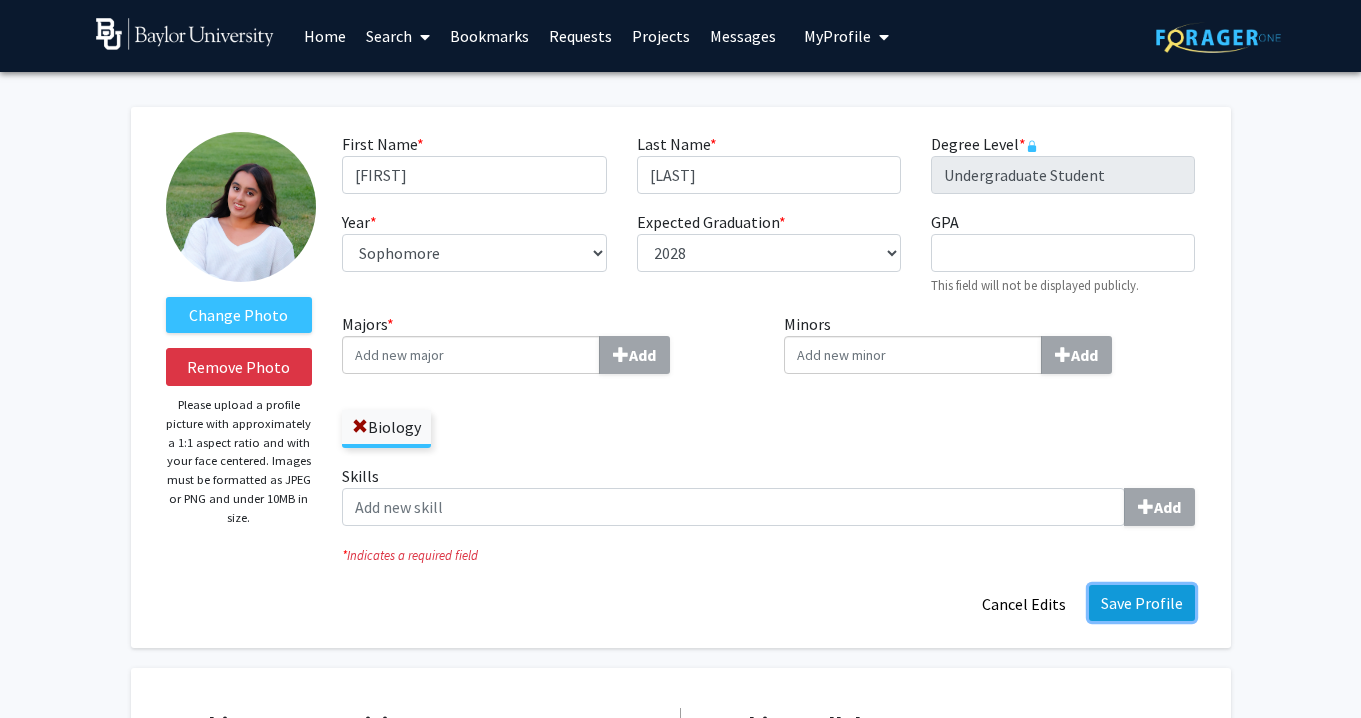 click on "Save Profile" 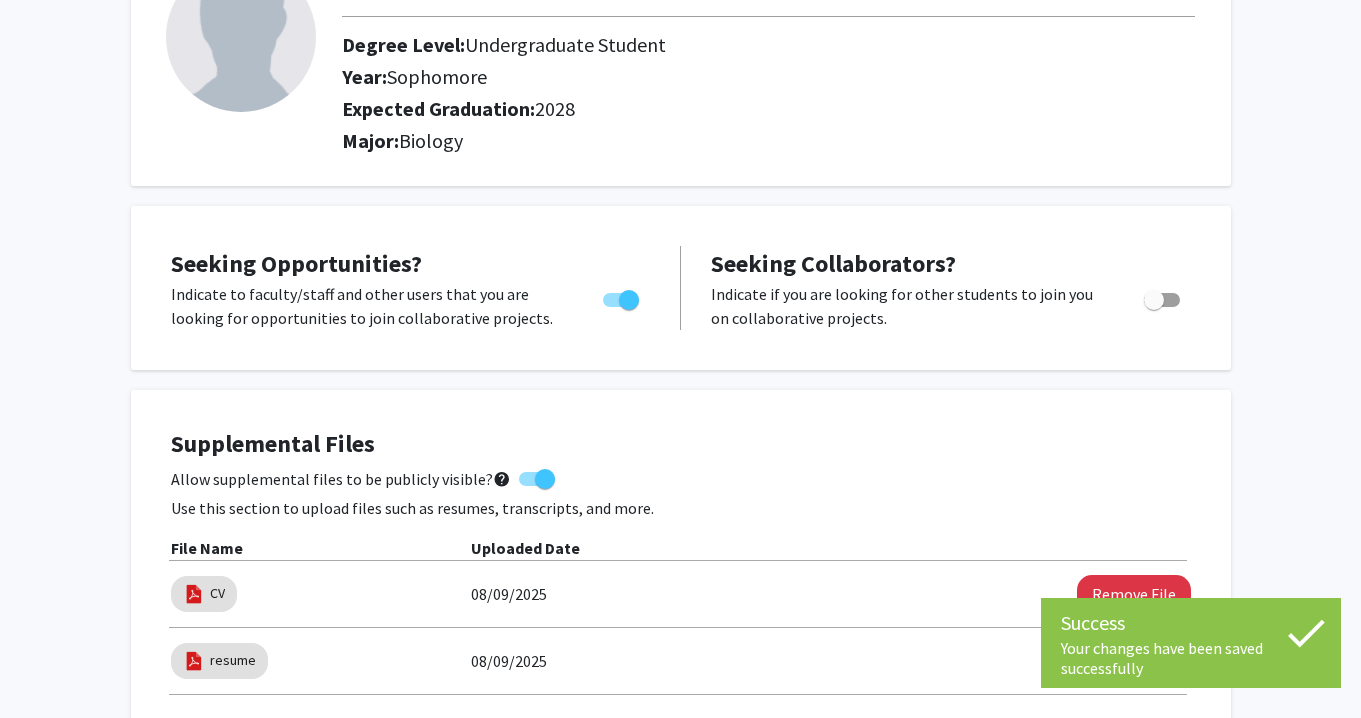 scroll, scrollTop: 0, scrollLeft: 0, axis: both 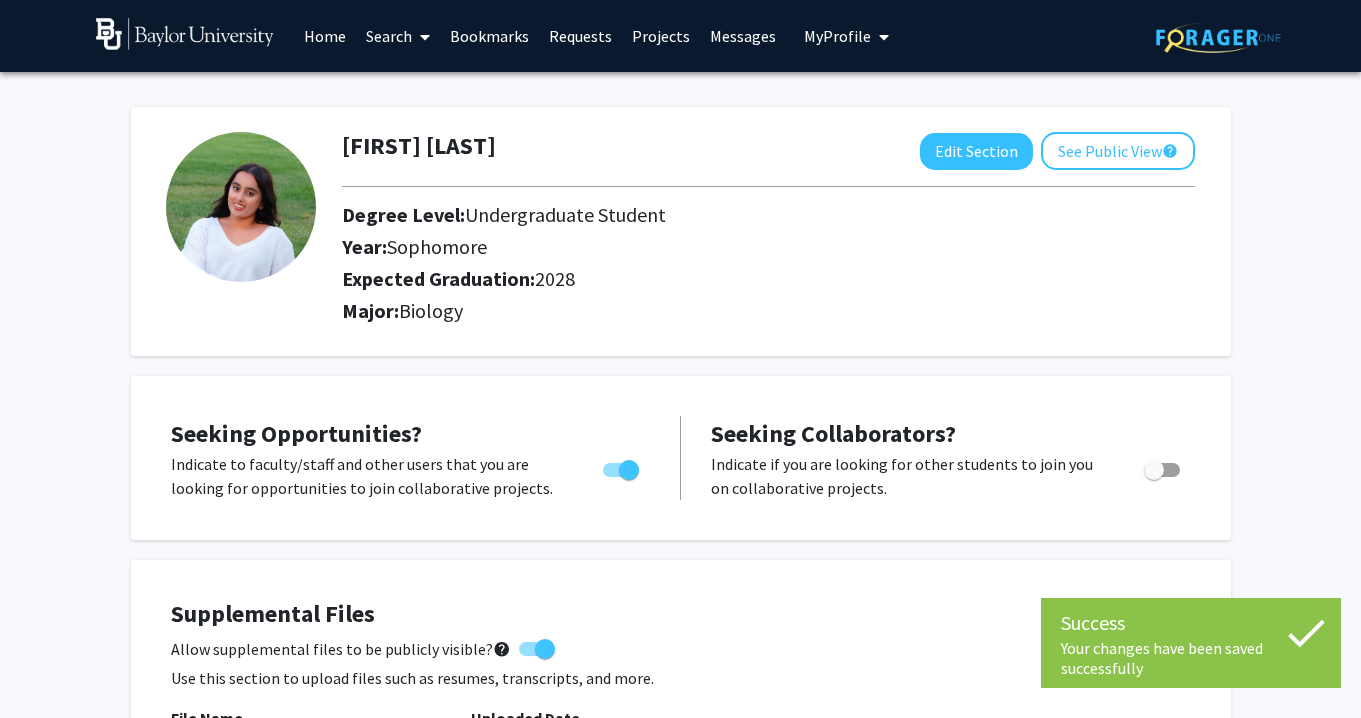 click on "Home" at bounding box center [325, 36] 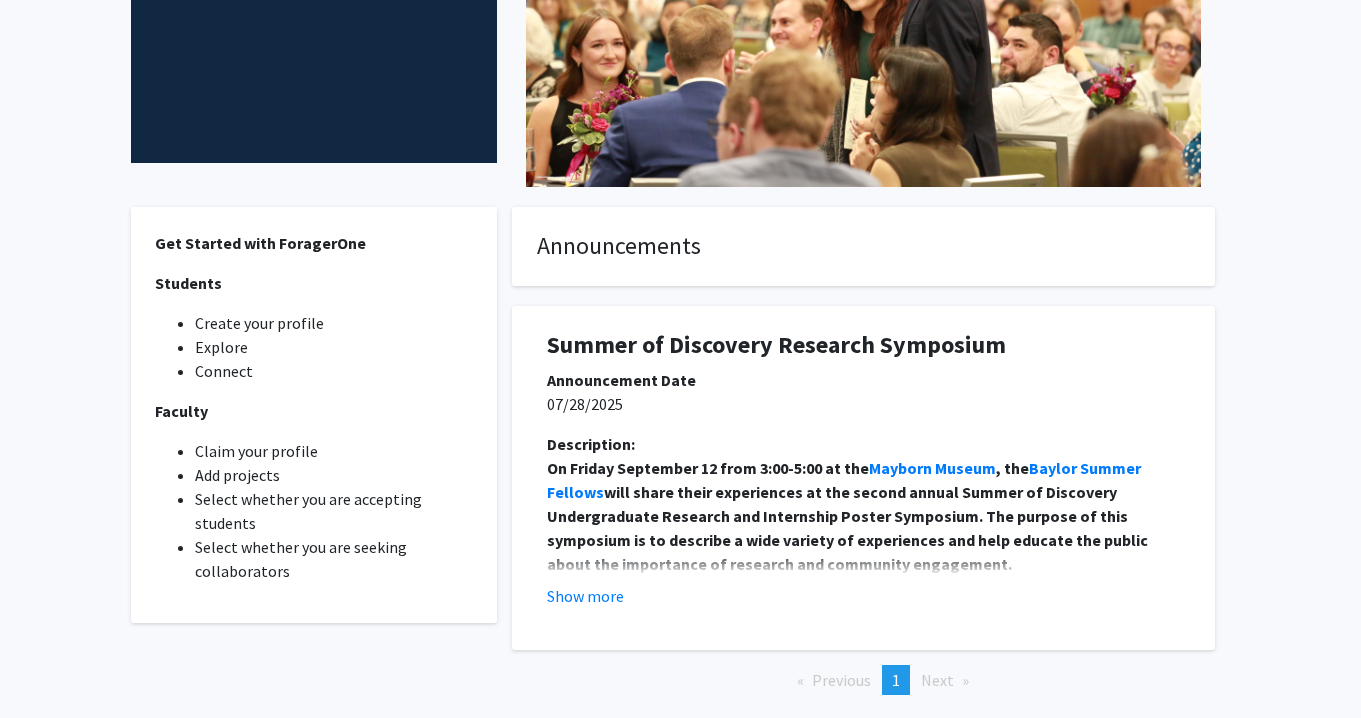 scroll, scrollTop: 0, scrollLeft: 0, axis: both 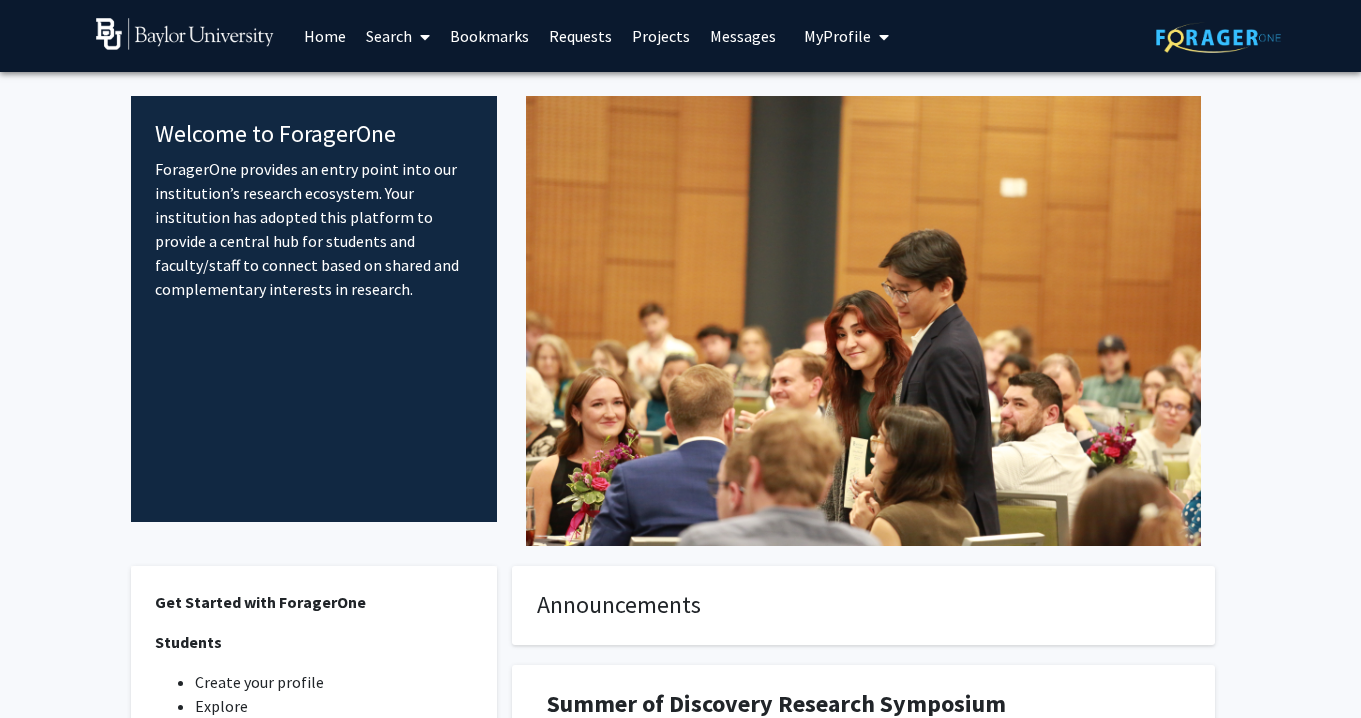 click at bounding box center (421, 37) 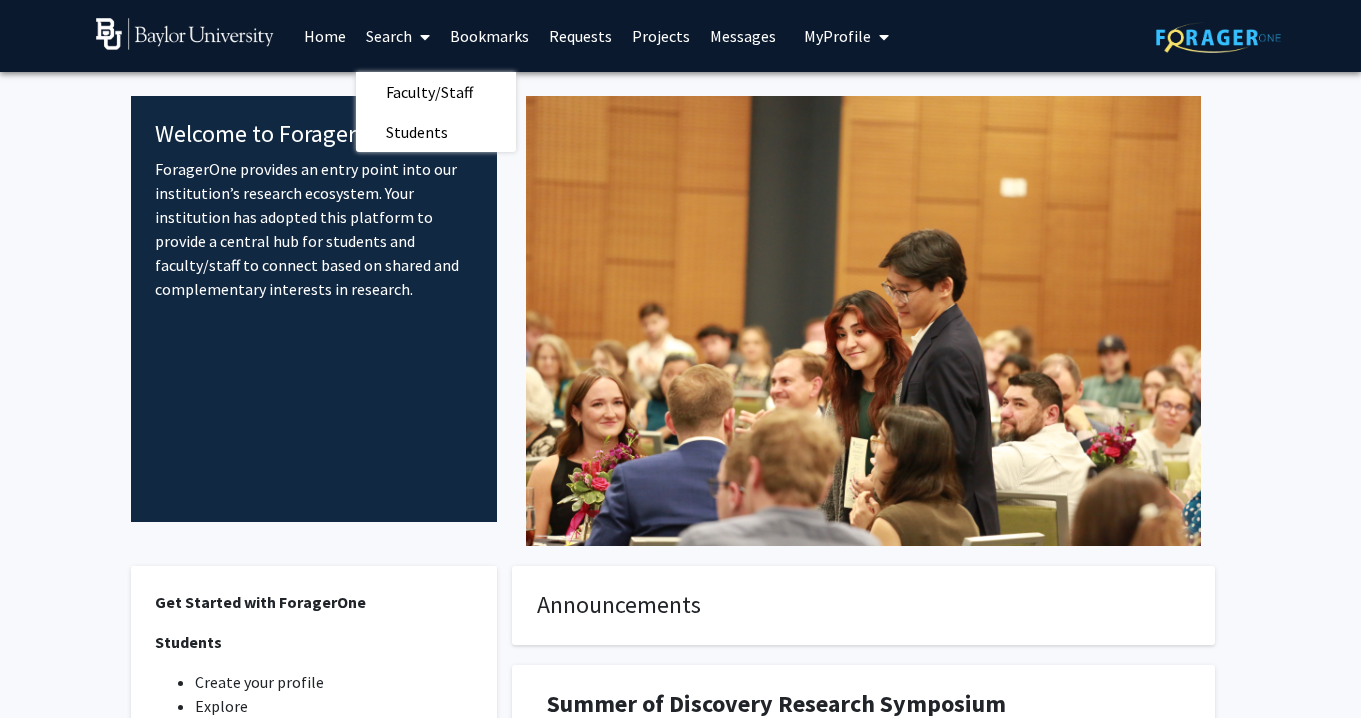 click on "Requests" at bounding box center [580, 36] 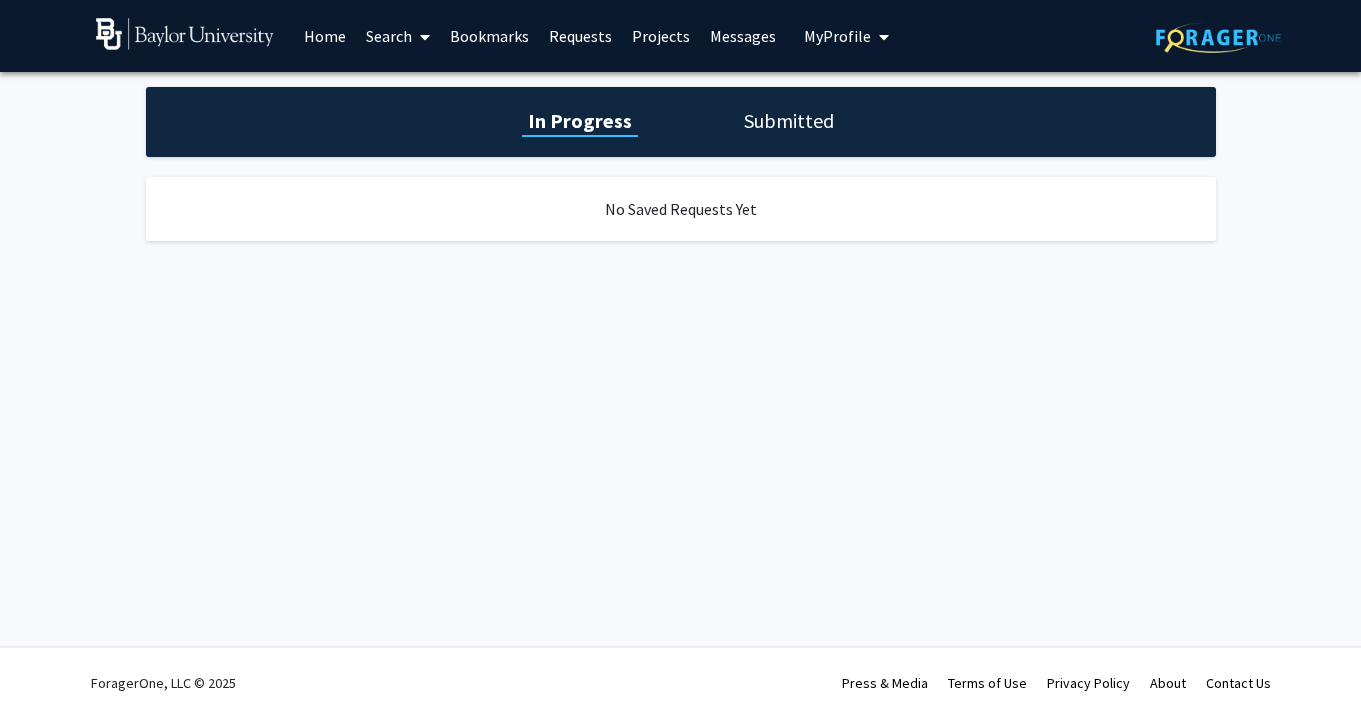 click on "Submitted" 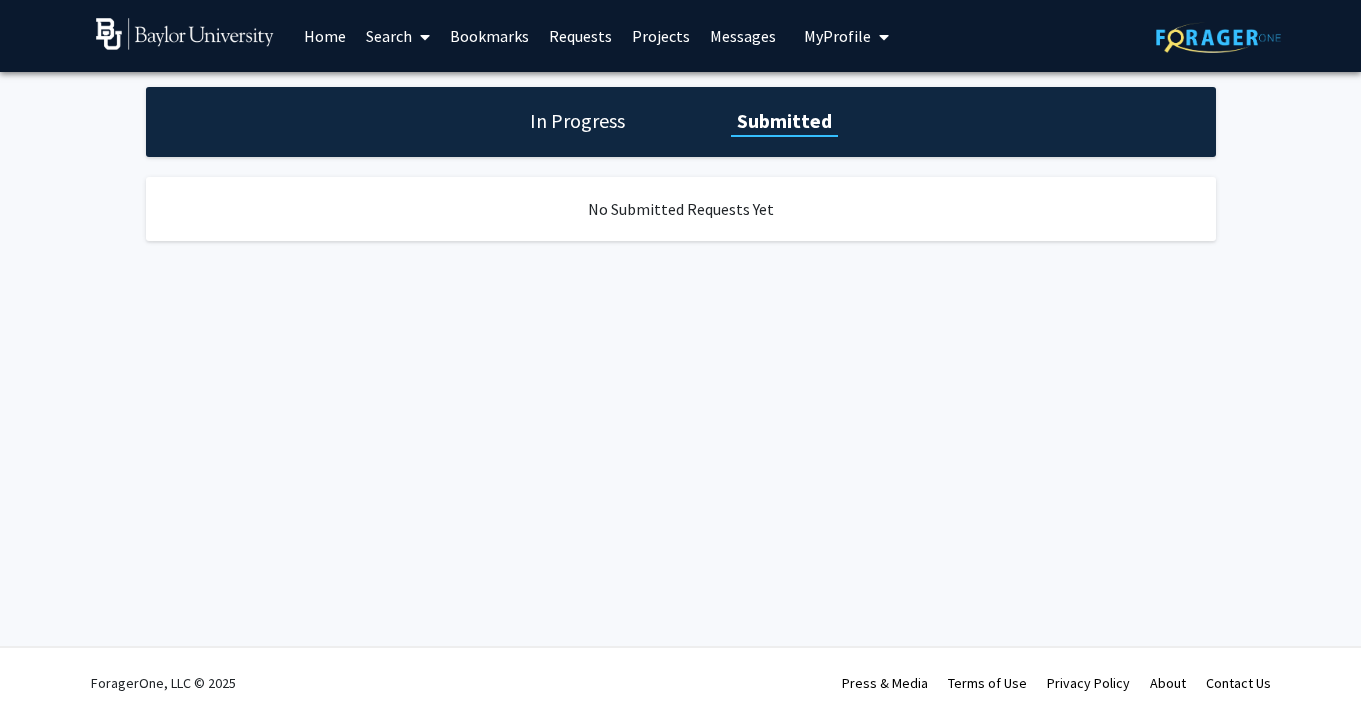 click on "In Progress" 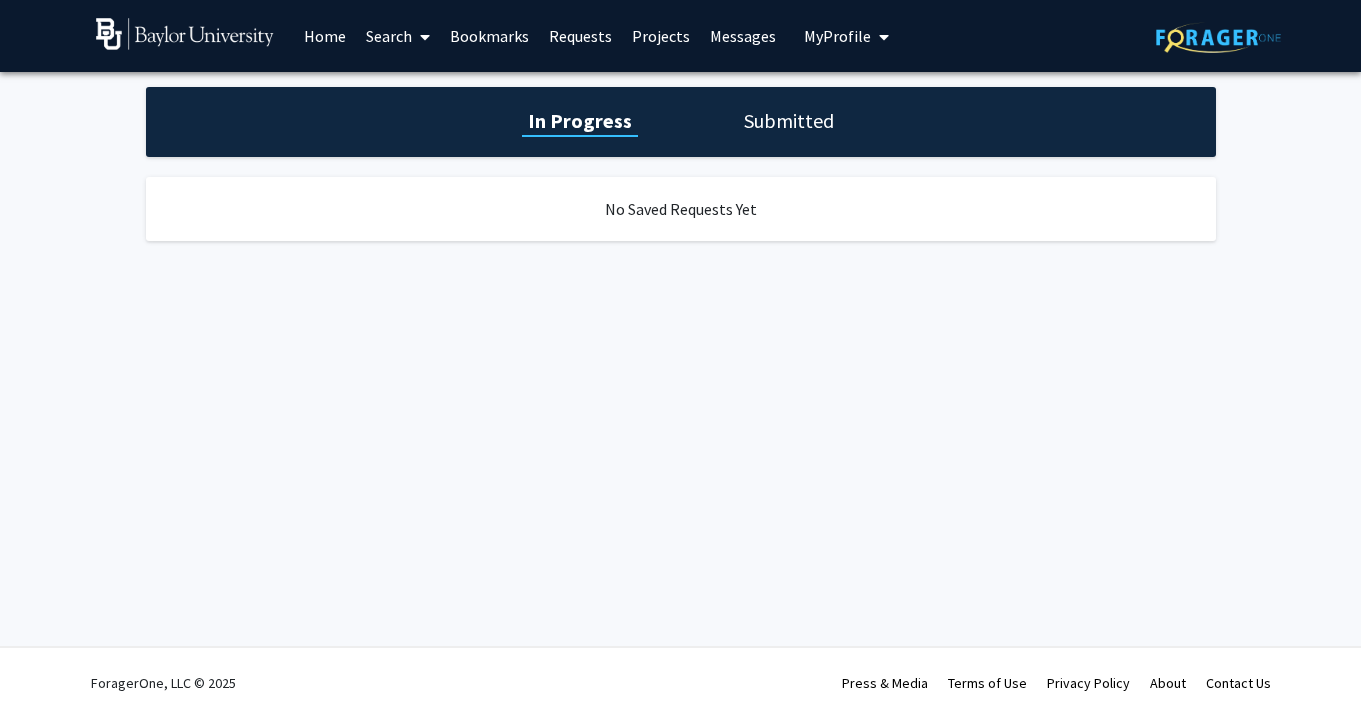 click on "Search" at bounding box center (398, 36) 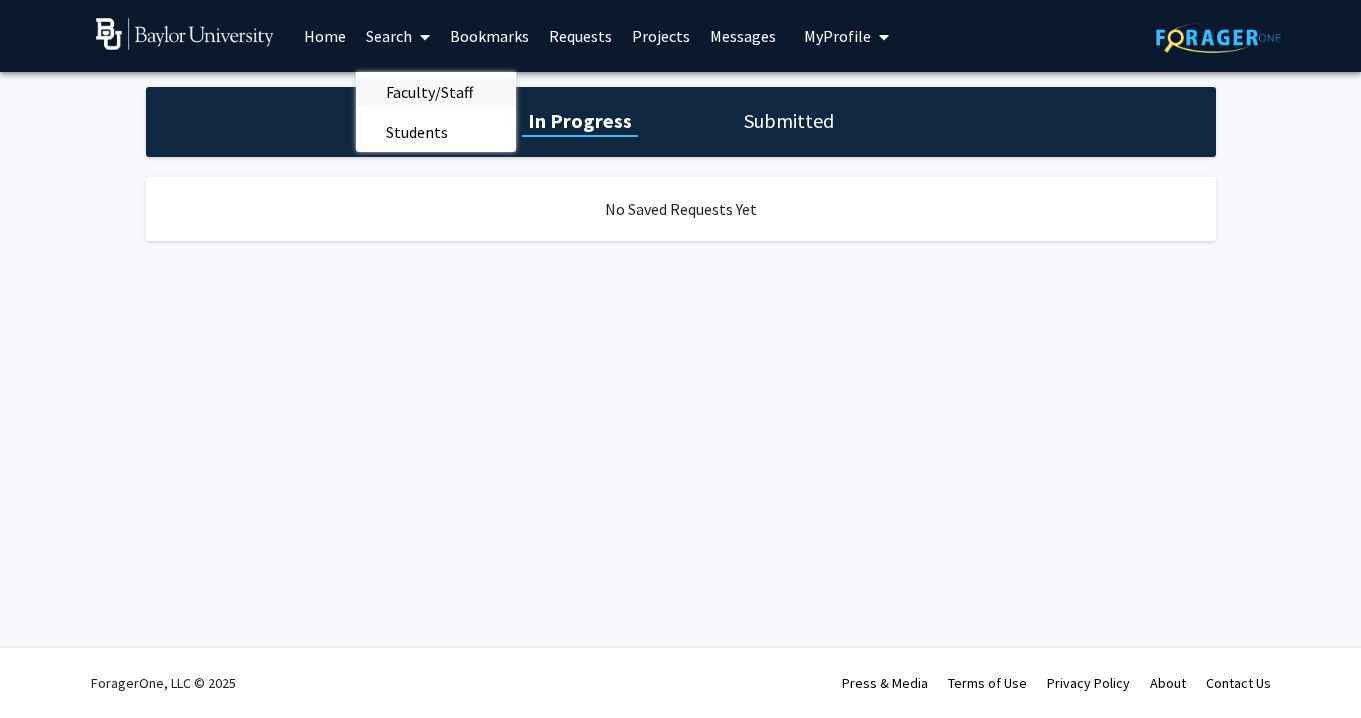 click on "Faculty/Staff" at bounding box center [429, 92] 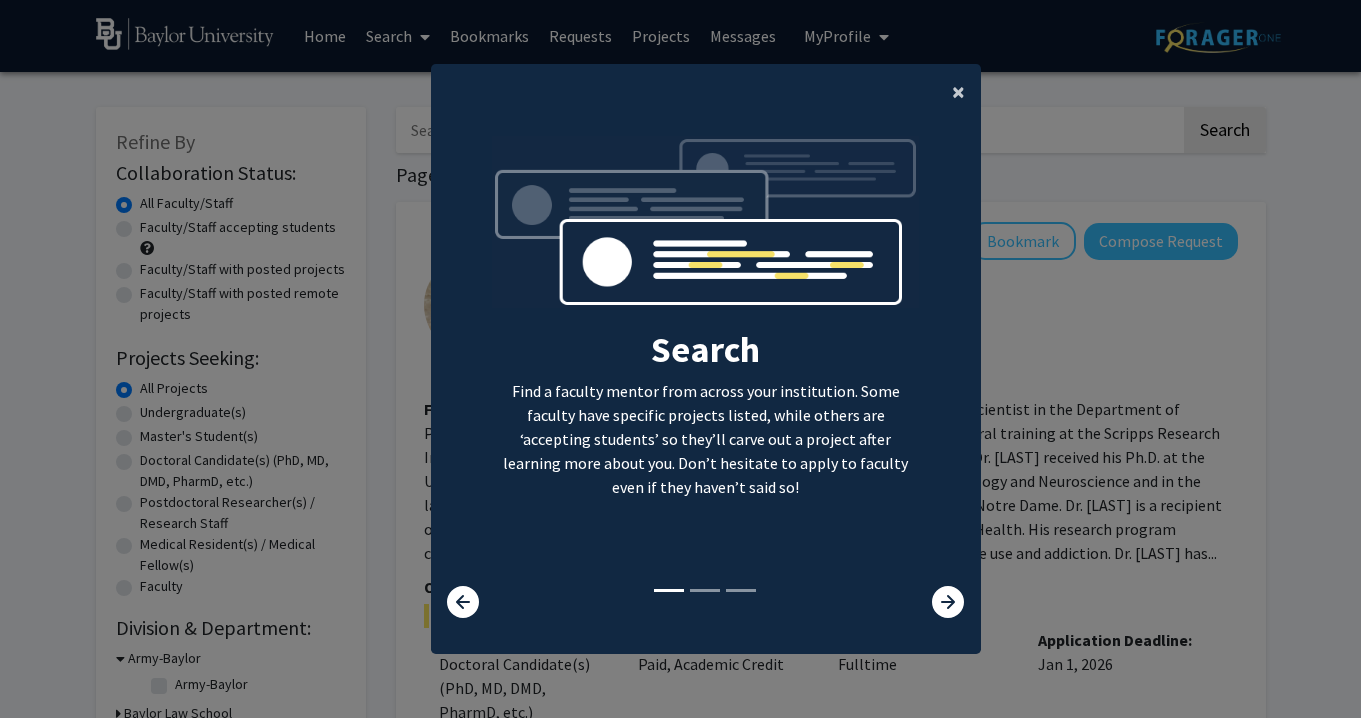 click on "×" 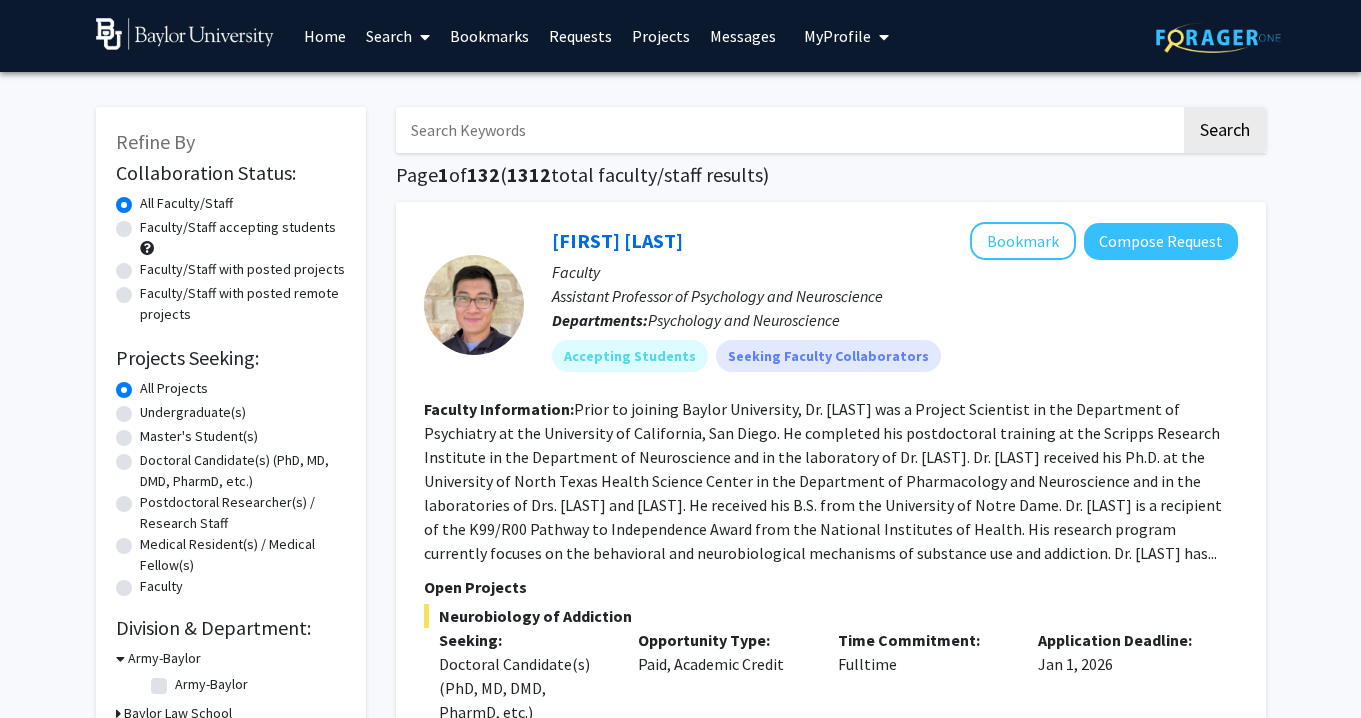click on "Faculty/Staff accepting students" 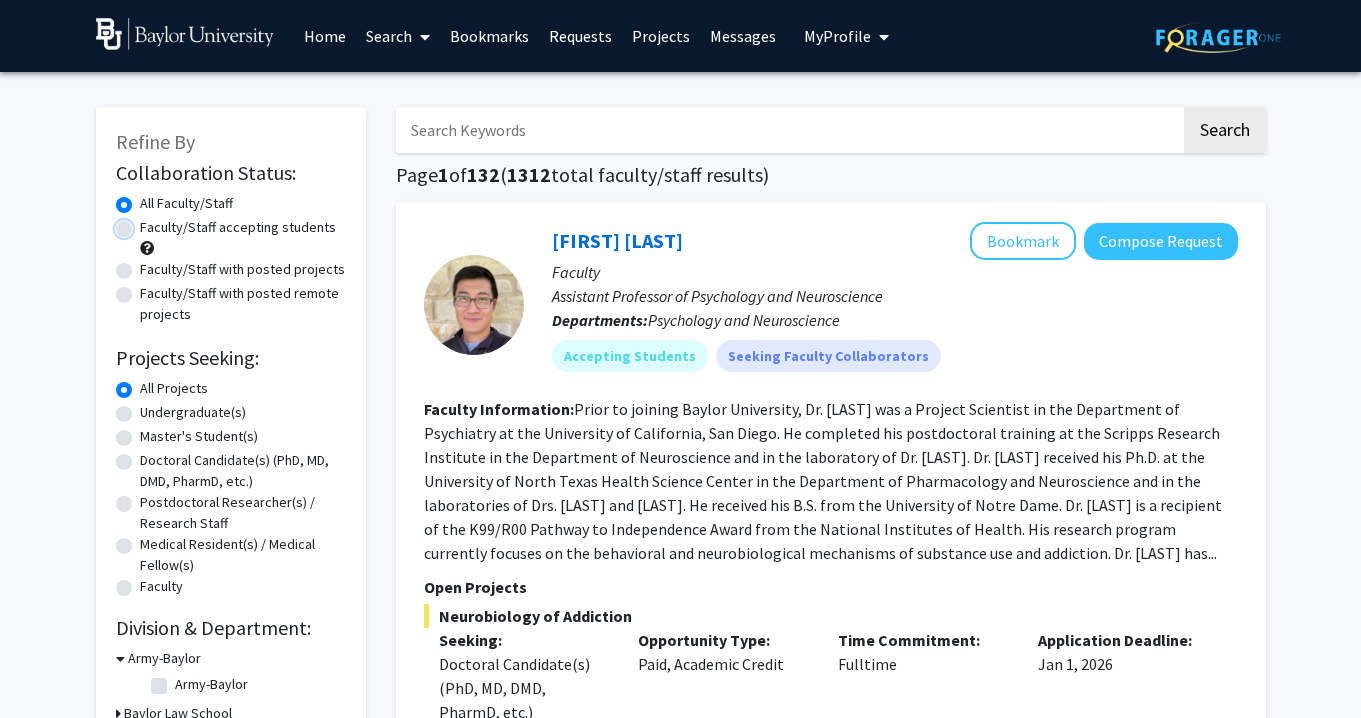 click on "Faculty/Staff accepting students" at bounding box center (146, 223) 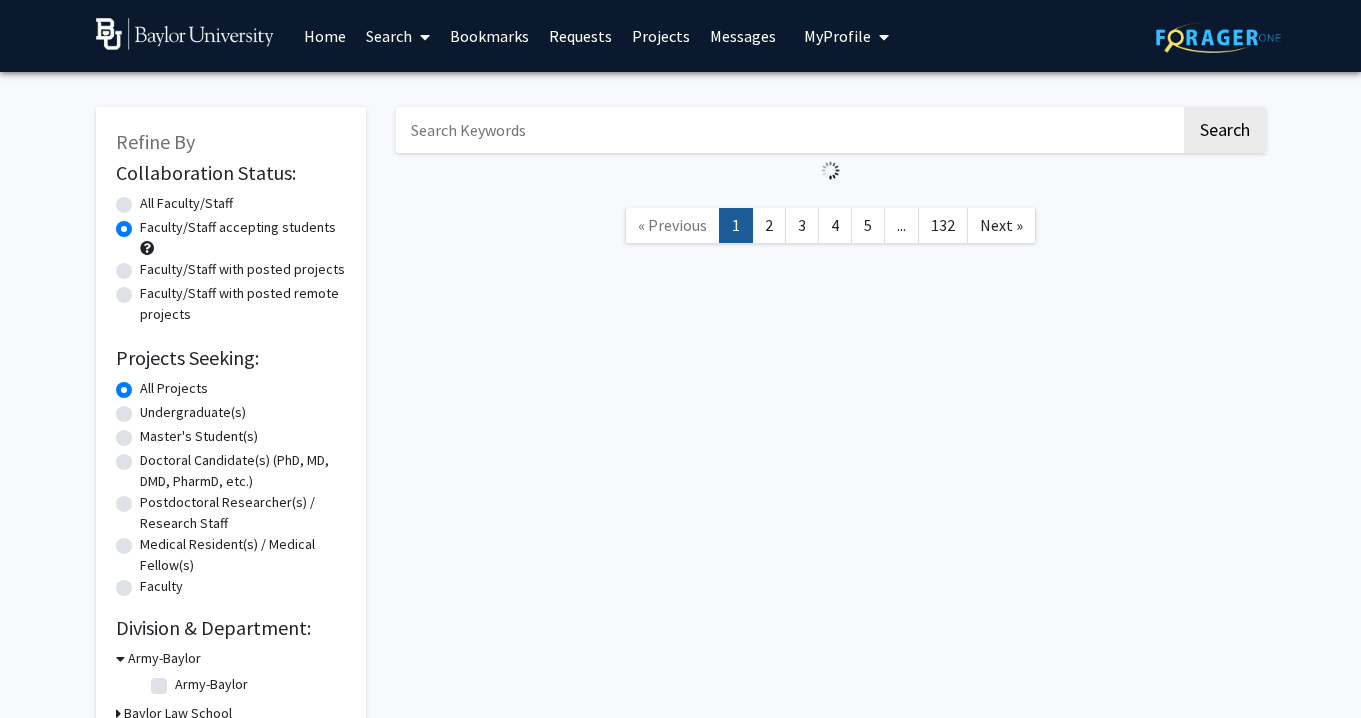 click at bounding box center [788, 130] 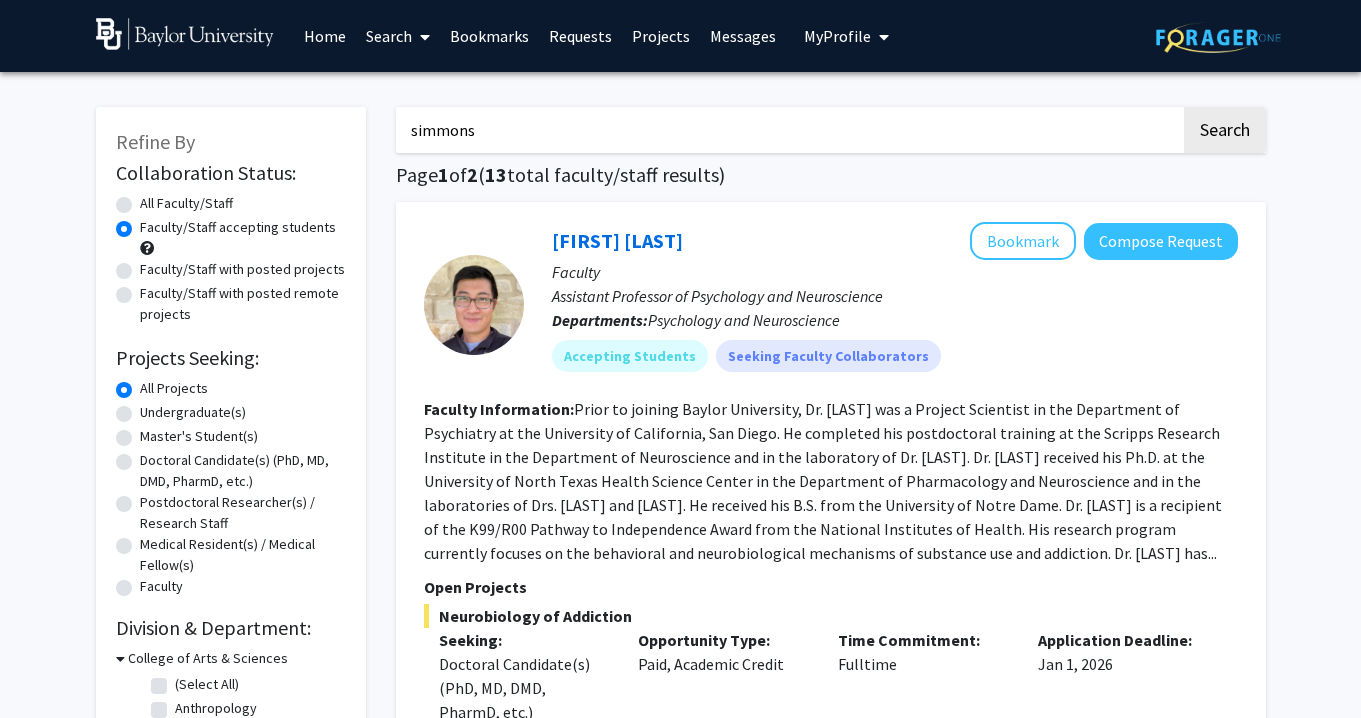 type on "simmons" 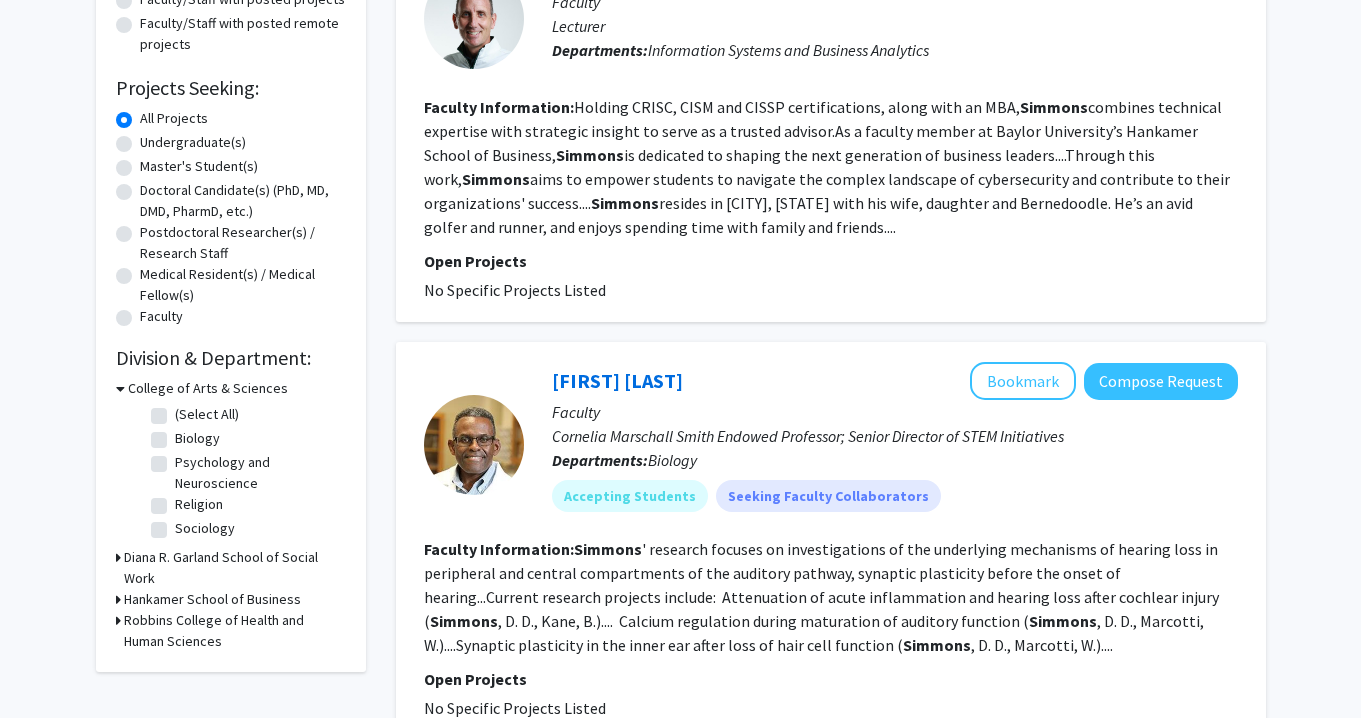 scroll, scrollTop: 338, scrollLeft: 0, axis: vertical 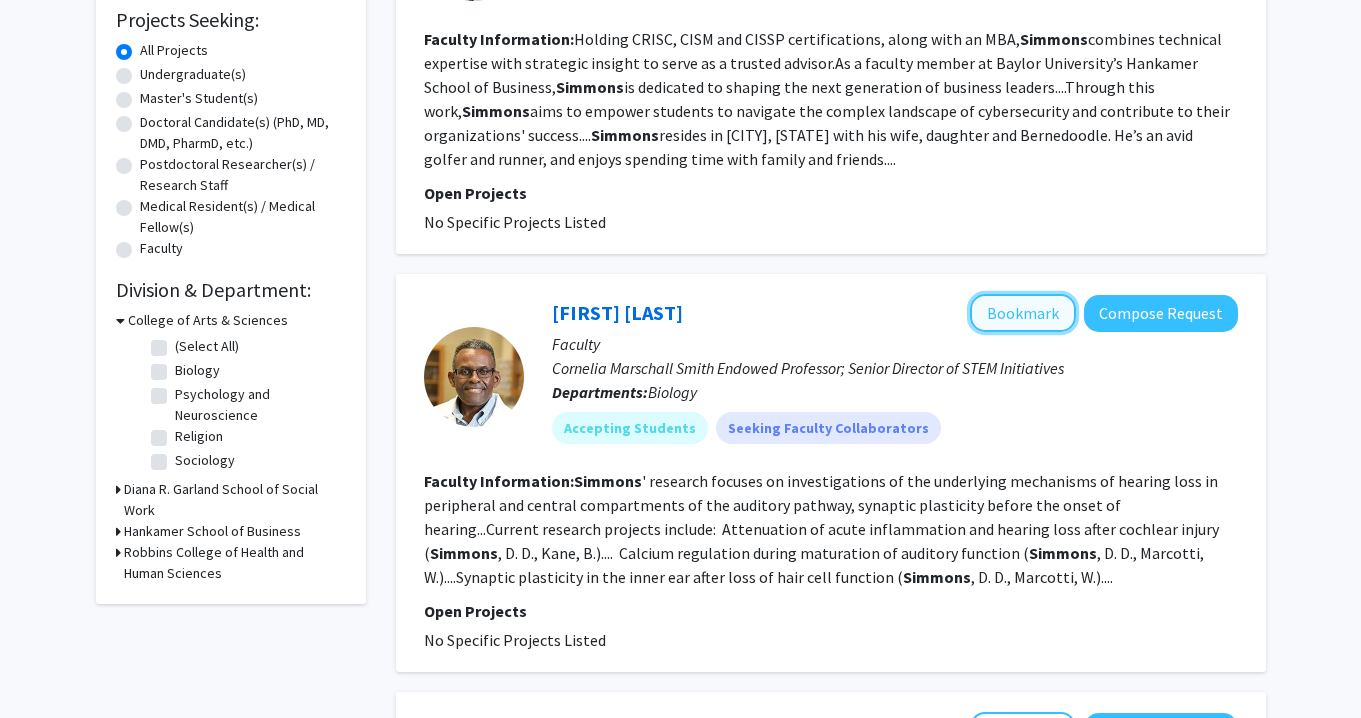click on "Bookmark" 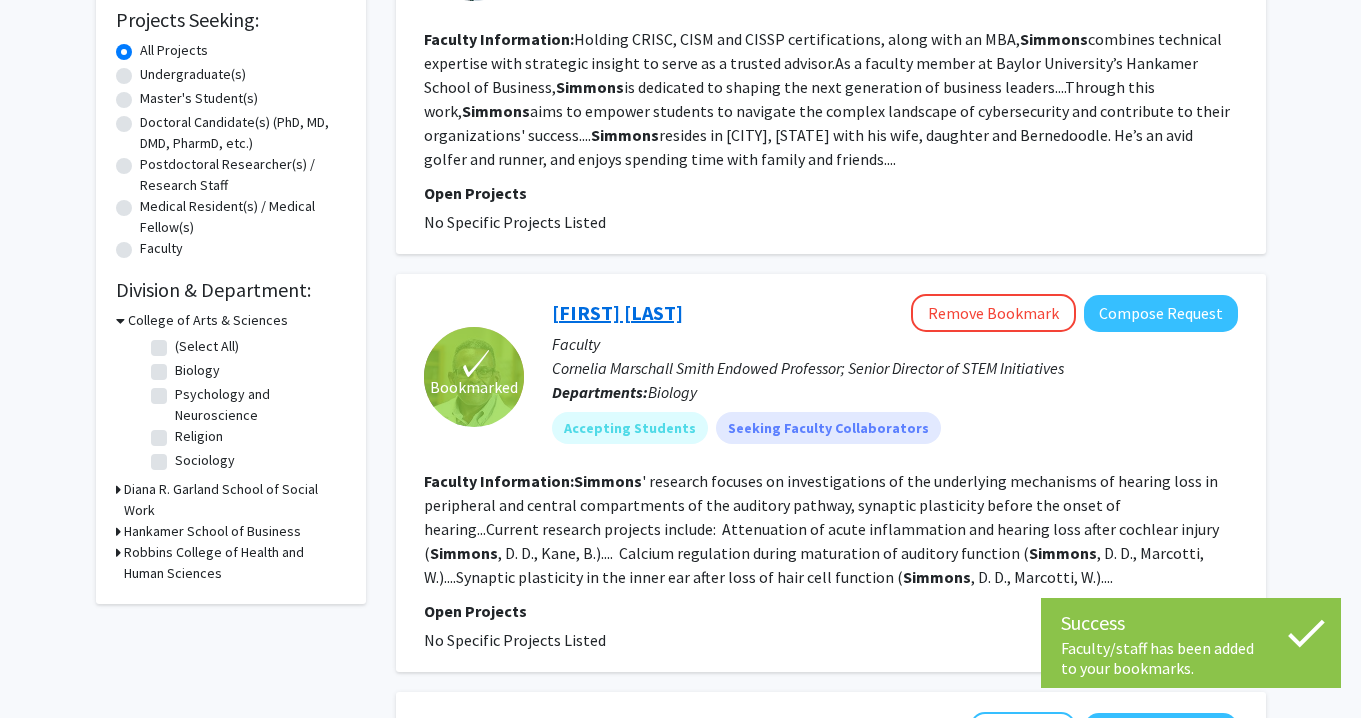 click on "Dwayne Simmons" 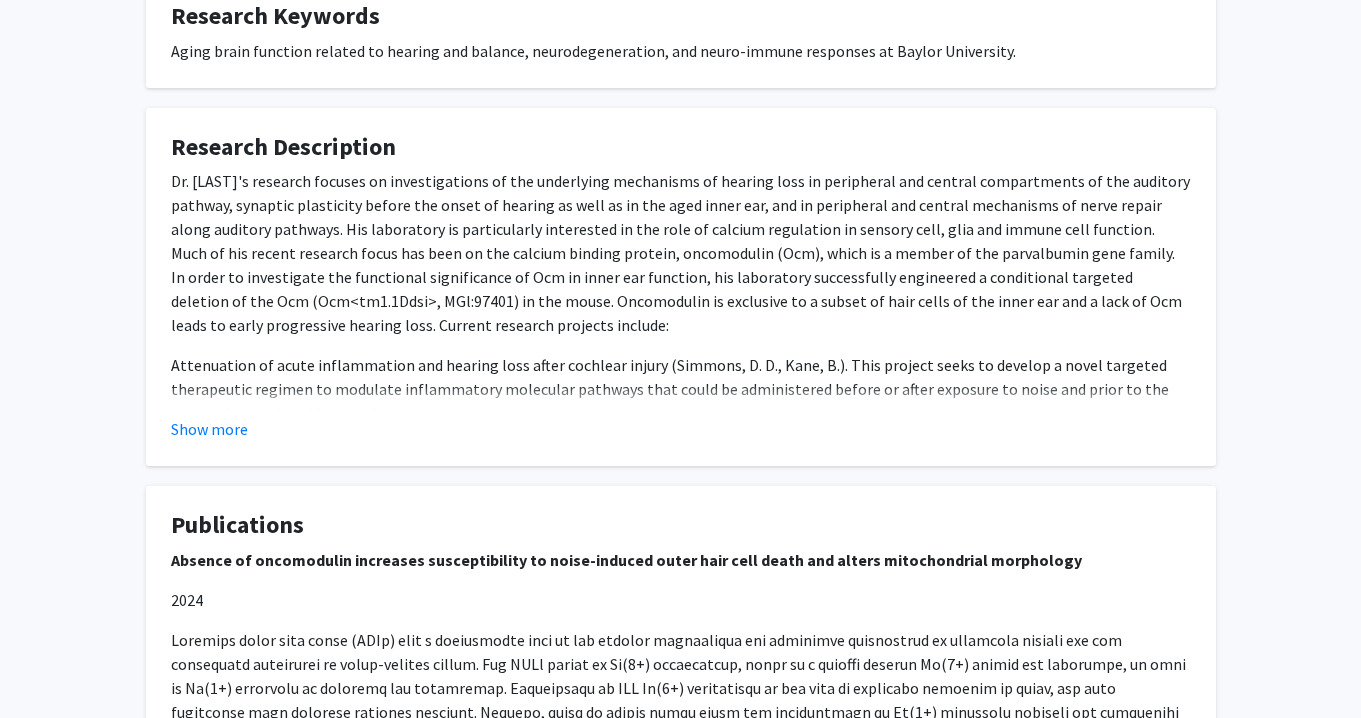 scroll, scrollTop: 768, scrollLeft: 0, axis: vertical 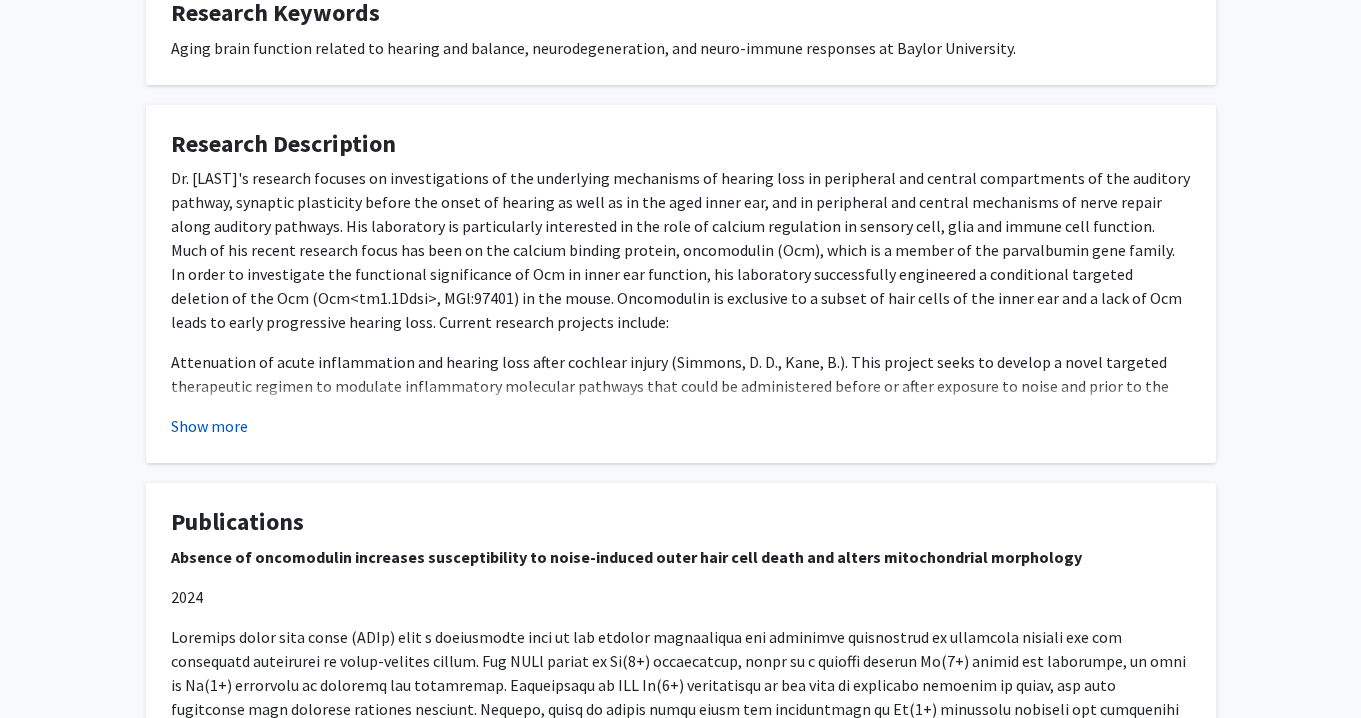 click on "Show more" 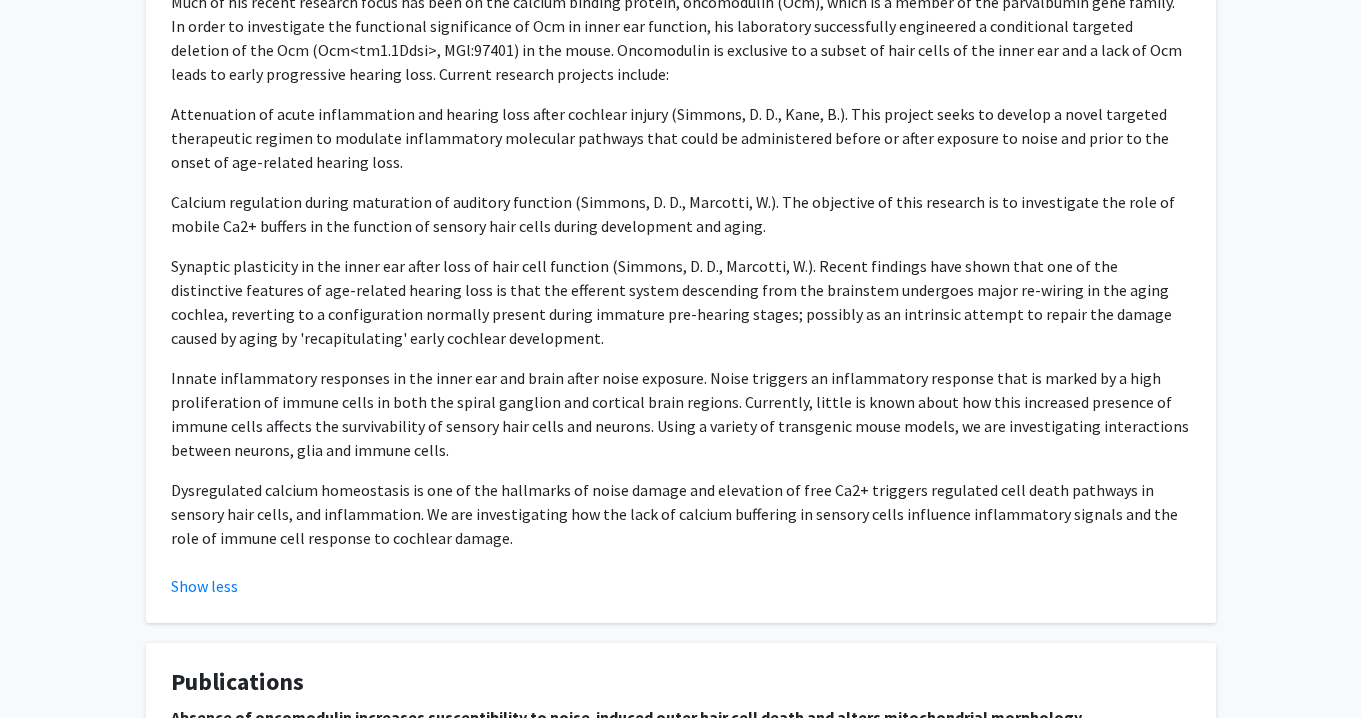 scroll, scrollTop: 1017, scrollLeft: 0, axis: vertical 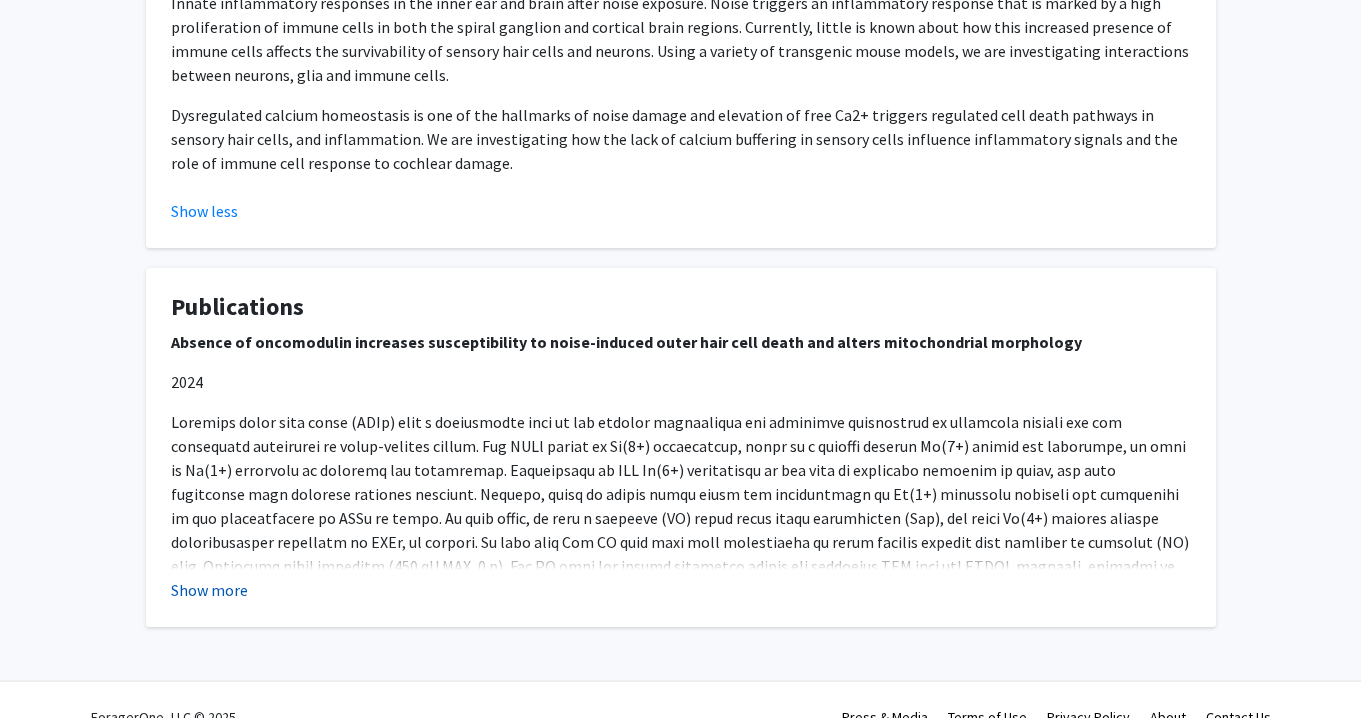 click on "Show more" 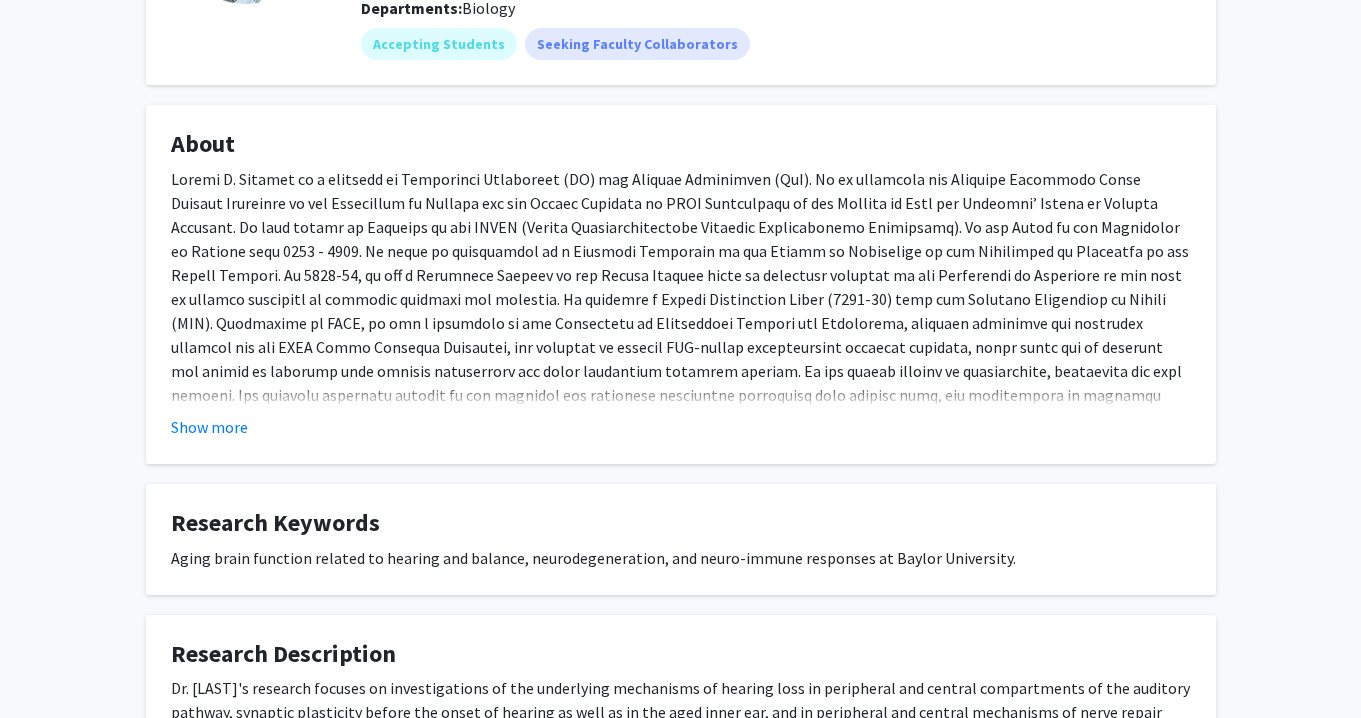 scroll, scrollTop: 0, scrollLeft: 0, axis: both 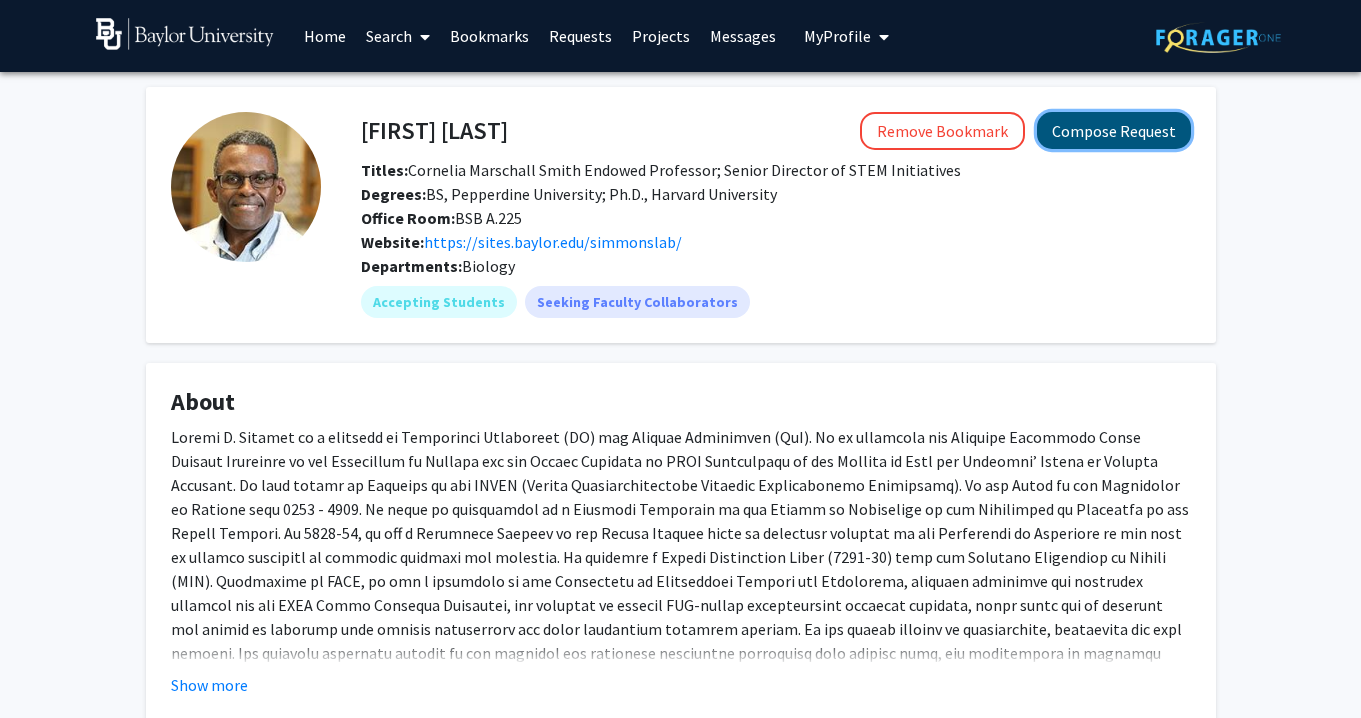 click on "Compose Request" 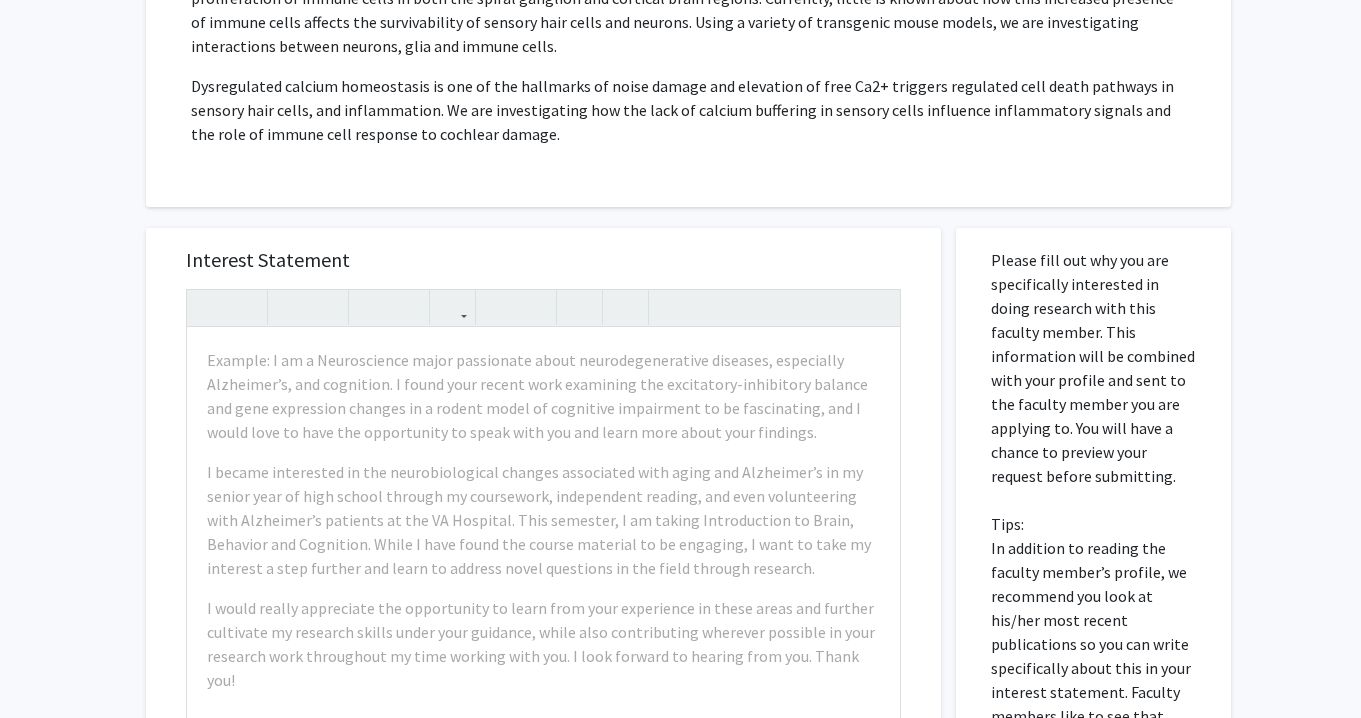 scroll, scrollTop: 960, scrollLeft: 0, axis: vertical 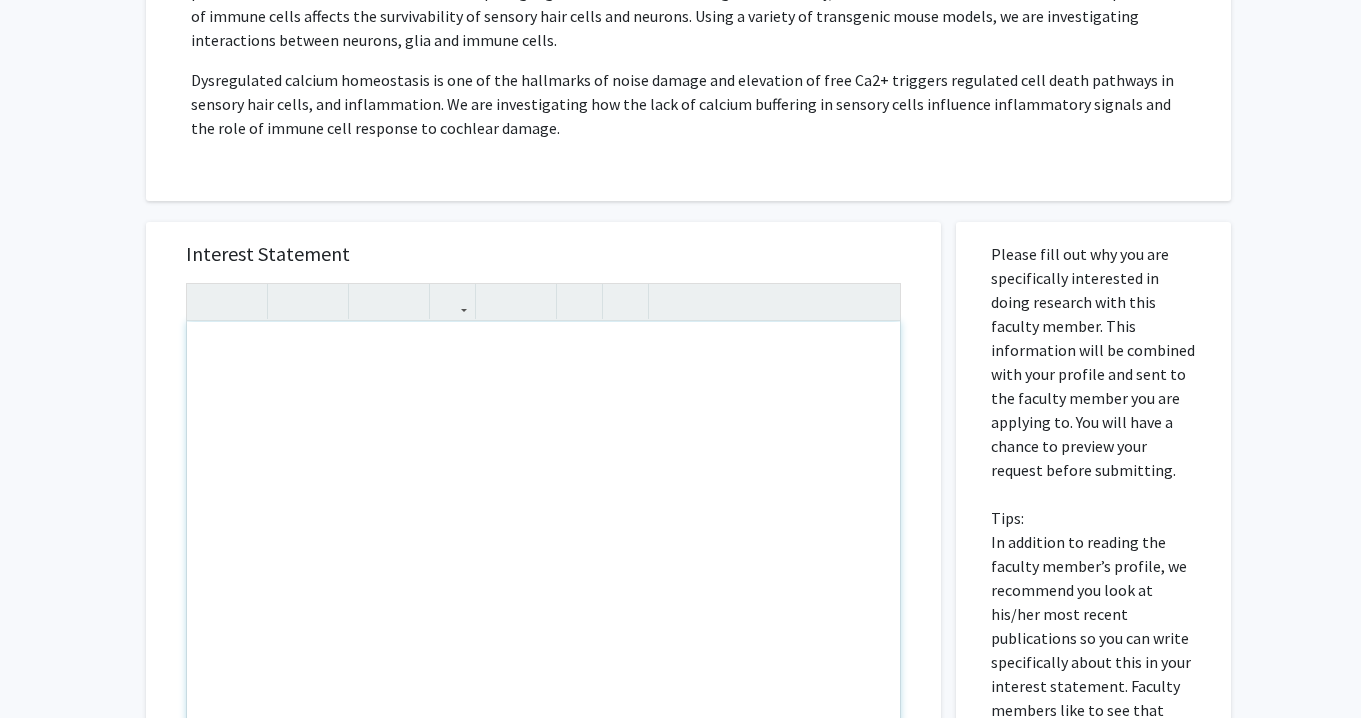 click on "Request for   Dwayne Simmons  Departments:  Biology  Research Keywords: Aging brain function related to hearing and balance, neurodegeneration, and neuro-immune responses at Baylor University. Research Description: Attenuation of acute inflammation and hearing loss after cochlear injury (Simmons, D. D., Kane, B.). This project seeks to develop a novel targeted therapeutic regimen to modulate inflammatory molecular pathways that could be administered before or after exposure to noise and prior to the onset of age-related hearing loss.  Calcium regulation during maturation of auditory function (Simmons, D. D., Marcotti, W.). The objective of this research is to investigate the role of mobile Ca2+ buffers in the function of sensory hair cells during development and aging." 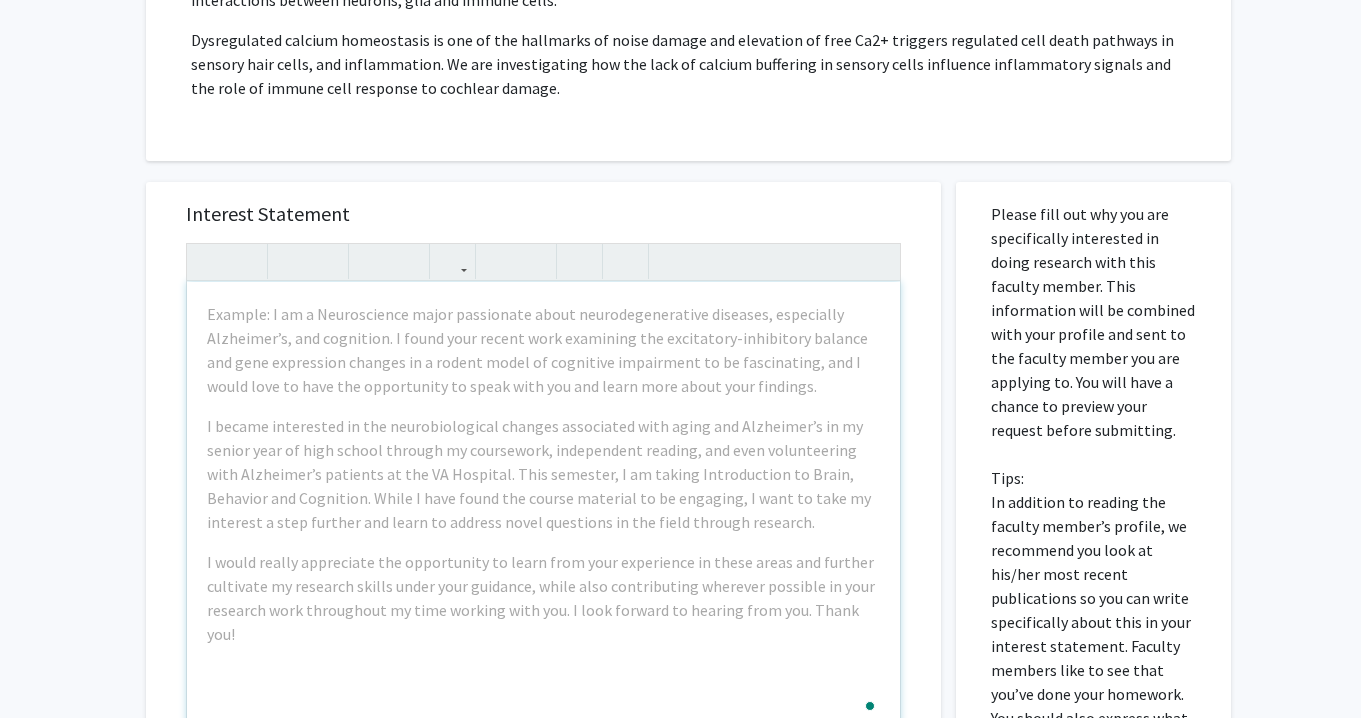 scroll, scrollTop: 920, scrollLeft: 0, axis: vertical 